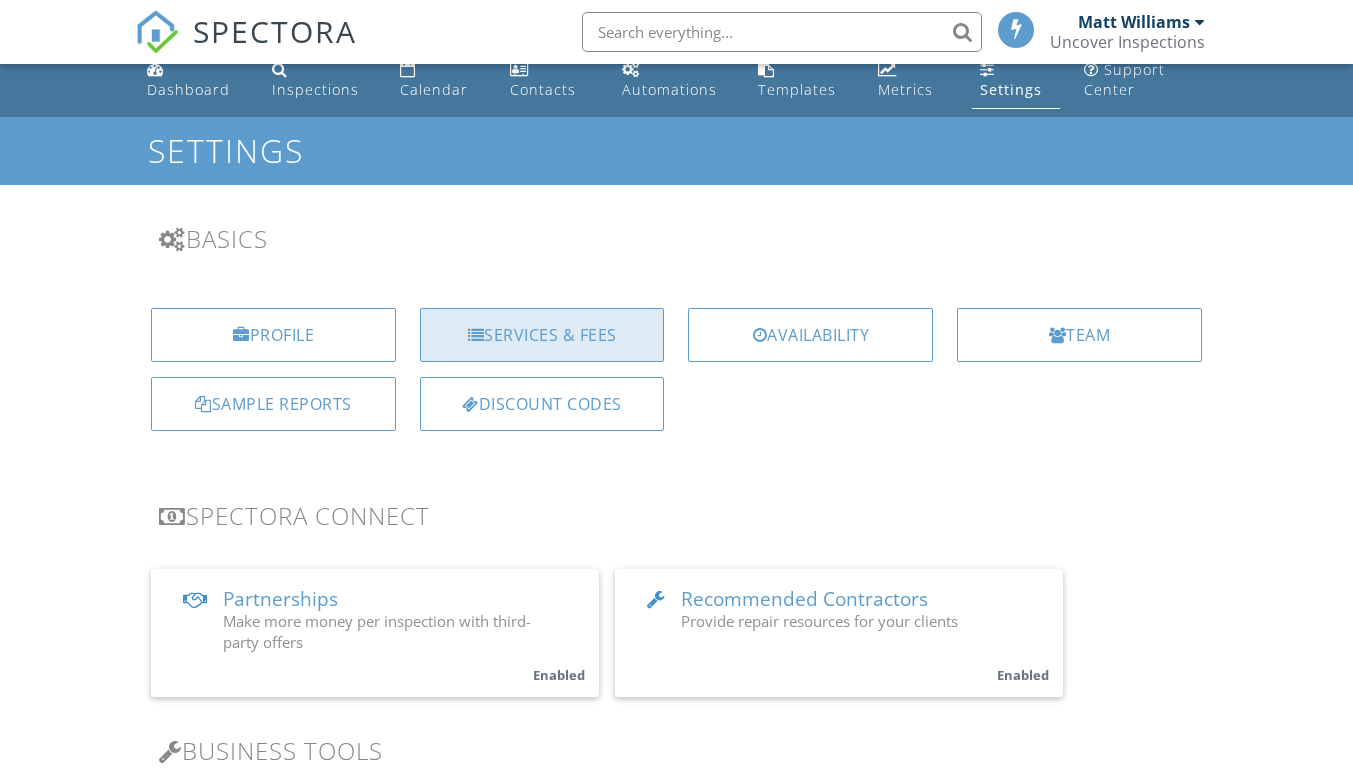 scroll, scrollTop: 20, scrollLeft: 0, axis: vertical 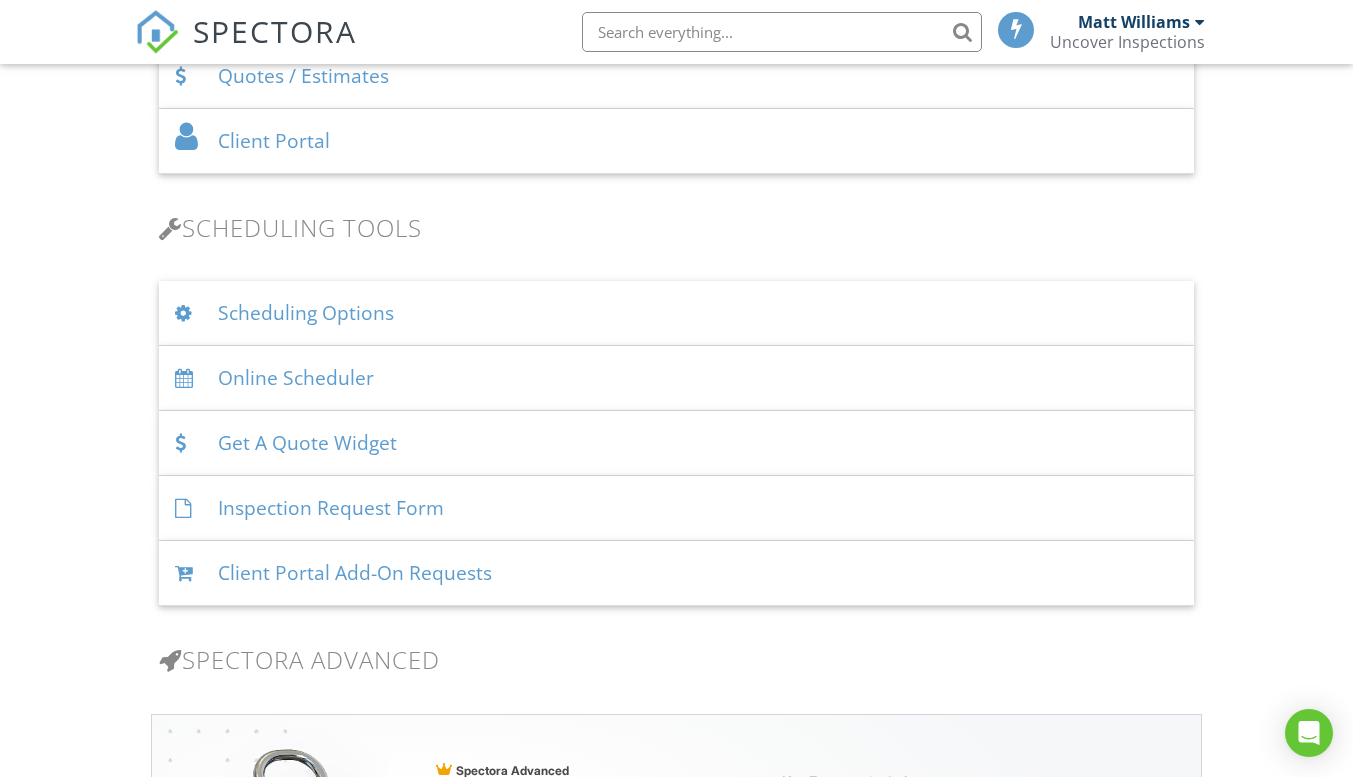 click on "Online Scheduler" at bounding box center (676, 378) 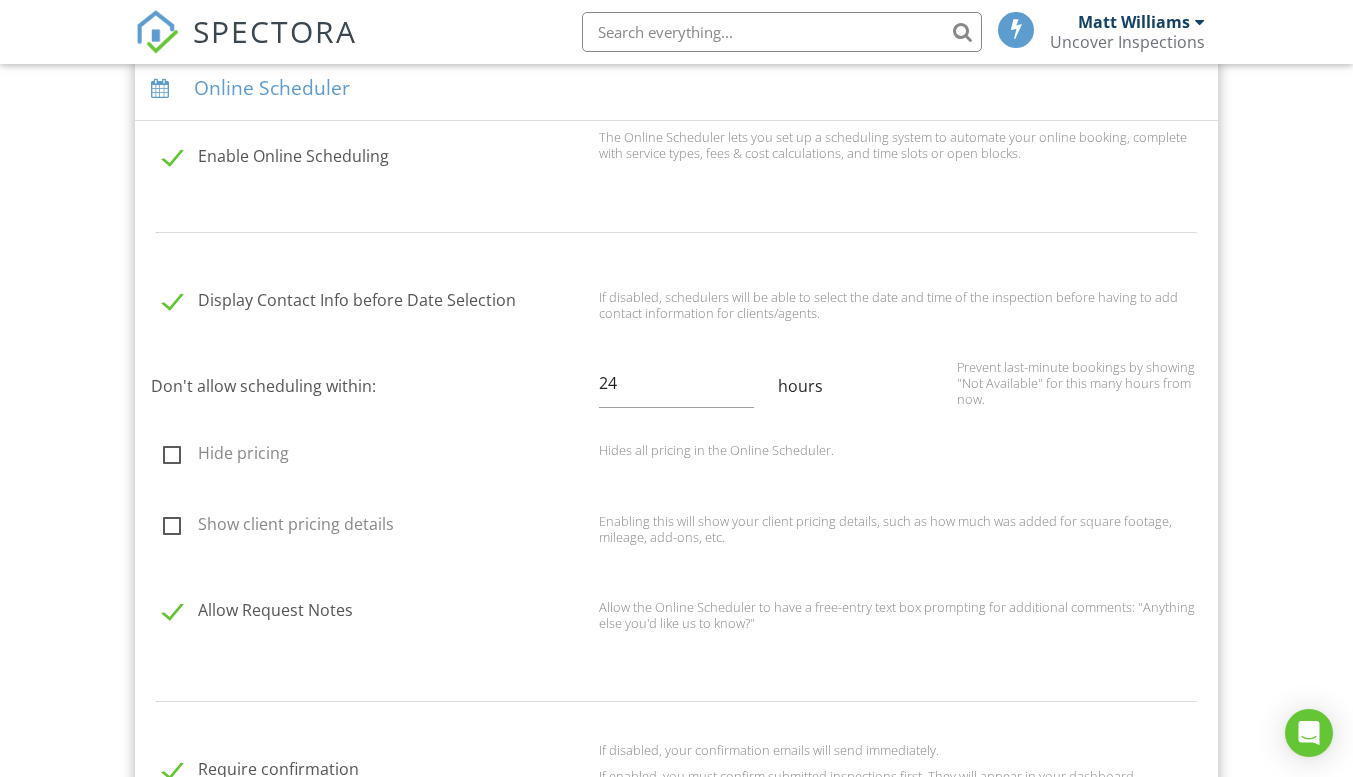 scroll, scrollTop: 1536, scrollLeft: 0, axis: vertical 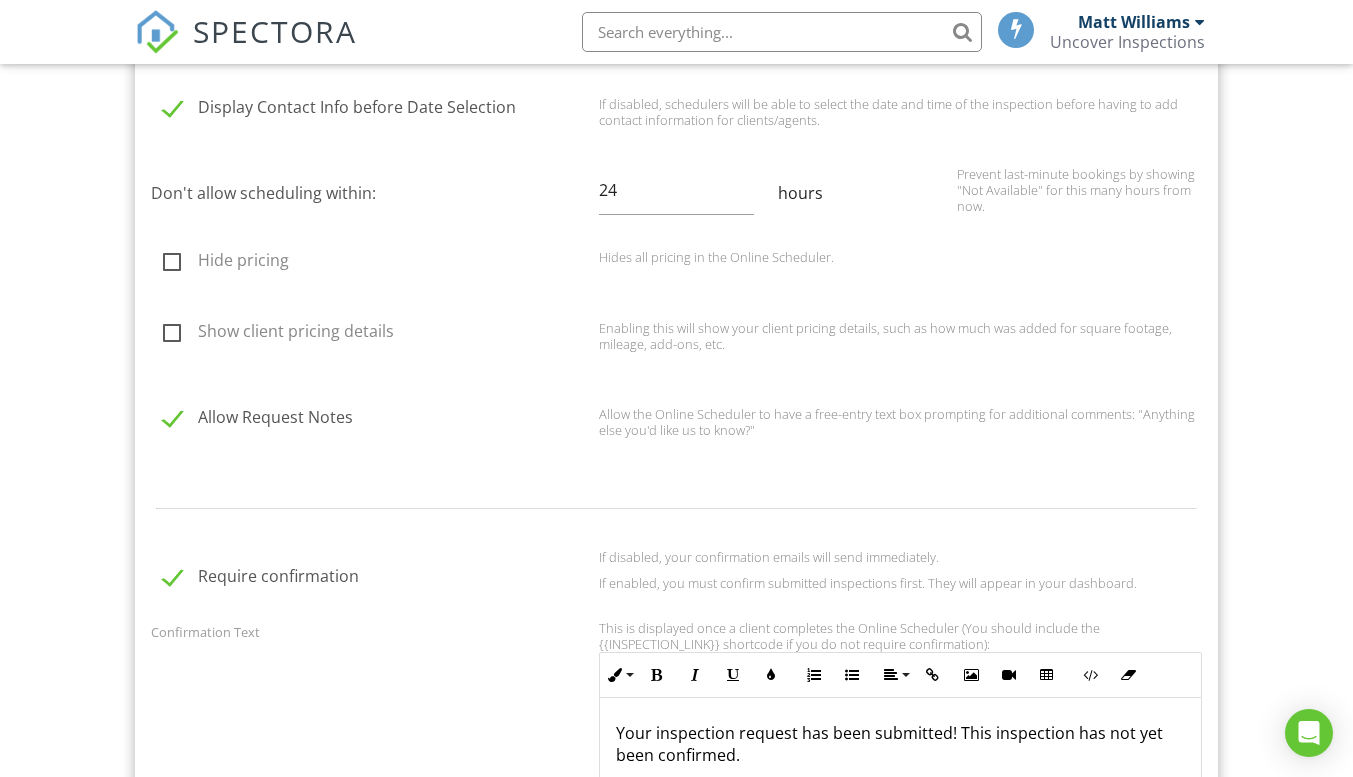 click on "Hide pricing
Hides all pricing in the Online Scheduler." at bounding box center [676, 264] 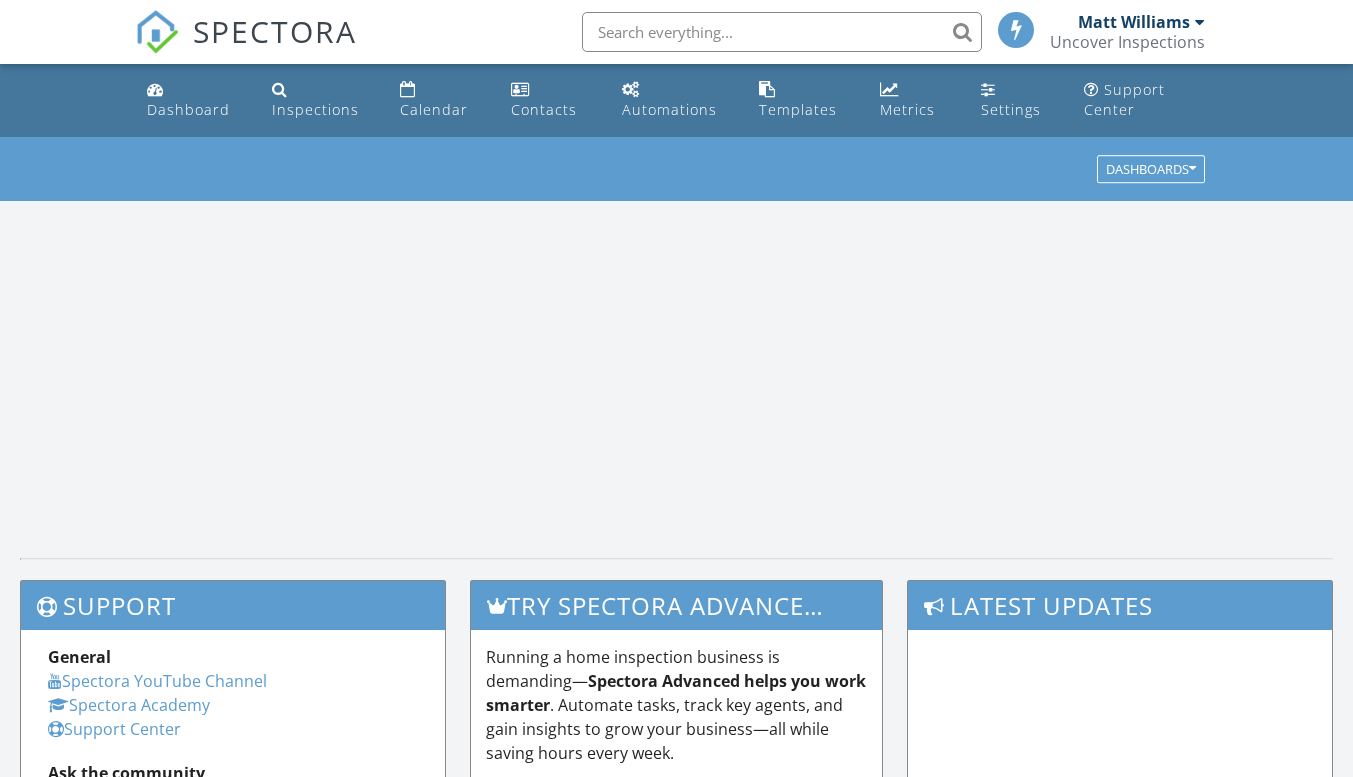 scroll, scrollTop: 0, scrollLeft: 0, axis: both 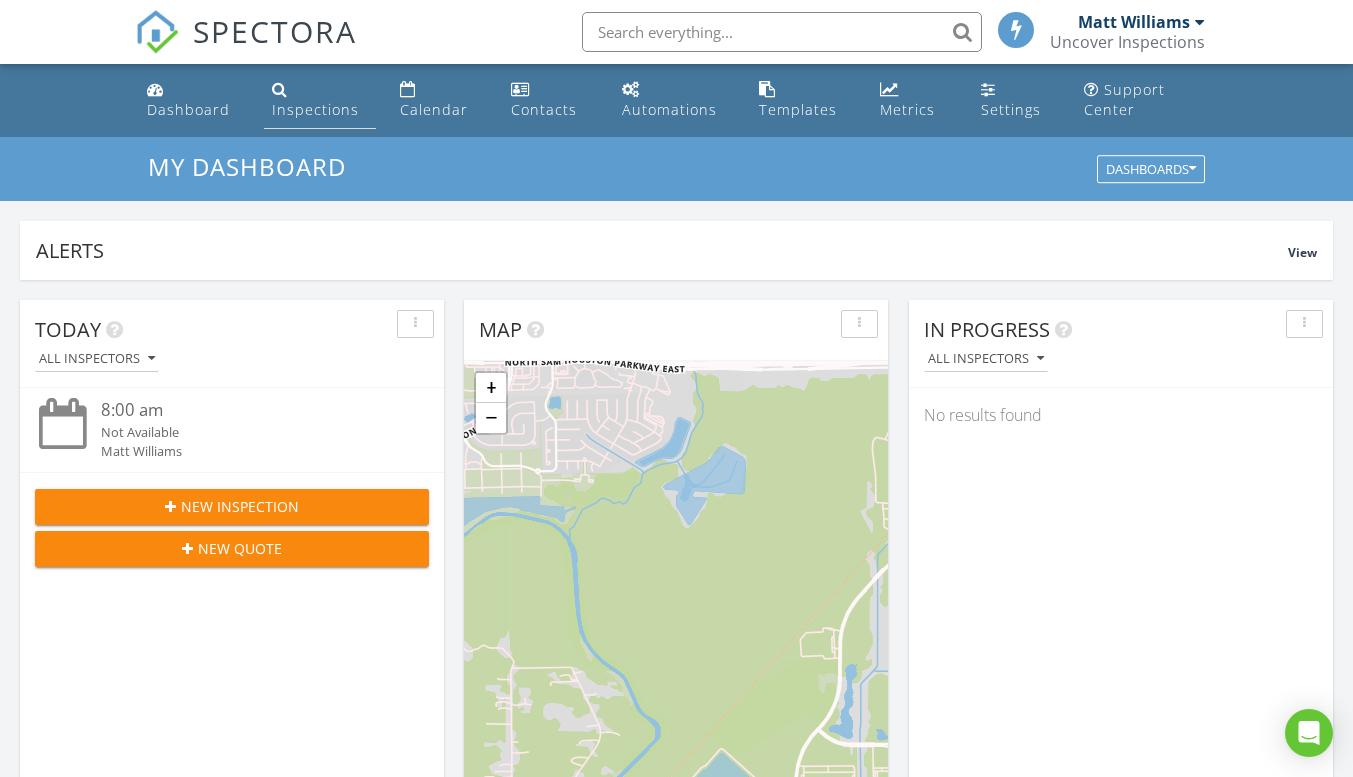 click on "Inspections" at bounding box center [315, 109] 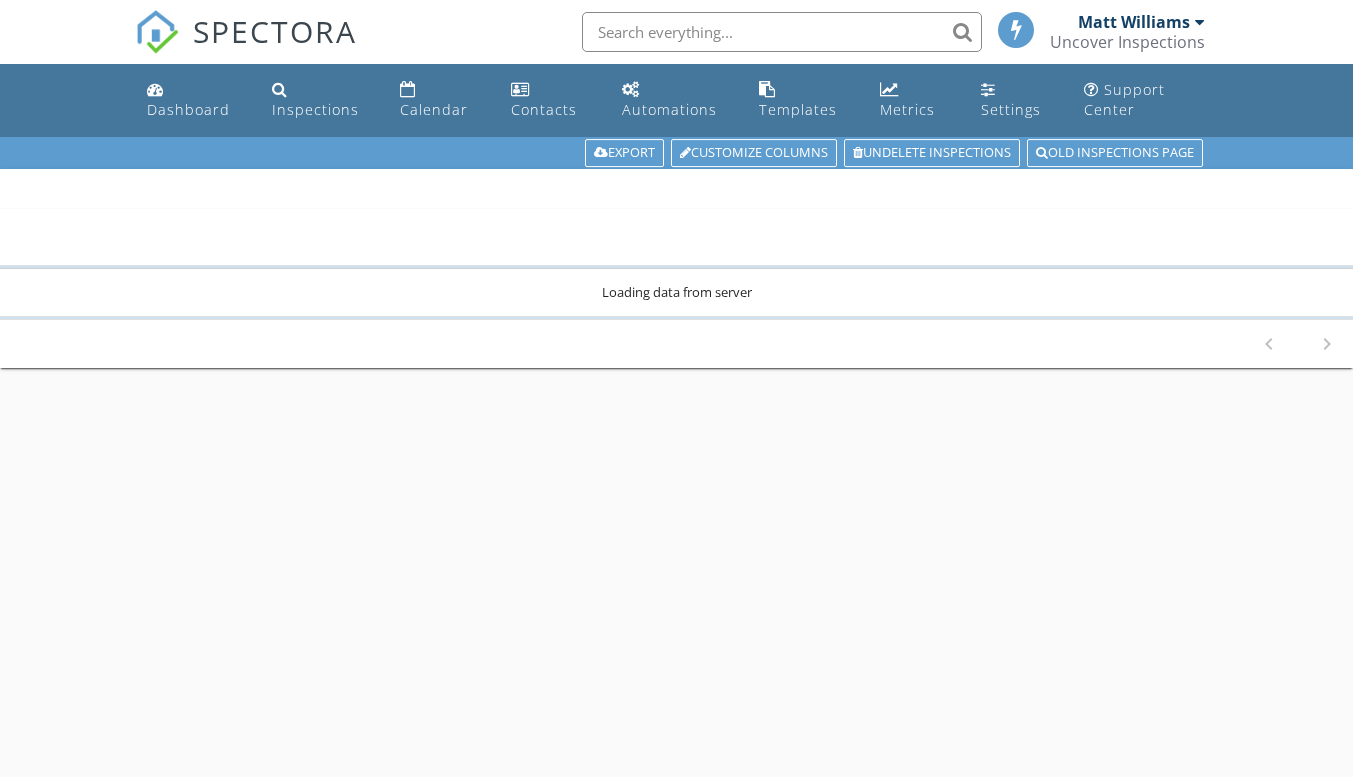 scroll, scrollTop: 0, scrollLeft: 0, axis: both 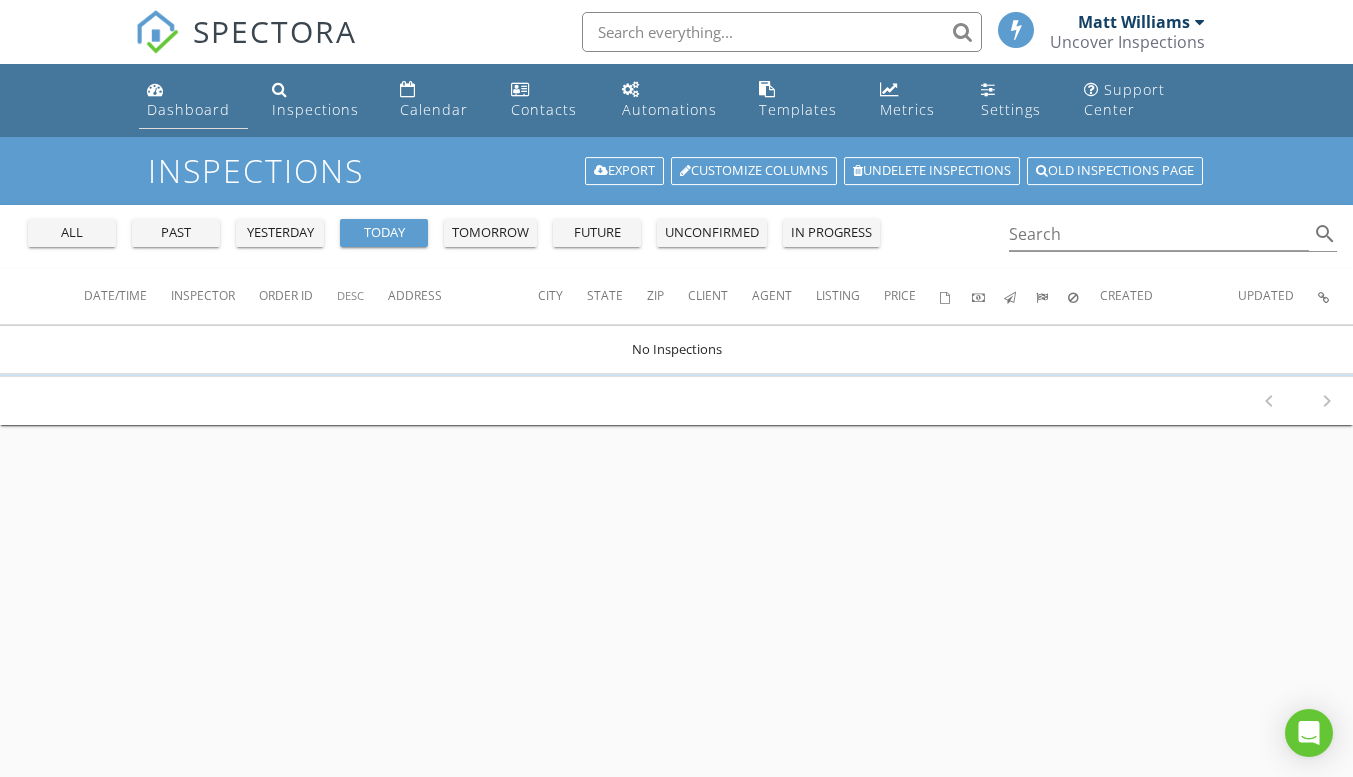 click on "Dashboard" at bounding box center [188, 109] 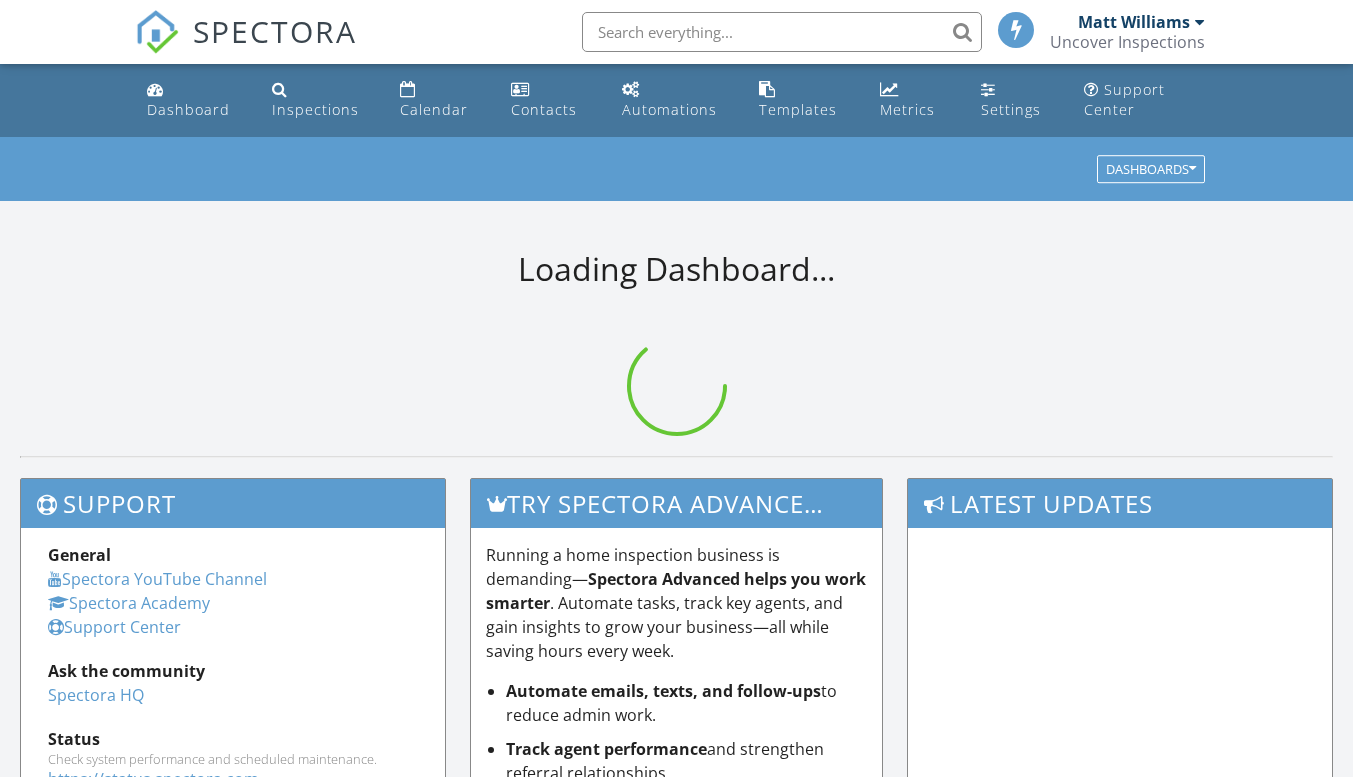 scroll, scrollTop: 0, scrollLeft: 0, axis: both 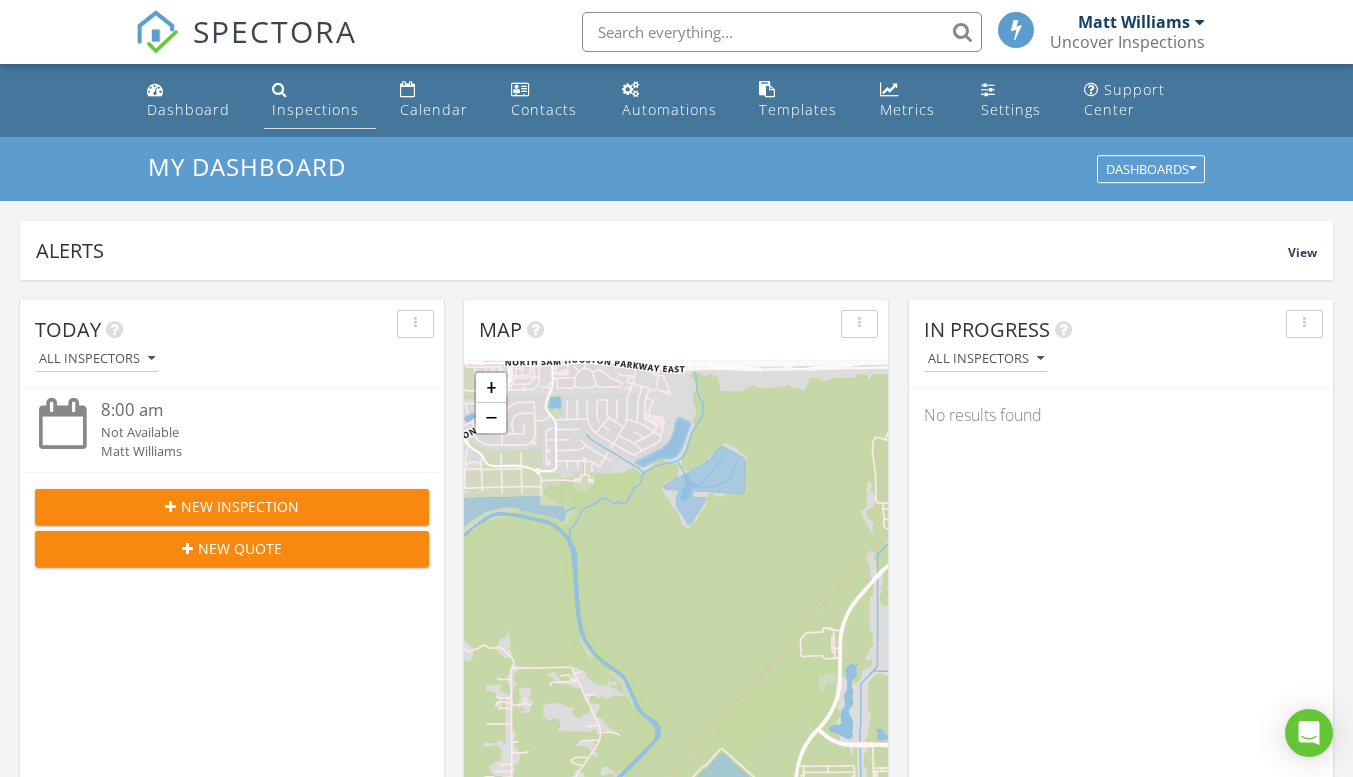 click on "Inspections" at bounding box center (315, 109) 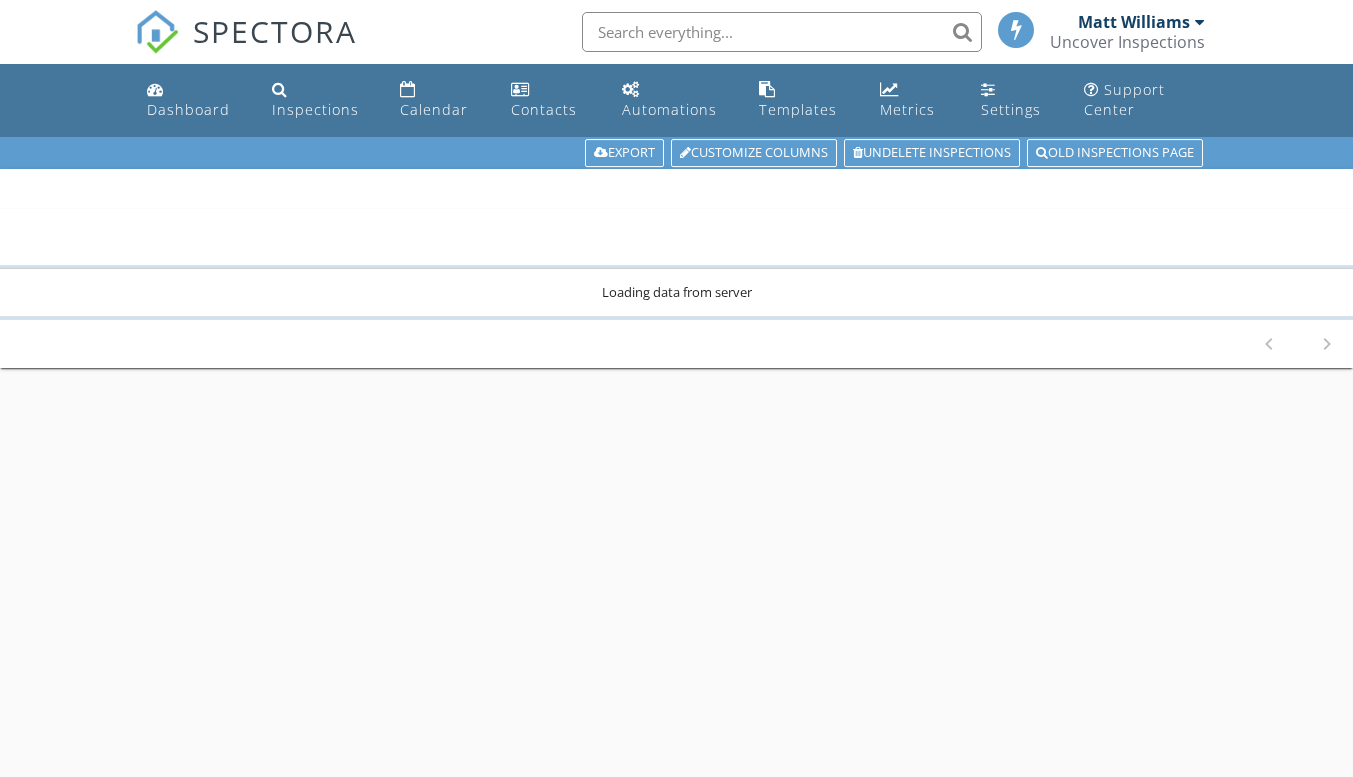 scroll, scrollTop: 0, scrollLeft: 0, axis: both 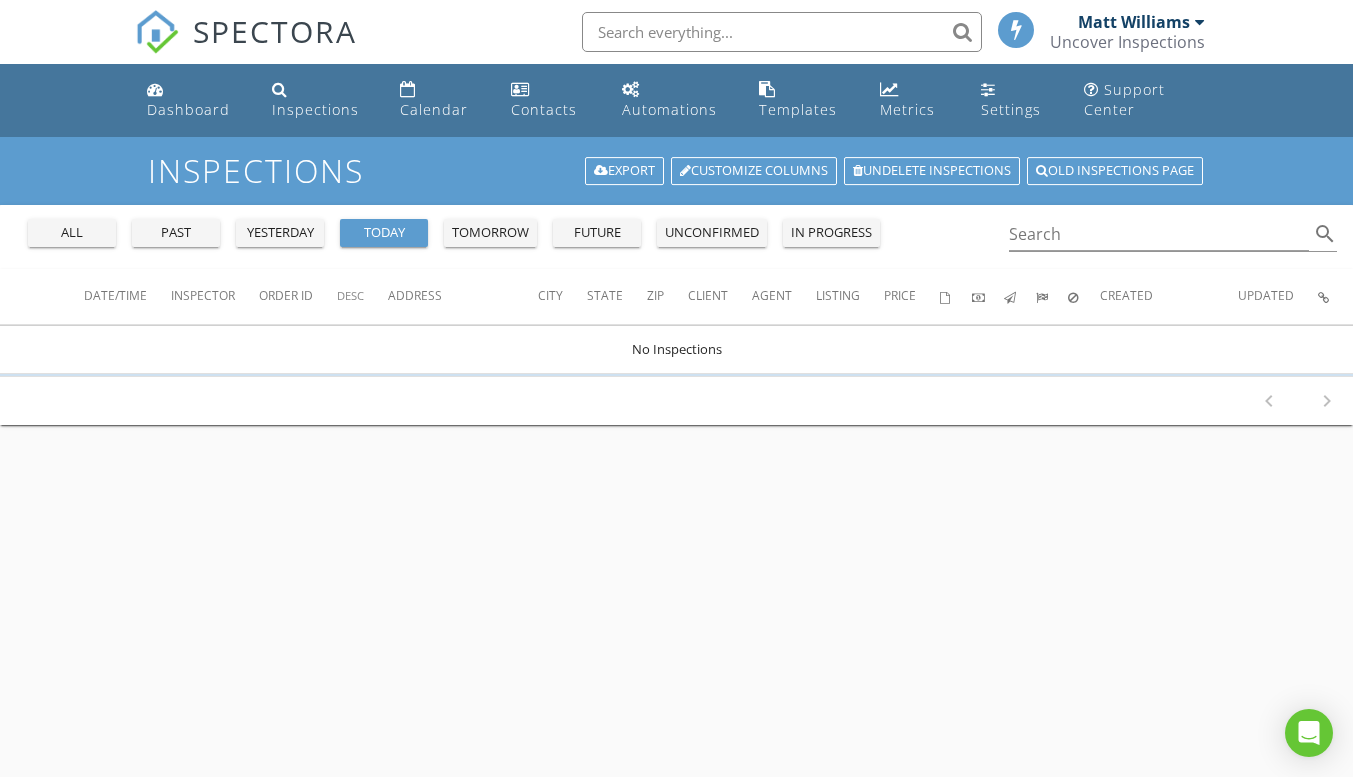 click on "unconfirmed" at bounding box center (712, 233) 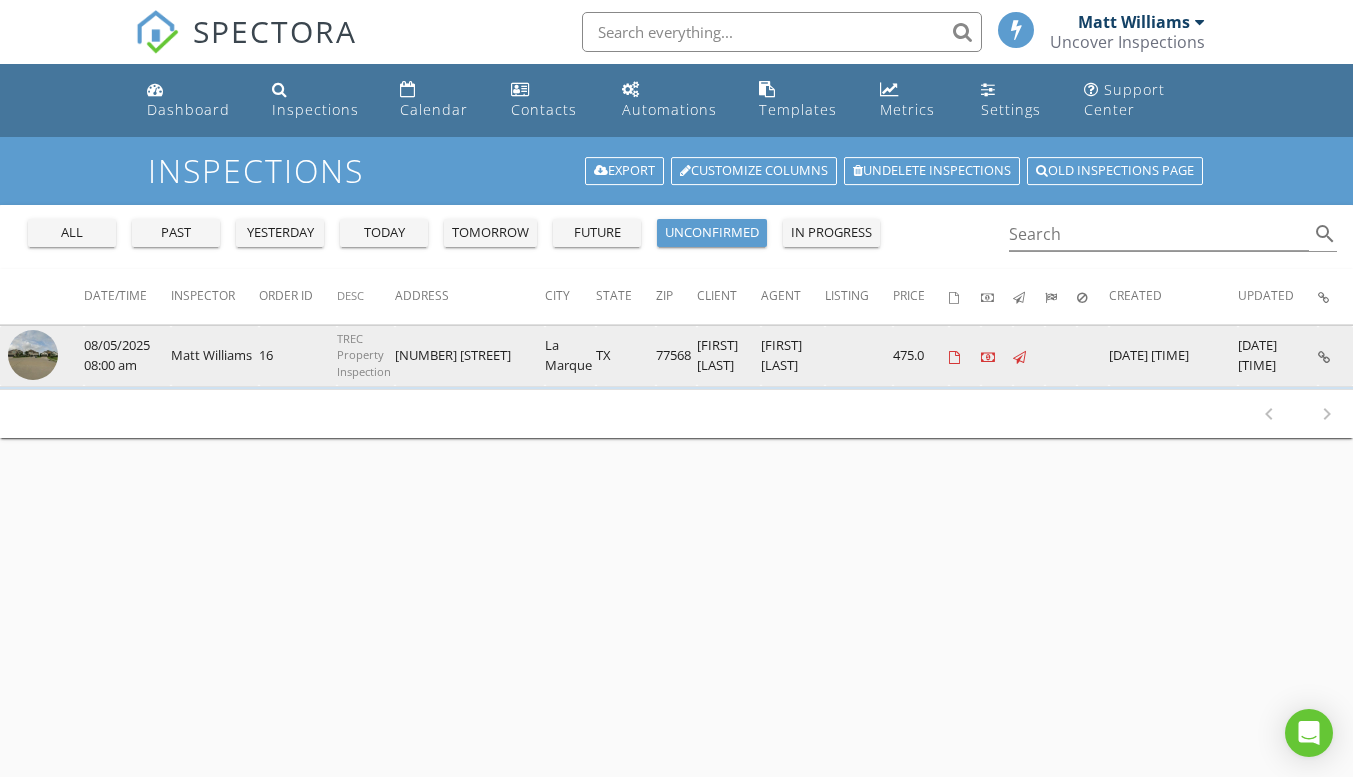 click at bounding box center (33, 355) 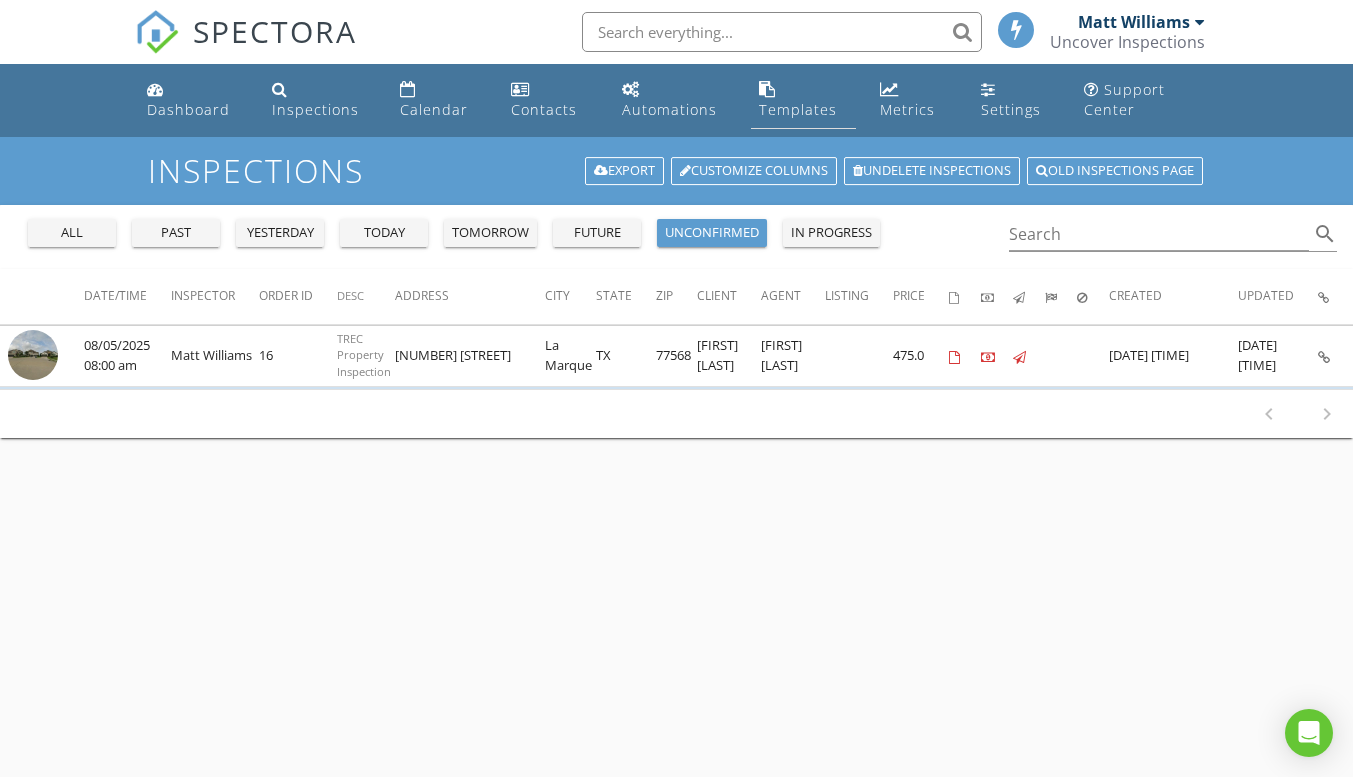 click on "Templates" at bounding box center (803, 100) 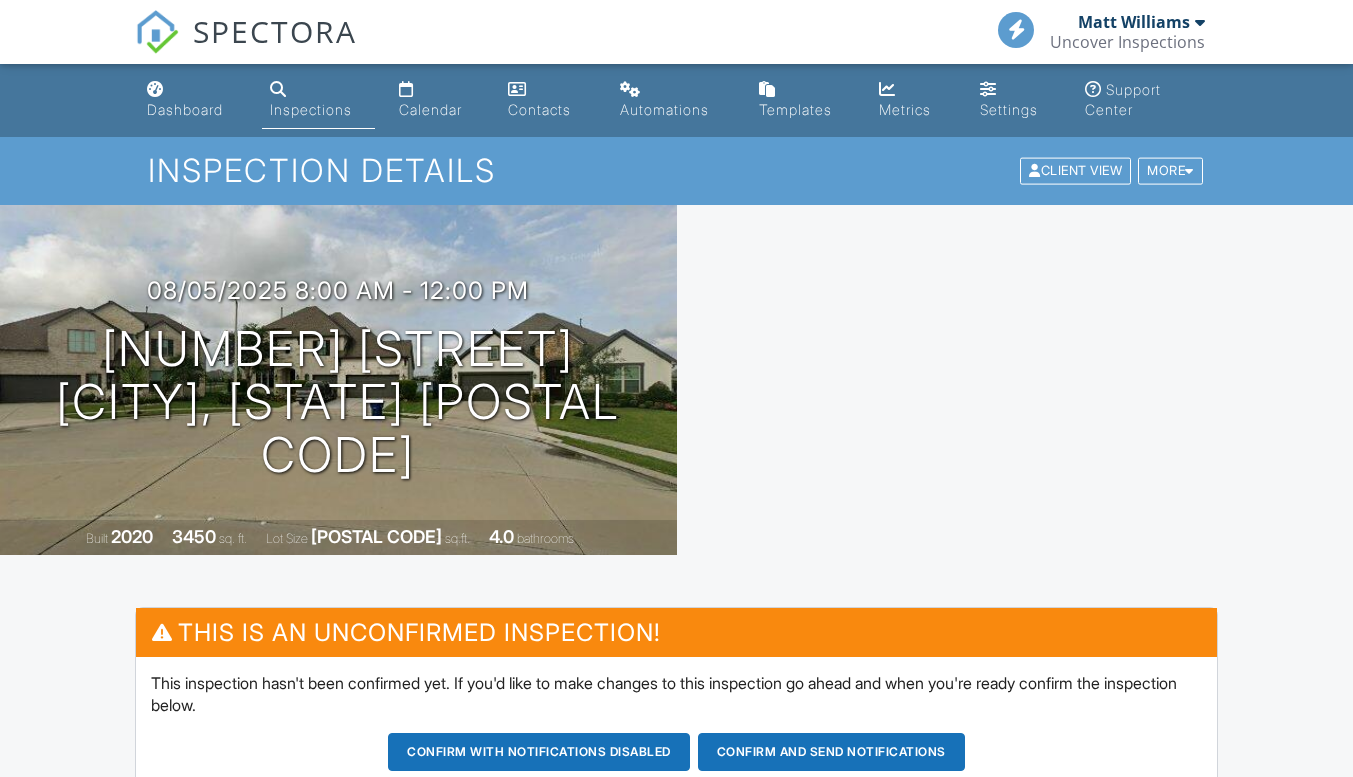 scroll, scrollTop: 0, scrollLeft: 0, axis: both 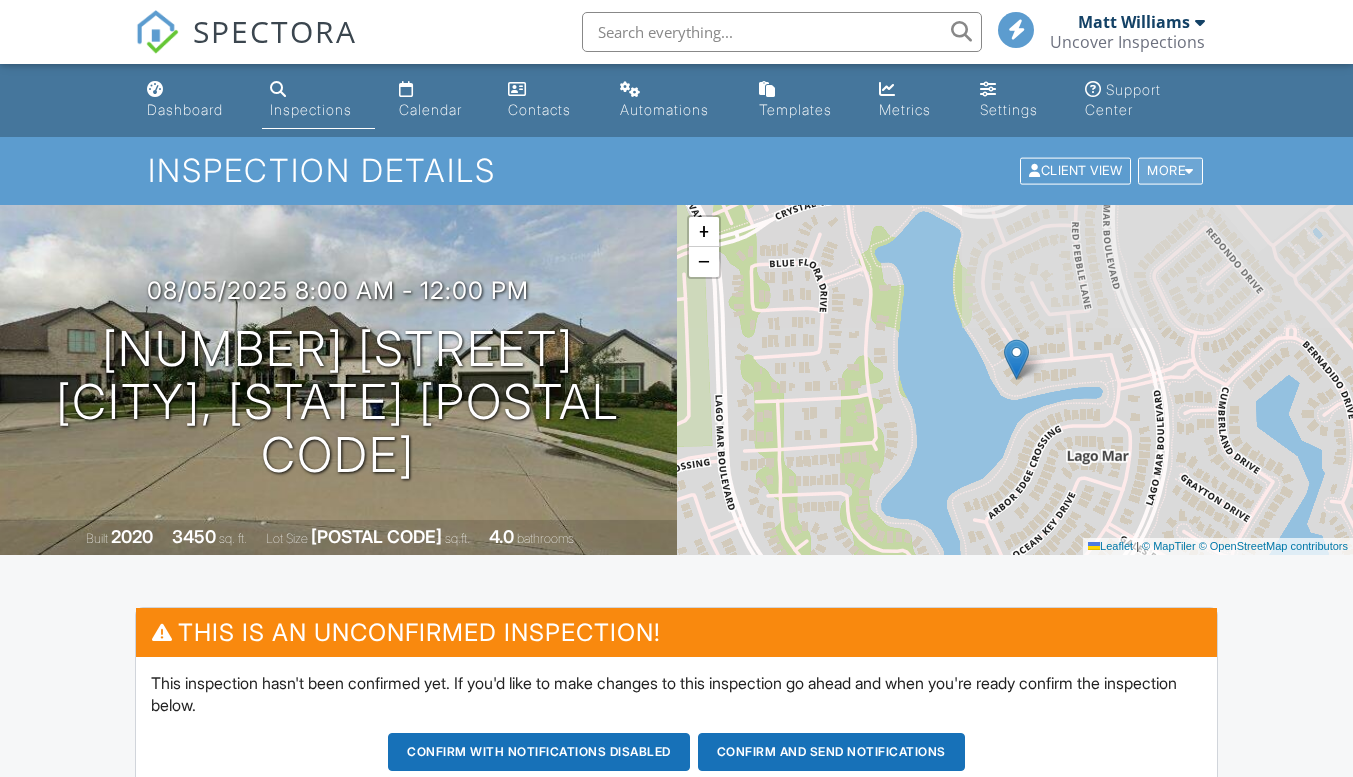 click at bounding box center [1189, 171] 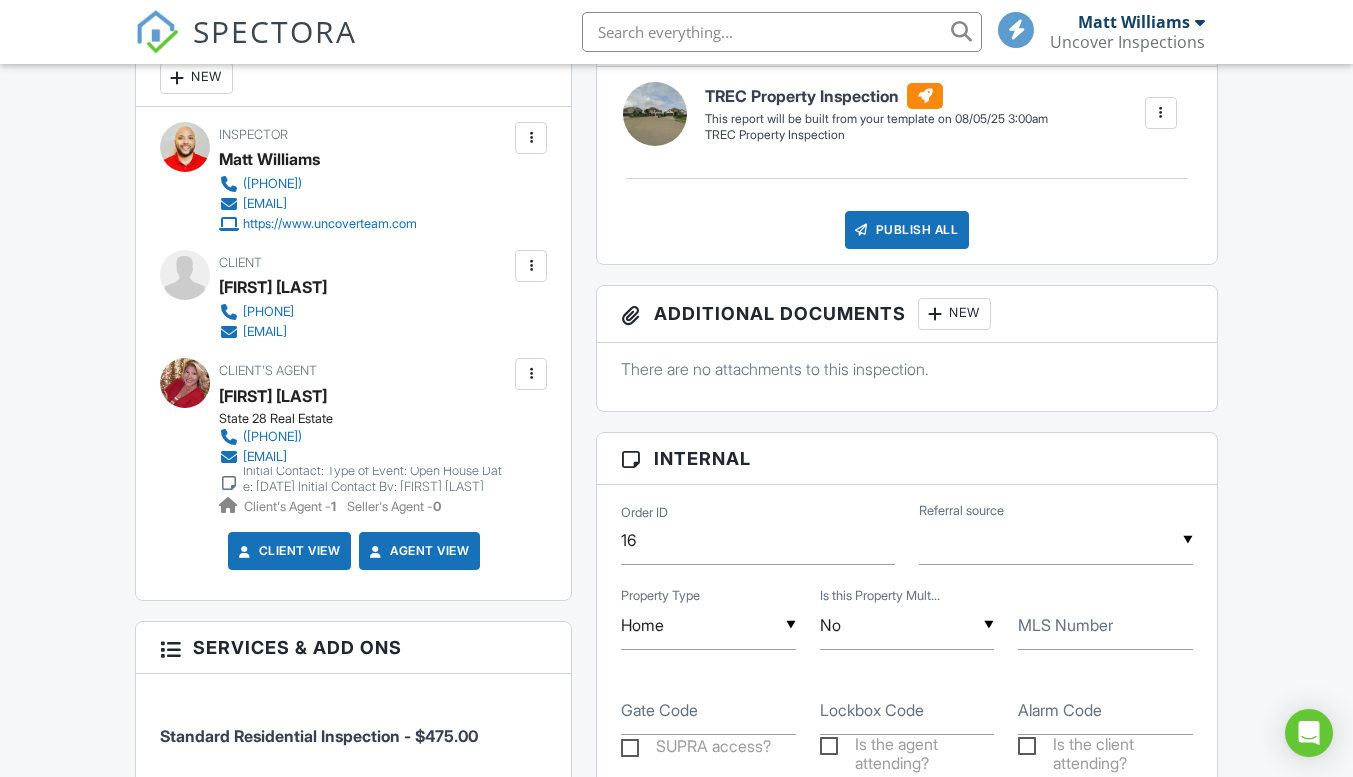 scroll, scrollTop: 780, scrollLeft: 0, axis: vertical 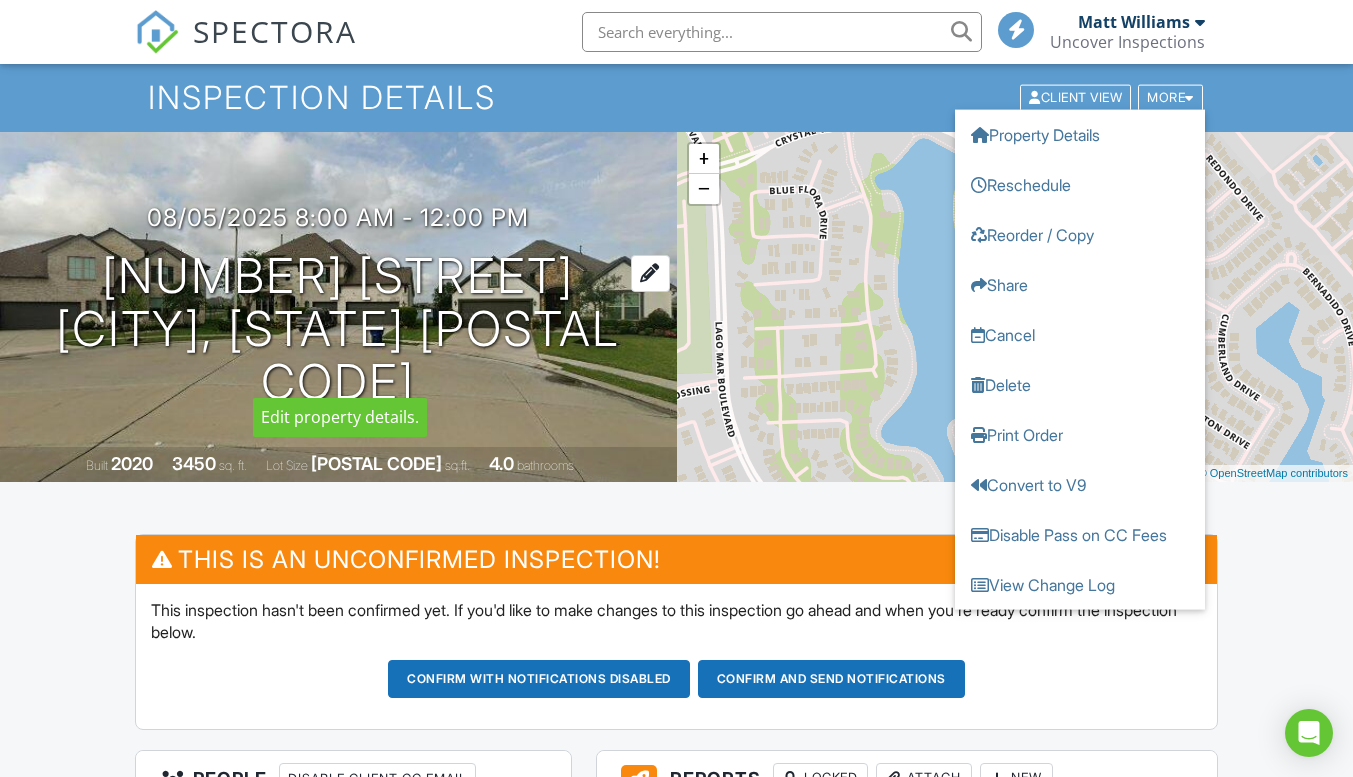 click at bounding box center (650, 273) 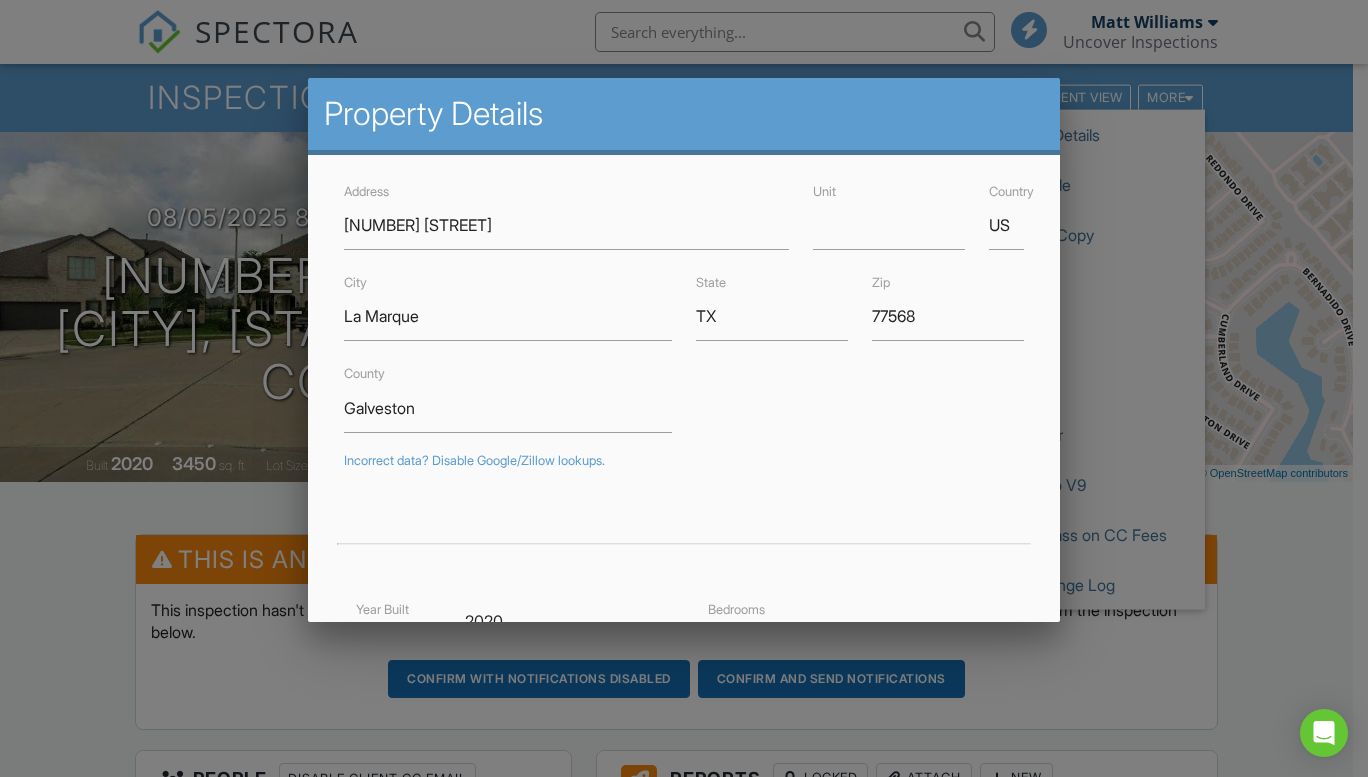 click at bounding box center (684, 385) 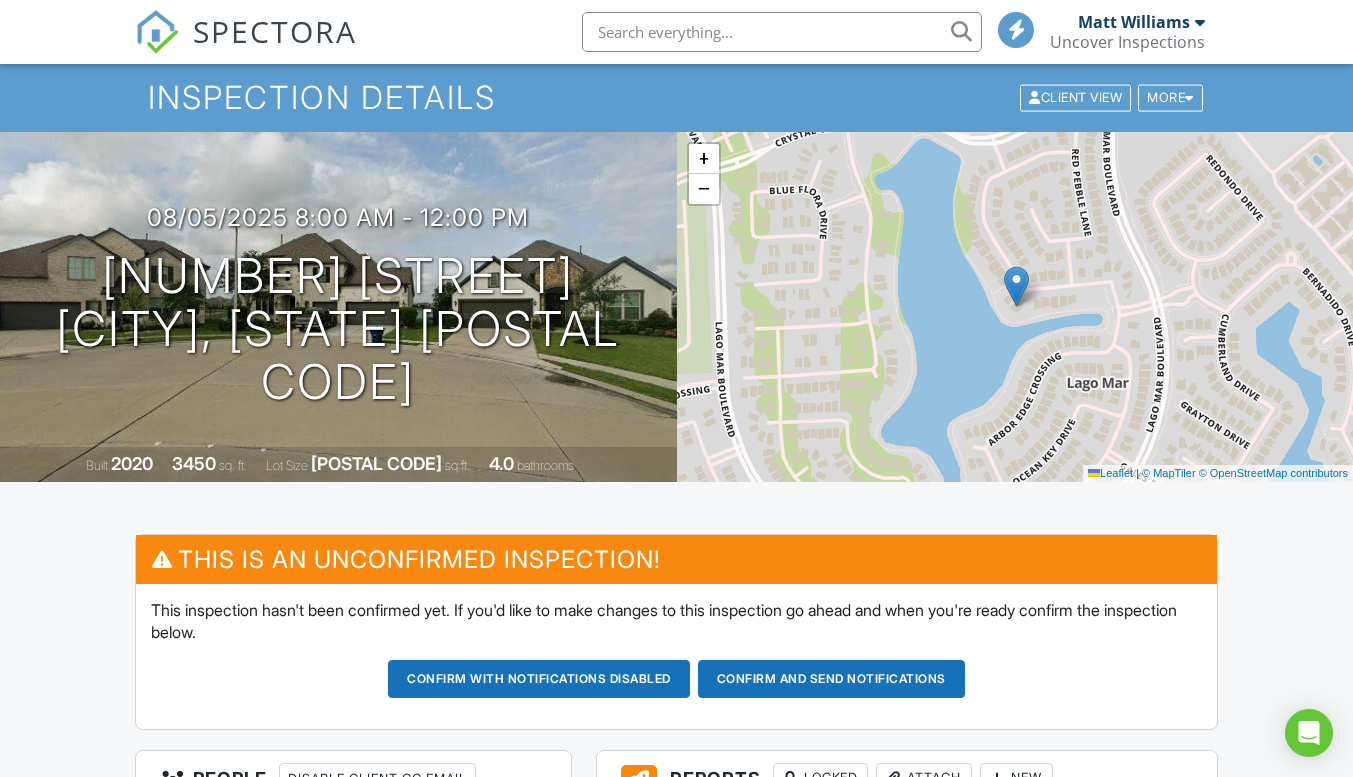 scroll, scrollTop: 0, scrollLeft: 0, axis: both 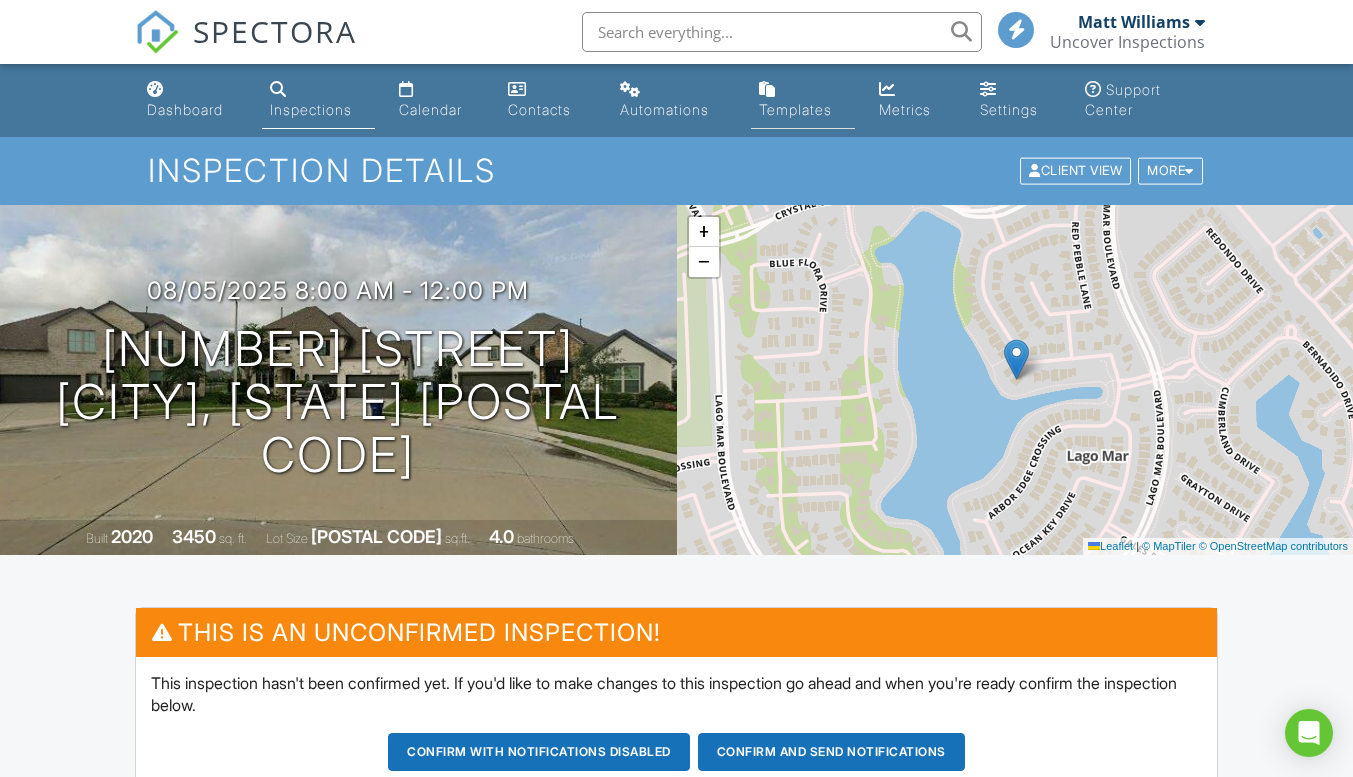 click on "Templates" at bounding box center [795, 109] 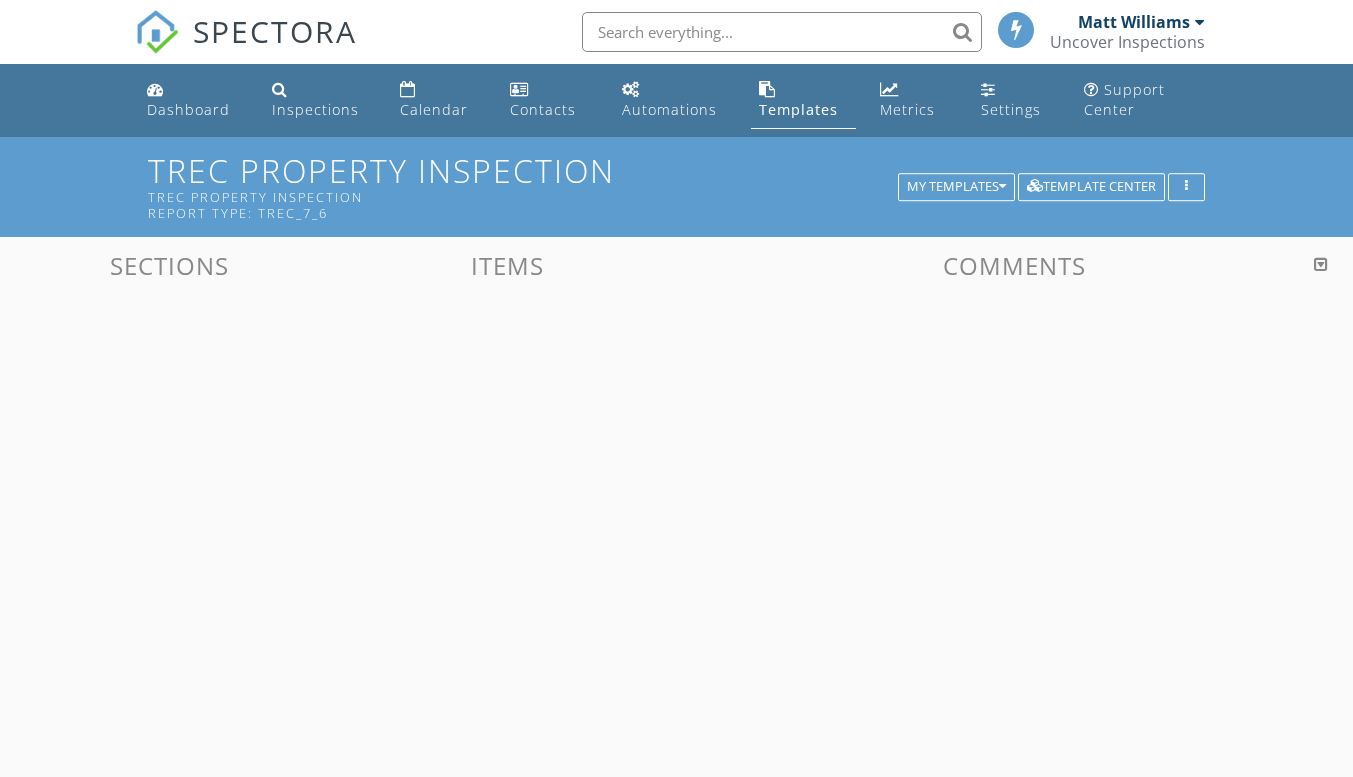 scroll, scrollTop: 0, scrollLeft: 0, axis: both 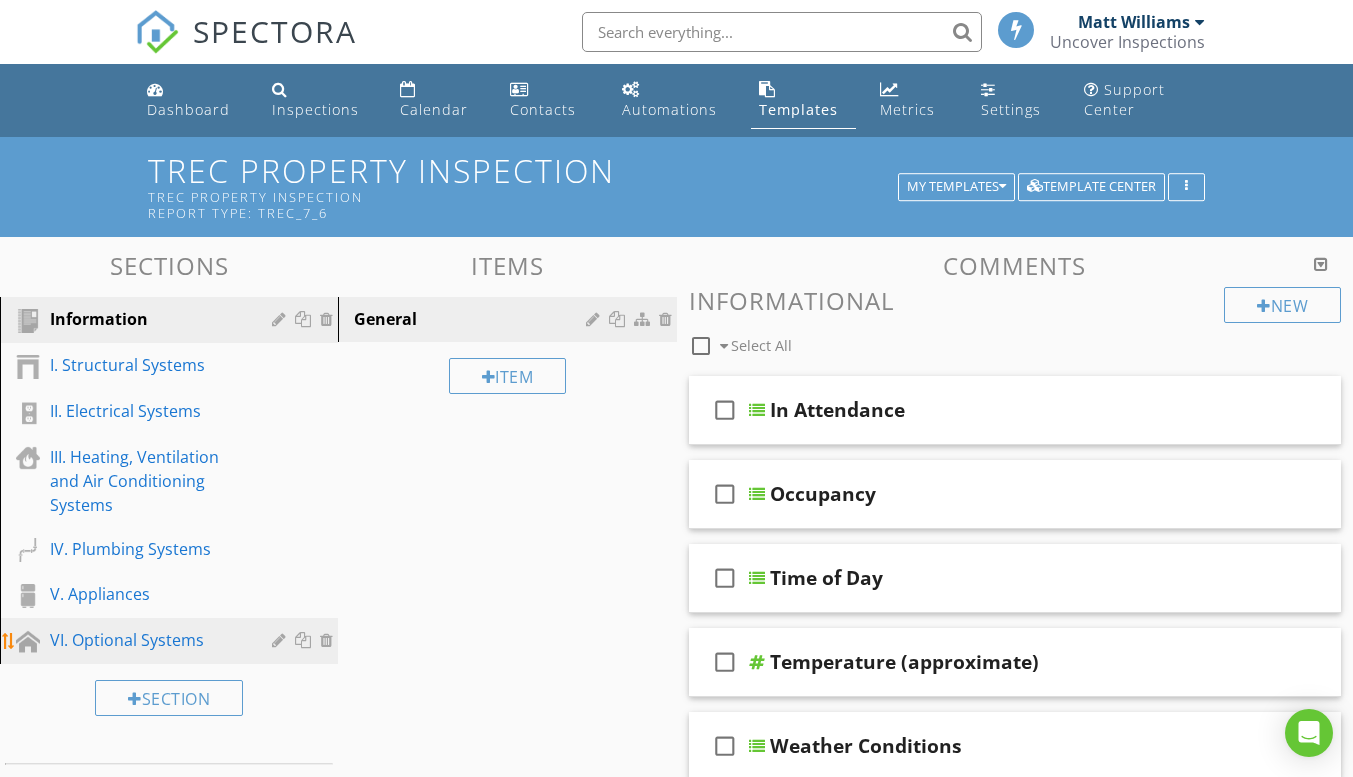 click on "VI. Optional Systems" at bounding box center (146, 640) 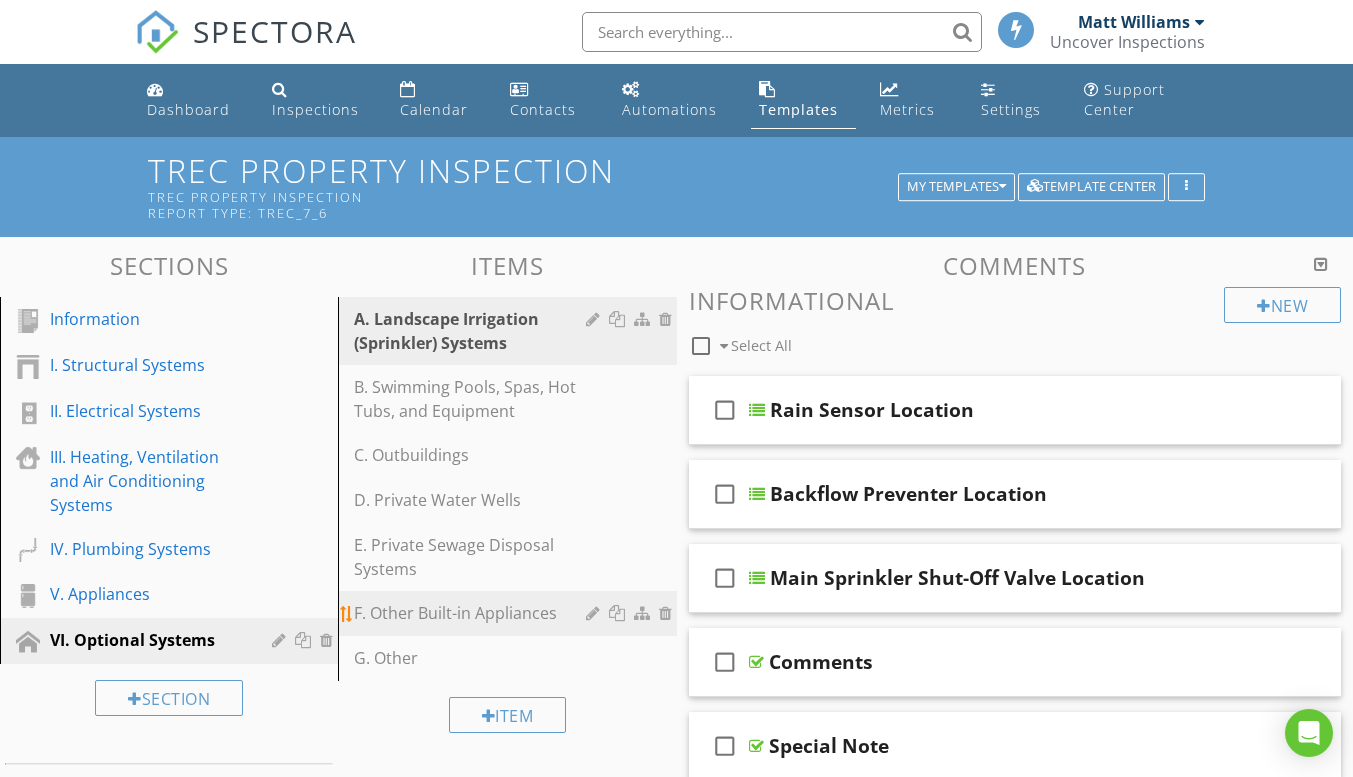 click on "F. Other Built-in Appliances" at bounding box center [472, 613] 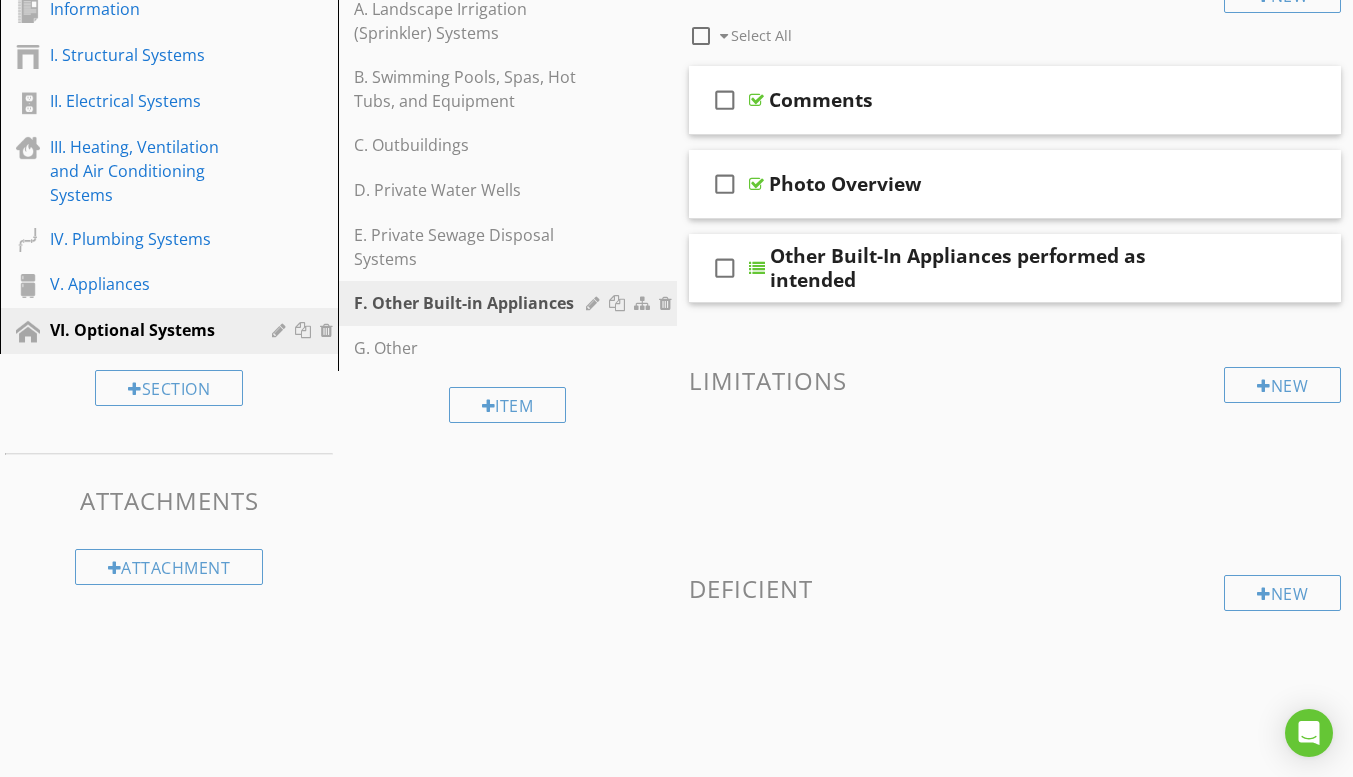 scroll, scrollTop: 321, scrollLeft: 0, axis: vertical 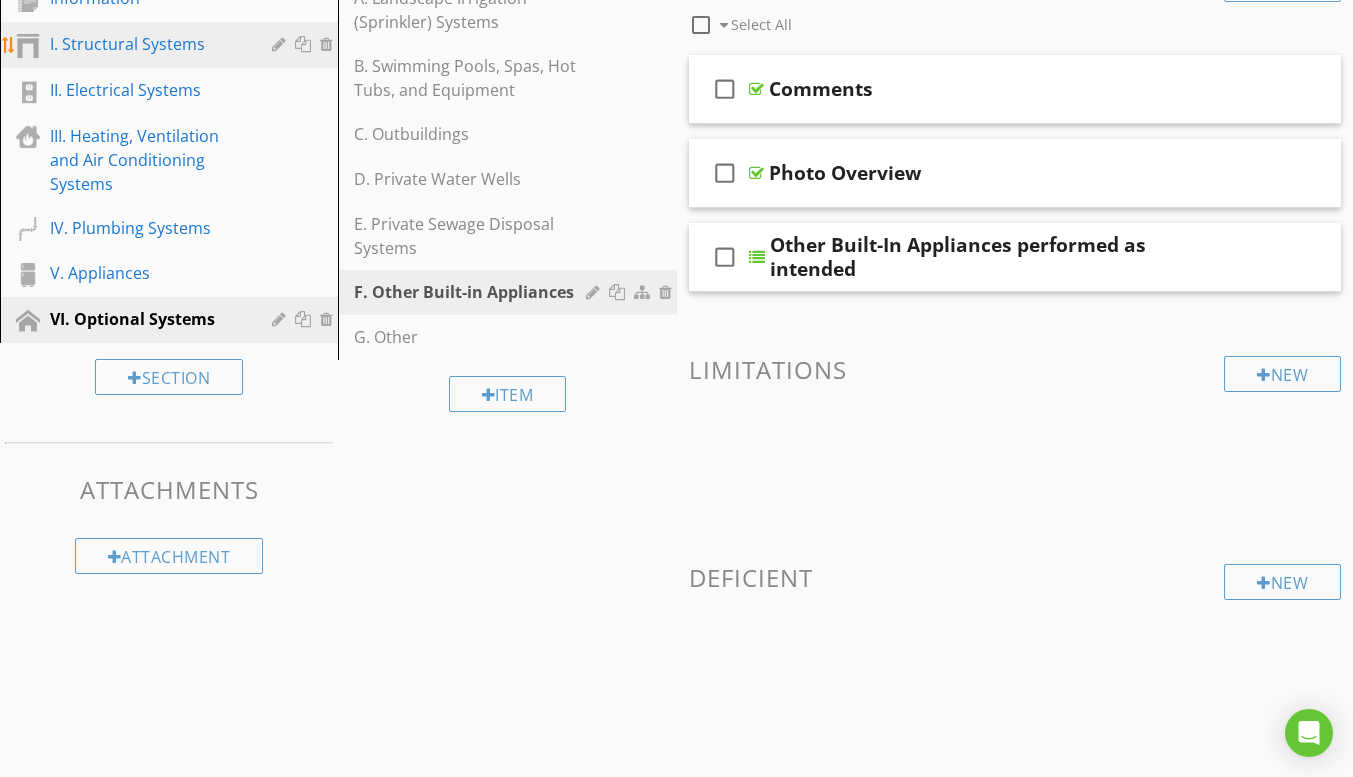 click on "I. Structural Systems" at bounding box center (172, 45) 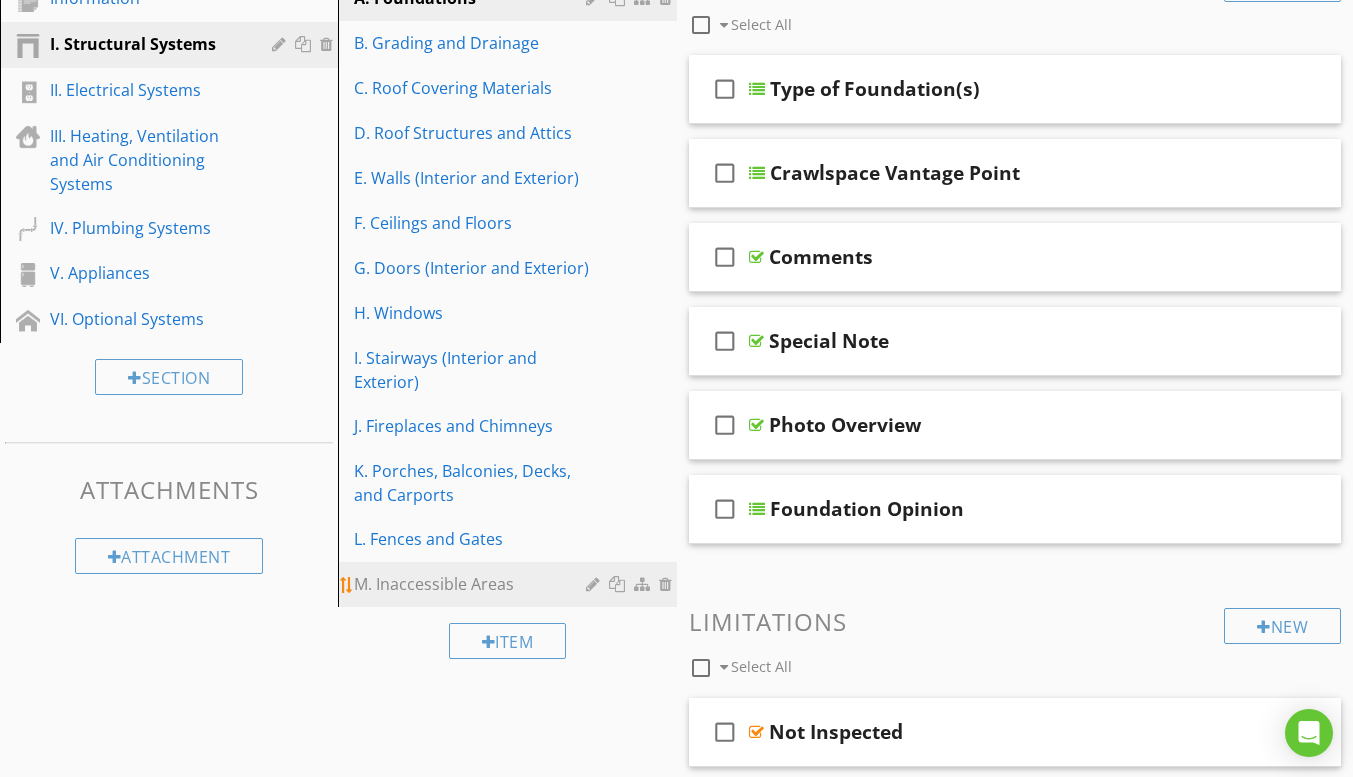 click on "M. Inaccessible Areas" at bounding box center (472, 584) 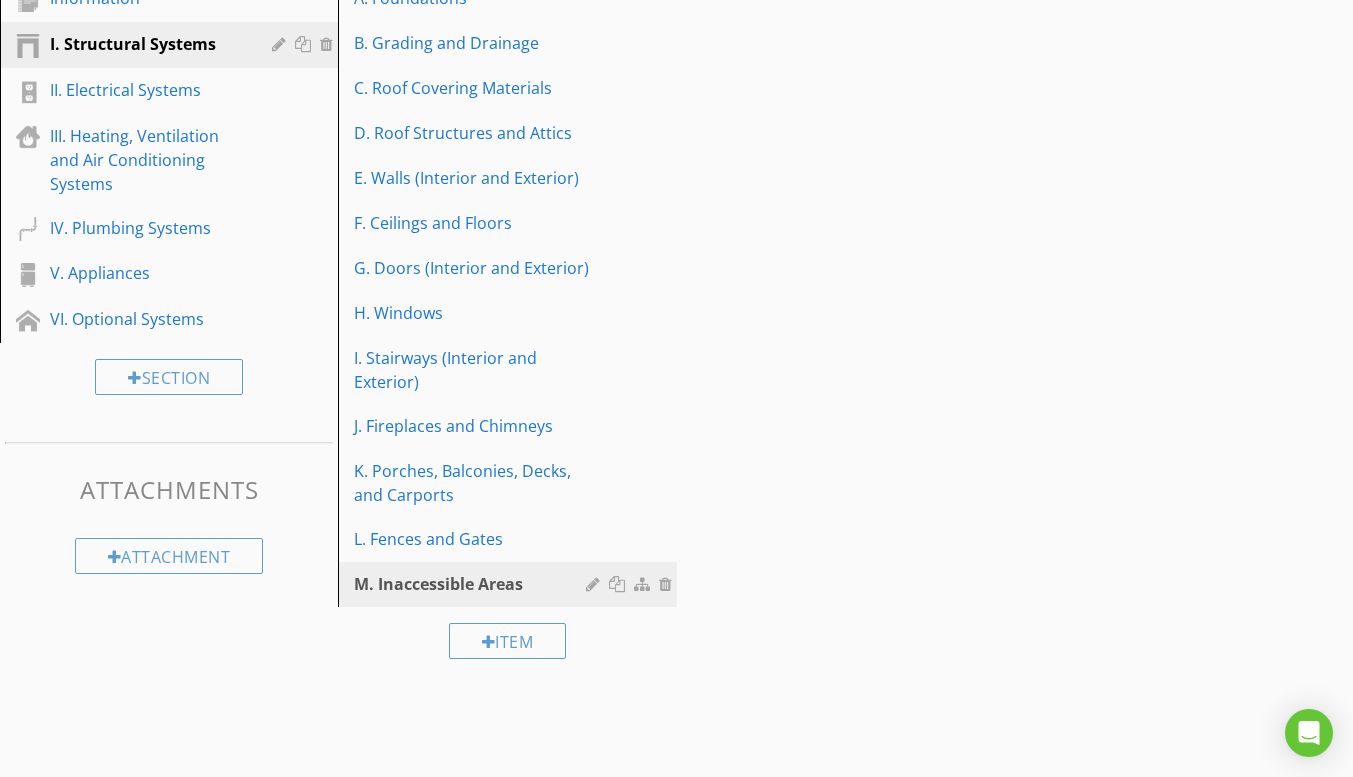 scroll, scrollTop: 238, scrollLeft: 0, axis: vertical 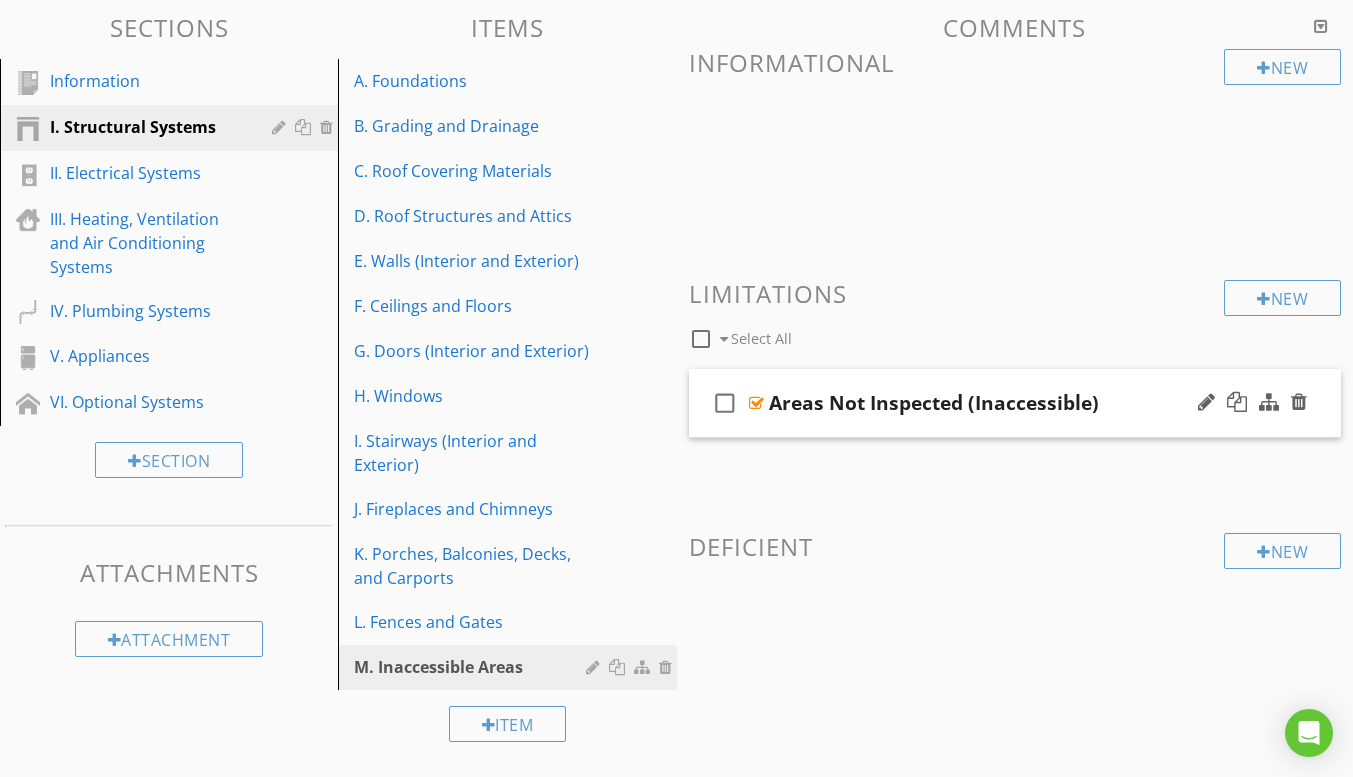 click on "Areas Not Inspected (Inaccessible)" at bounding box center (998, 403) 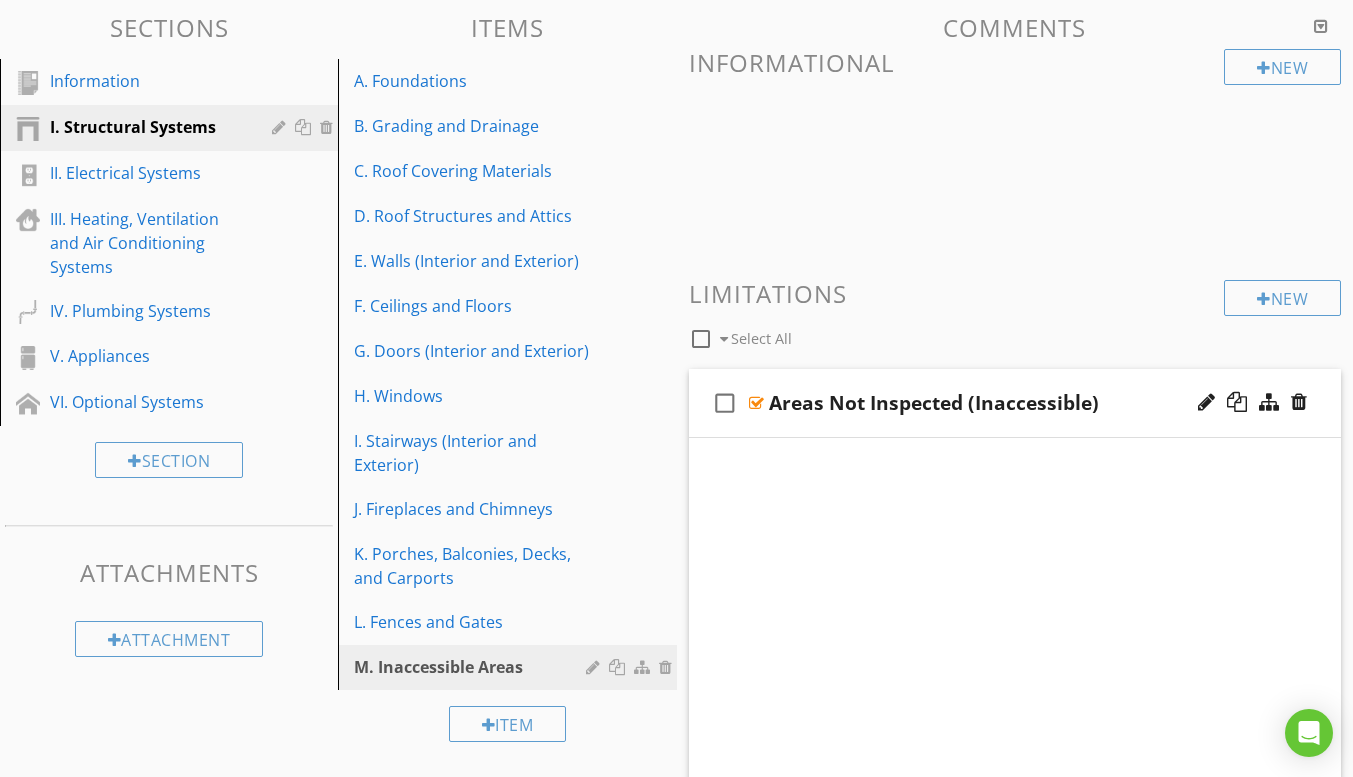 scroll, scrollTop: 321, scrollLeft: 0, axis: vertical 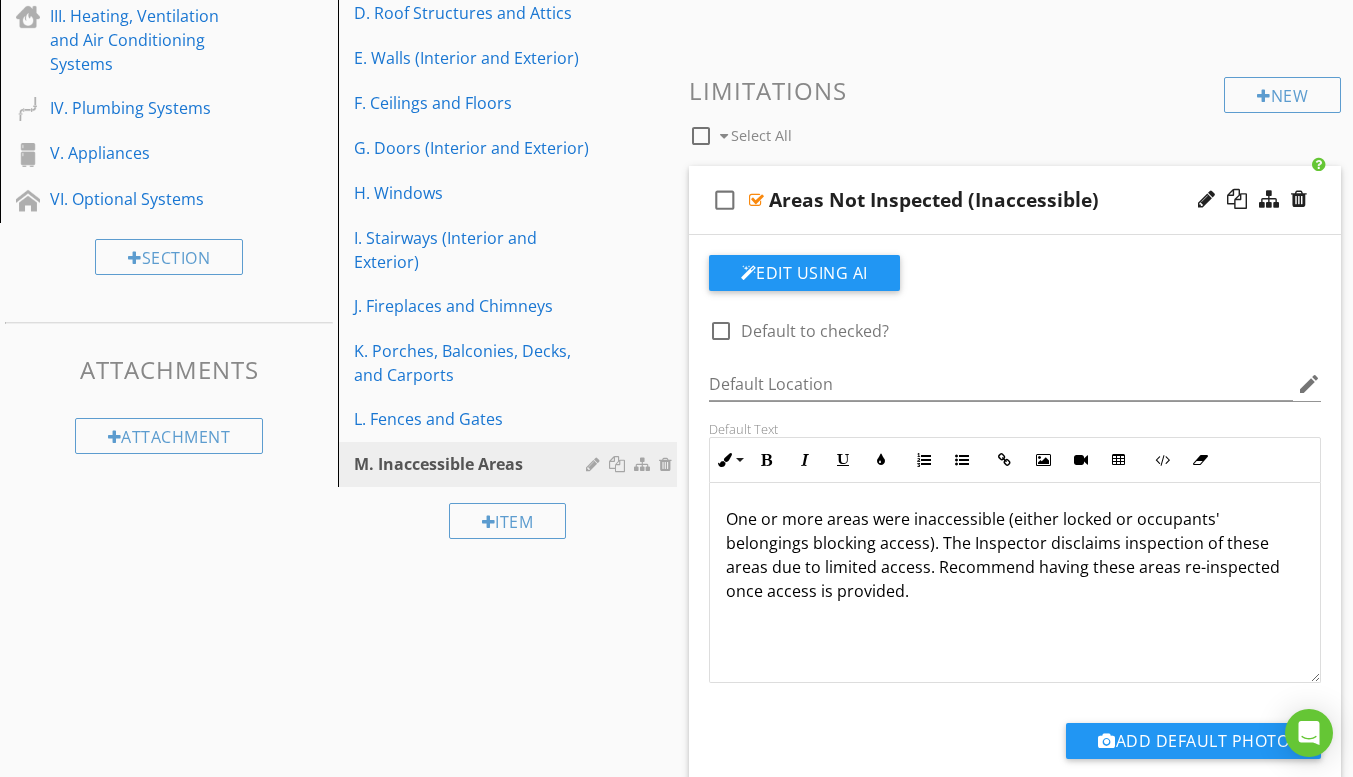 click on "One or more areas were inaccessible (either locked or occupants' belongings blocking access). The Inspector disclaims inspection of these areas due to limited access. Recommend having these areas re-inspected once access is provided." at bounding box center [1015, 555] 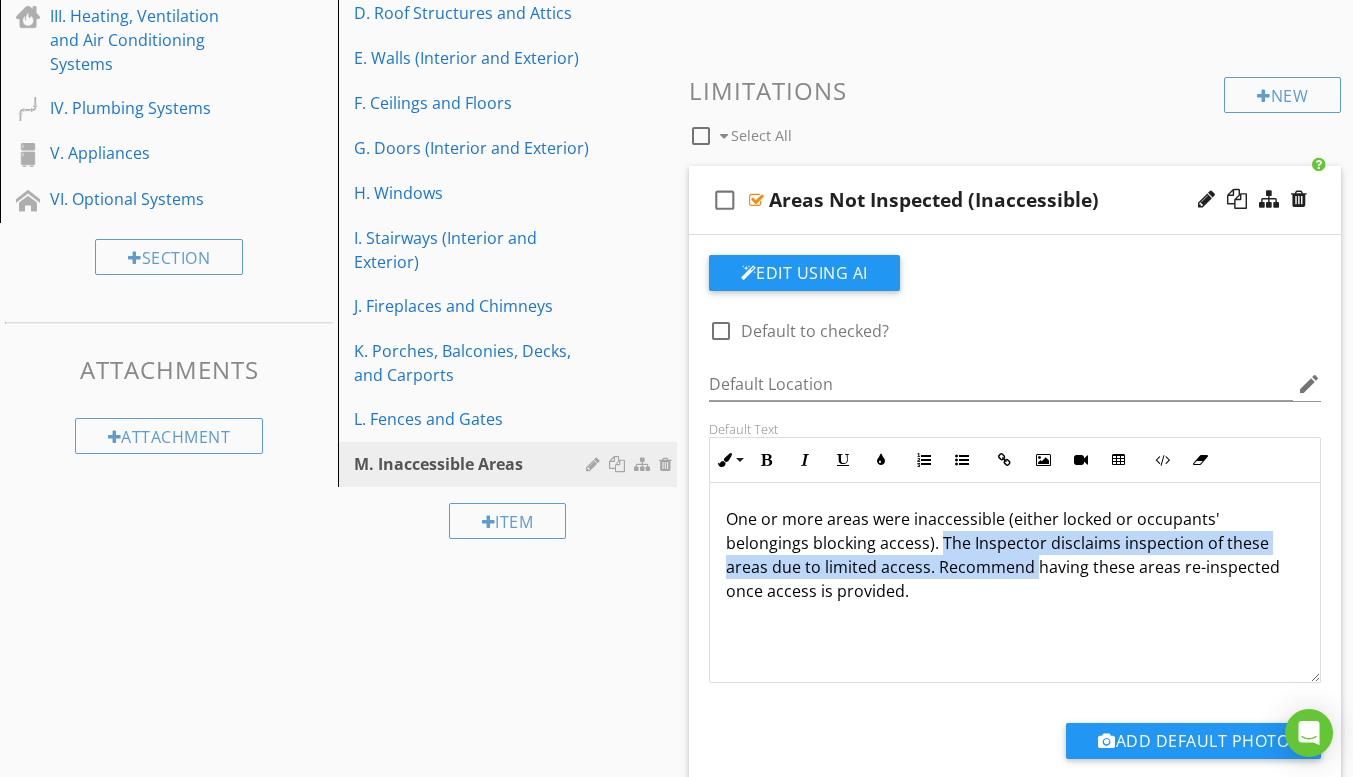 drag, startPoint x: 939, startPoint y: 537, endPoint x: 1032, endPoint y: 569, distance: 98.35141 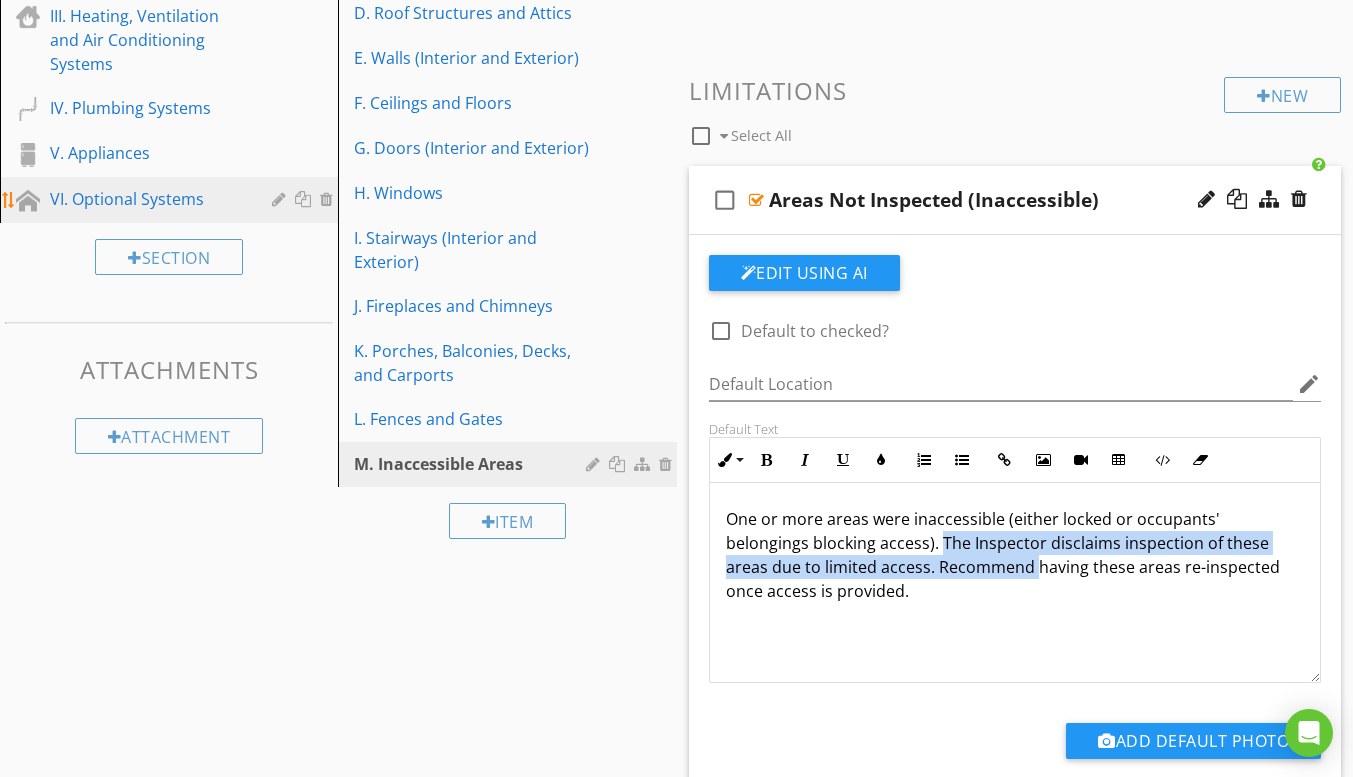 click on "VI. Optional Systems" at bounding box center [146, 199] 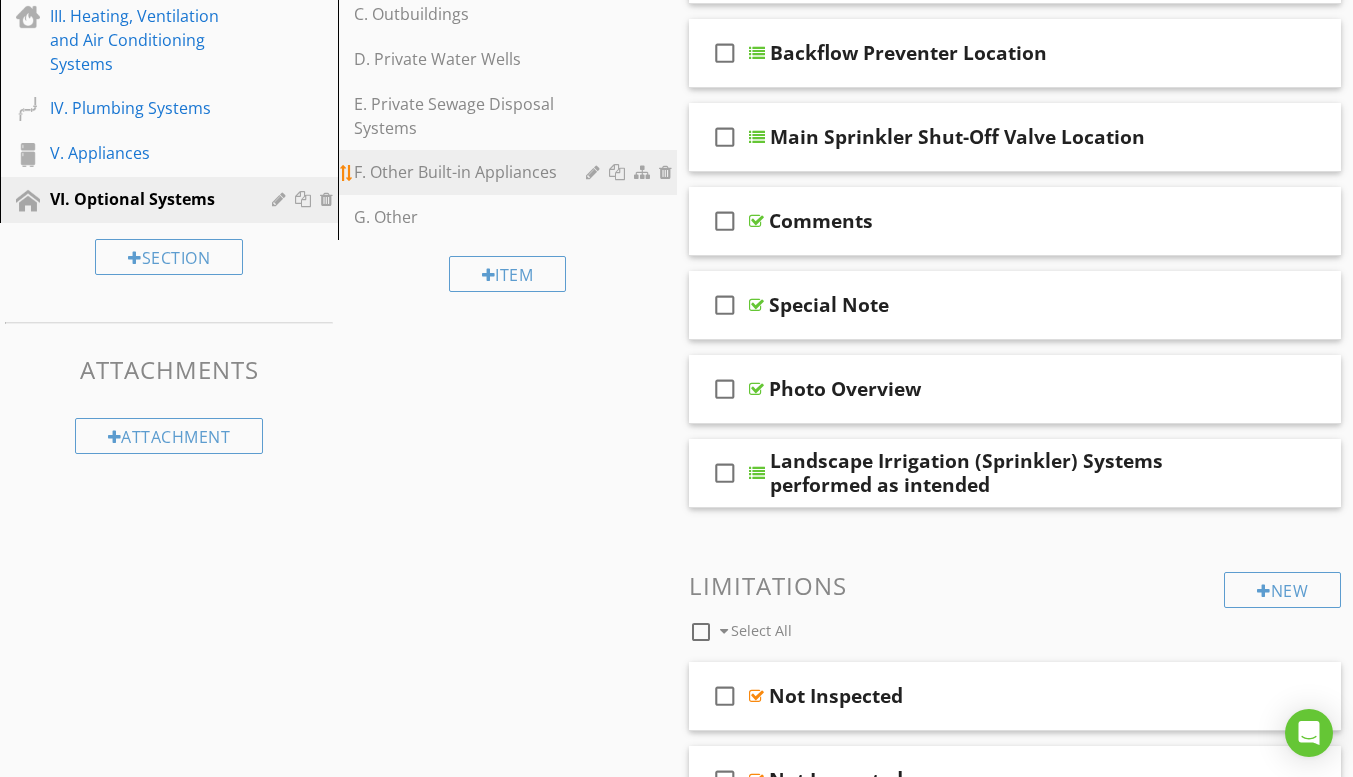 click on "F. Other Built-in Appliances" at bounding box center (472, 172) 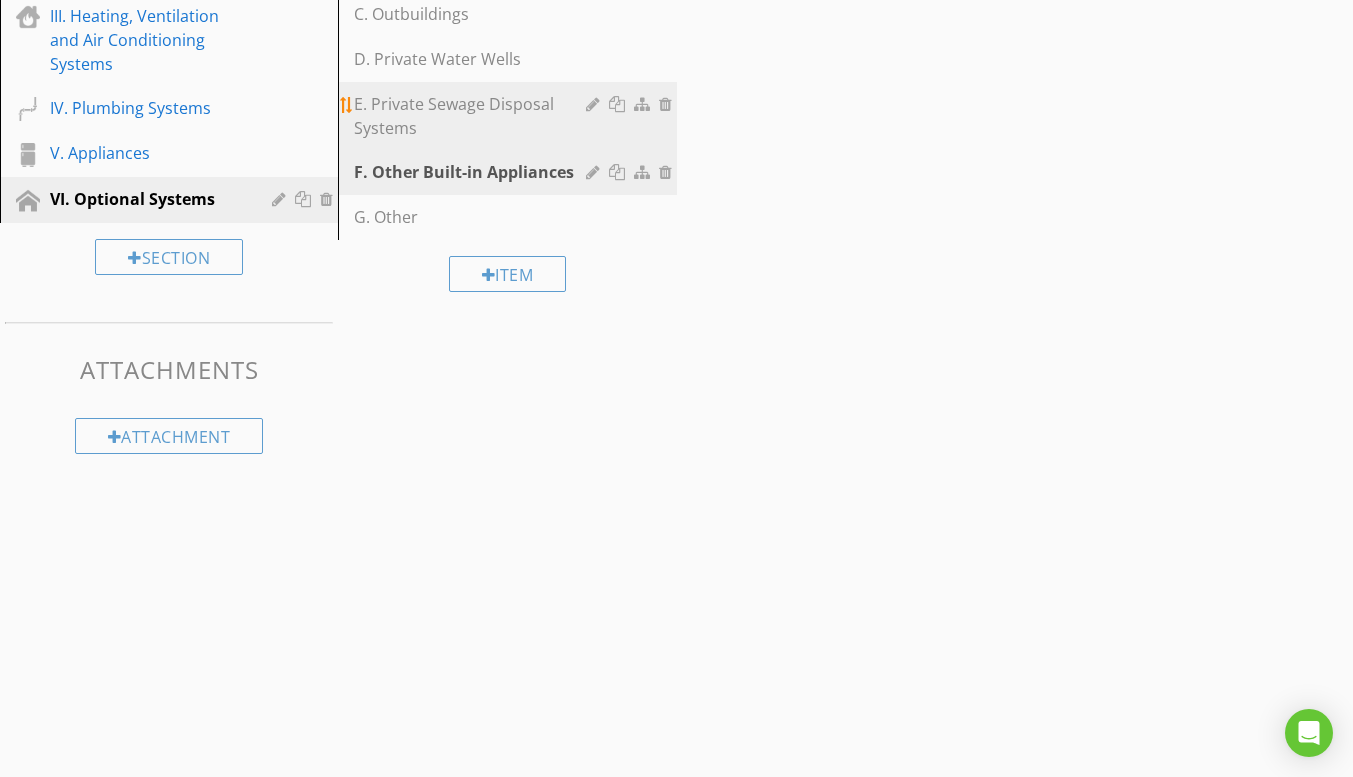 scroll, scrollTop: 334, scrollLeft: 0, axis: vertical 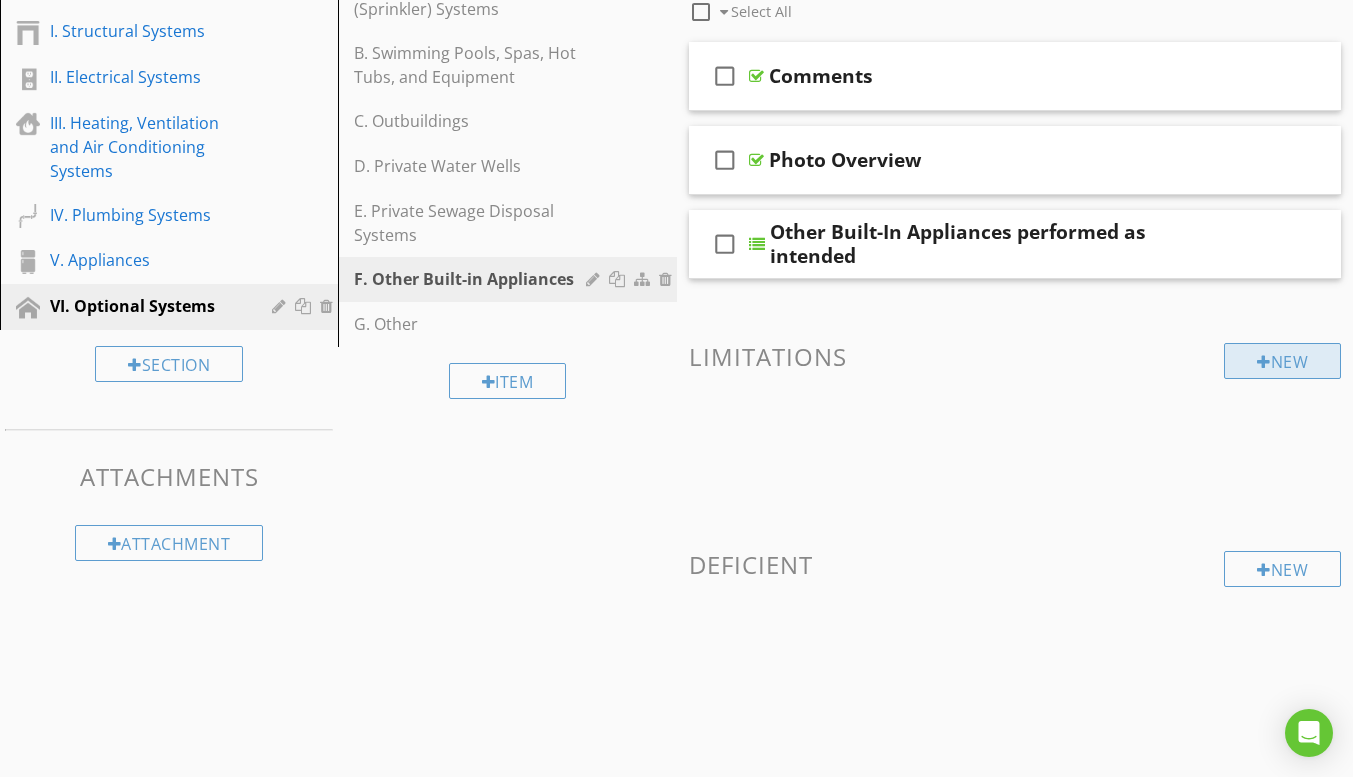 click on "New" at bounding box center [1282, 361] 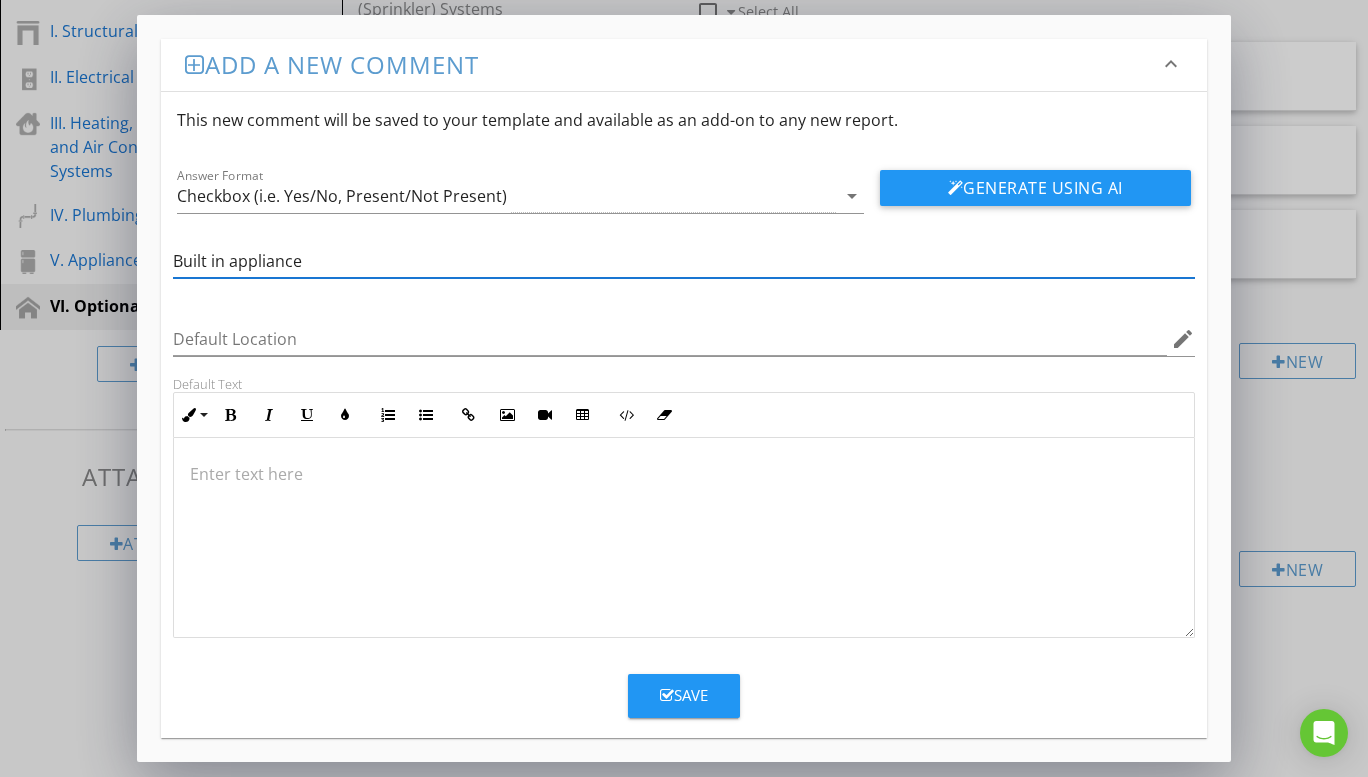 click on "Built in appliance" at bounding box center [684, 261] 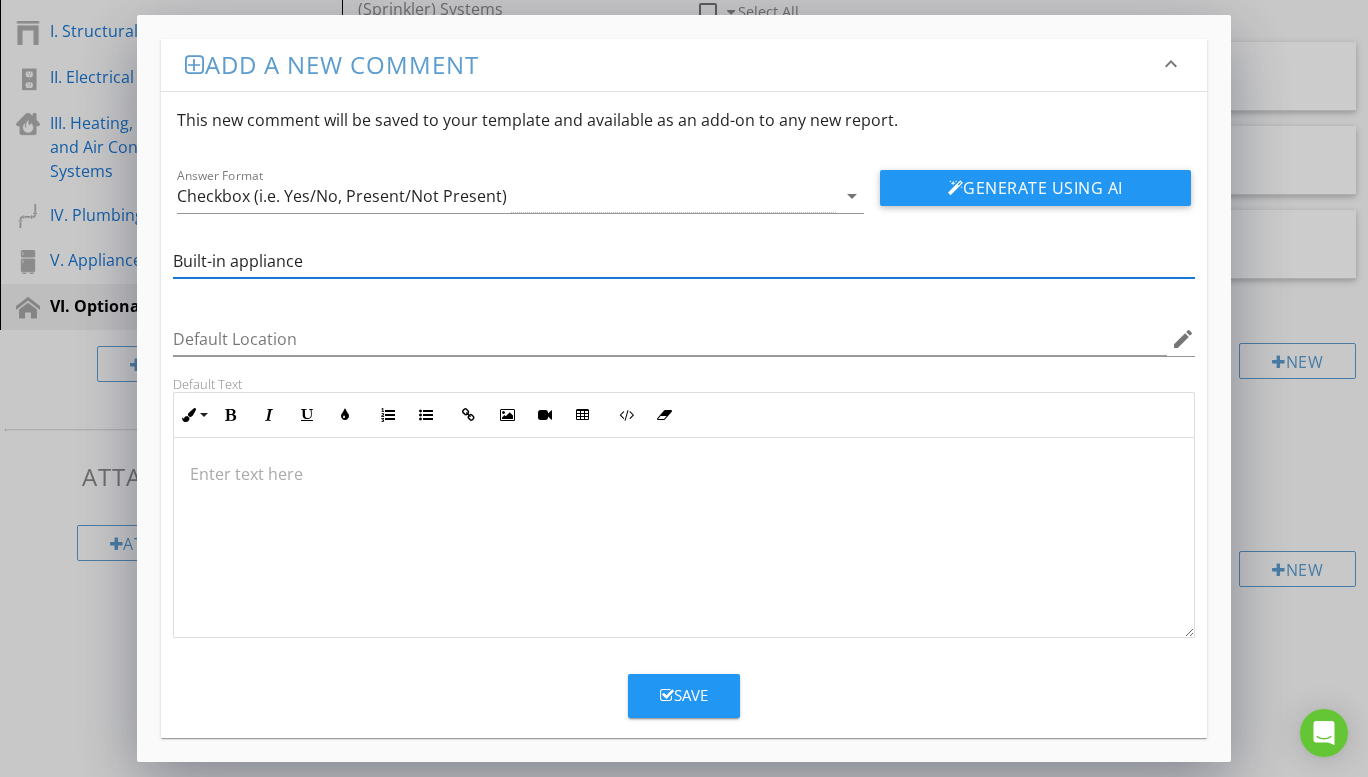 click on "Built-in appliance" at bounding box center (684, 261) 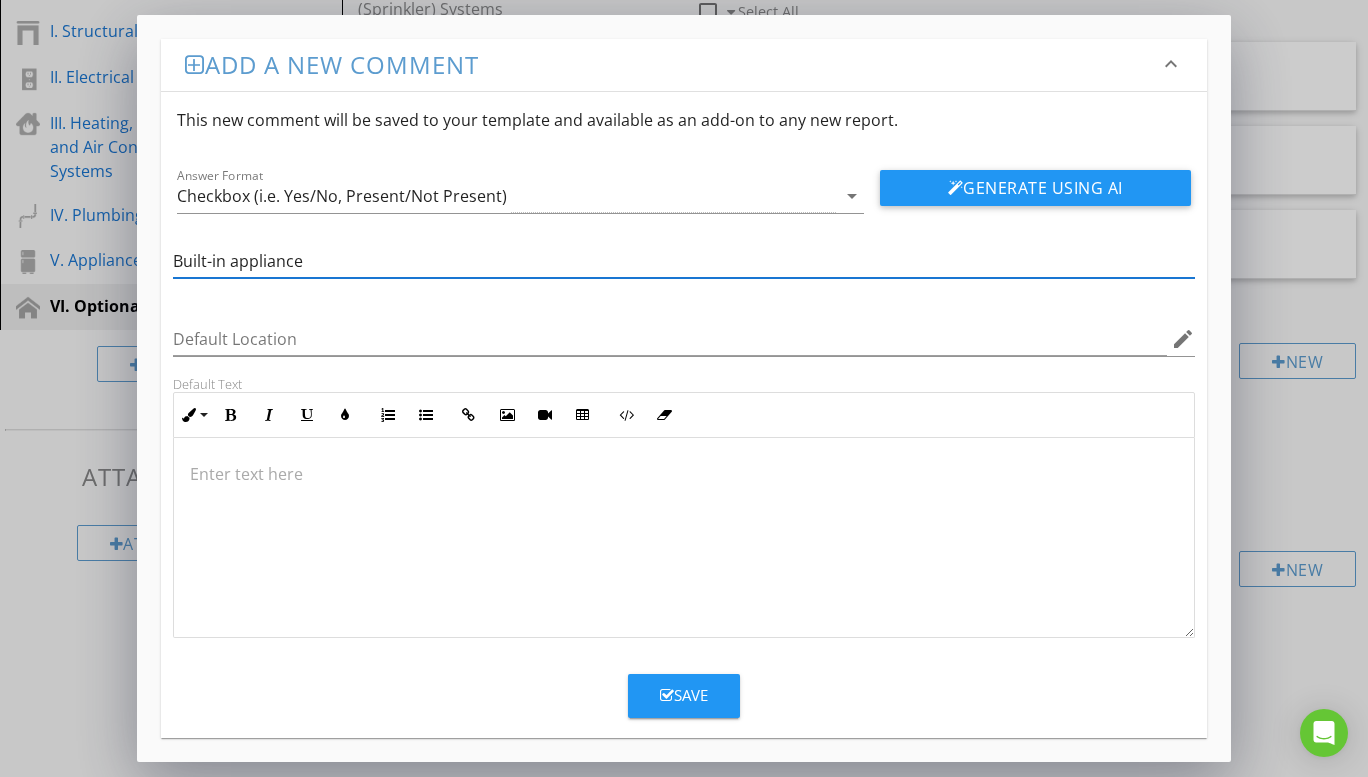 click on "Built-in appliance" at bounding box center (684, 261) 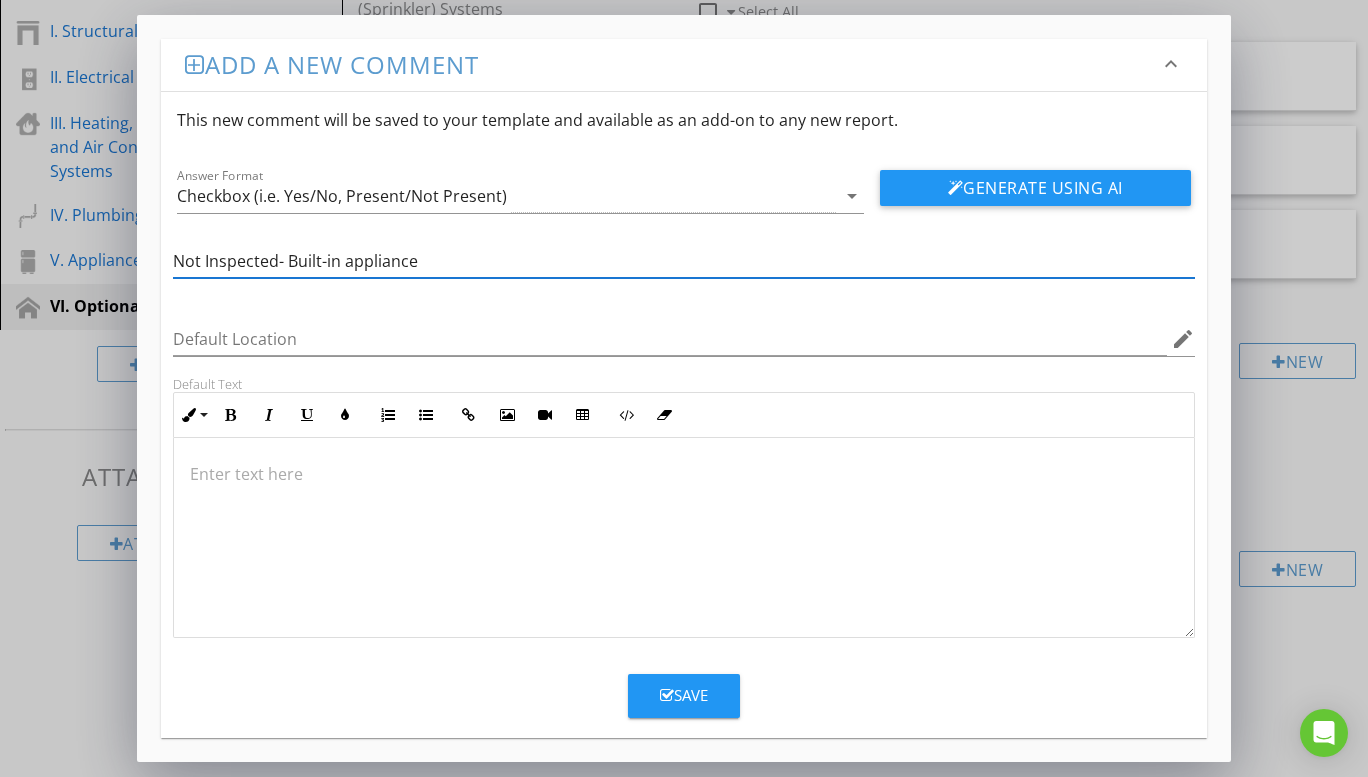 click at bounding box center [684, 474] 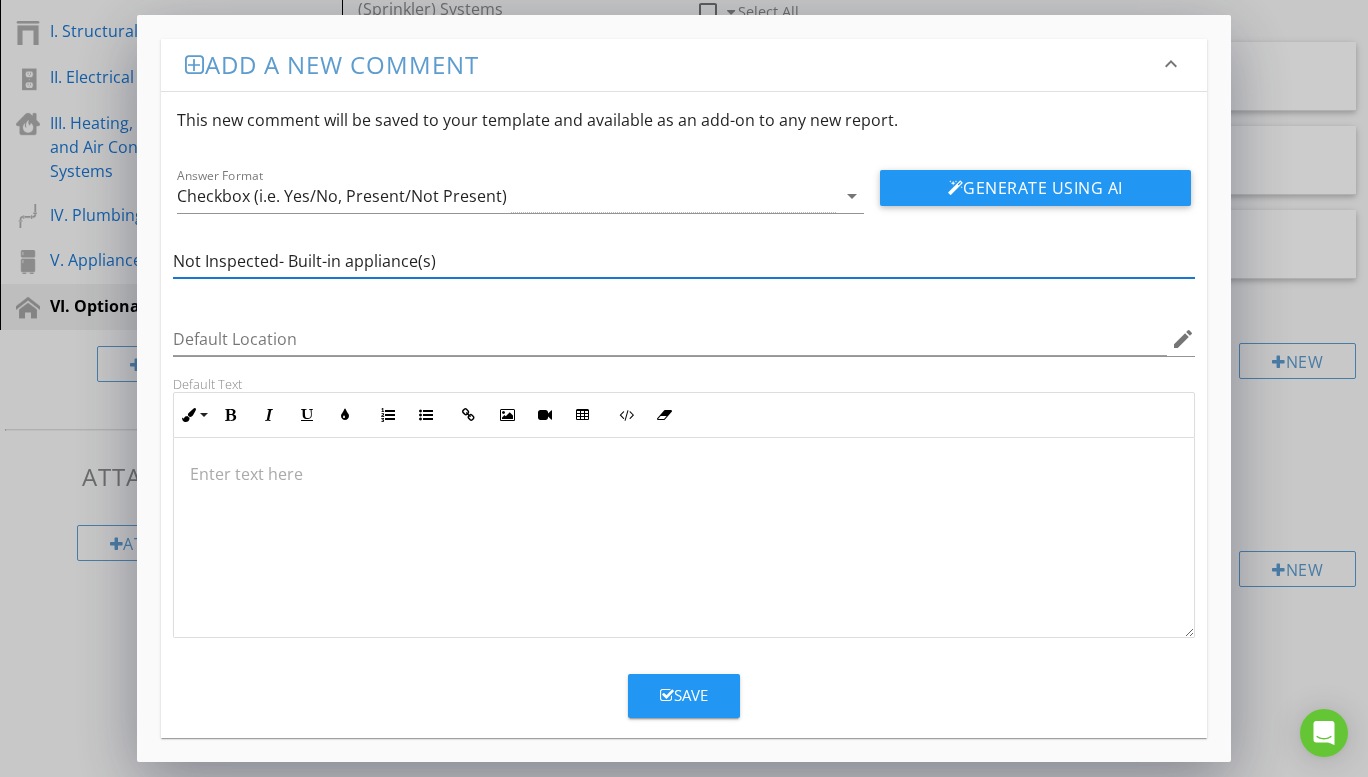 type on "Not Inspected- Built-in appliance(s)" 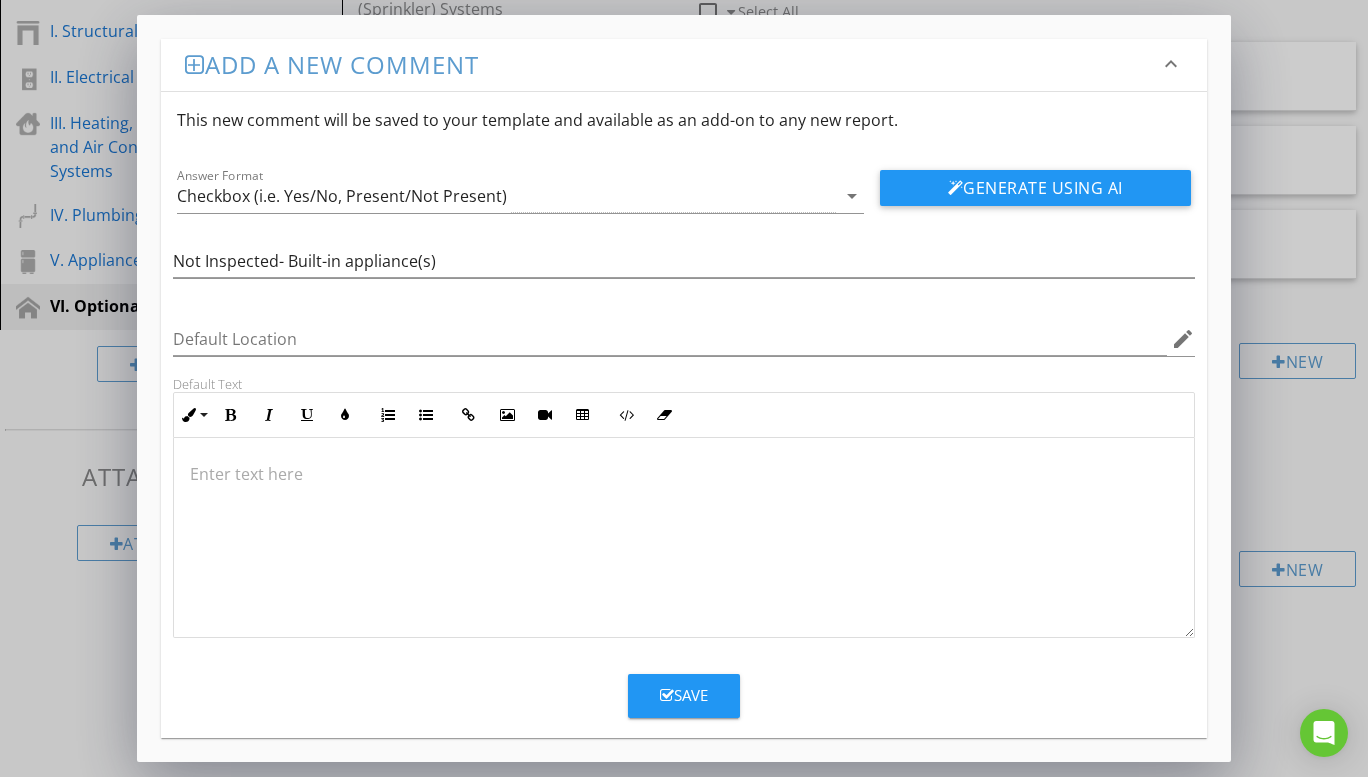 click at bounding box center [684, 474] 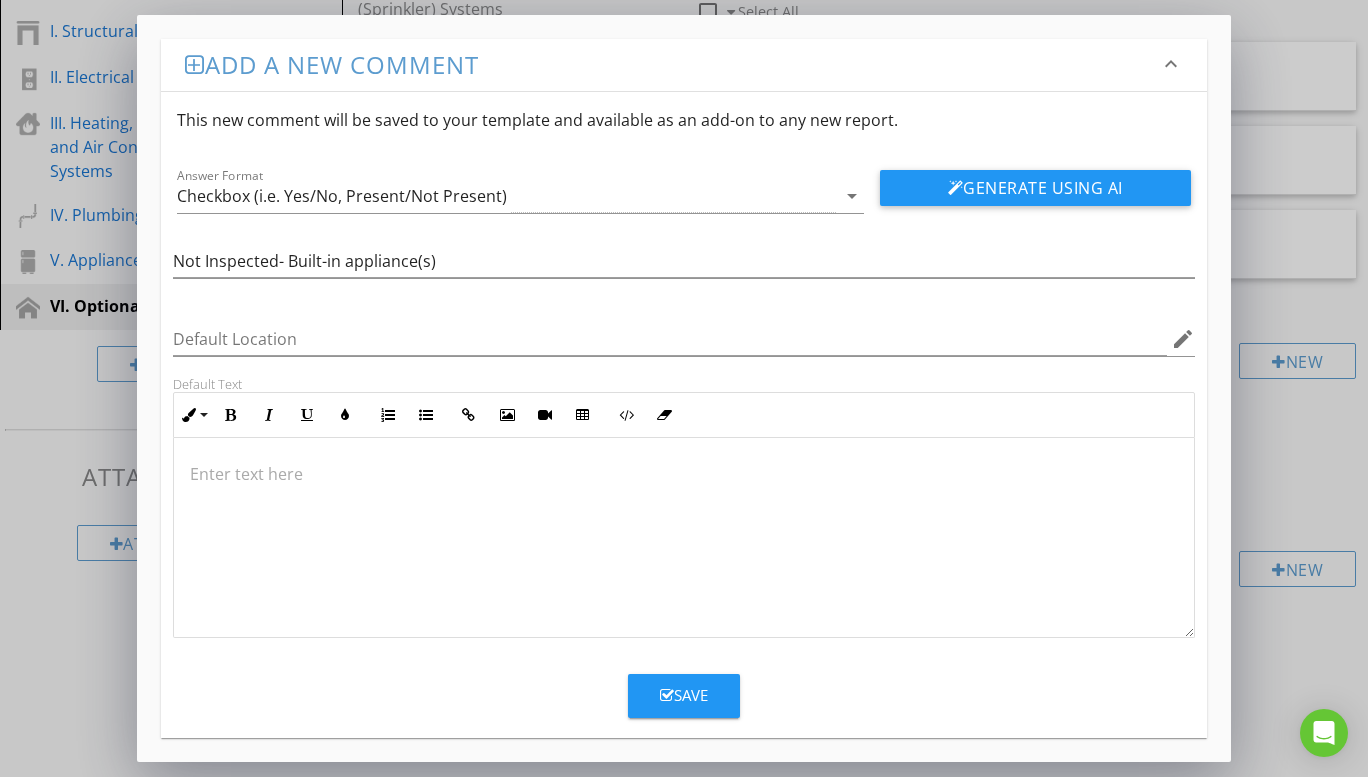 click at bounding box center [684, 474] 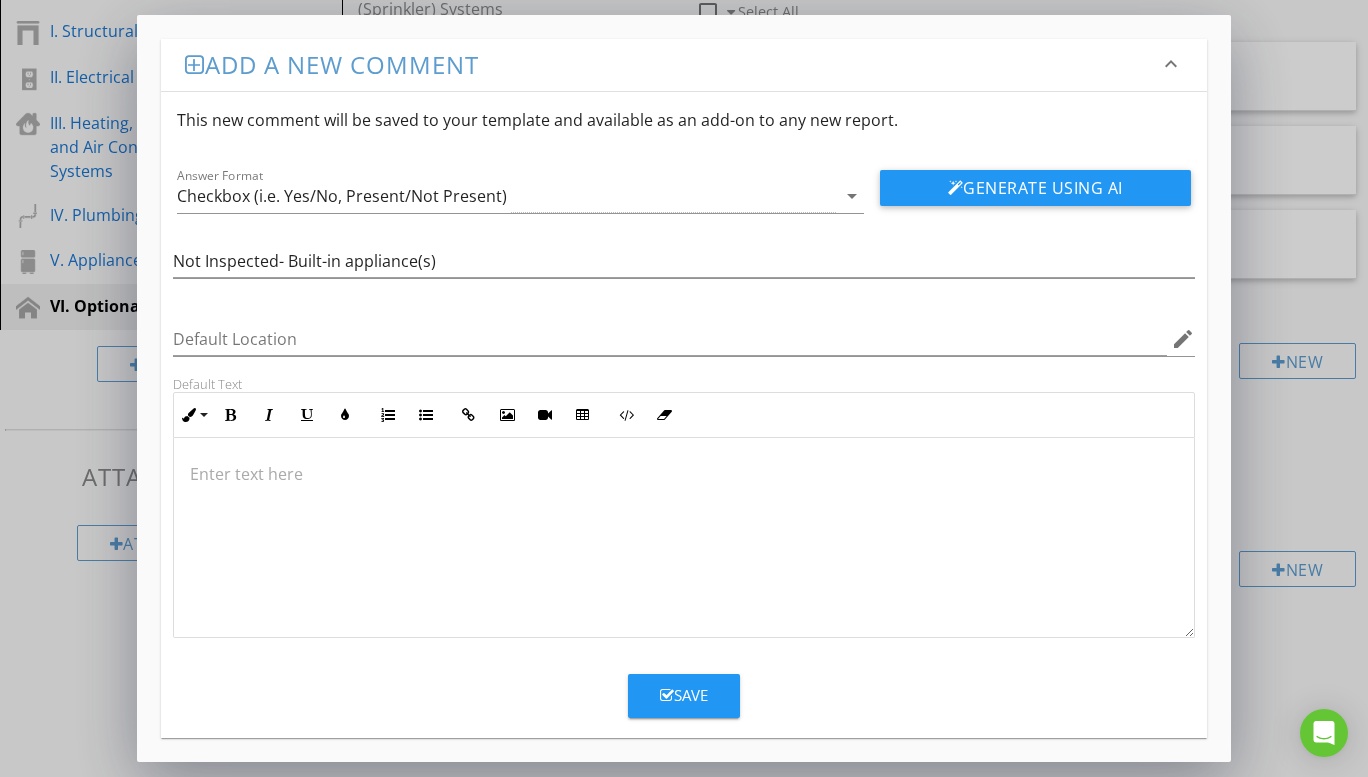 type 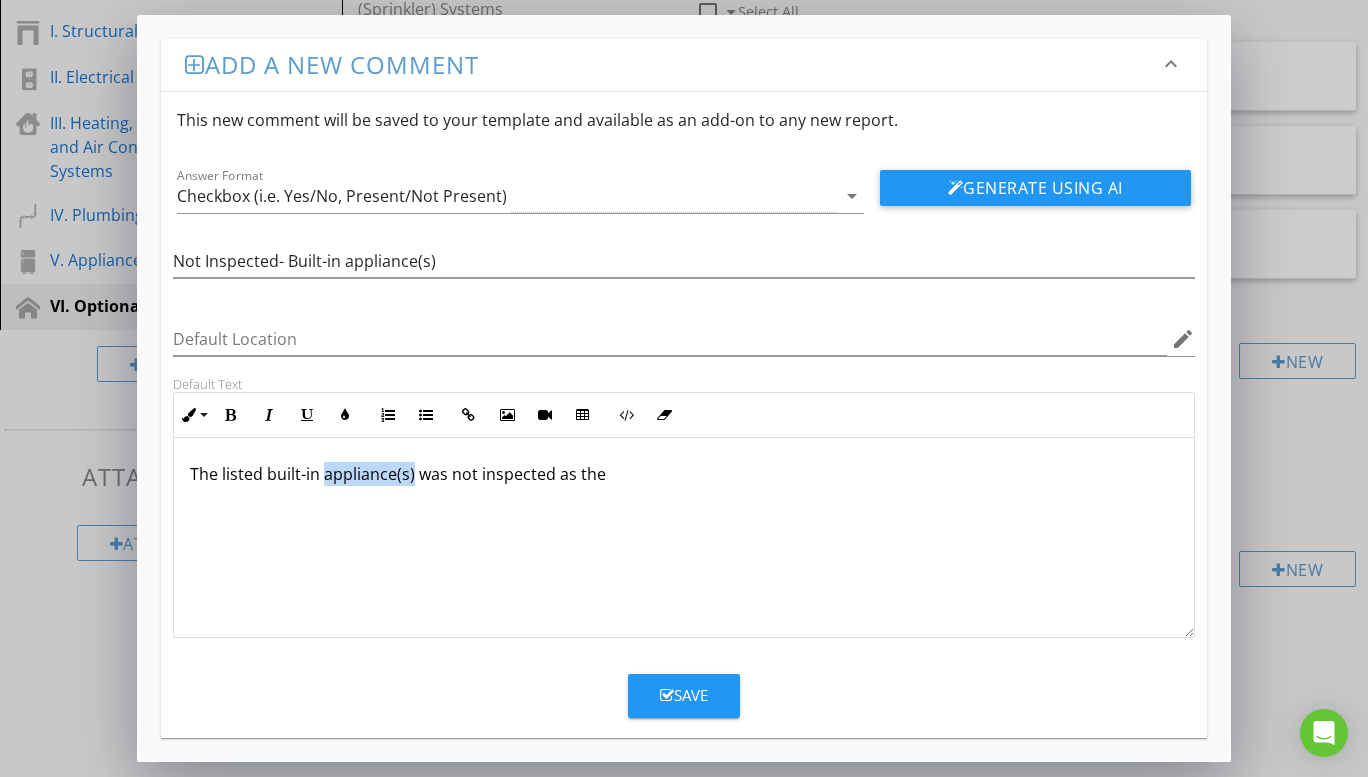 drag, startPoint x: 323, startPoint y: 477, endPoint x: 411, endPoint y: 478, distance: 88.005684 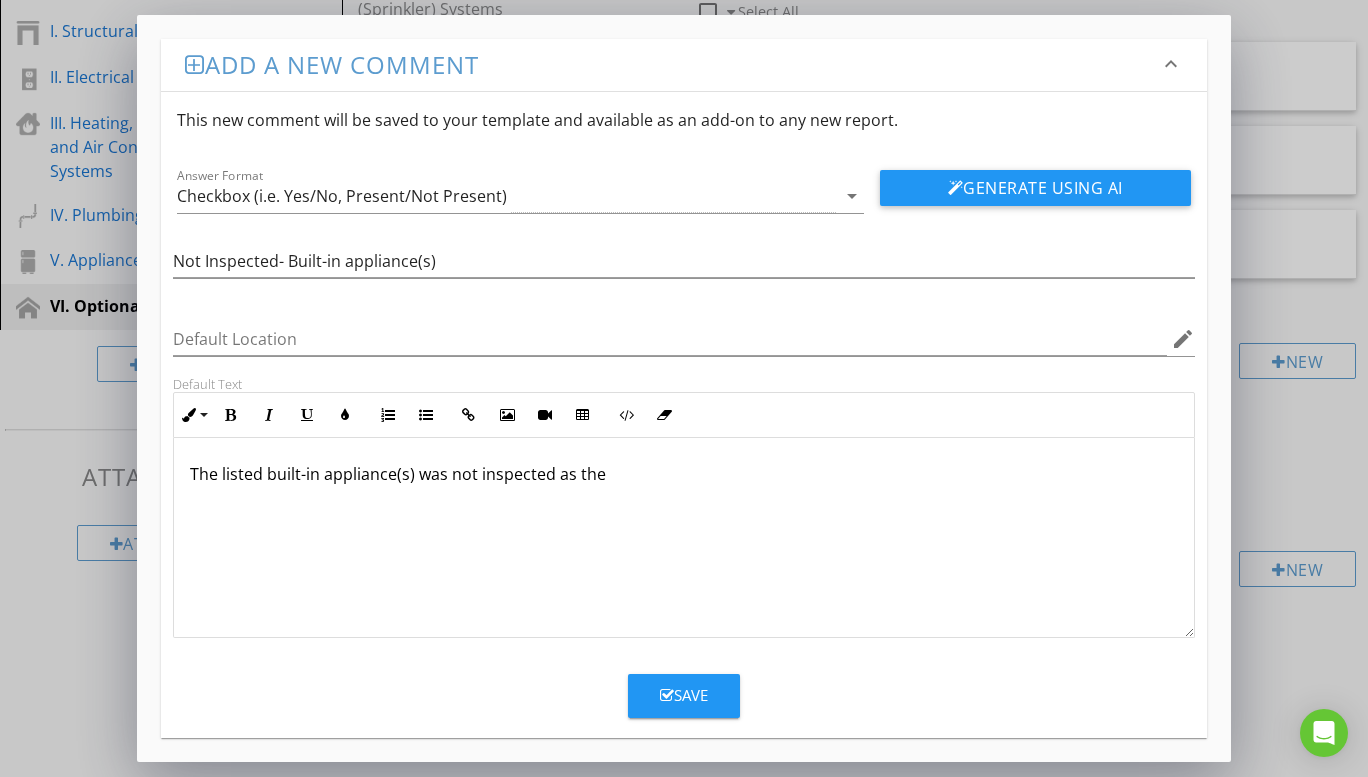 click on "The listed built-in appliance(s) was not inspected as the" at bounding box center (684, 474) 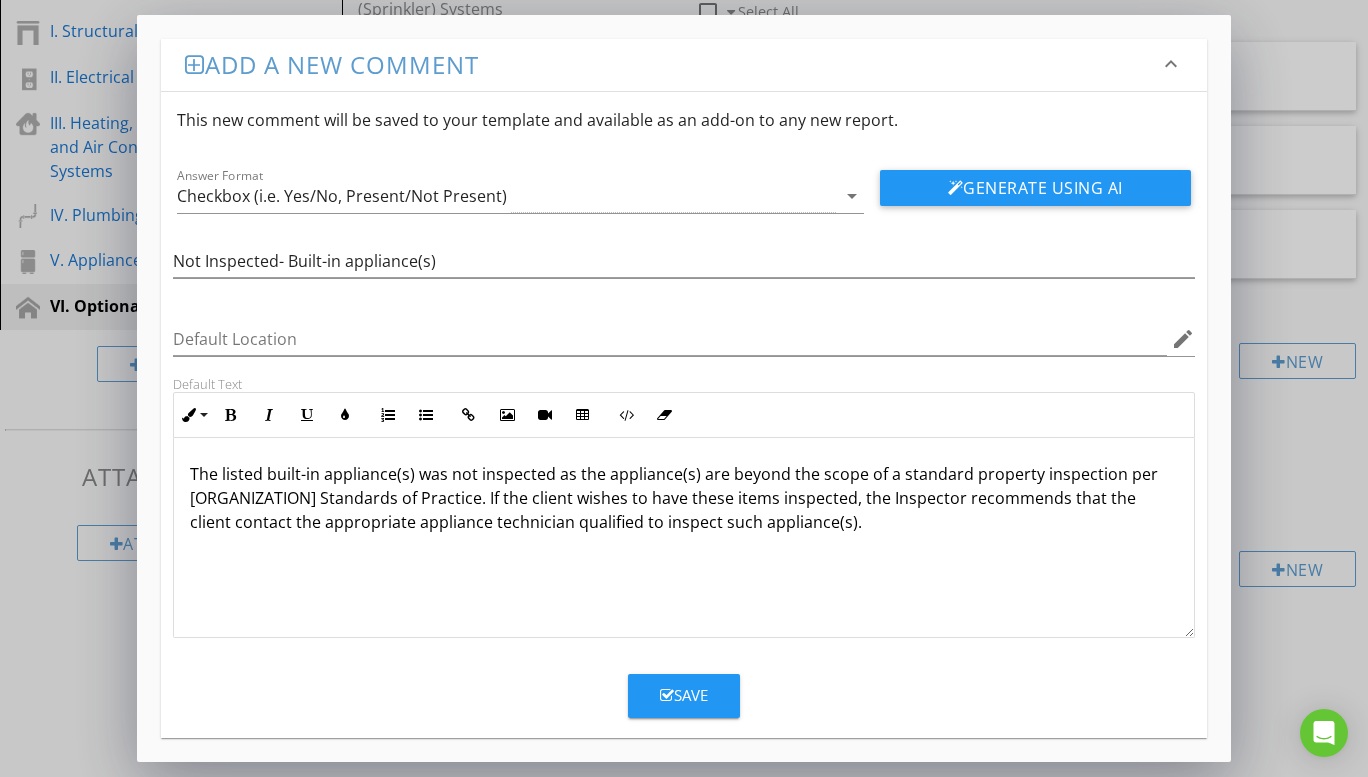 click on "The listed built-in appliance(s) was not inspected as the appliance(s) are beyond the scope of a standard property inspection per Texas Real Estate Commission Standards of Practice. If the client wishes to have these items inspected, the Inspector recommends that the client contact the appropriate appliance technician qualified to inspect such appliance(s)." at bounding box center [684, 498] 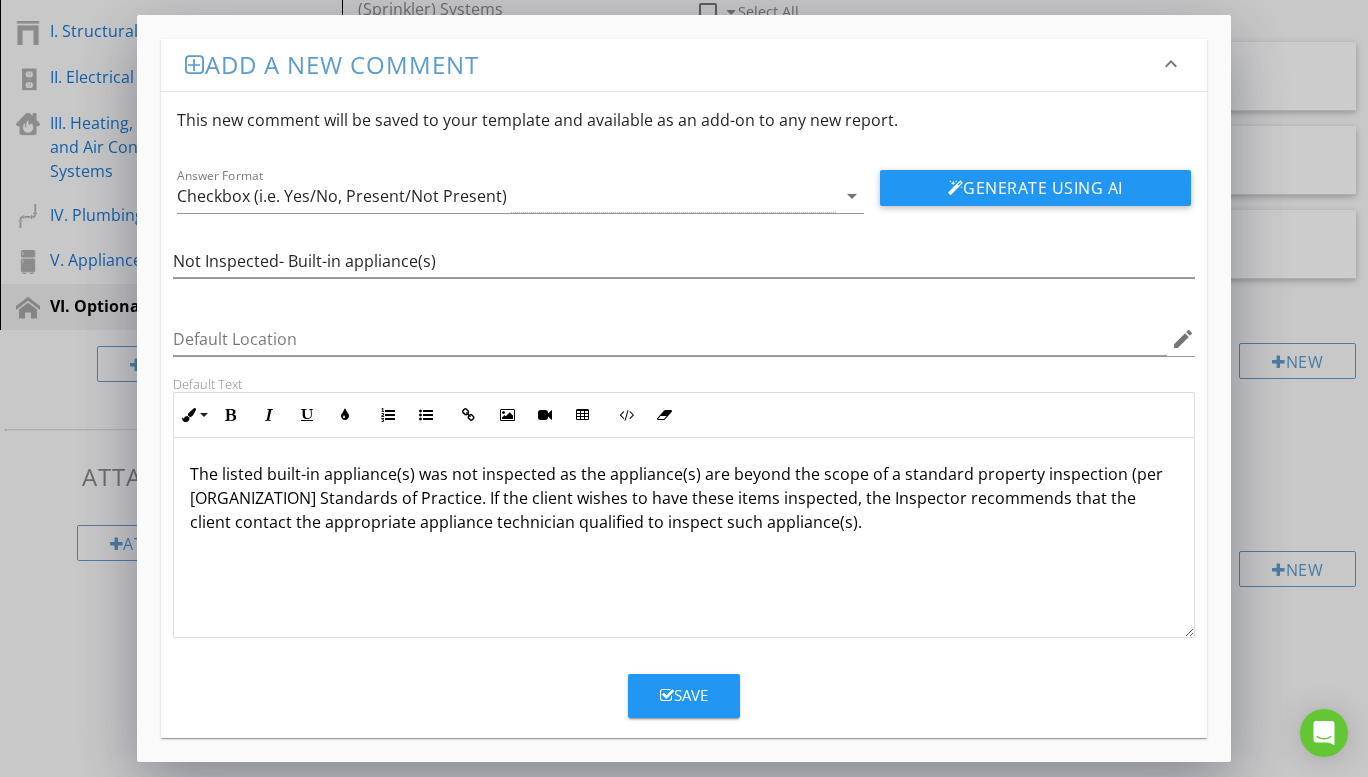 click on "The listed built-in appliance(s) was not inspected as the appliance(s) are beyond the scope of a standard property inspection (per Texas Real Estate Commission Standards of Practice. If the client wishes to have these items inspected, the Inspector recommends that the client contact the appropriate appliance technician qualified to inspect such appliance(s)." at bounding box center [684, 498] 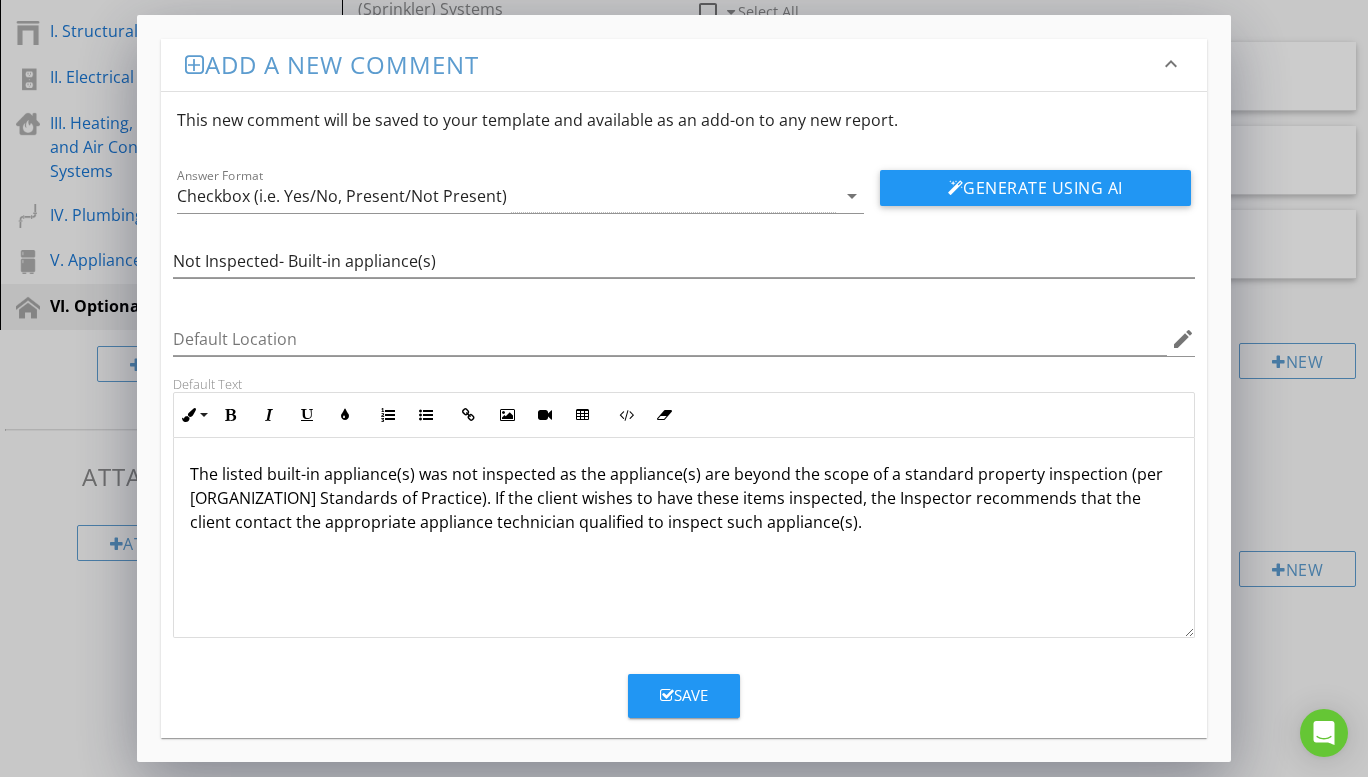click on "The listed built-in appliance(s) was not inspected as the appliance(s) are beyond the scope of a standard property inspection (per Texas Real Estate Commission Standards of Practice). If the client wishes to have these items inspected, the Inspector recommends that the client contact the appropriate appliance technician qualified to inspect such appliance(s)." at bounding box center [684, 498] 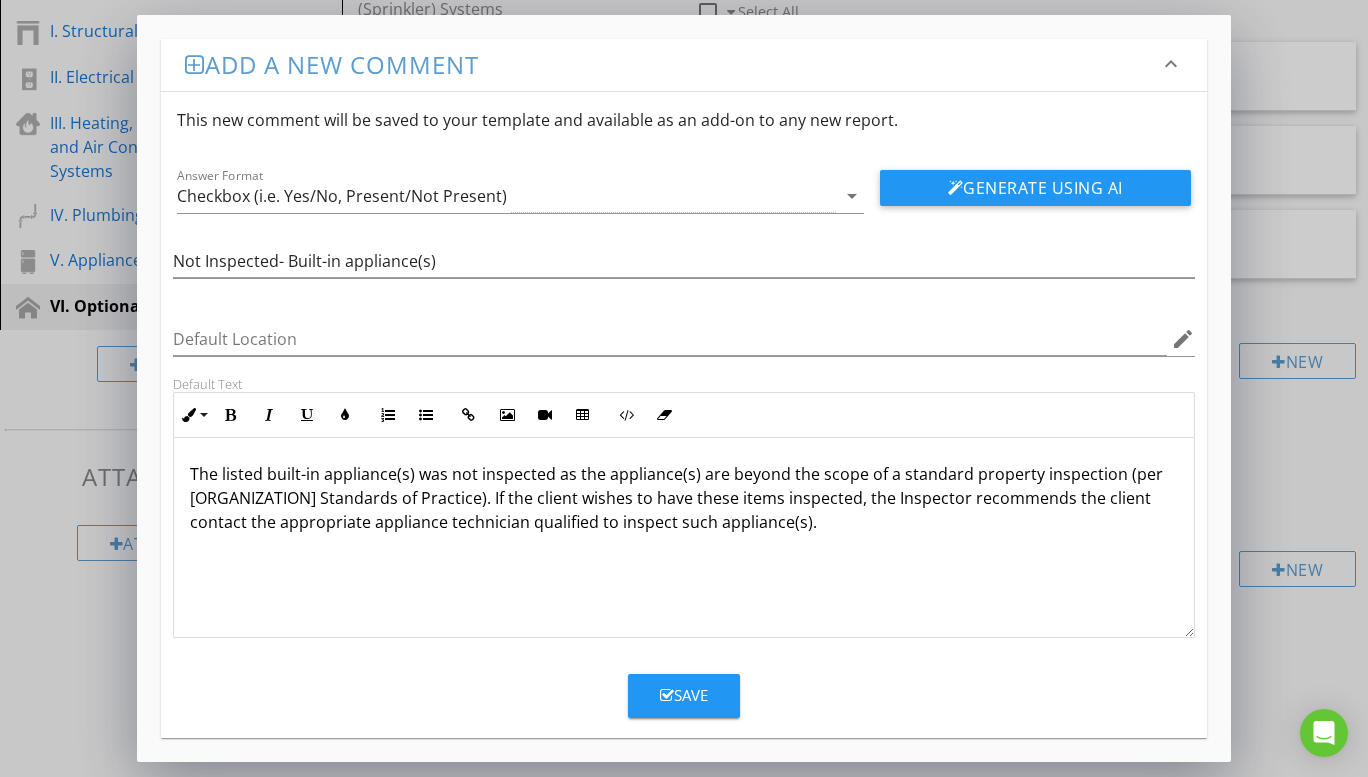 click on "The listed built-in appliance(s) was not inspected as the appliance(s) are beyond the scope of a standard property inspection (per Texas Real Estate Commission Standards of Practice). If the client wishes to have these items inspected, the Inspector recommends the client contact the appropriate appliance technician qualified to inspect such appliance(s)." at bounding box center (684, 498) 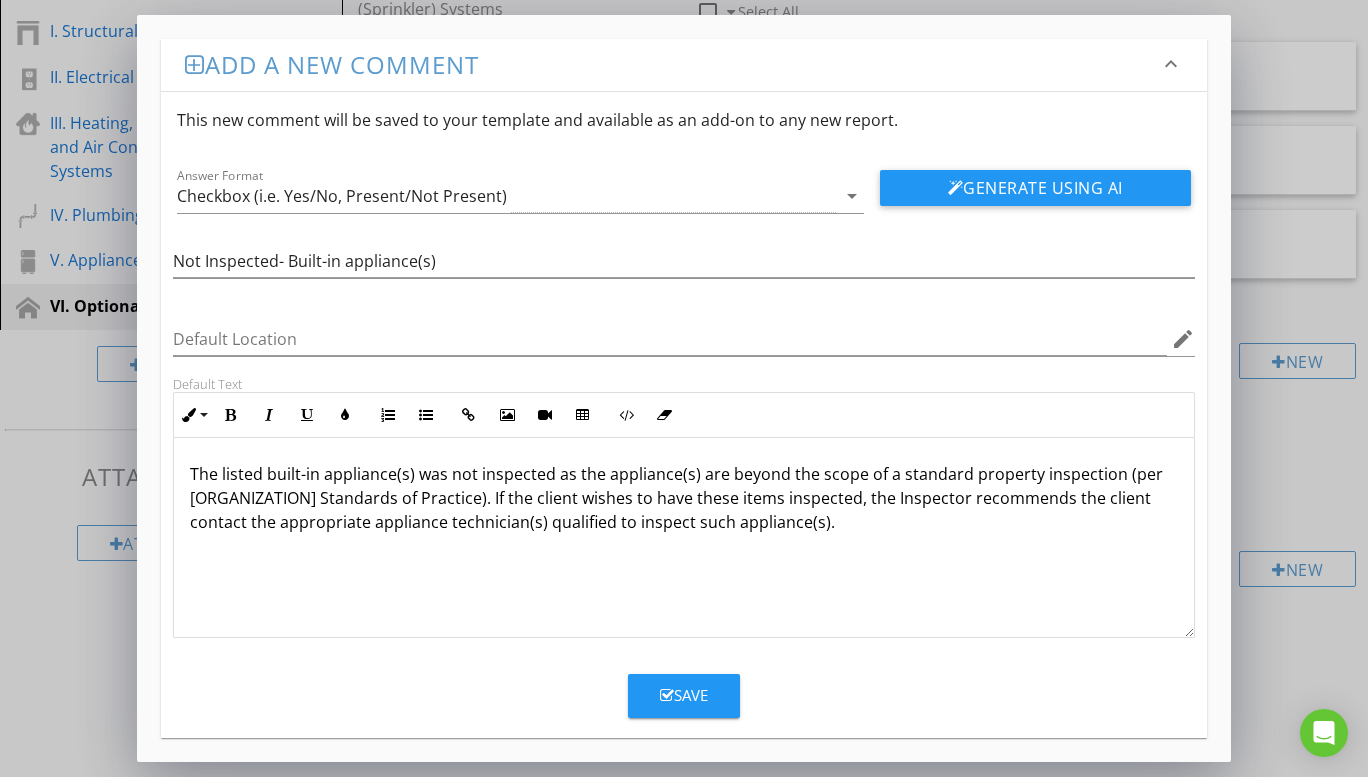 click on "Save" at bounding box center (684, 695) 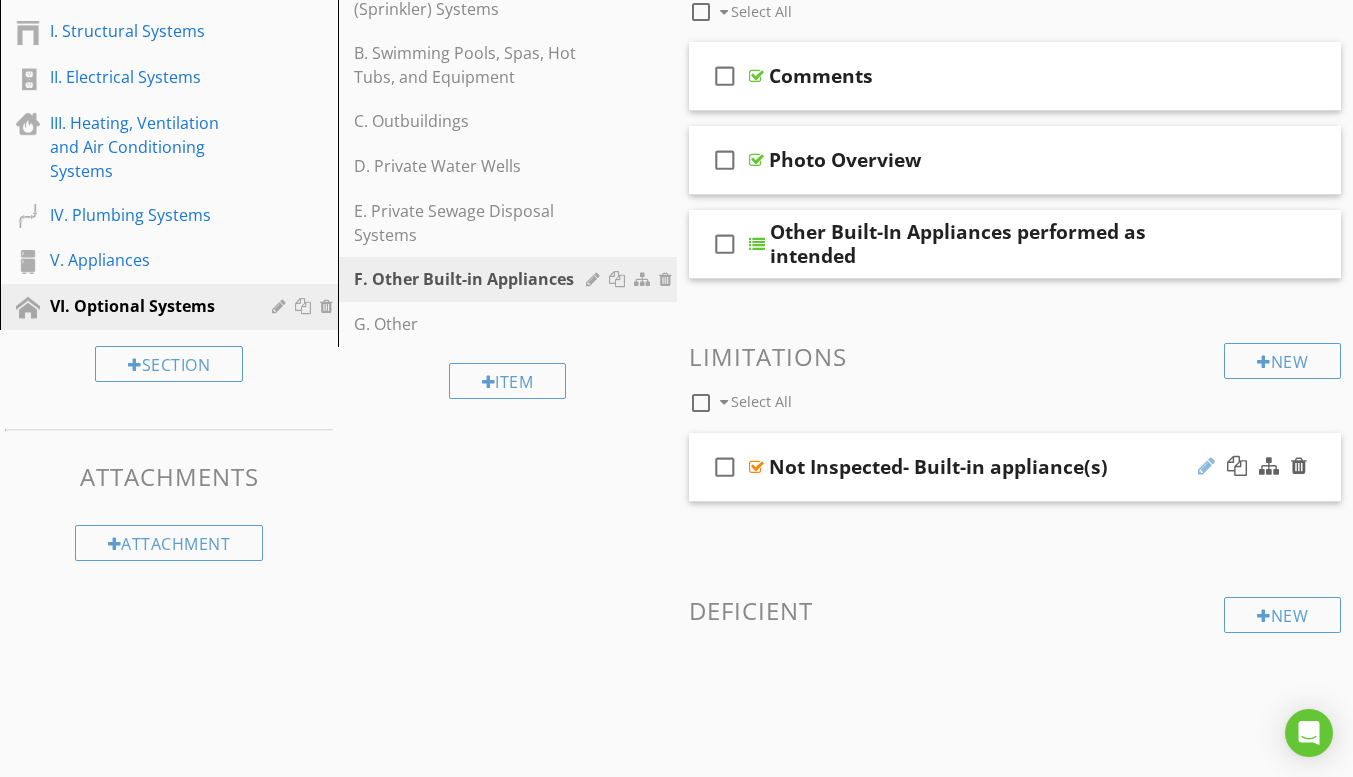 click at bounding box center [1206, 466] 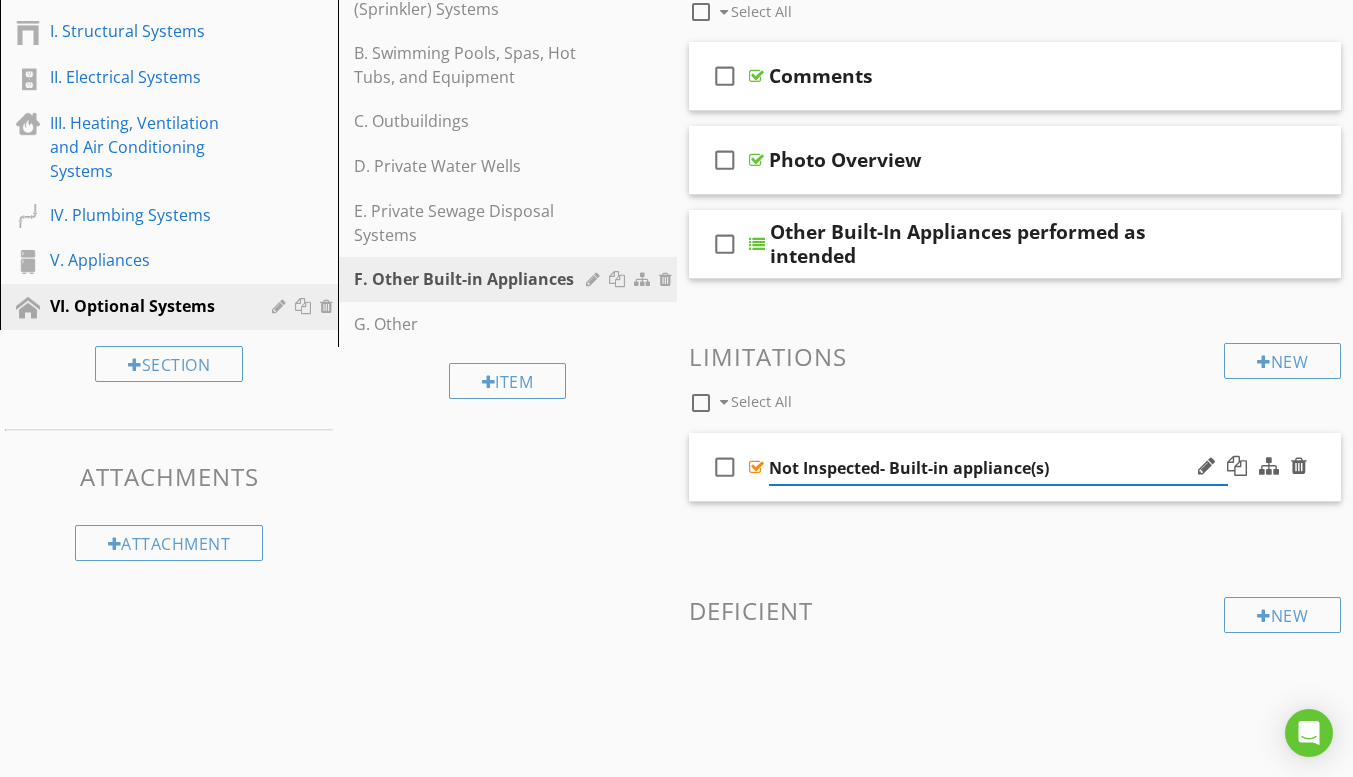 click on "Not Inspected- Built-in appliance(s)" at bounding box center (998, 468) 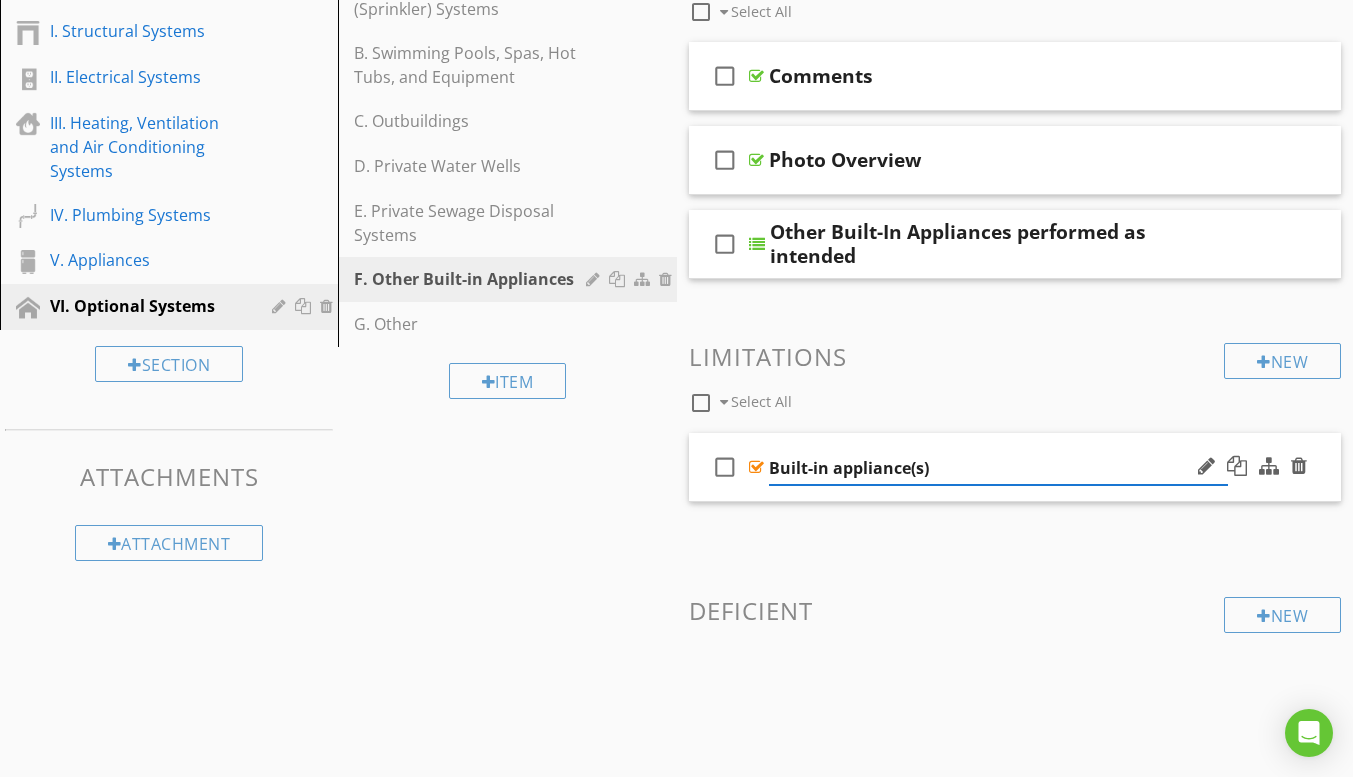 click on "Built-in appliance(s)" at bounding box center (998, 468) 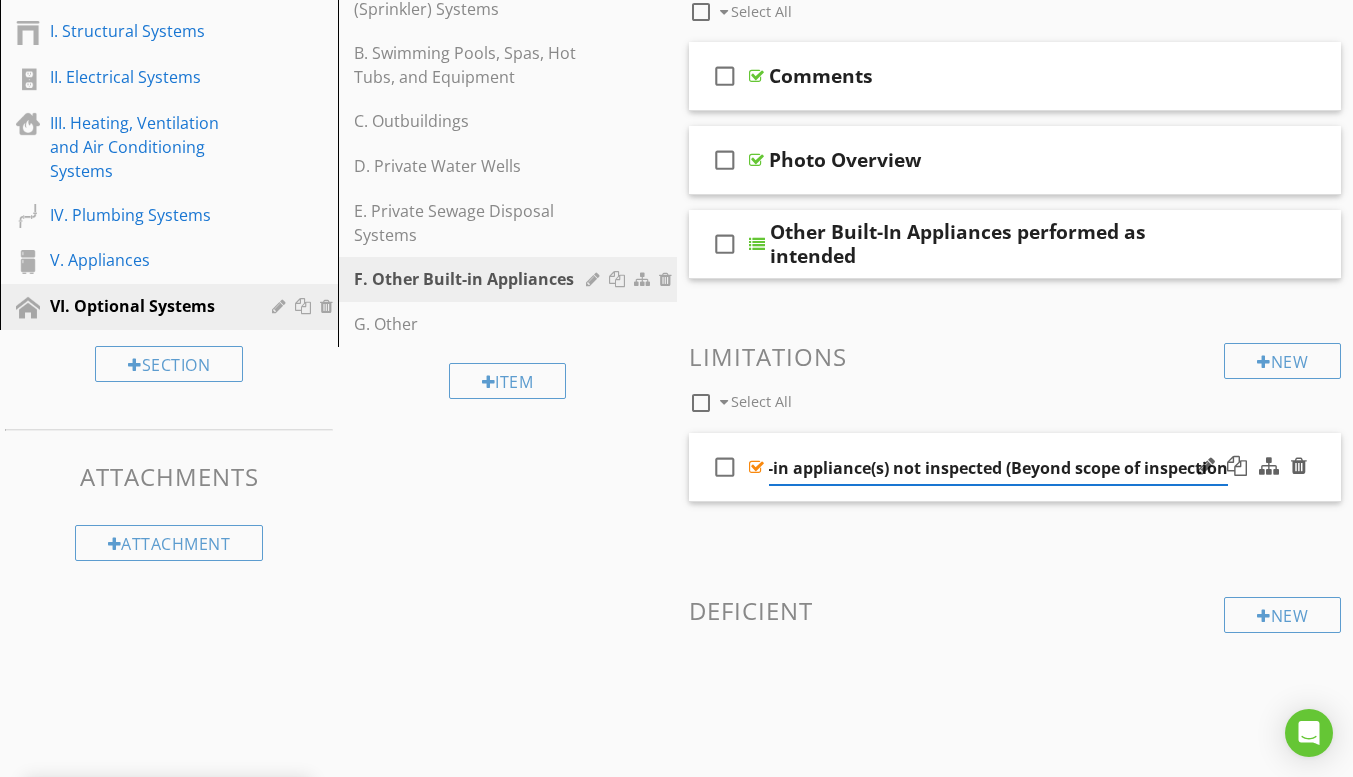 type on "Built-in appliance(s) not inspected (Beyond scope of inspection)" 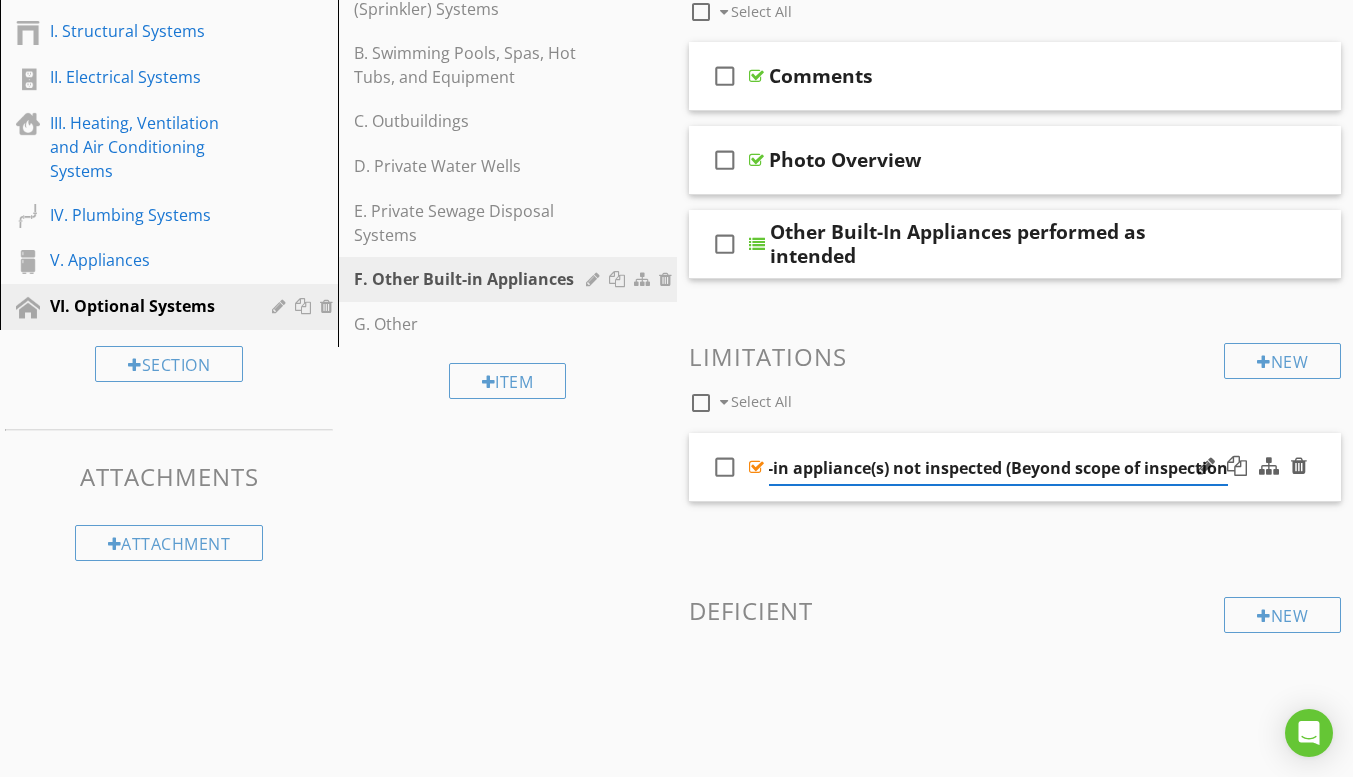 scroll, scrollTop: 0, scrollLeft: 45, axis: horizontal 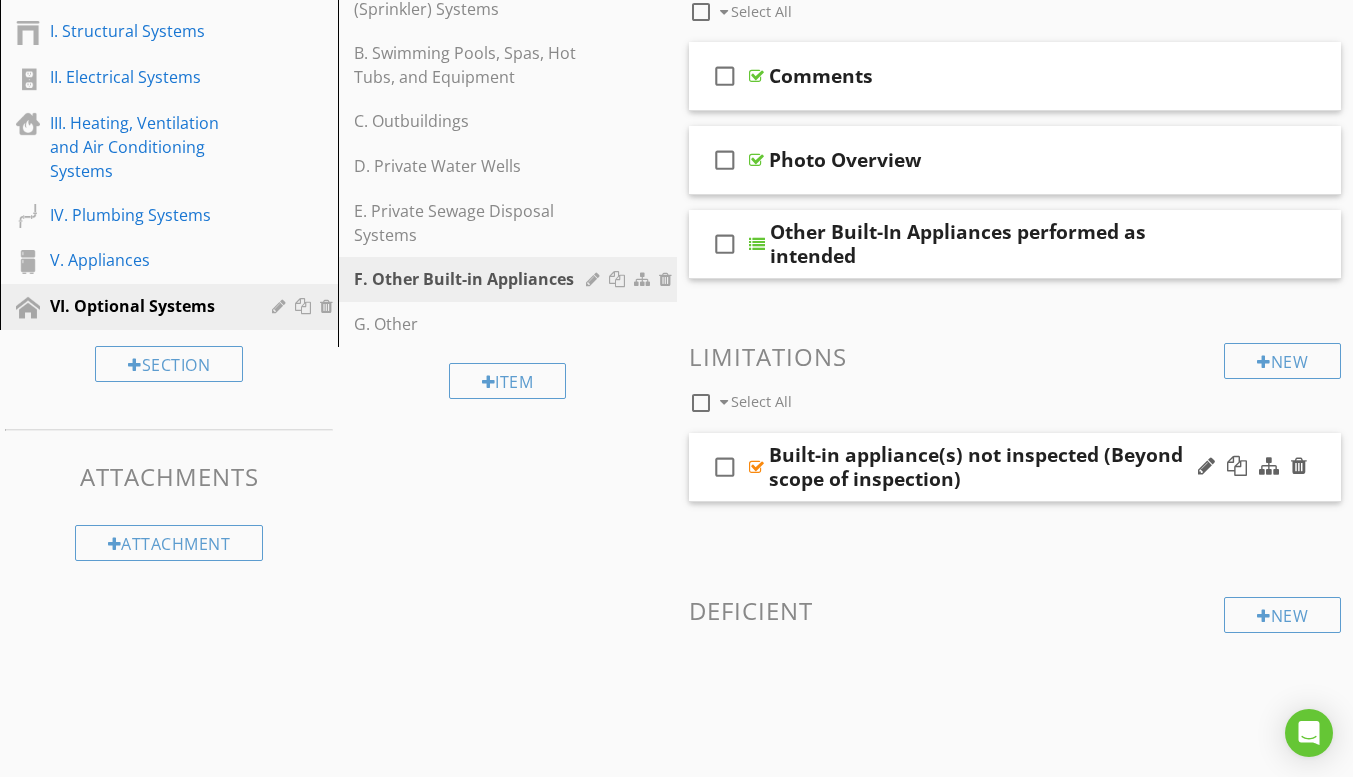 click at bounding box center [756, 467] 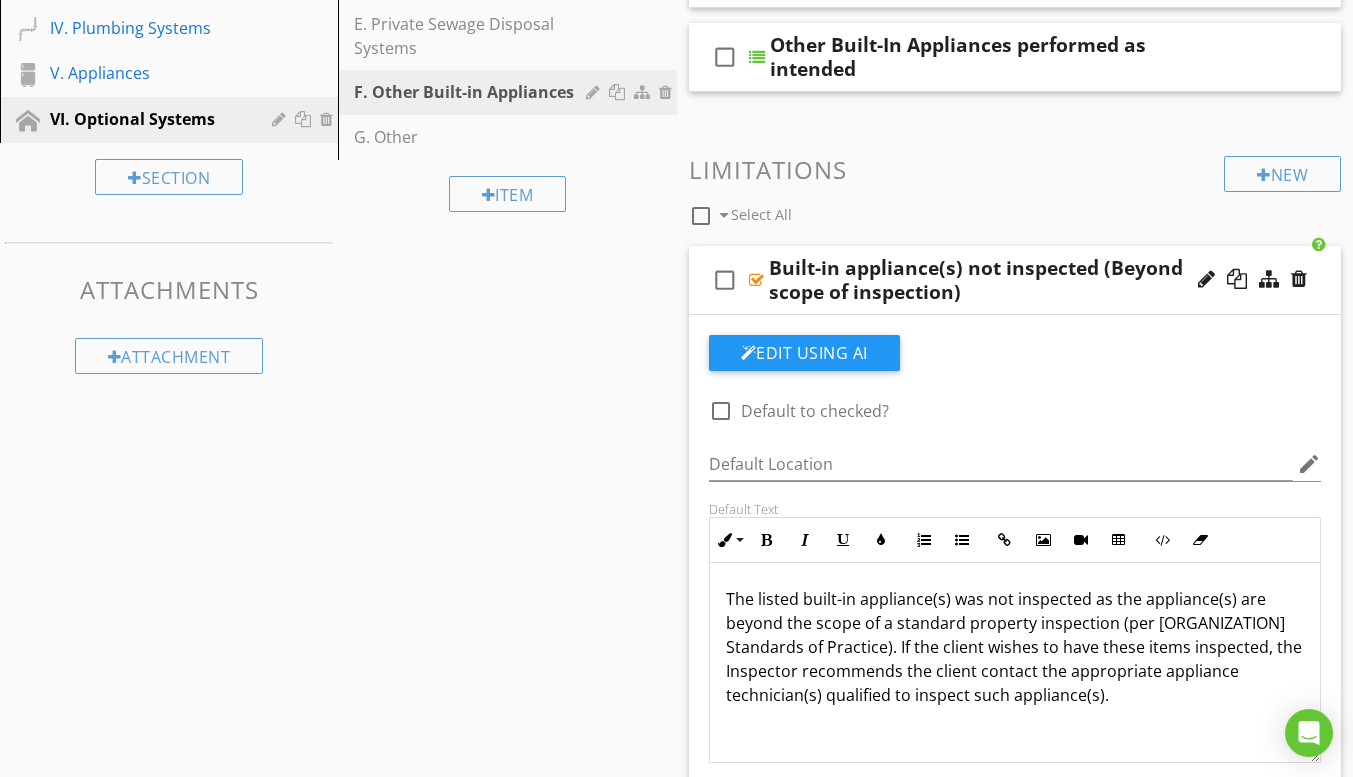 scroll, scrollTop: 502, scrollLeft: 0, axis: vertical 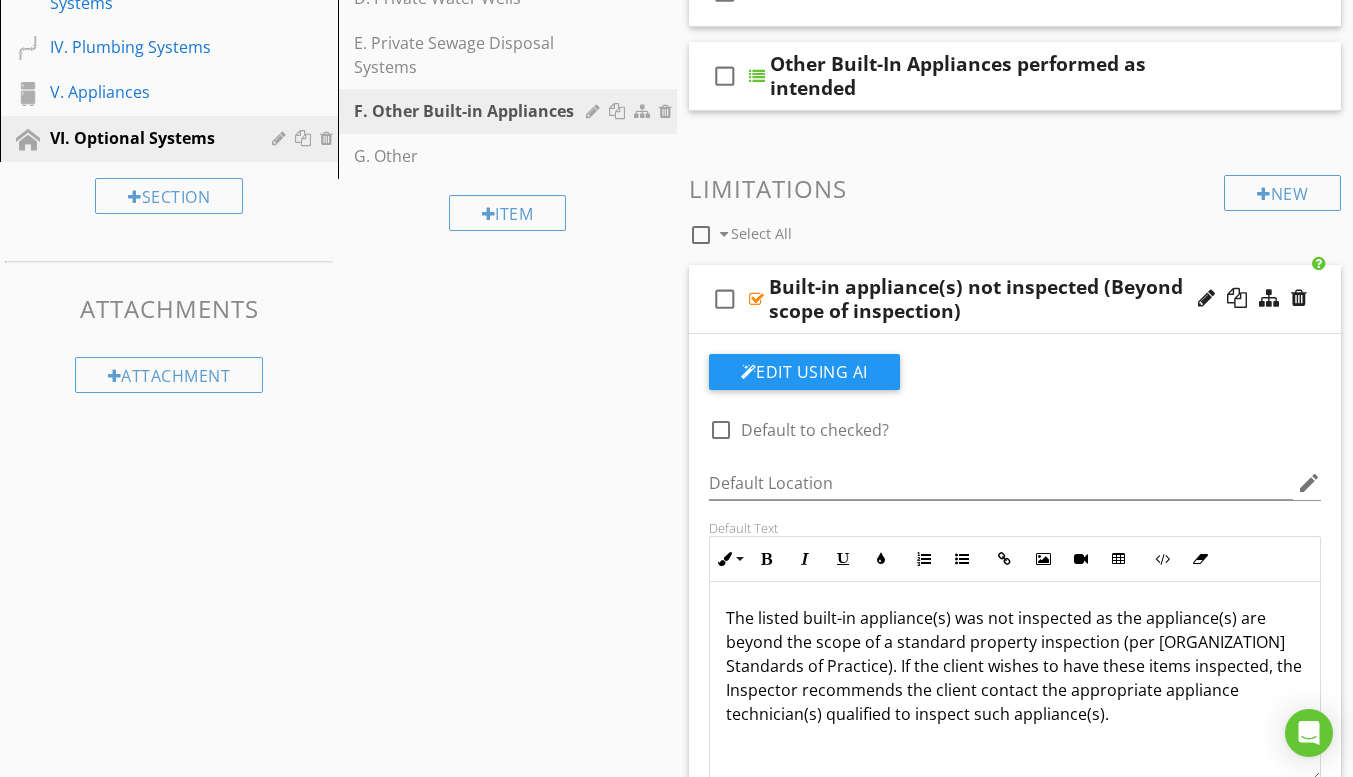 click at bounding box center (756, 299) 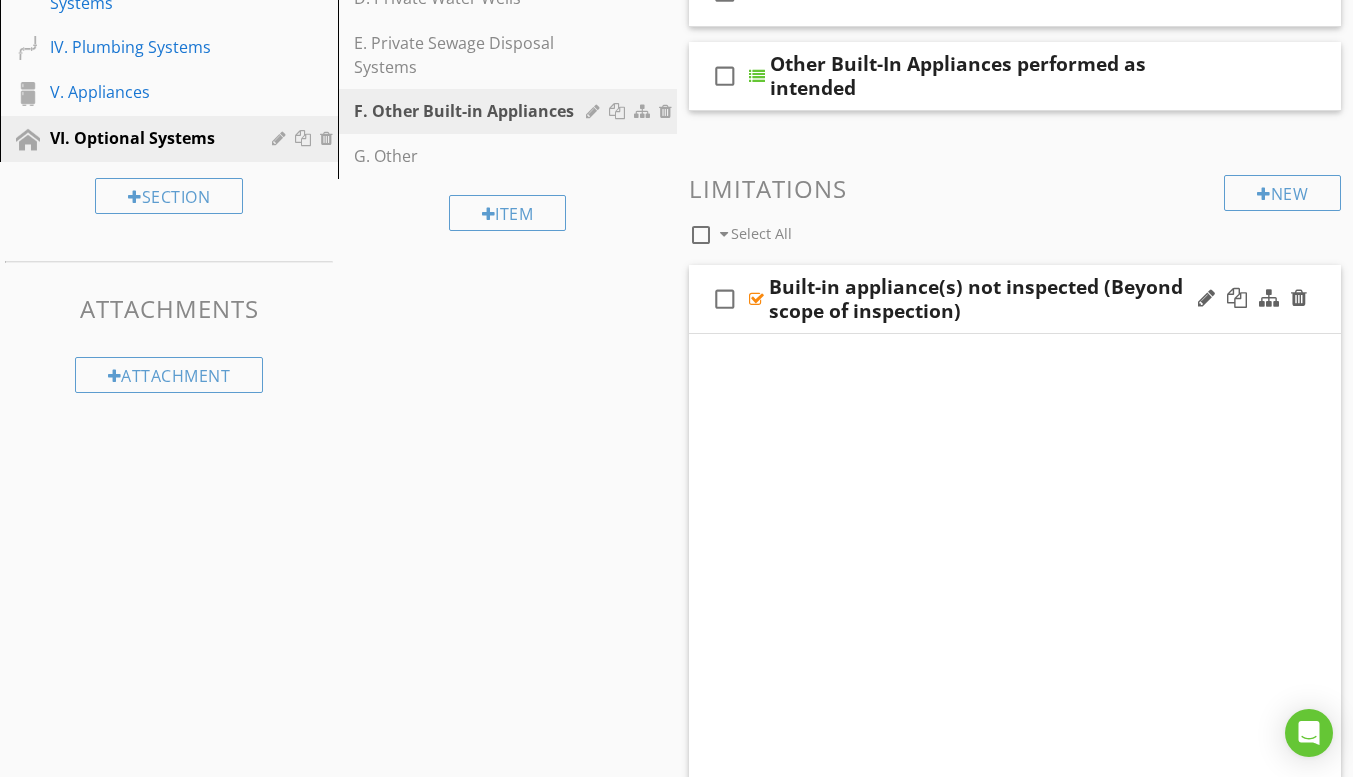 scroll, scrollTop: 381, scrollLeft: 0, axis: vertical 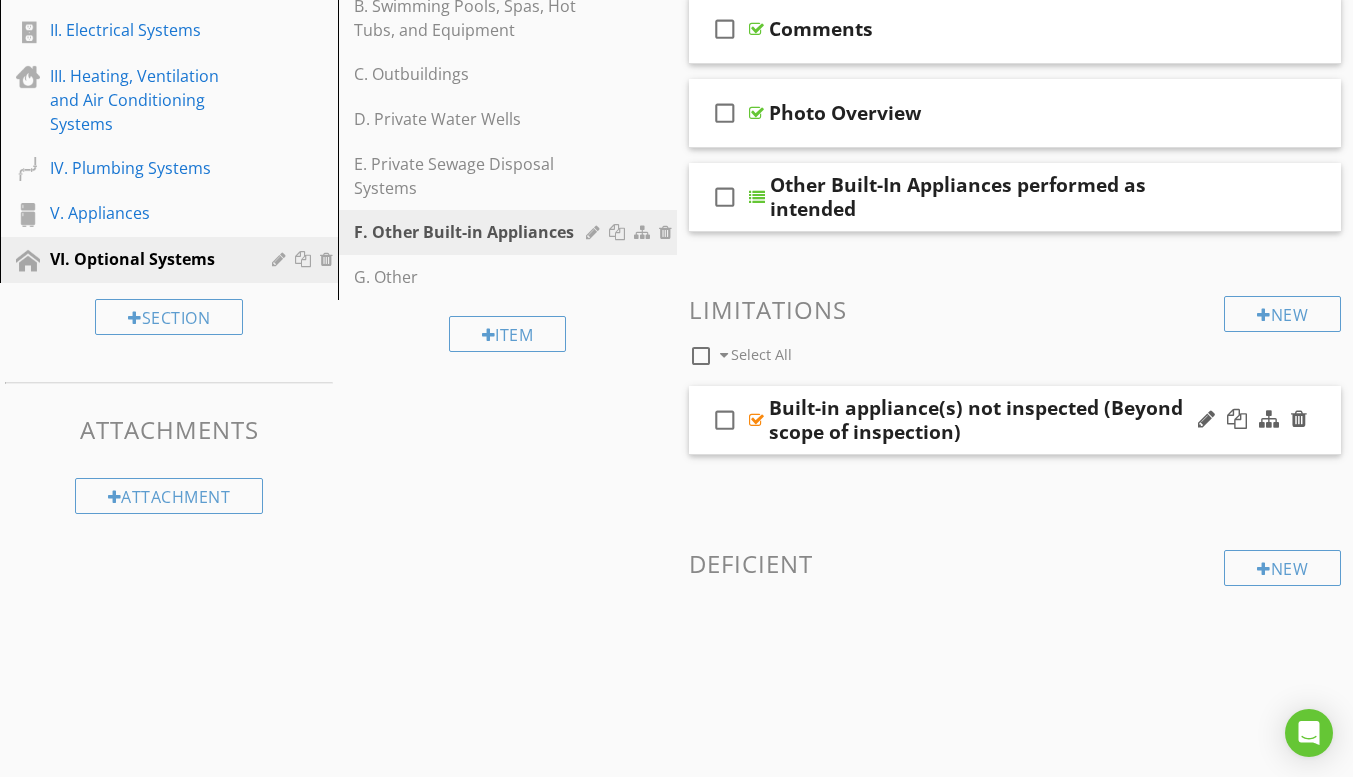 click on "Built-in appliance(s) not inspected (Beyond scope of inspection)" at bounding box center (998, 420) 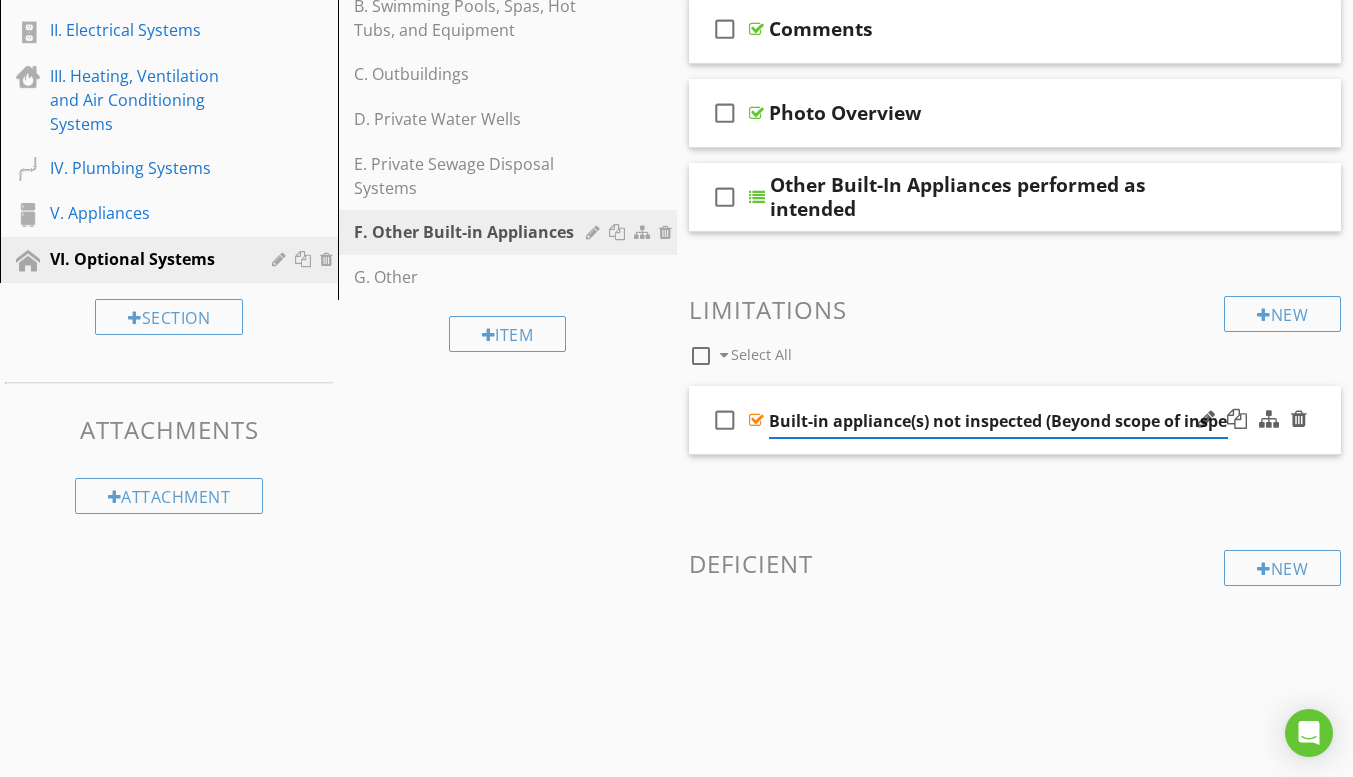 scroll, scrollTop: 0, scrollLeft: 45, axis: horizontal 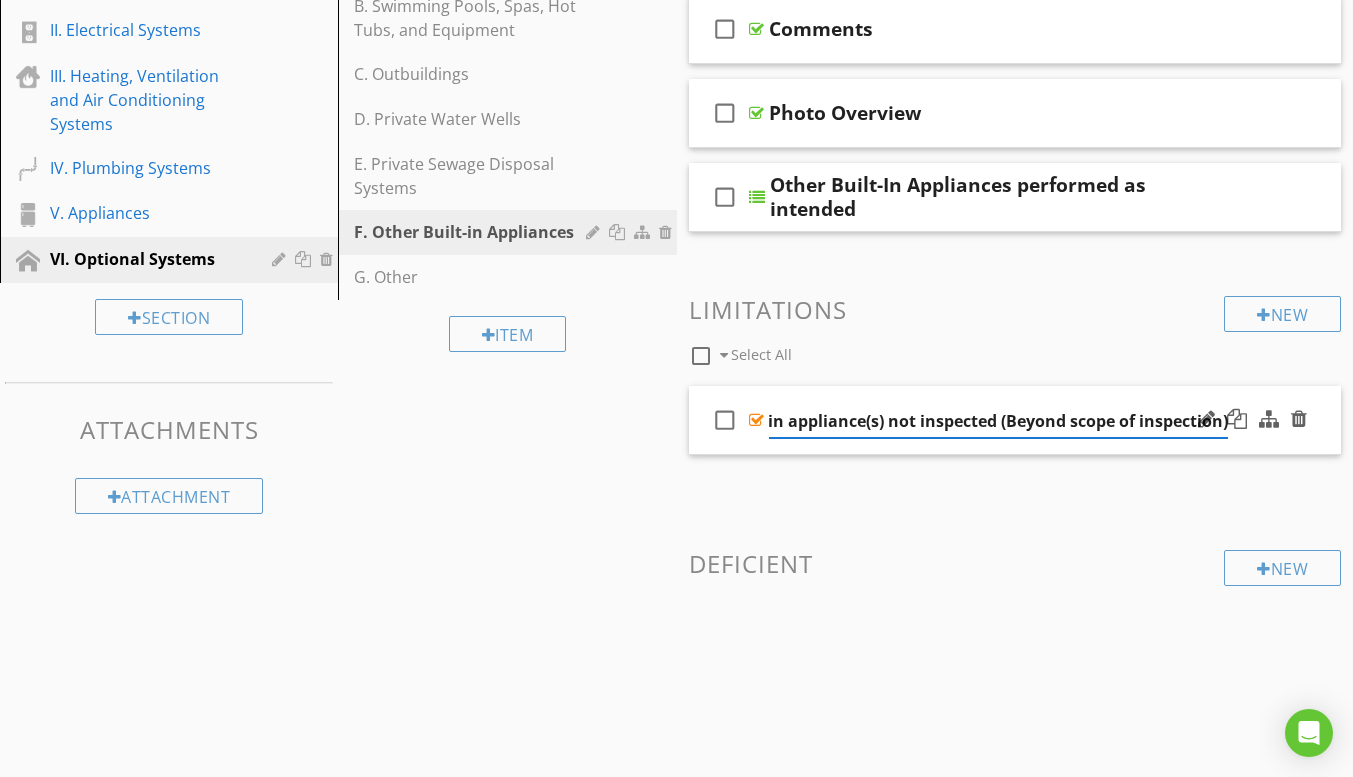 click on "Built-in appliance(s) not inspected (Beyond scope of inspection)" at bounding box center [998, 421] 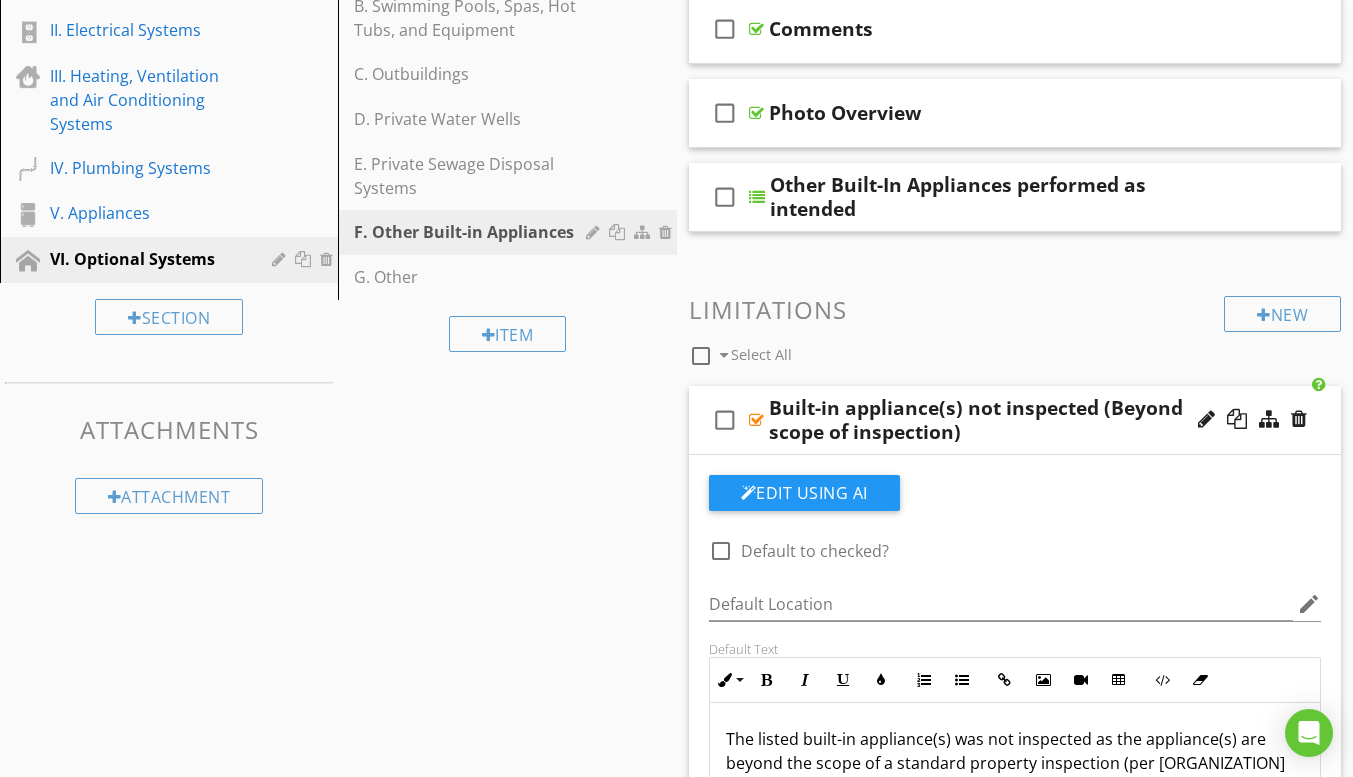 click on "Sections
Information           I. Structural Systems           II. Electrical Systems           III. Heating, Ventilation and Air Conditioning Systems           IV. Plumbing Systems           V. Appliances           VI. Optional Systems
Section
Attachments
Attachment
Items
A. Landscape Irrigation (Sprinkler) Systems           B. Swimming Pools, Spas, Hot Tubs, and Equipment           C. Outbuildings           D. Private Water Wells            E. Private Sewage Disposal Systems           F. Other Built-in Appliances           G. Other
Item
Comments
New
Informational   check_box_outline_blank     Select All       check_box_outline_blank
Comments
check_box_outline_blank
Photo Overview
check_box_outline_blank" at bounding box center [676, 591] 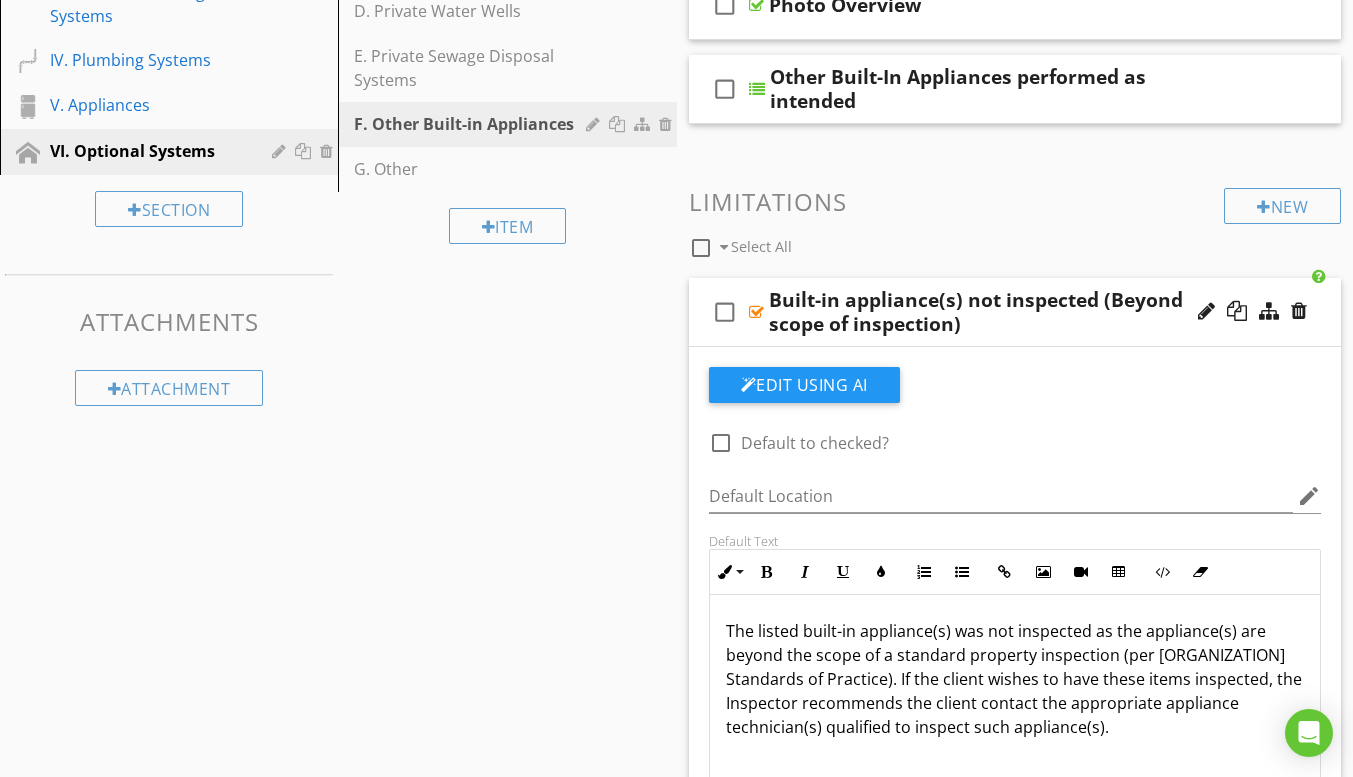 scroll, scrollTop: 608, scrollLeft: 0, axis: vertical 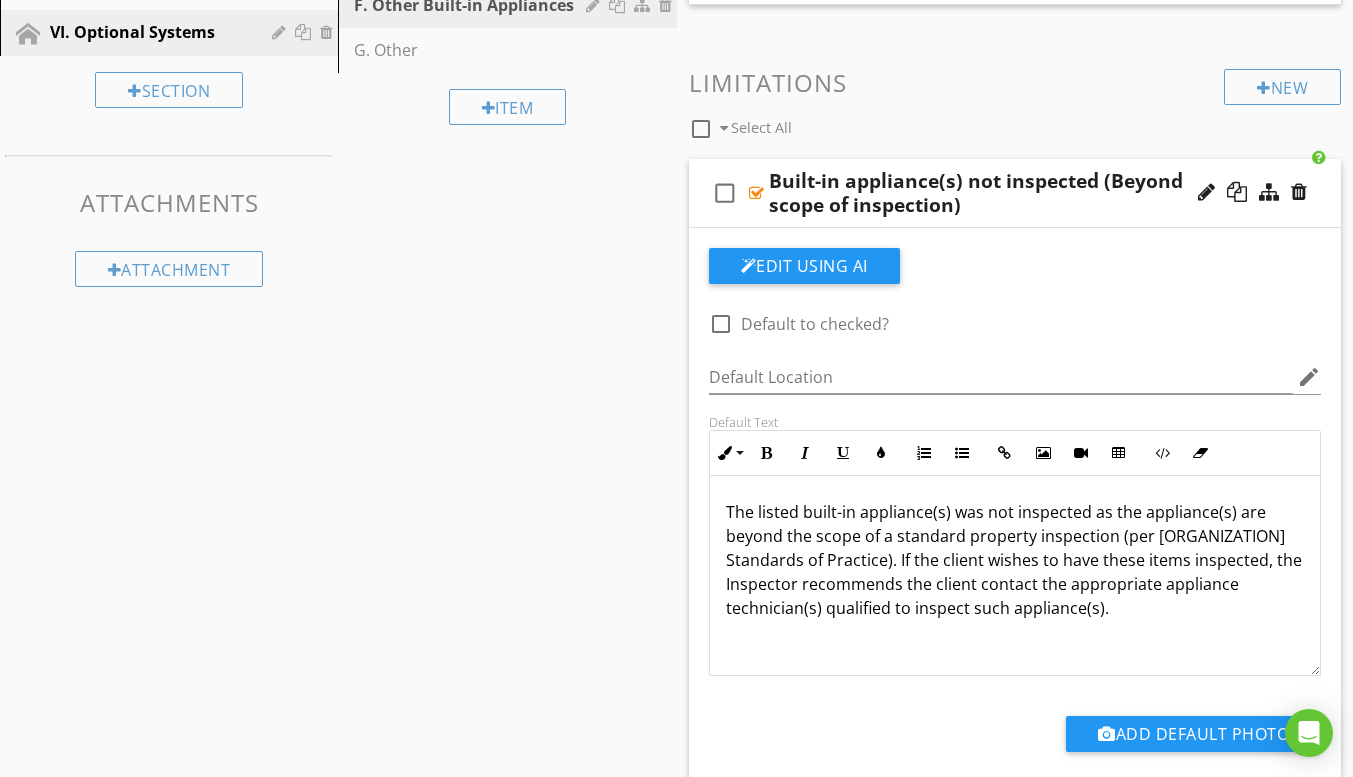 click on "The listed built-in appliance(s) was not inspected as the appliance(s) are beyond the scope of a standard property inspection (per Texas Real Estate Commission Standards of Practice). If the client wishes to have these items inspected, the Inspector recommends the client contact the appropriate appliance technician(s) qualified to inspect such appliance(s)." at bounding box center (1015, 560) 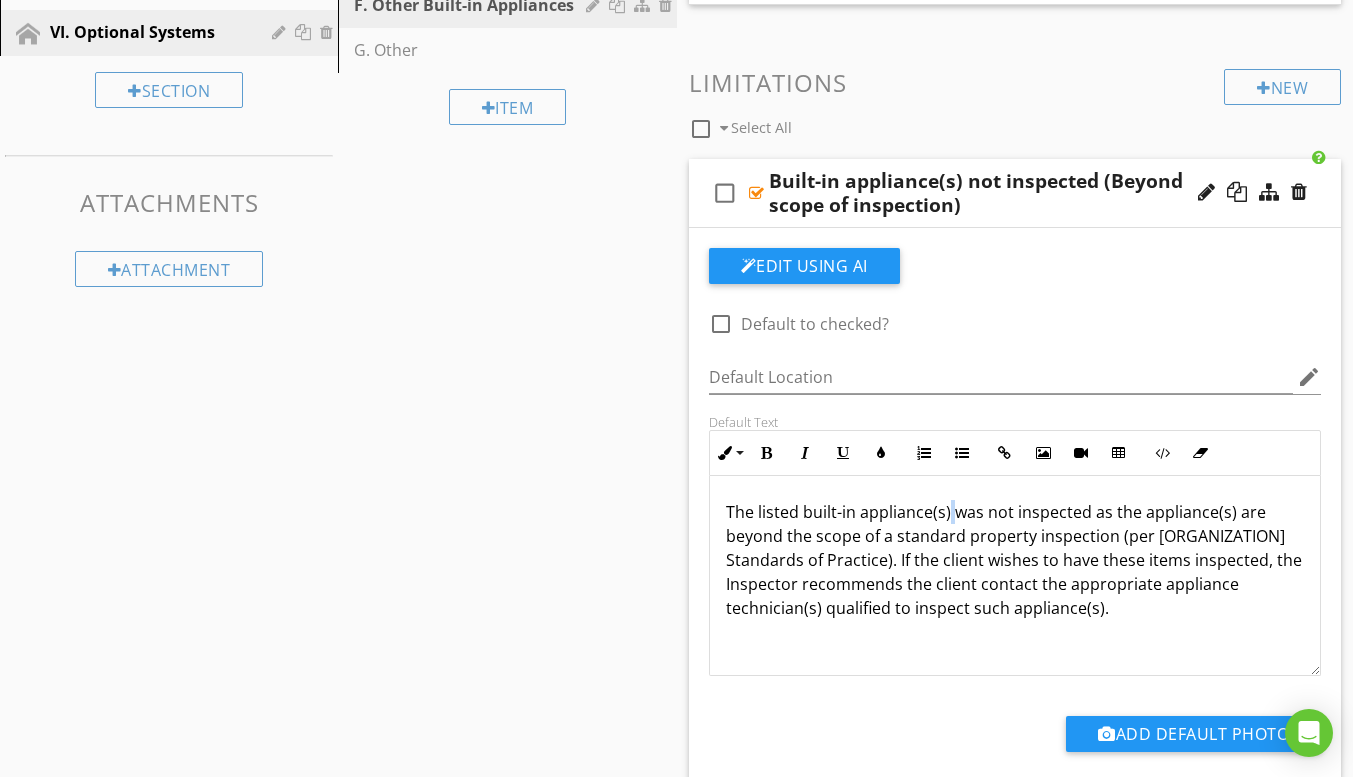 click on "The listed built-in appliance(s) was not inspected as the appliance(s) are beyond the scope of a standard property inspection (per Texas Real Estate Commission Standards of Practice). If the client wishes to have these items inspected, the Inspector recommends the client contact the appropriate appliance technician(s) qualified to inspect such appliance(s)." at bounding box center [1015, 560] 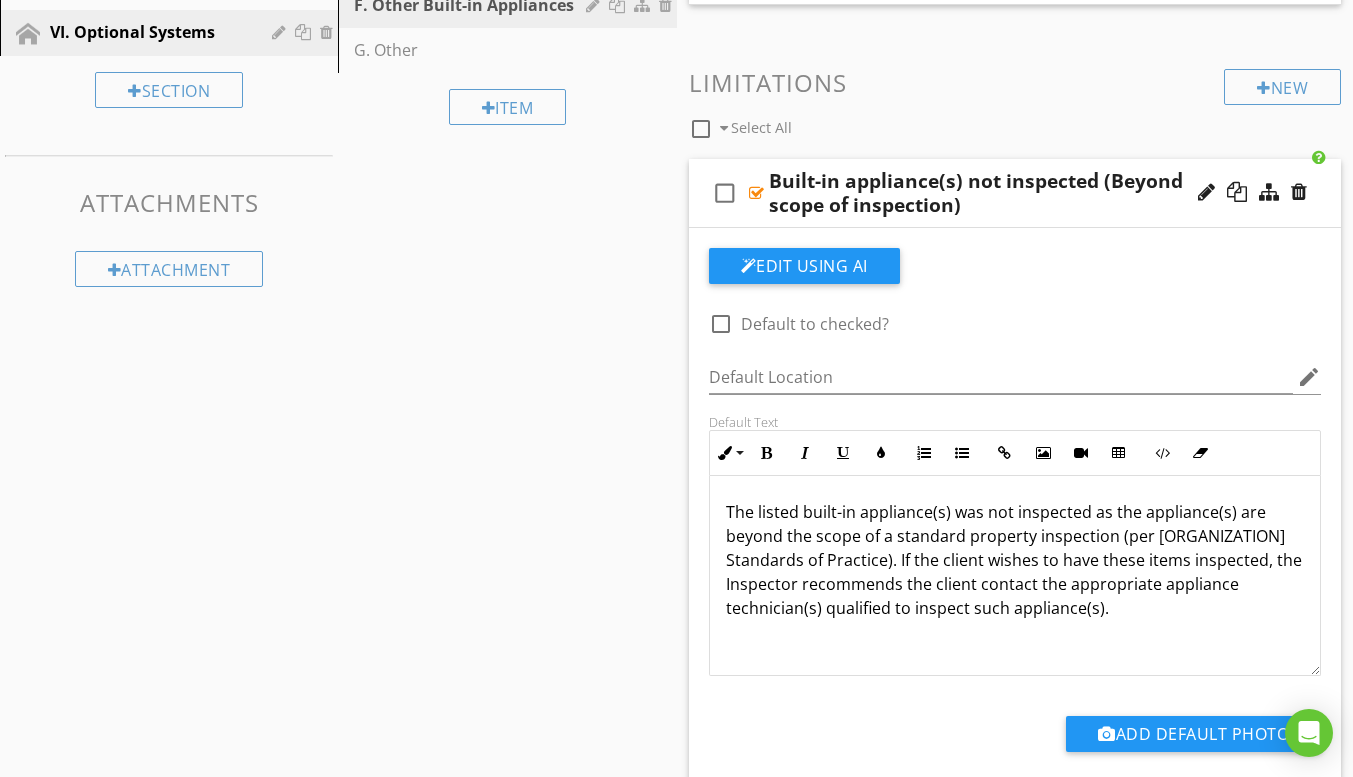 click on "Sections
Information           I. Structural Systems           II. Electrical Systems           III. Heating, Ventilation and Air Conditioning Systems           IV. Plumbing Systems           V. Appliances           VI. Optional Systems
Section
Attachments
Attachment
Items
A. Landscape Irrigation (Sprinkler) Systems           B. Swimming Pools, Spas, Hot Tubs, and Equipment           C. Outbuildings           D. Private Water Wells            E. Private Sewage Disposal Systems           F. Other Built-in Appliances           G. Other
Item
Comments
New
Informational   check_box_outline_blank     Select All       check_box_outline_blank
Comments
check_box_outline_blank
Photo Overview
check_box_outline_blank" at bounding box center (676, 364) 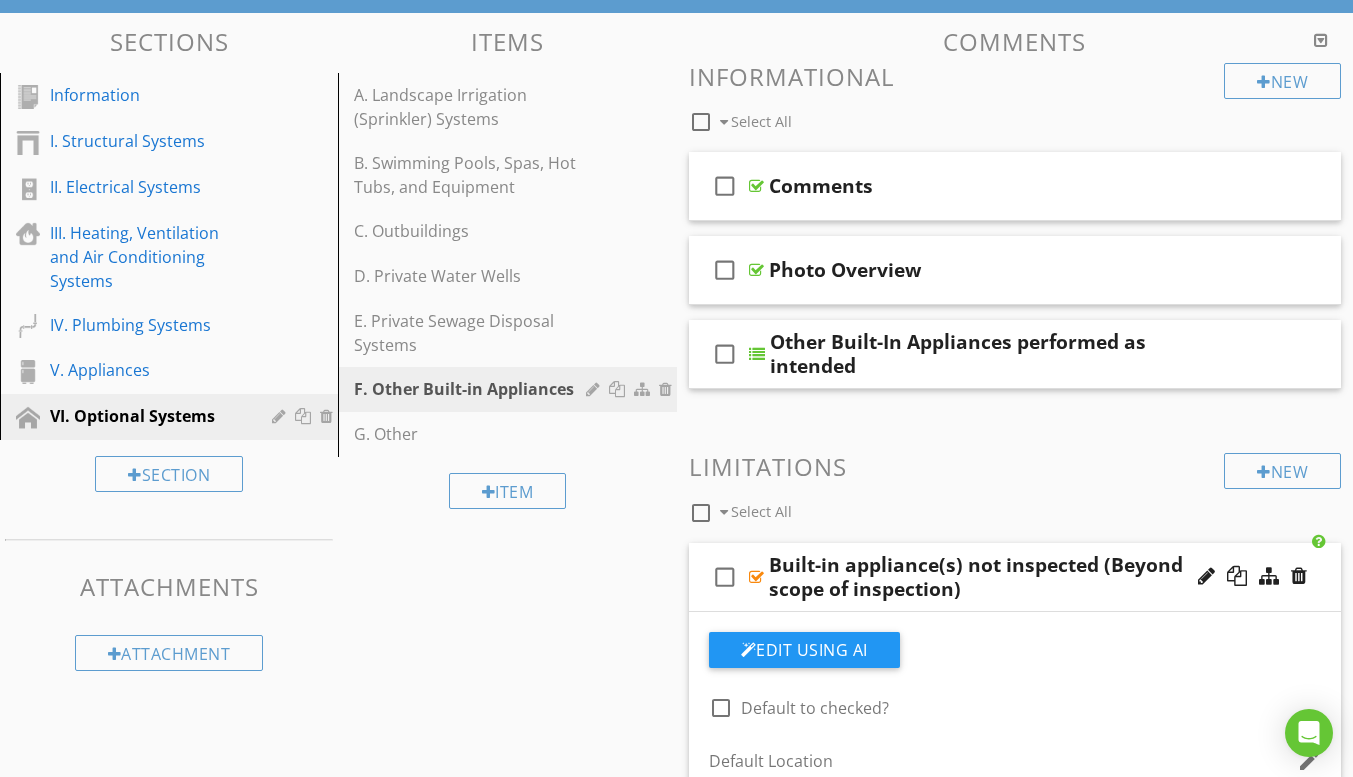 scroll, scrollTop: 206, scrollLeft: 0, axis: vertical 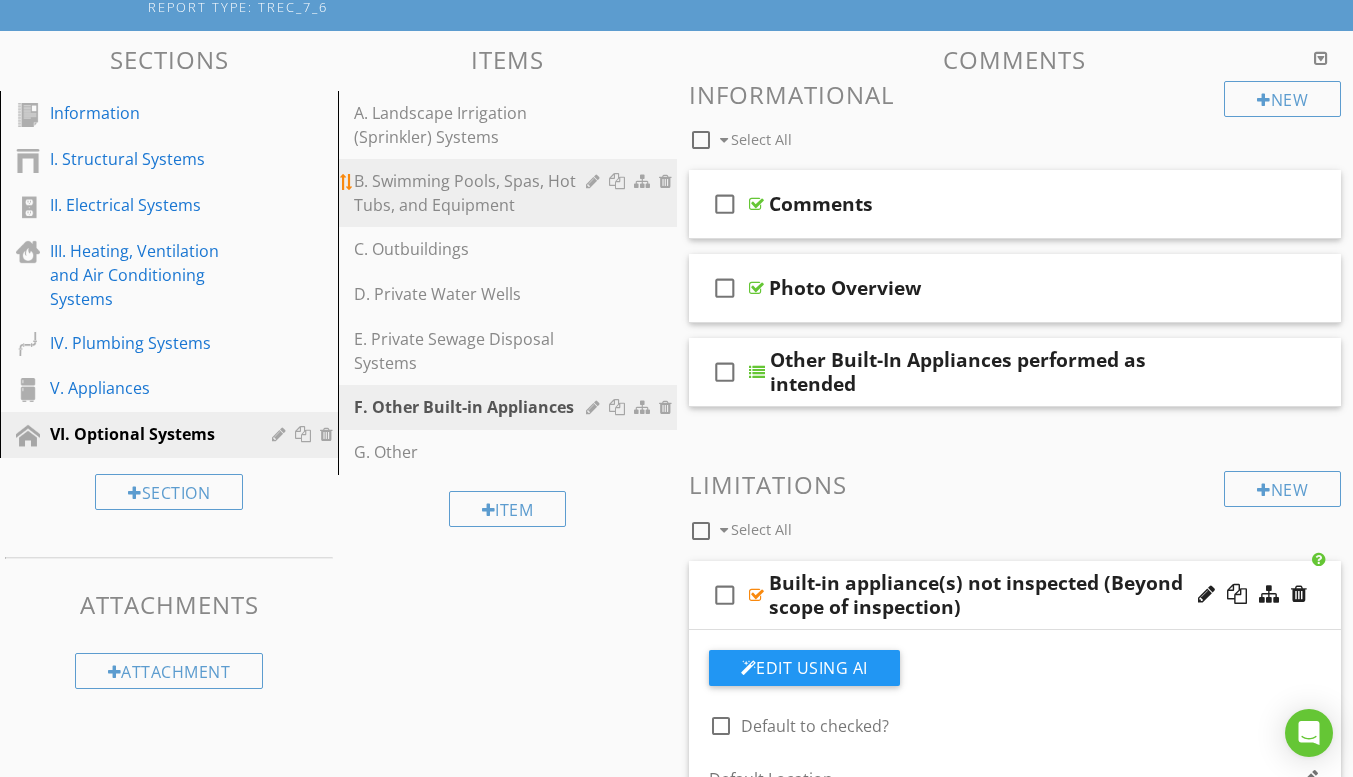 click on "B. Swimming Pools, Spas, Hot Tubs, and Equipment" at bounding box center [472, 193] 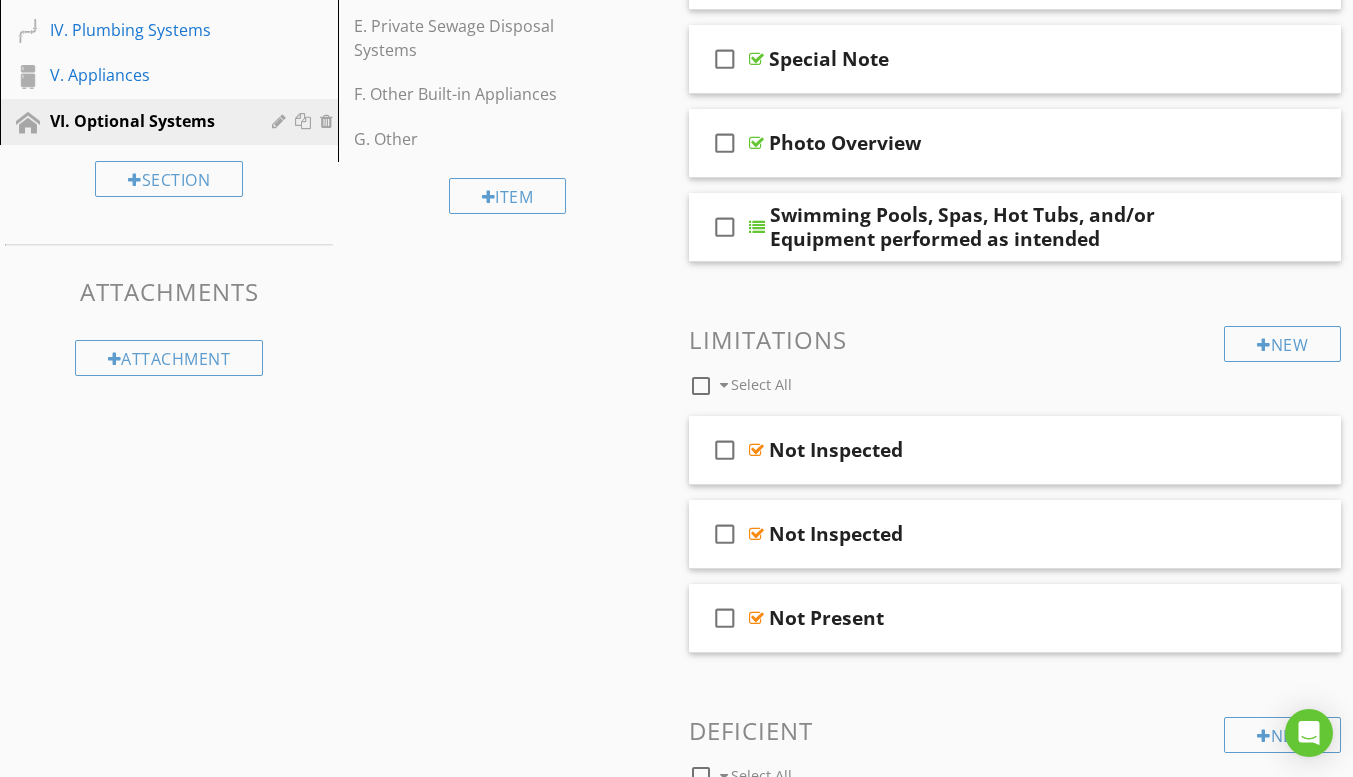 scroll, scrollTop: 529, scrollLeft: 0, axis: vertical 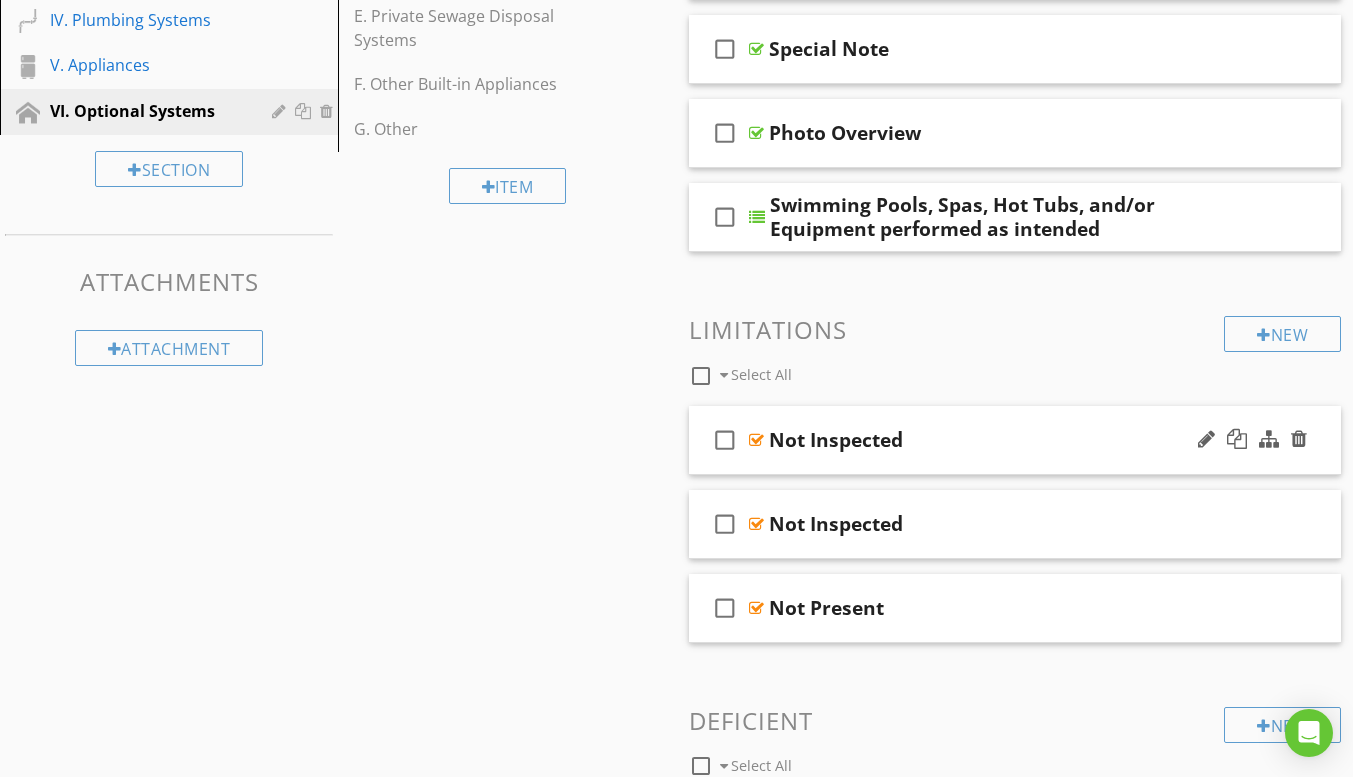 click at bounding box center [756, 440] 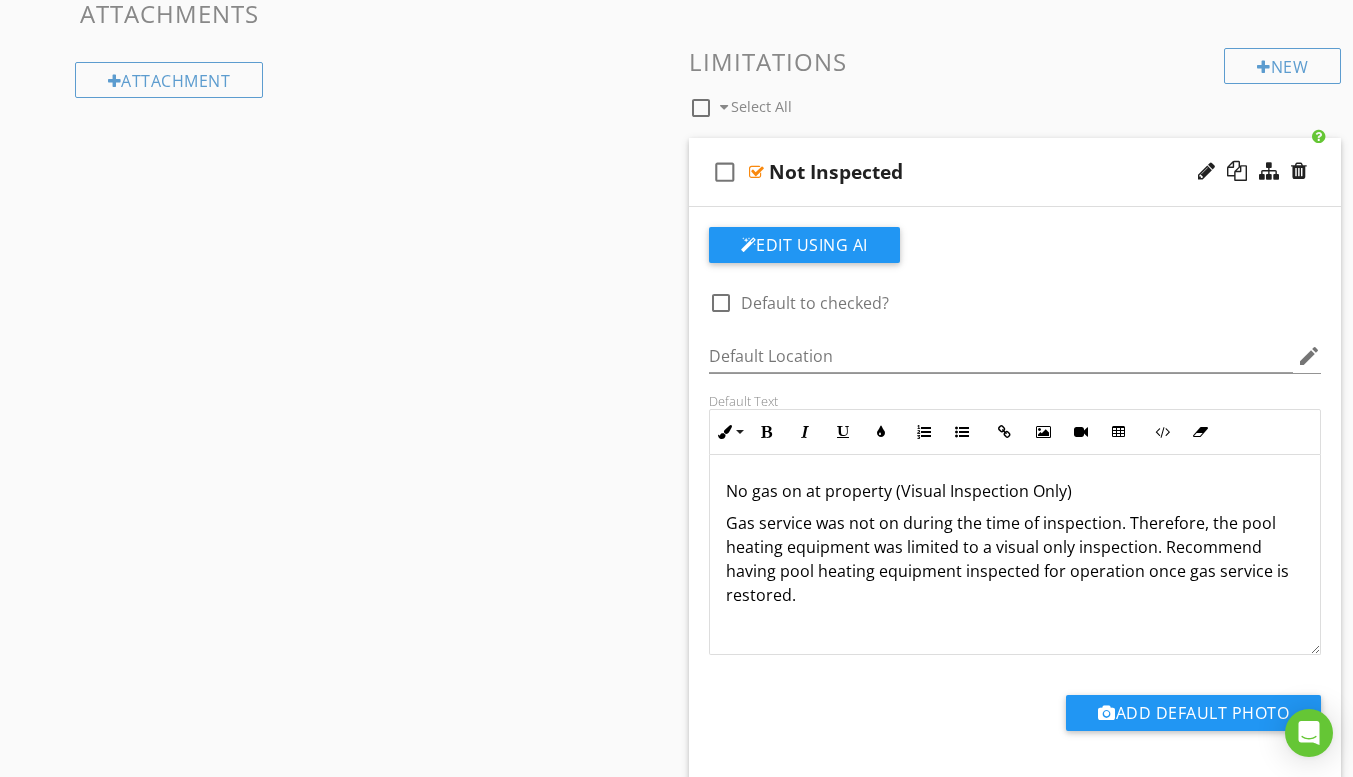 scroll, scrollTop: 808, scrollLeft: 0, axis: vertical 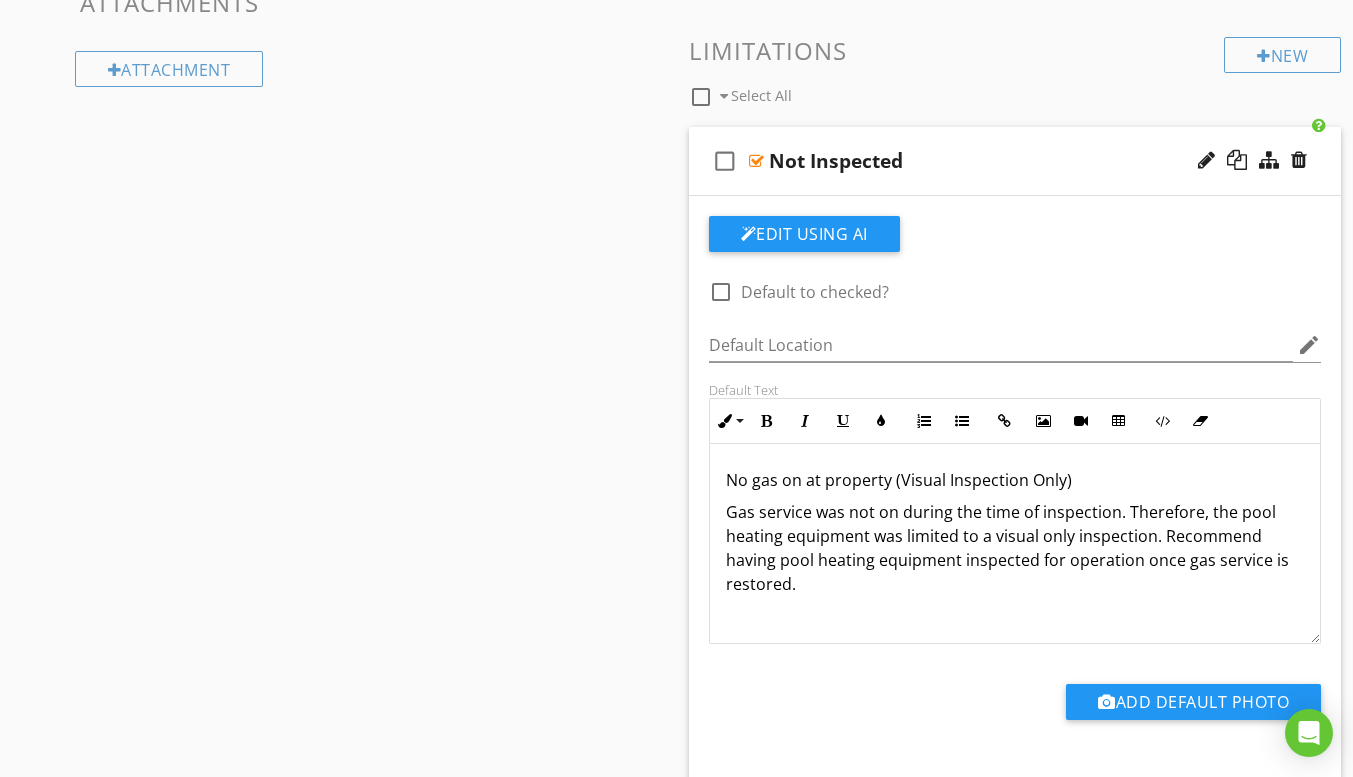 click at bounding box center [756, 161] 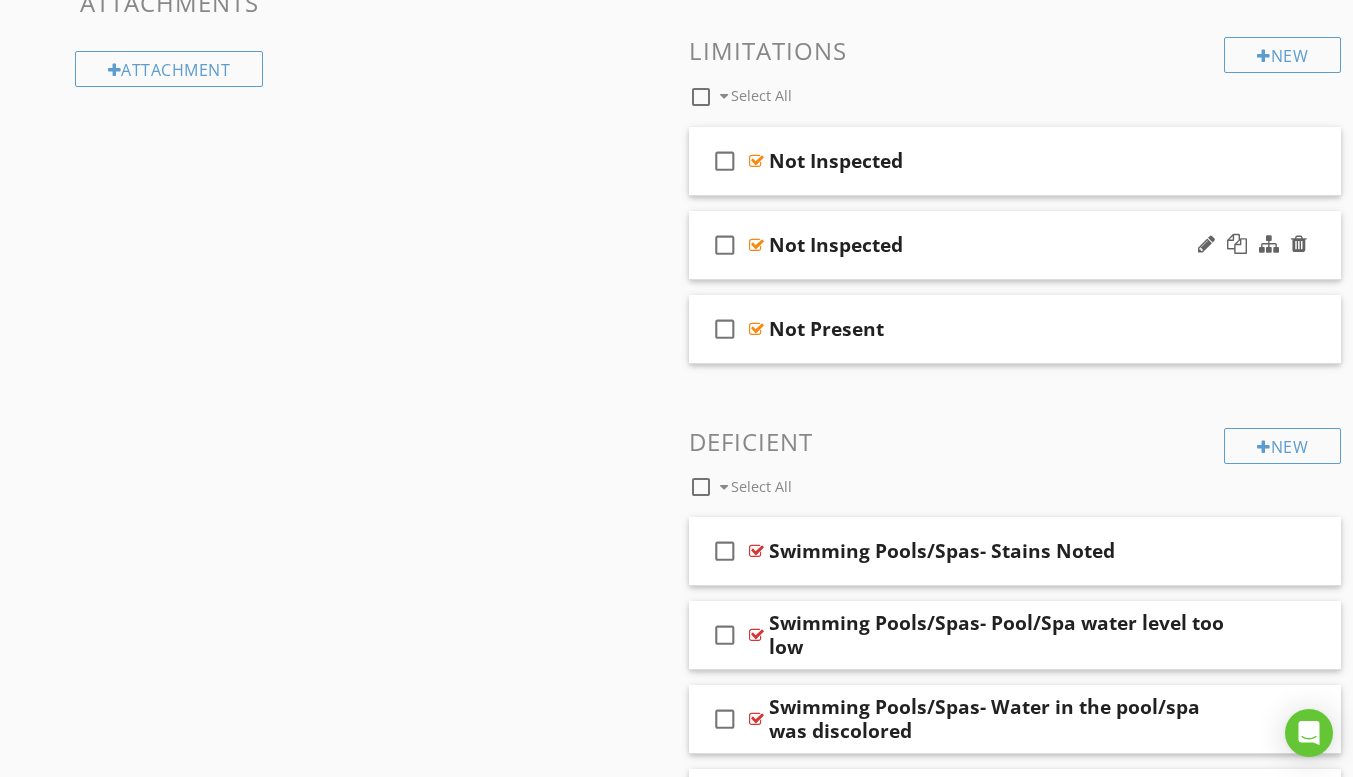 click at bounding box center [756, 245] 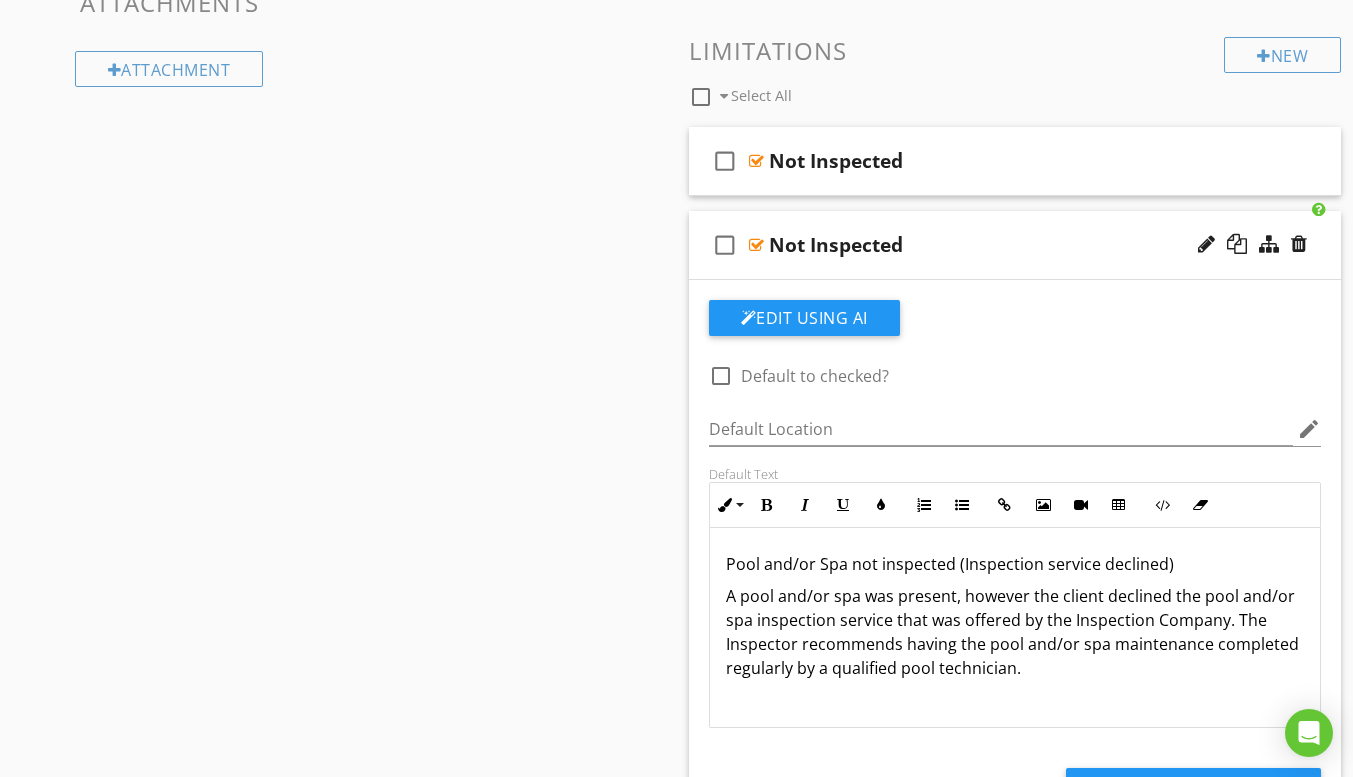 click at bounding box center [756, 245] 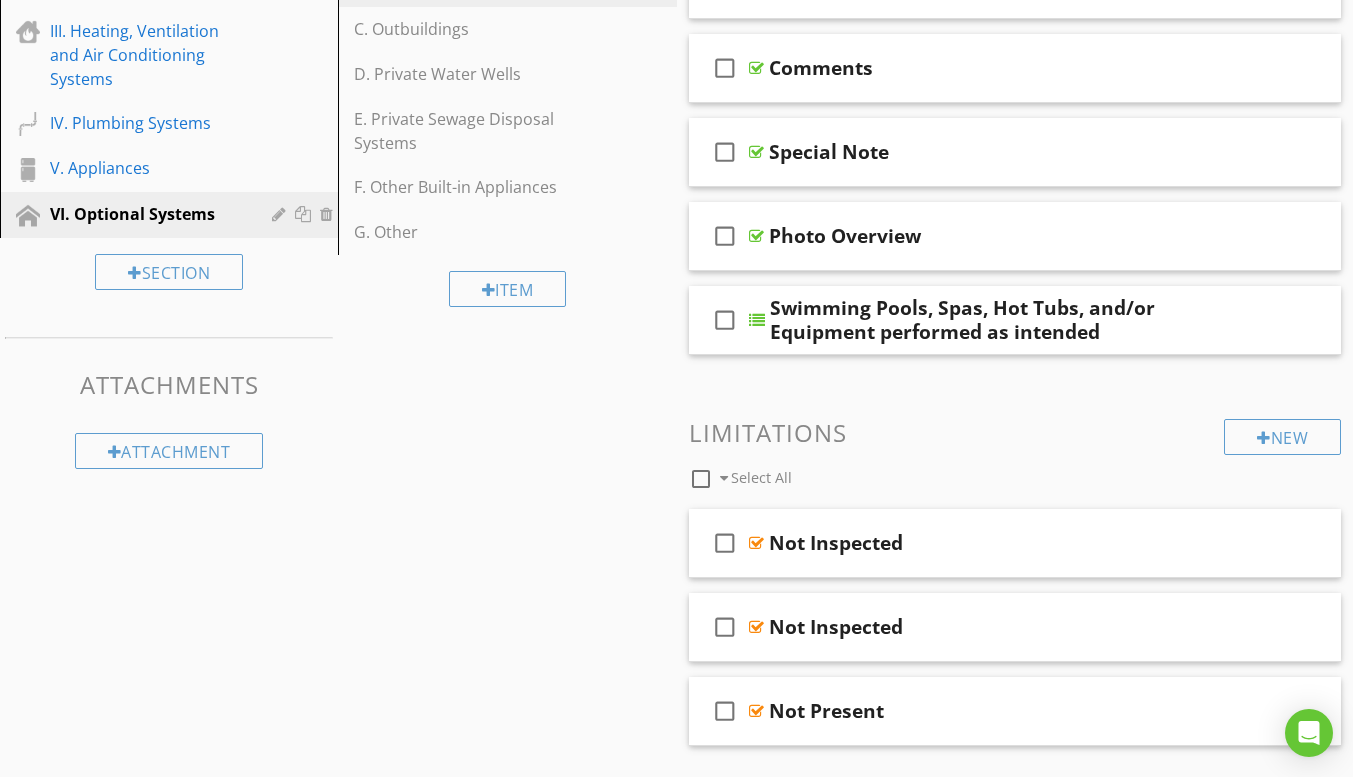 scroll, scrollTop: 396, scrollLeft: 0, axis: vertical 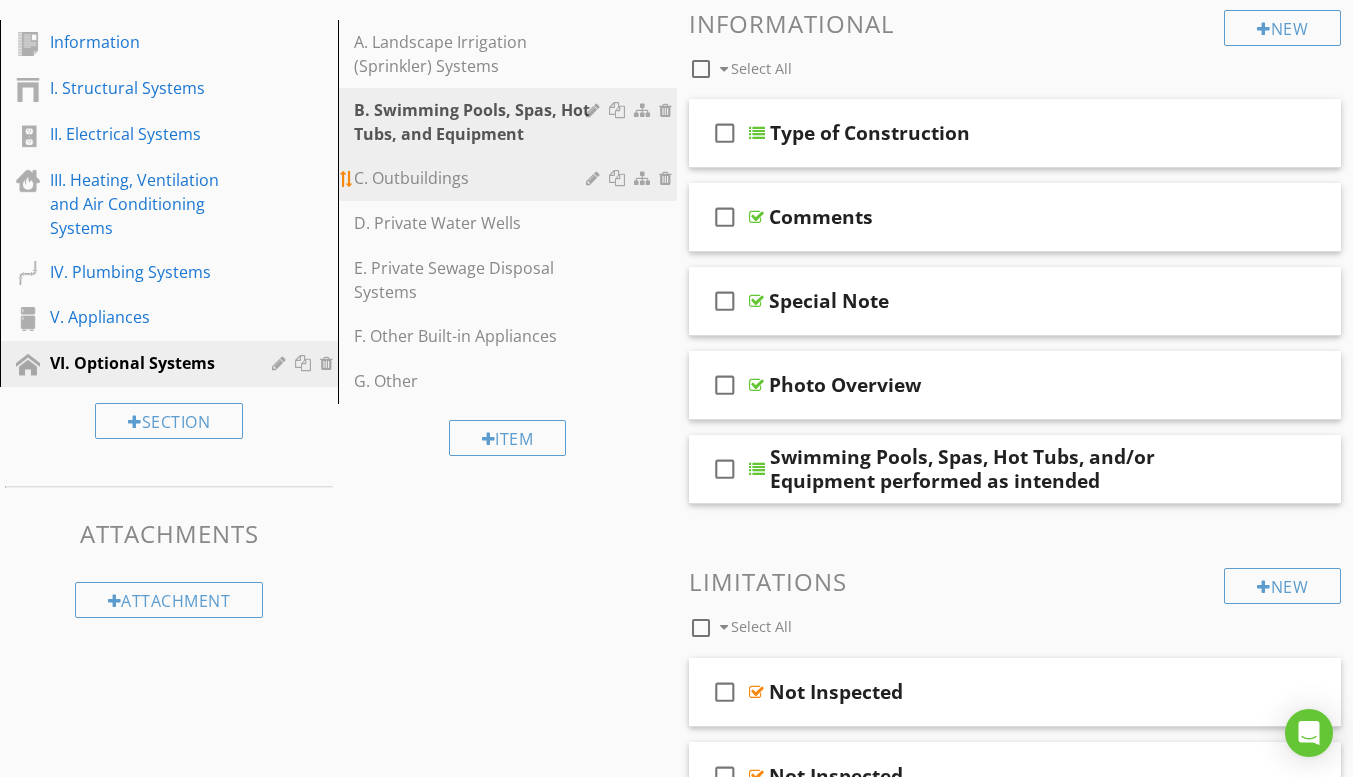 click on "C. Outbuildings" at bounding box center [472, 178] 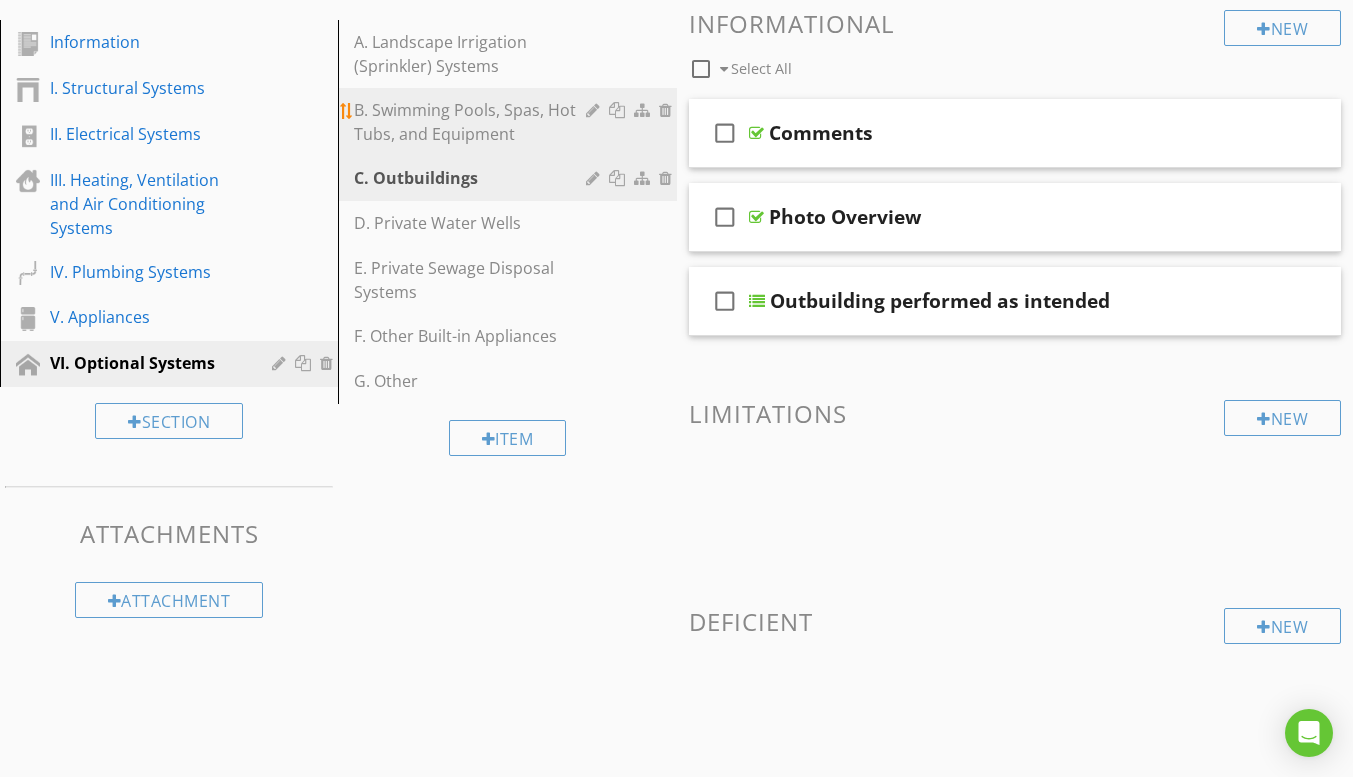 click on "B. Swimming Pools, Spas, Hot Tubs, and Equipment" at bounding box center (472, 122) 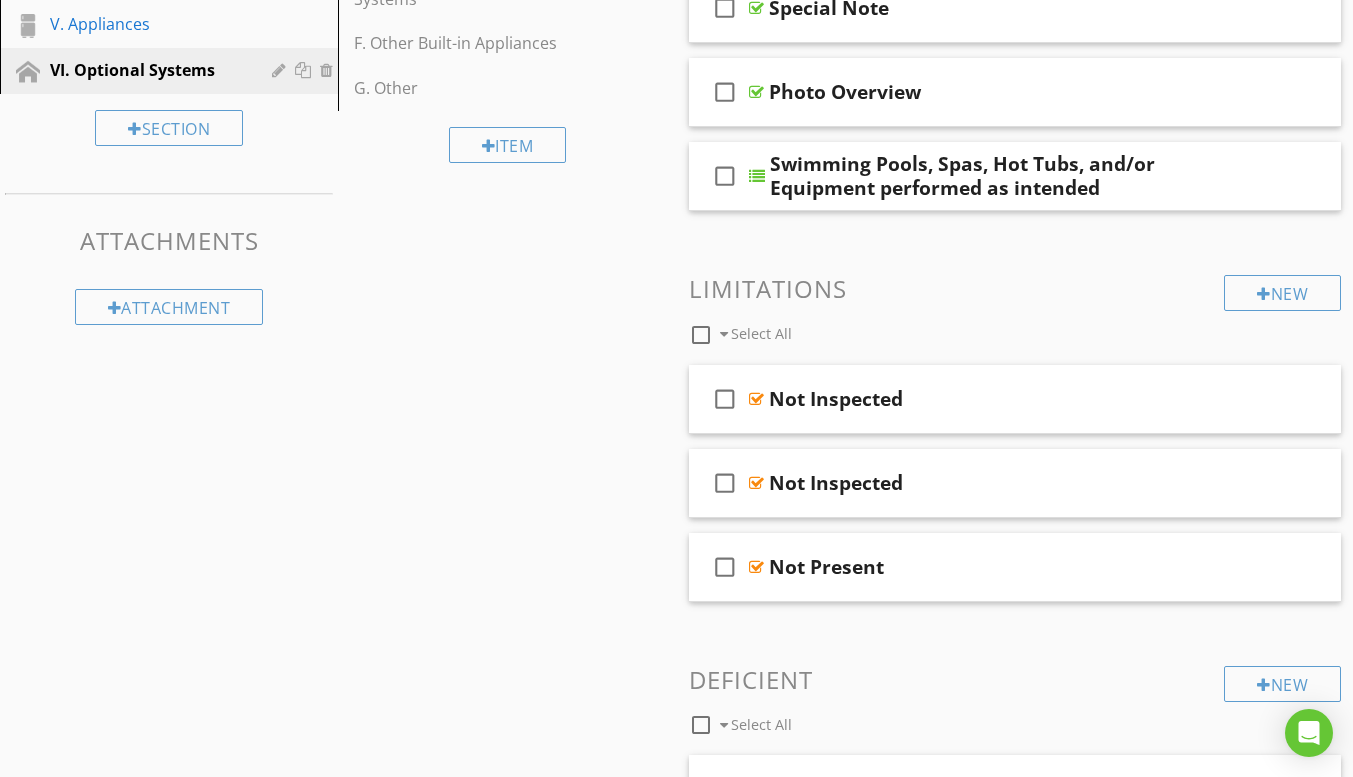 scroll, scrollTop: 619, scrollLeft: 0, axis: vertical 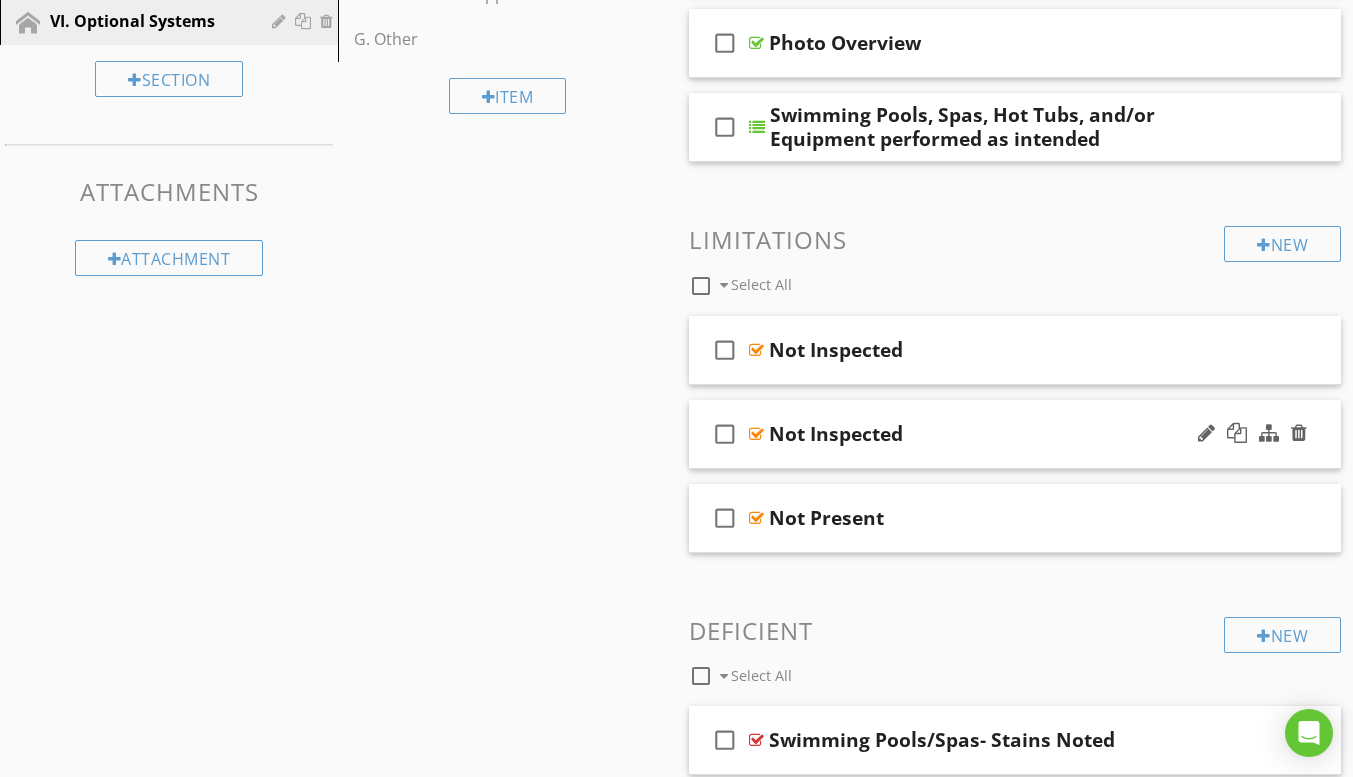 click at bounding box center (756, 434) 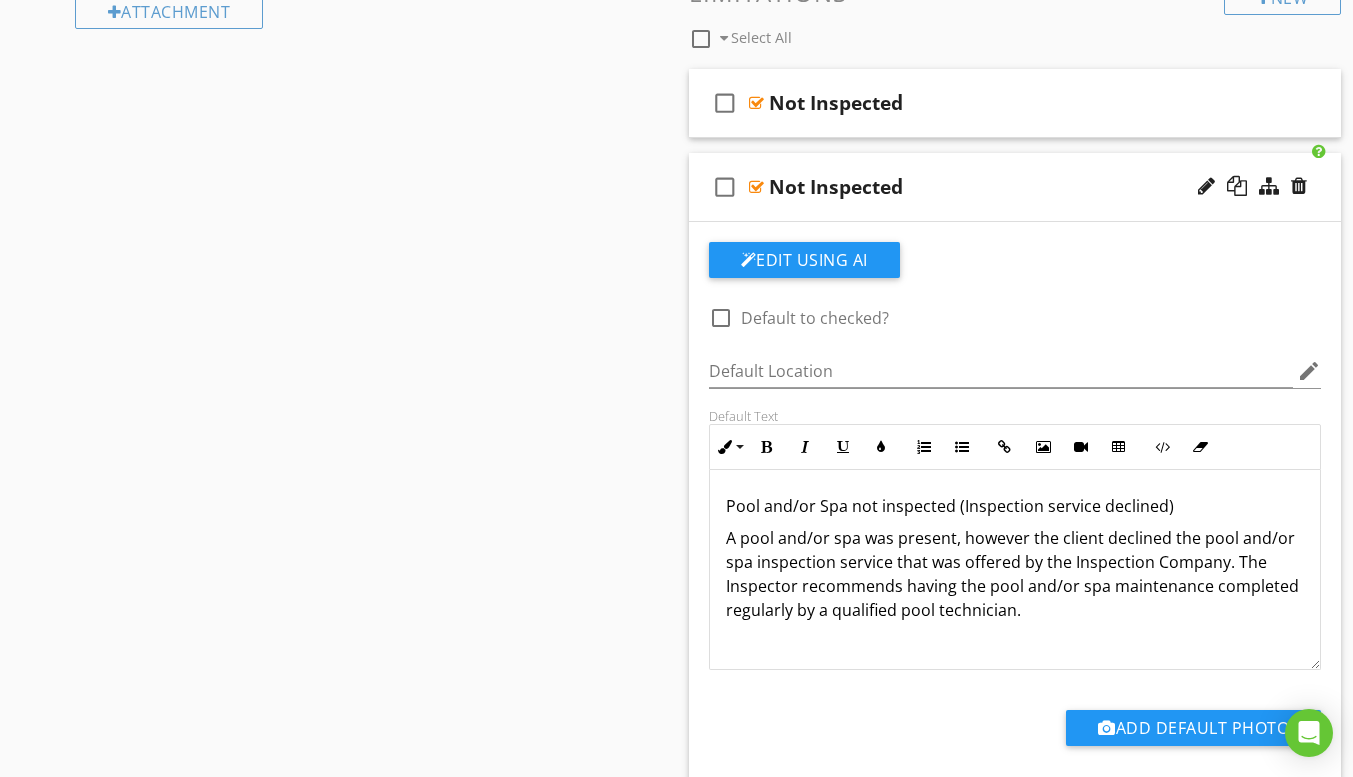 scroll, scrollTop: 909, scrollLeft: 0, axis: vertical 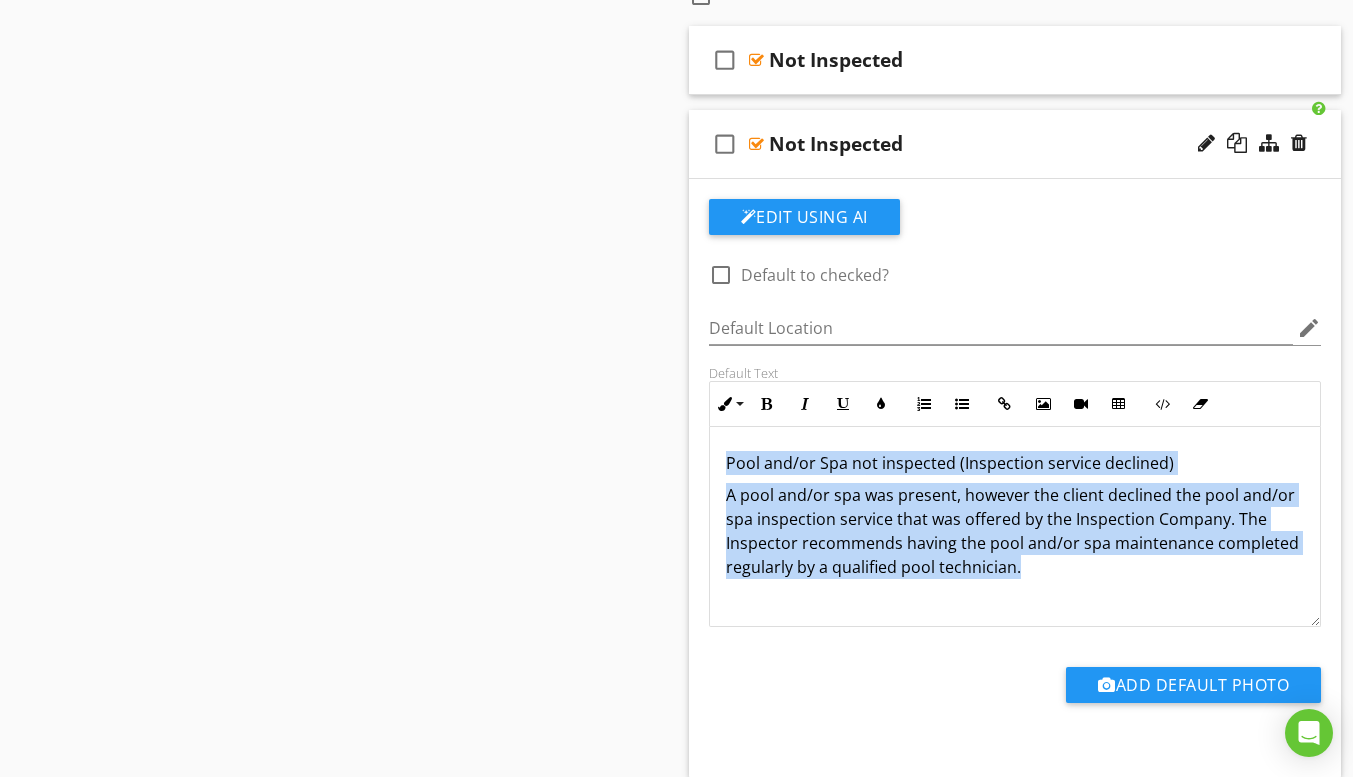 drag, startPoint x: 722, startPoint y: 462, endPoint x: 1028, endPoint y: 568, distance: 323.83948 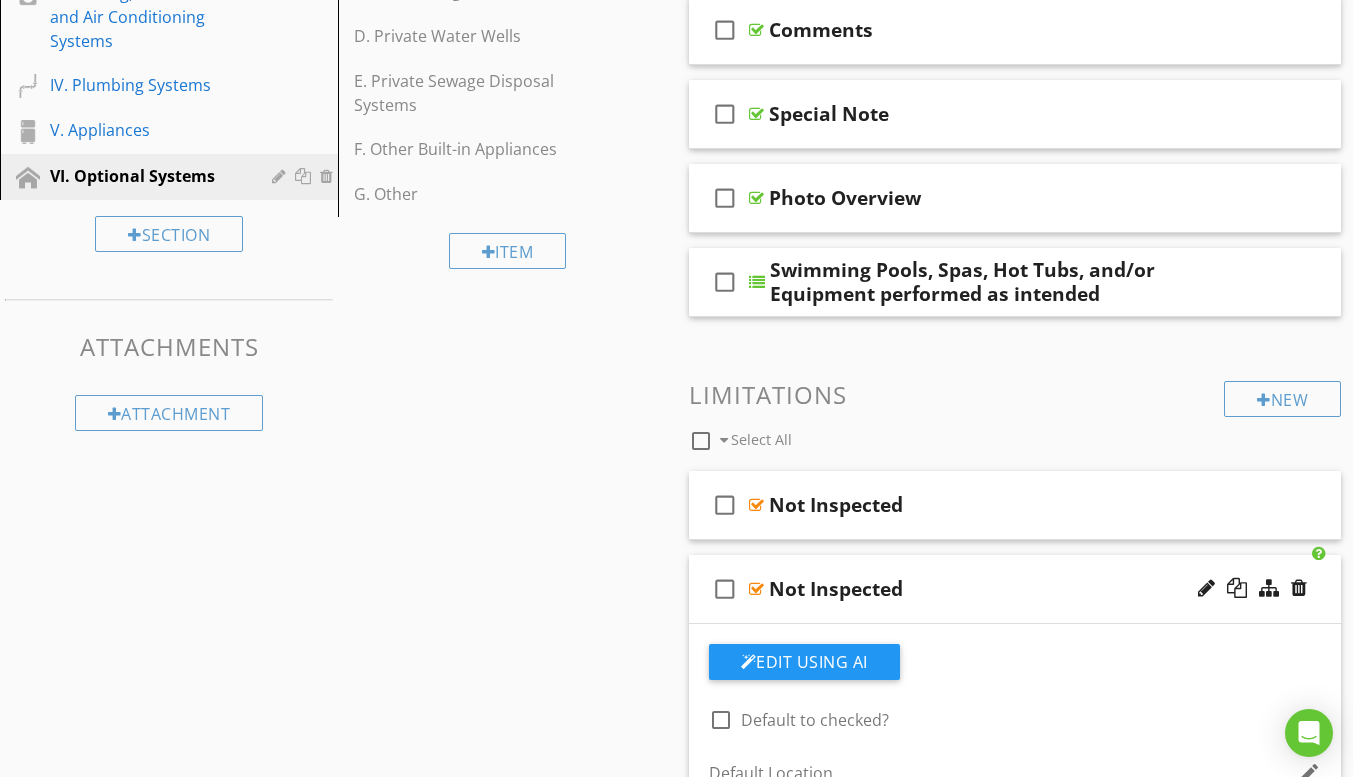 scroll, scrollTop: 453, scrollLeft: 0, axis: vertical 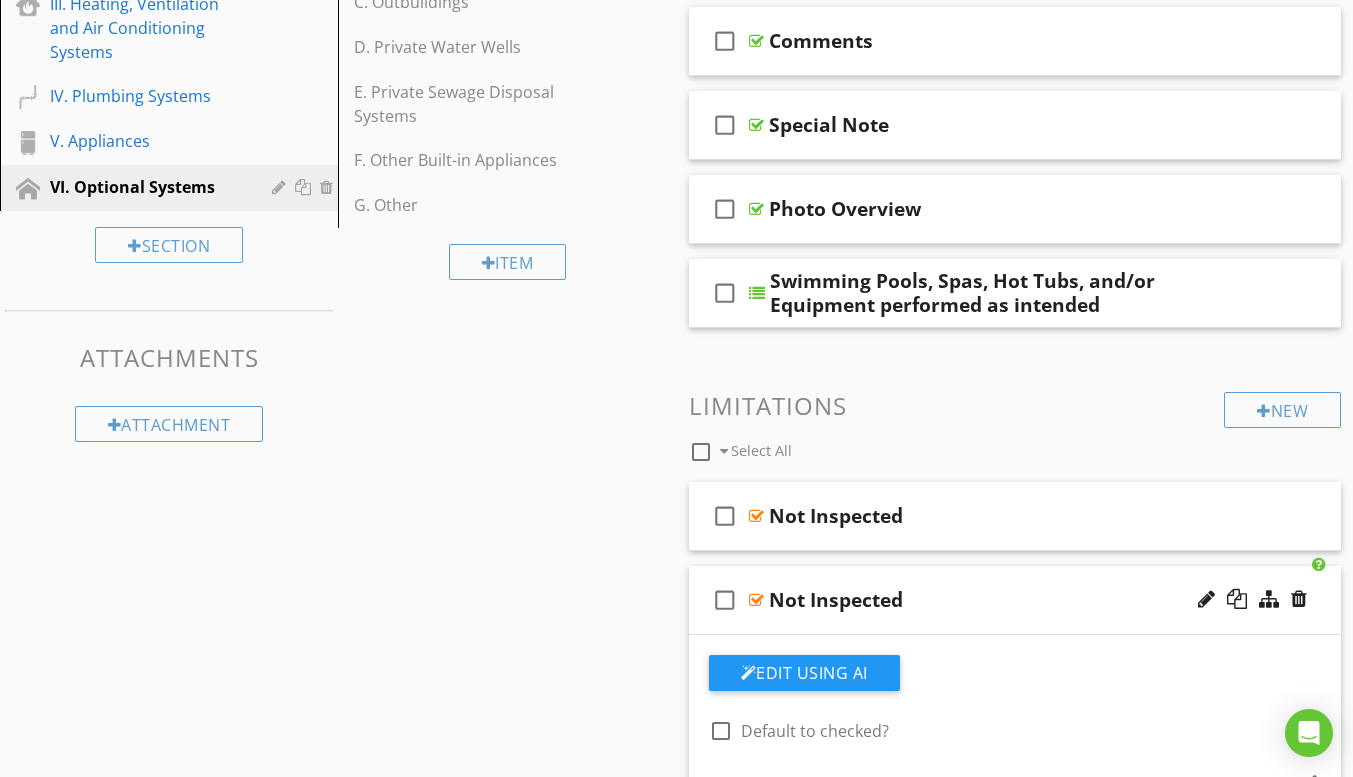 click at bounding box center (756, 600) 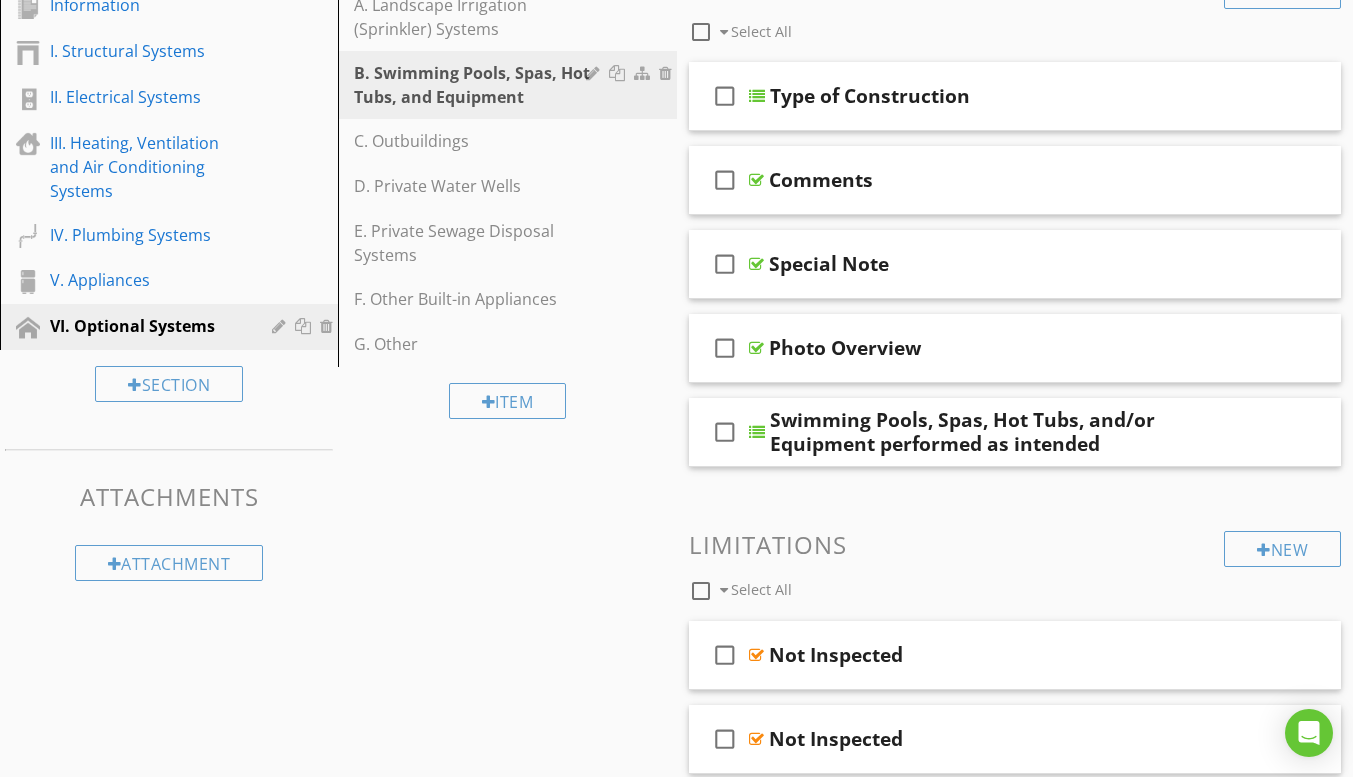 scroll, scrollTop: 170, scrollLeft: 0, axis: vertical 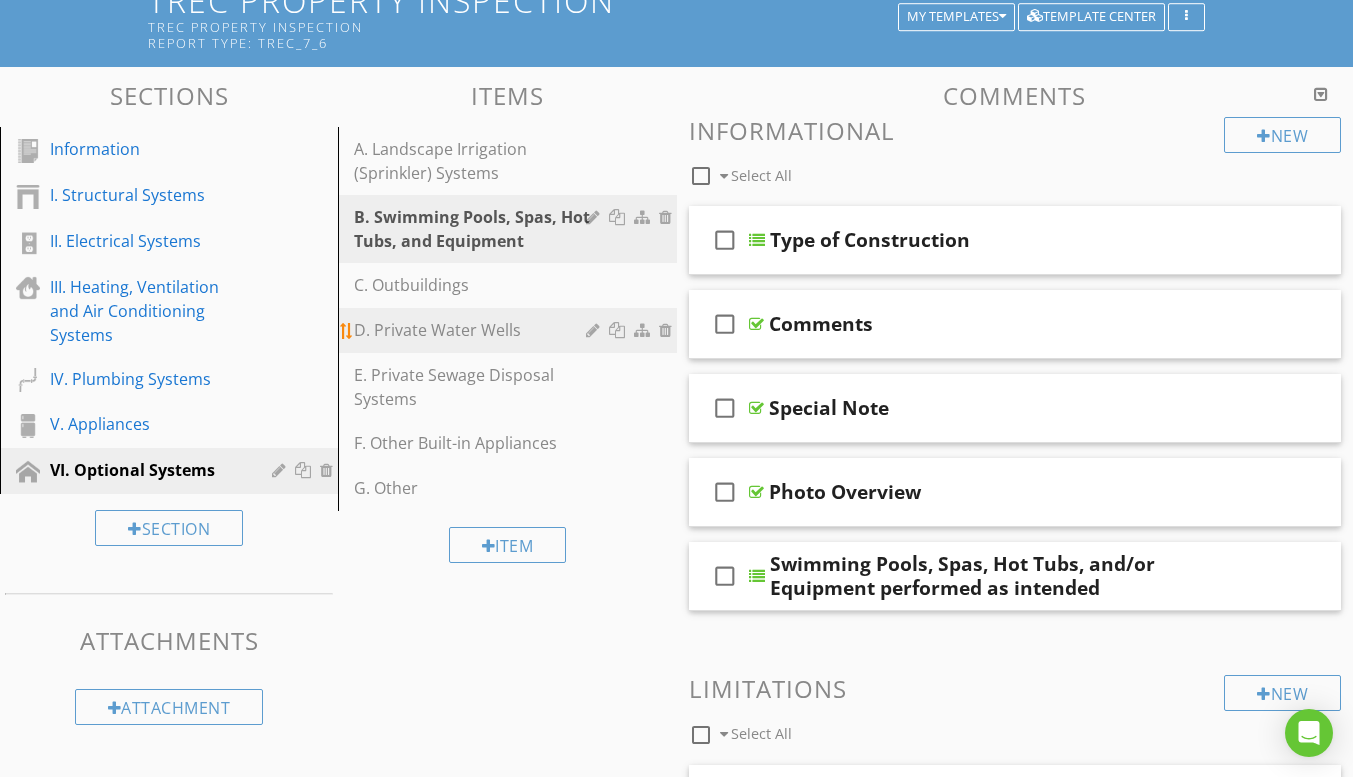 click on "D. Private Water Wells" at bounding box center [472, 330] 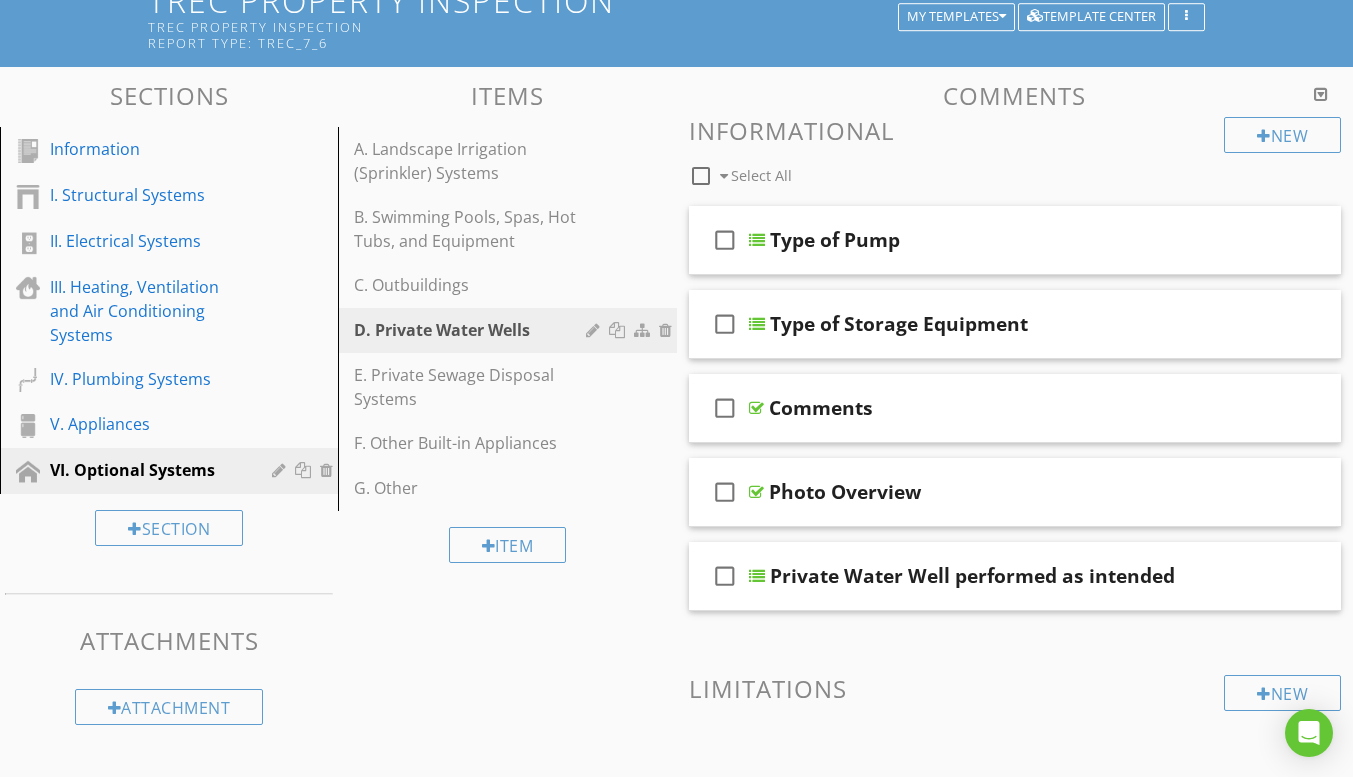 click on "Sections
Information           I. Structural Systems           II. Electrical Systems           III. Heating, Ventilation and Air Conditioning Systems           IV. Plumbing Systems           V. Appliances           VI. Optional Systems
Section
Attachments
Attachment
Items
A. Landscape Irrigation (Sprinkler) Systems           B. Swimming Pools, Spas, Hot Tubs, and Equipment           C. Outbuildings           D. Private Water Wells            E. Private Sewage Disposal Systems           F. Other Built-in Appliances           G. Other
Item
Comments
New
Informational   check_box_outline_blank     Select All       check_box_outline_blank
Type of Pump
check_box_outline_blank
Type of Storage Equipment" at bounding box center [676, 578] 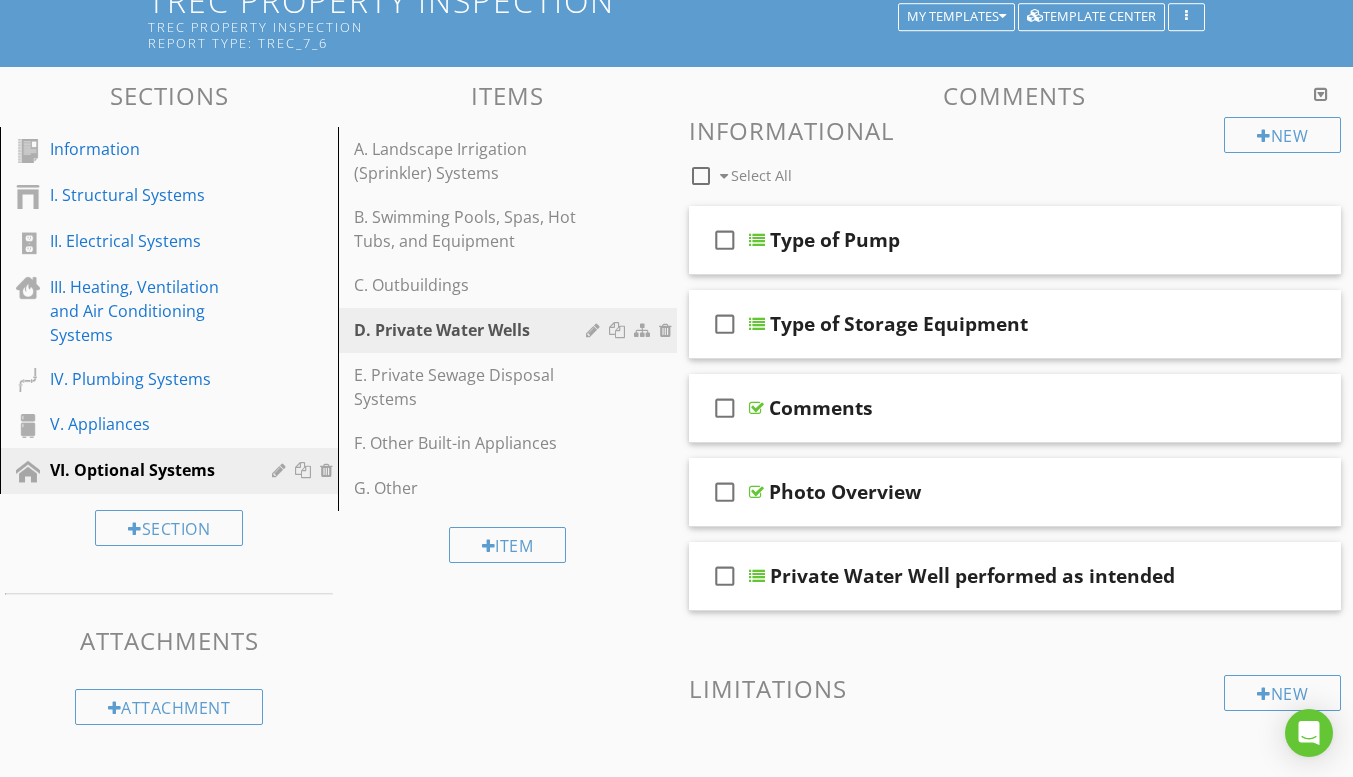 click on "Sections
Information           I. Structural Systems           II. Electrical Systems           III. Heating, Ventilation and Air Conditioning Systems           IV. Plumbing Systems           V. Appliances           VI. Optional Systems
Section
Attachments
Attachment
Items
A. Landscape Irrigation (Sprinkler) Systems           B. Swimming Pools, Spas, Hot Tubs, and Equipment           C. Outbuildings           D. Private Water Wells            E. Private Sewage Disposal Systems           F. Other Built-in Appliances           G. Other
Item
Comments
New
Informational   check_box_outline_blank     Select All       check_box_outline_blank
Type of Pump
check_box_outline_blank
Type of Storage Equipment" at bounding box center (676, 578) 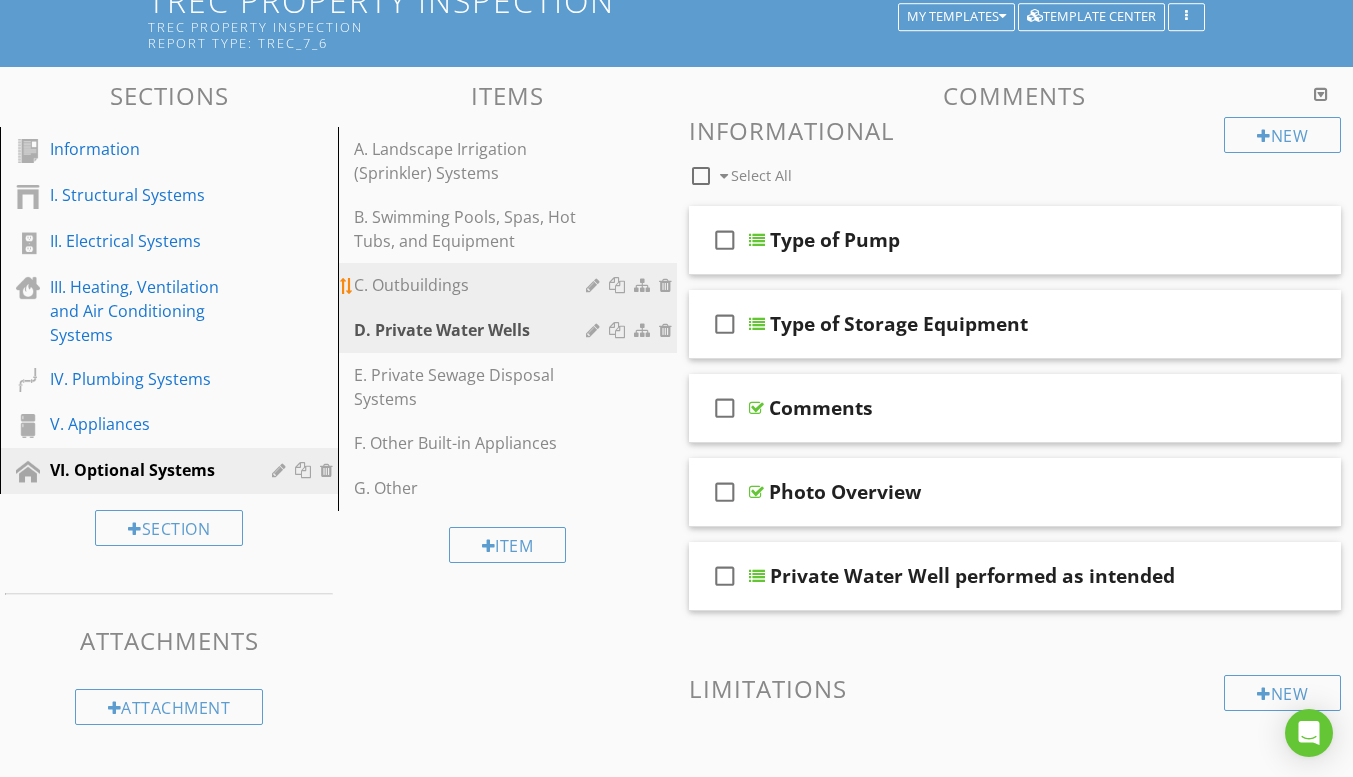click on "C. Outbuildings" at bounding box center (472, 285) 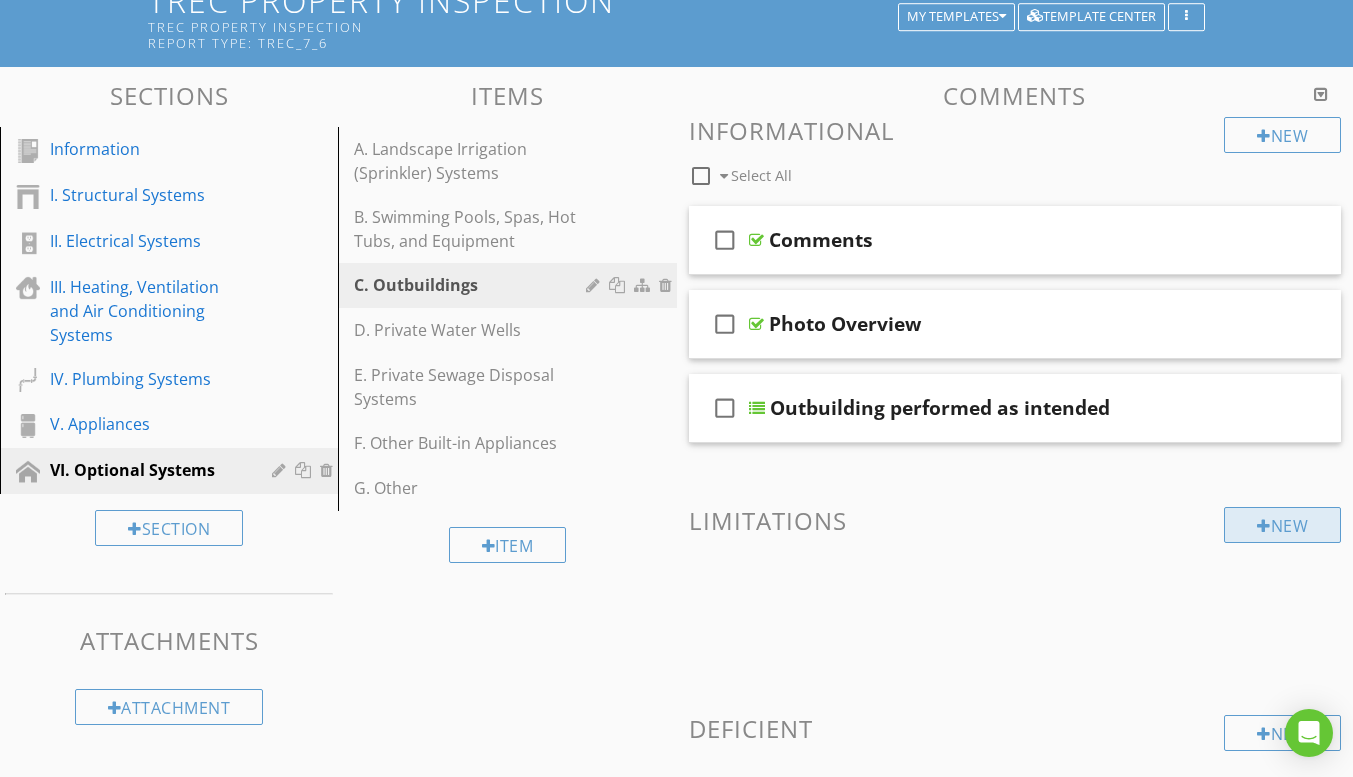 click on "New" at bounding box center [1282, 525] 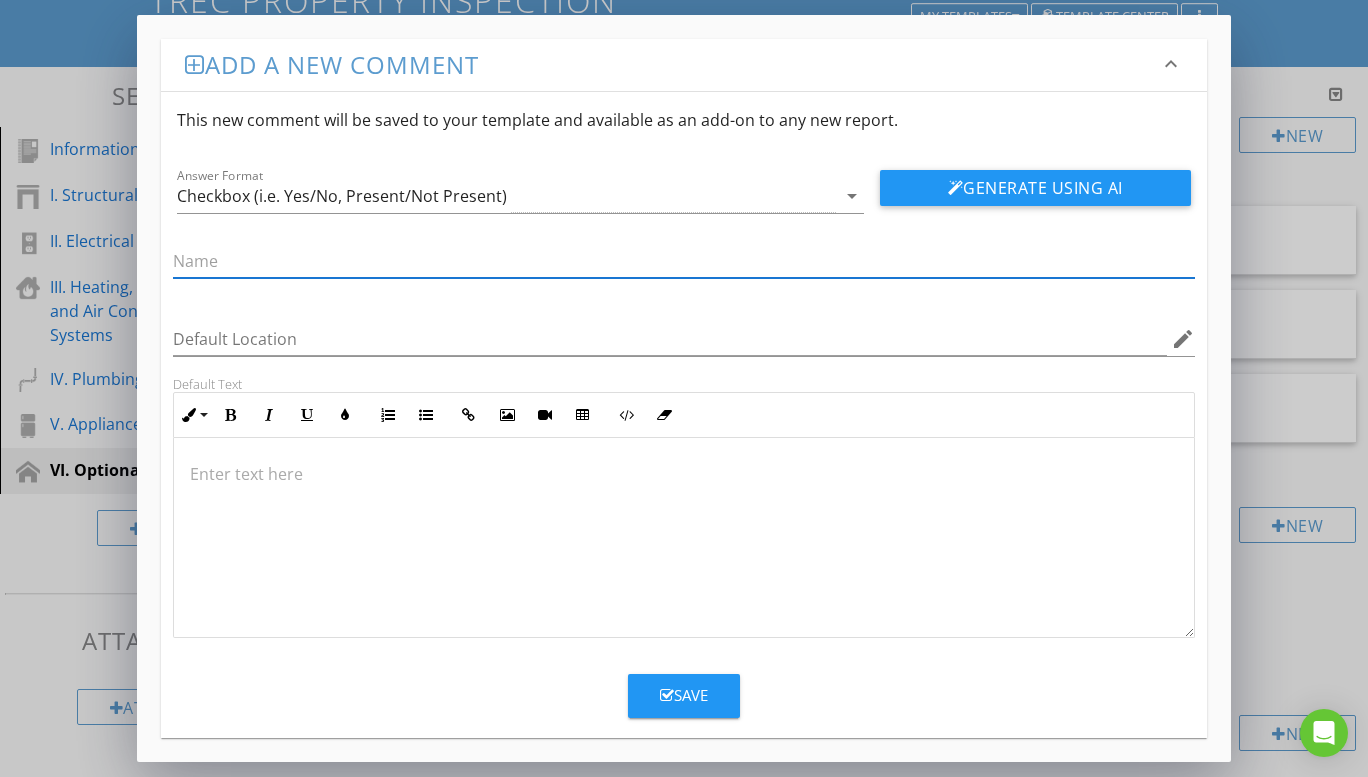 paste on "Outbuilding(s) not inspected (Inspection service declined)" 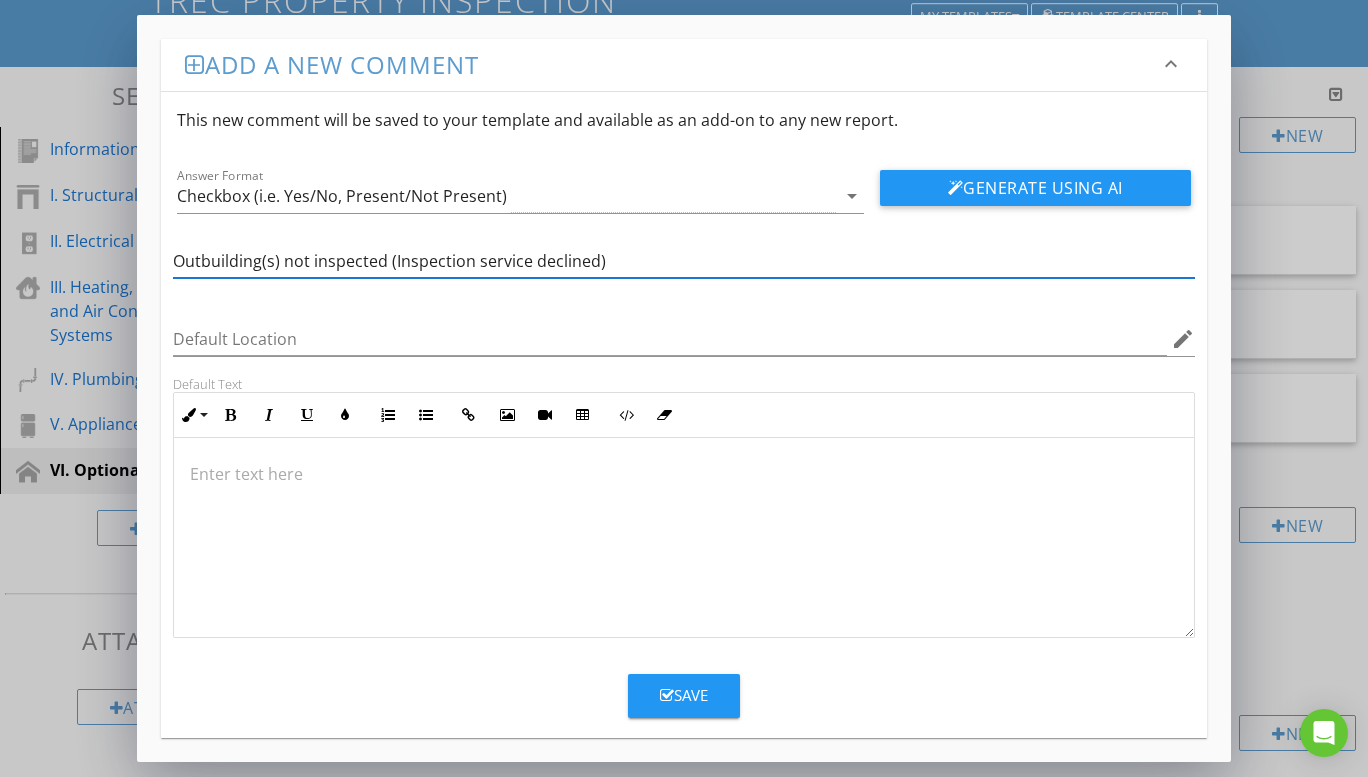 type on "Outbuilding(s) not inspected (Inspection service declined)" 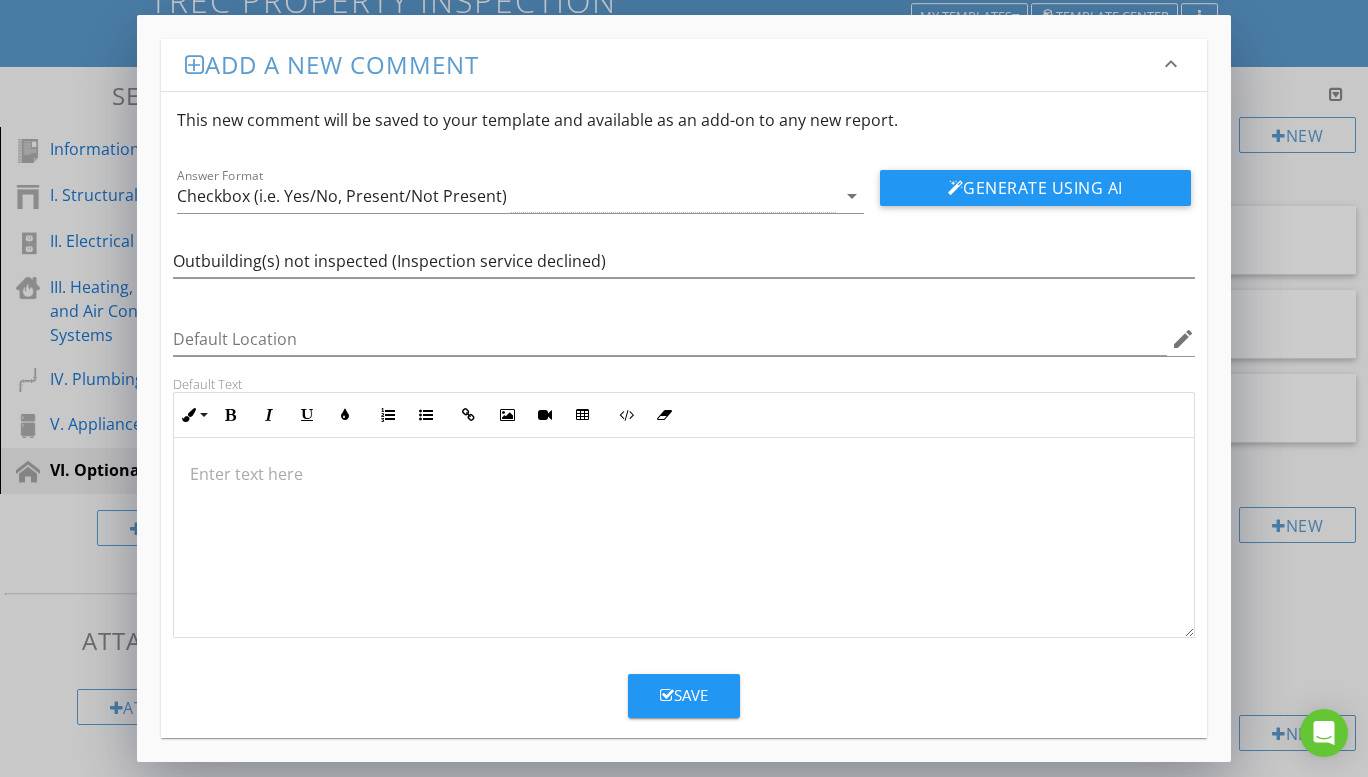 click at bounding box center [684, 474] 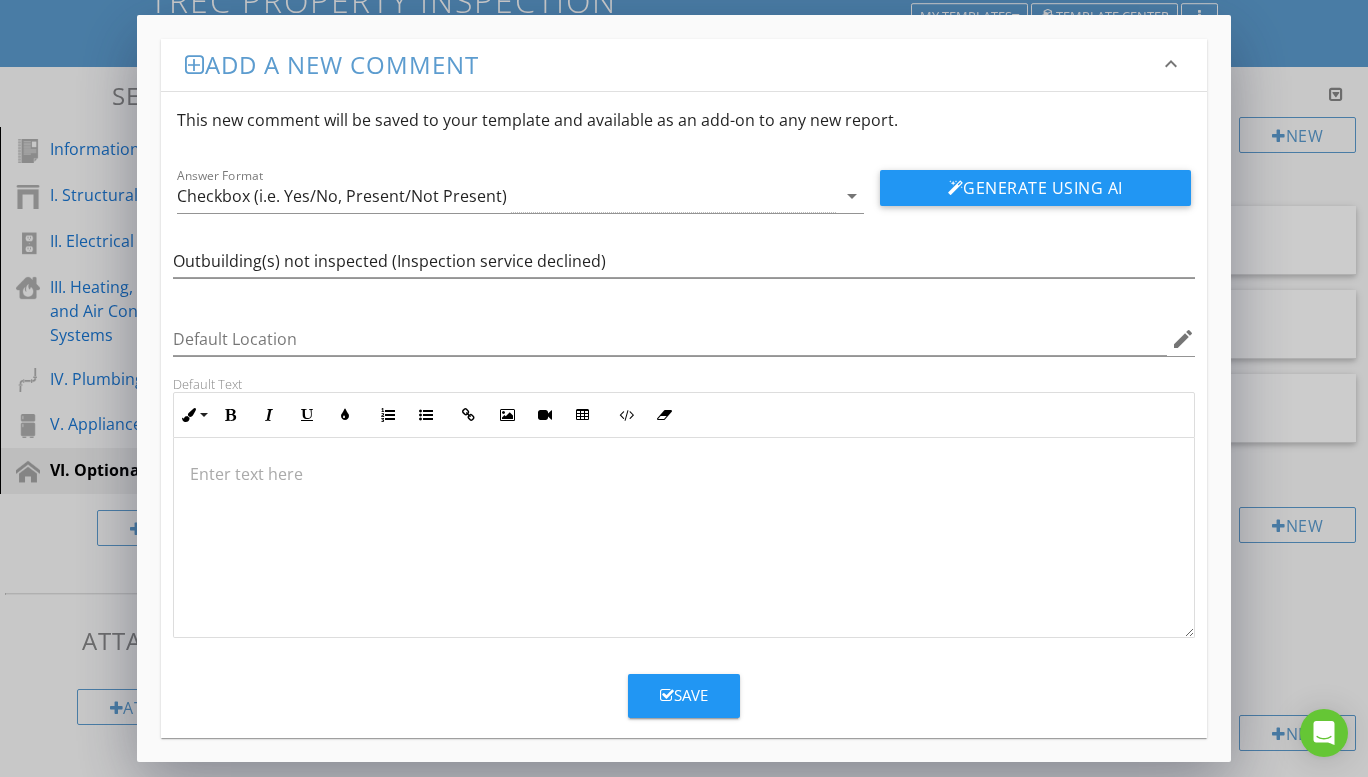 click on "Add a new comment
keyboard_arrow_down
This new comment will be saved to your template and available as an
add-on to any new report.
Answer Format Checkbox (i.e. Yes/No, Present/Not Present) arrow_drop_down
Generate Using AI
Outbuilding(s) not inspected (Inspection service declined)             Default Location edit       Default Text   Inline Style XLarge Large Normal Small Light Small/Light Bold Italic Underline Colors Ordered List Unordered List Insert Link Insert Image Insert Video Insert Table Code View Clear Formatting Enter text here
Save" at bounding box center (684, 388) 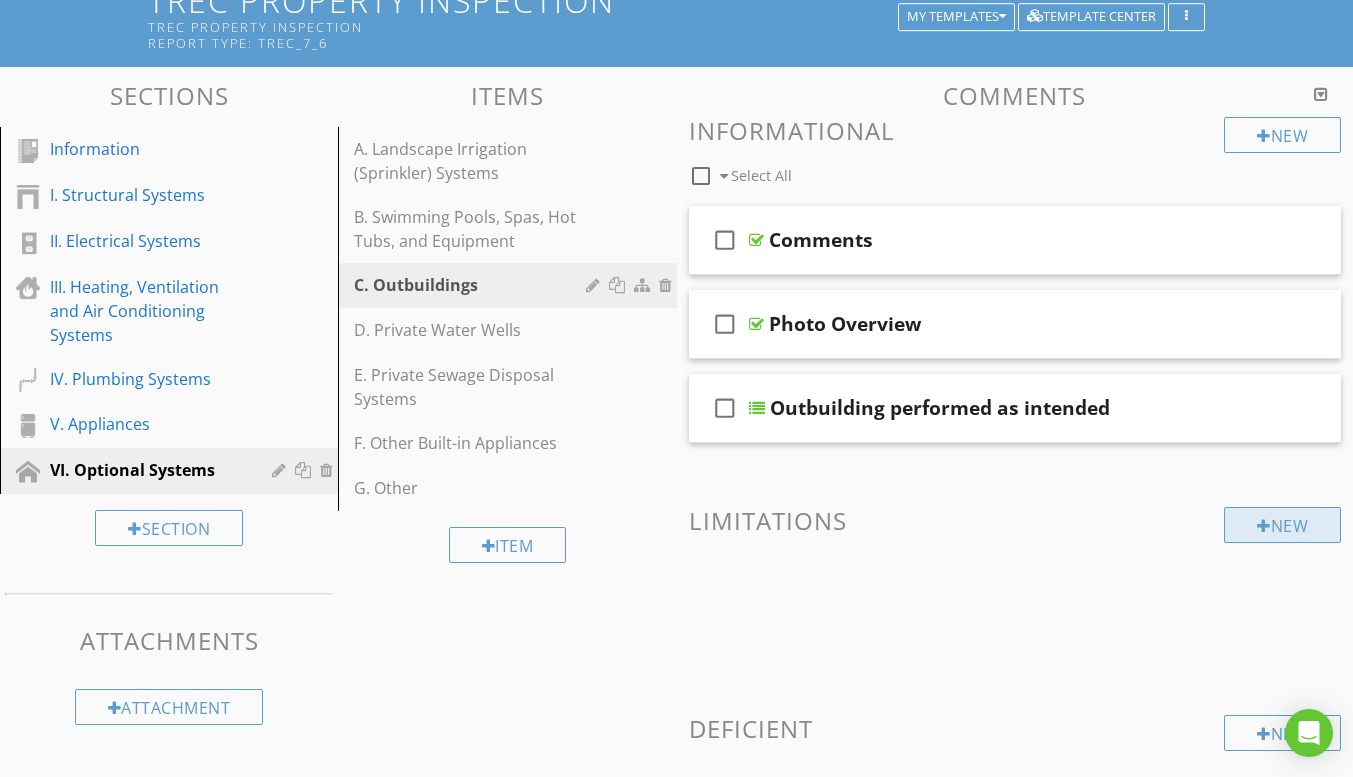 click on "New" at bounding box center (1282, 525) 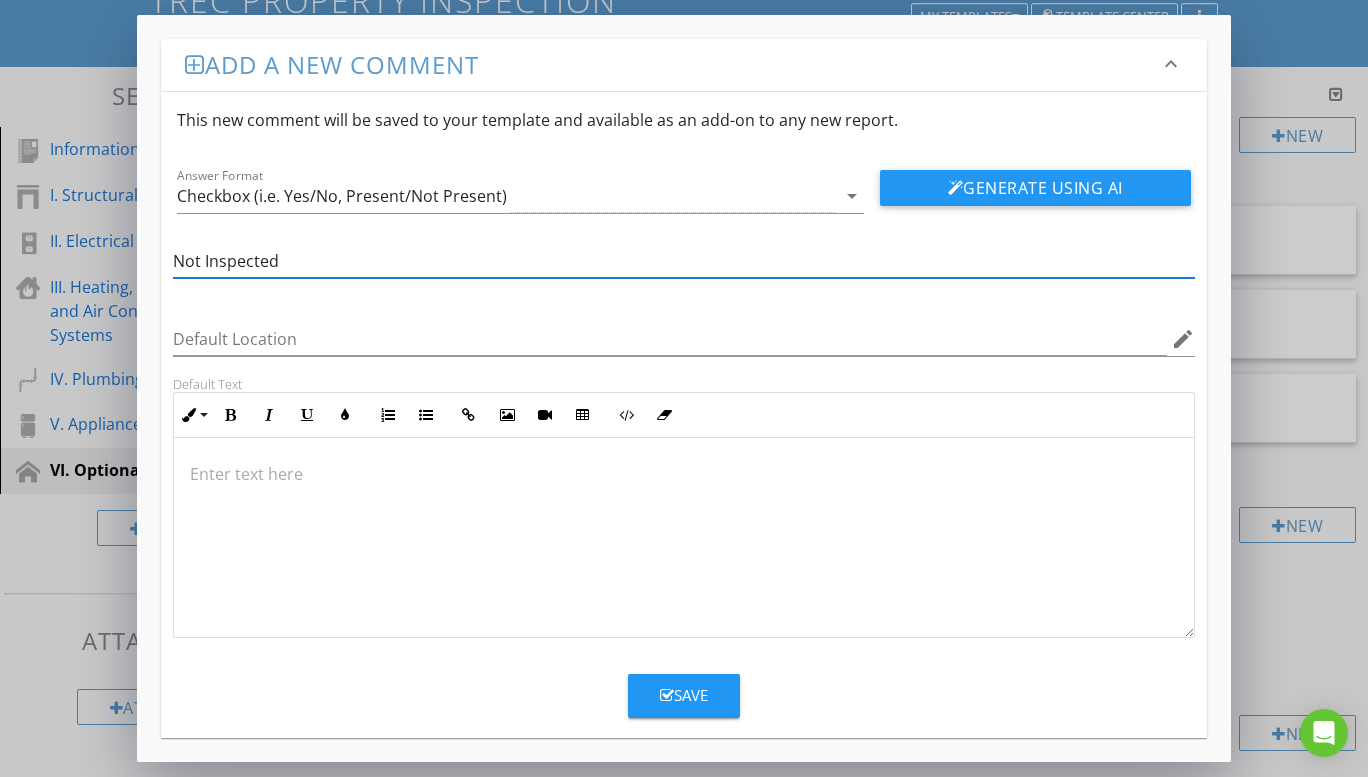 type on "Not Inspected" 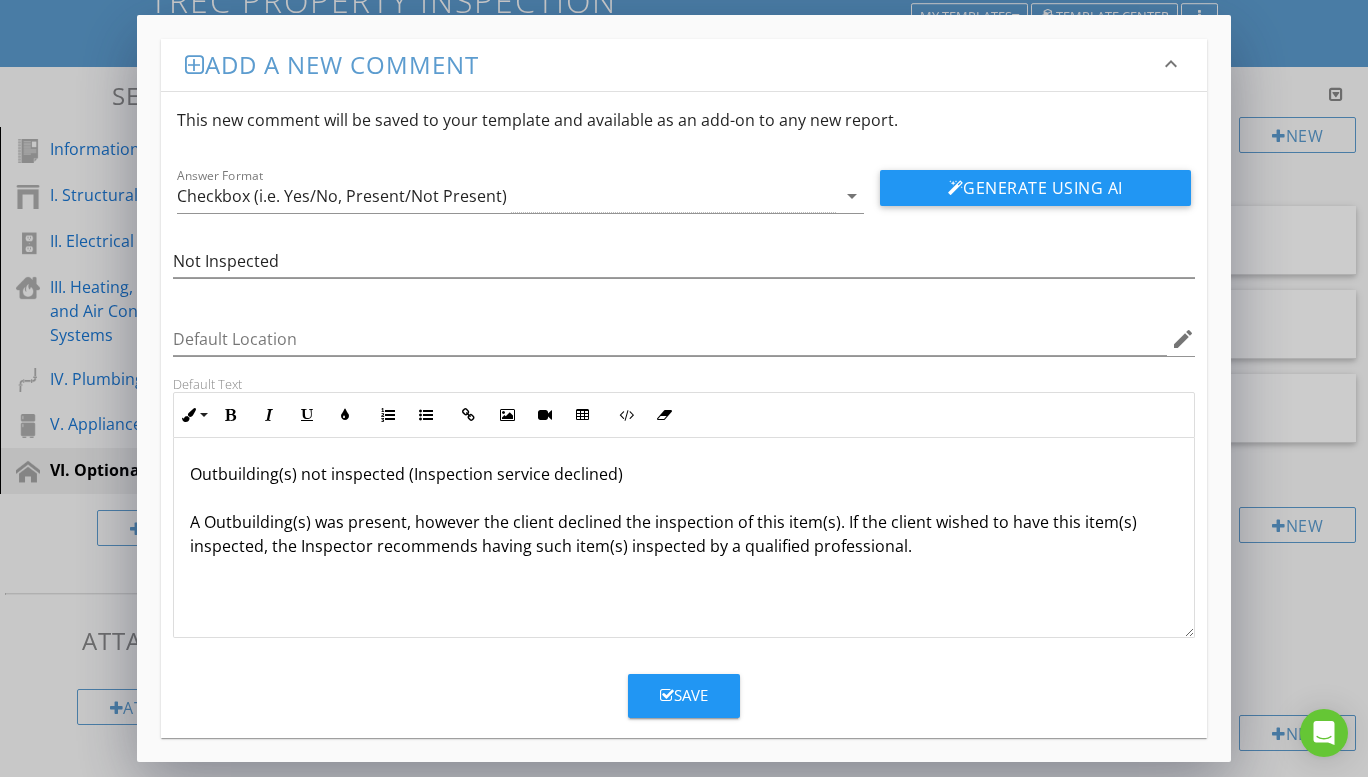 click on "Save" at bounding box center (684, 696) 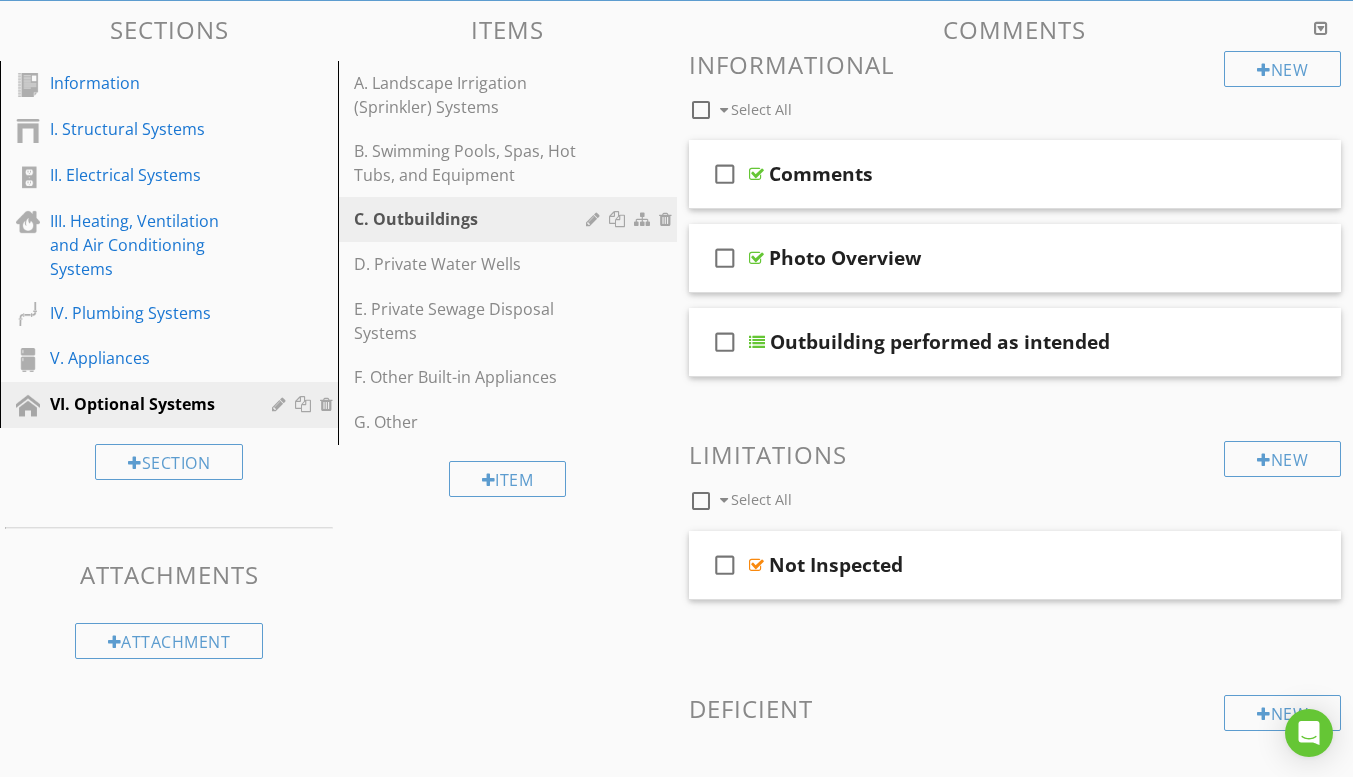 scroll, scrollTop: 234, scrollLeft: 0, axis: vertical 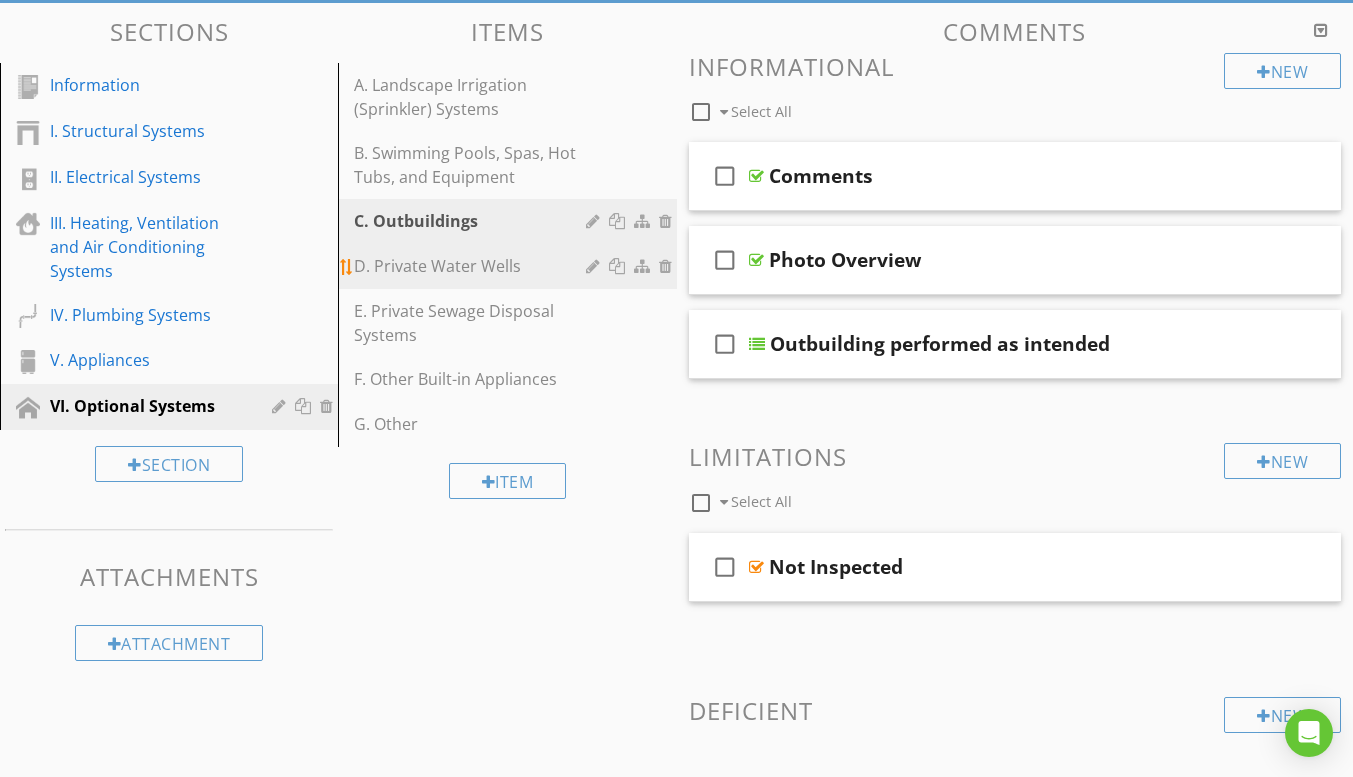 click on "D. Private Water Wells" at bounding box center [472, 266] 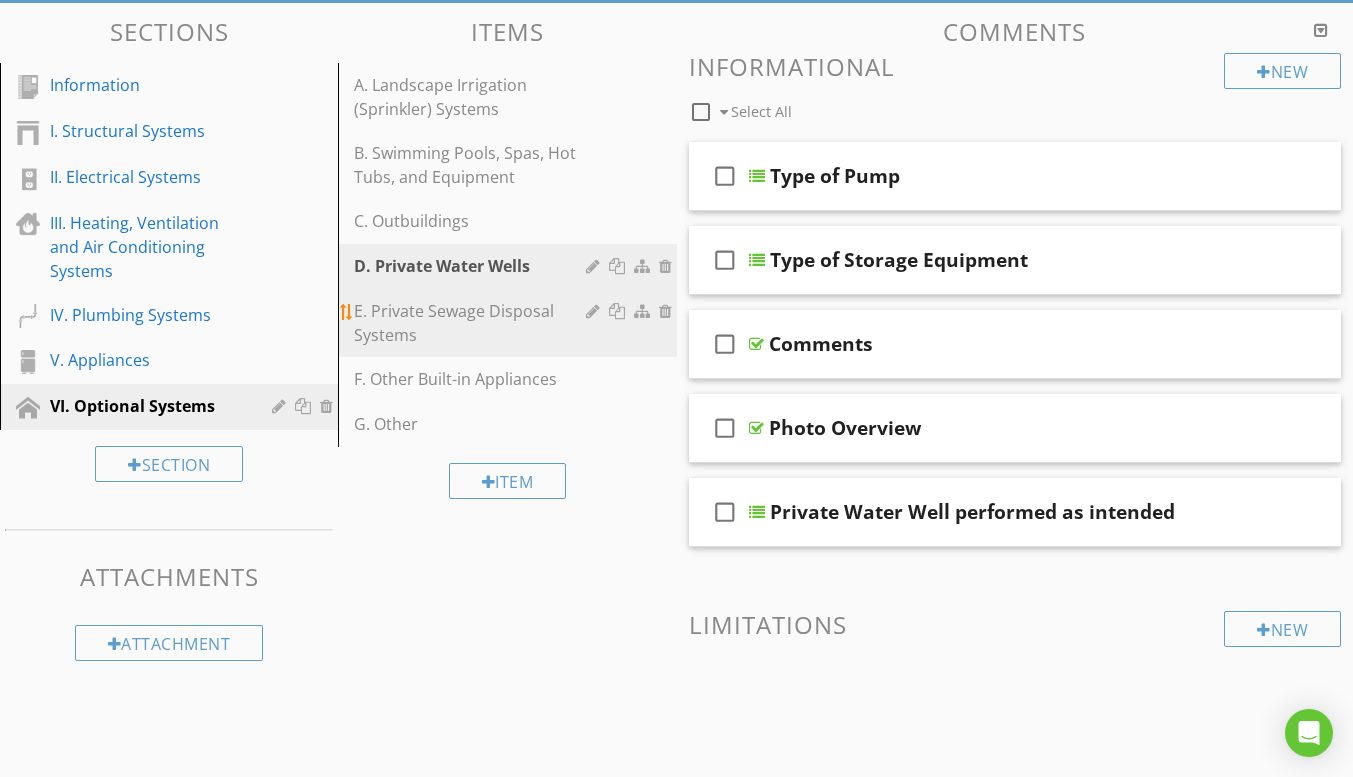 click on "E. Private Sewage Disposal Systems" at bounding box center (472, 323) 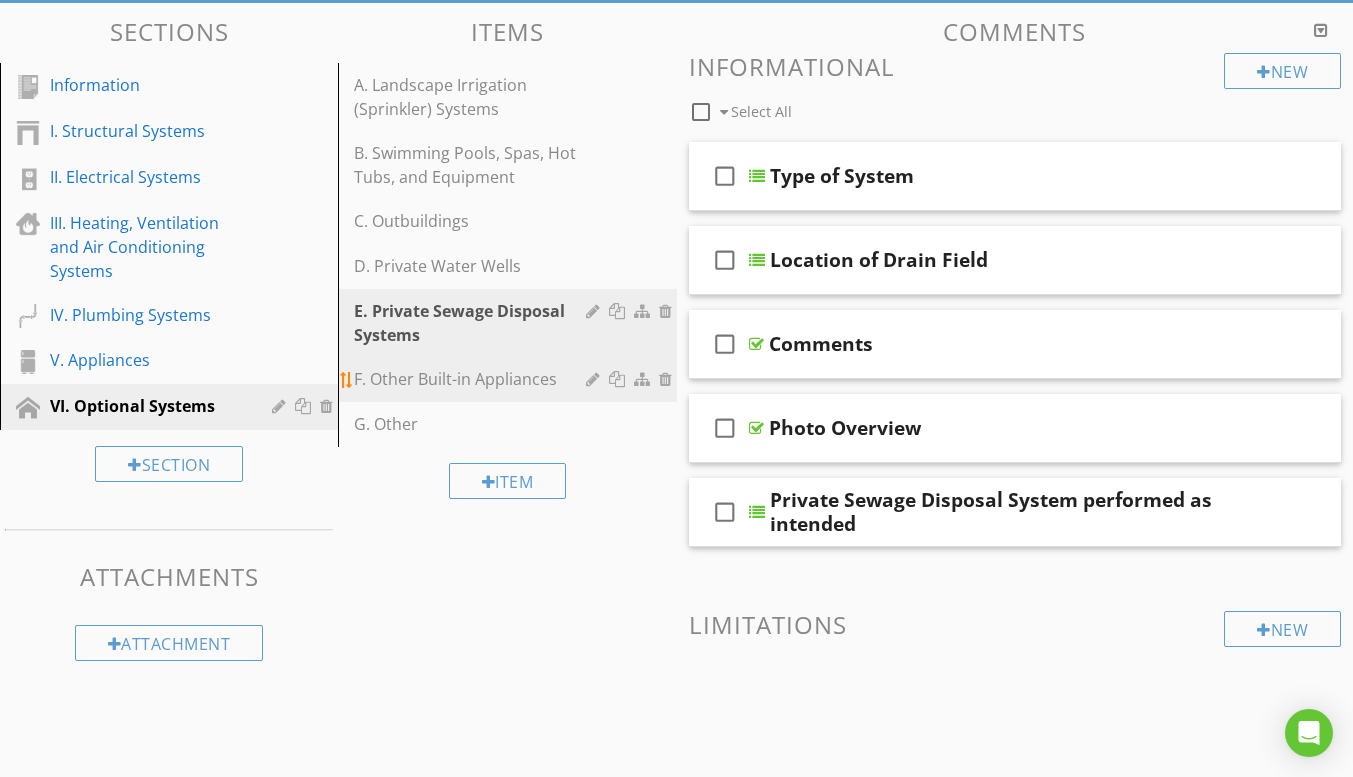 click on "F. Other Built-in Appliances" at bounding box center [472, 379] 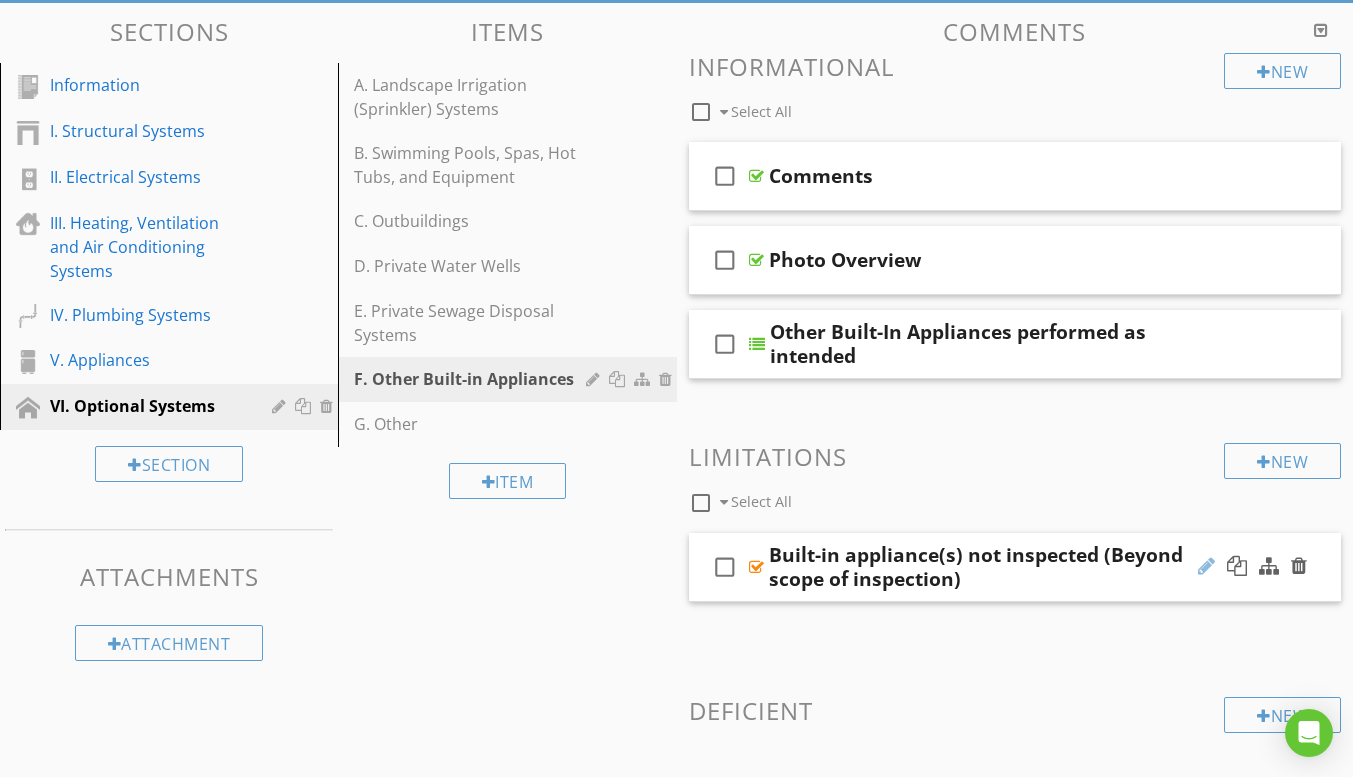 click at bounding box center (1206, 566) 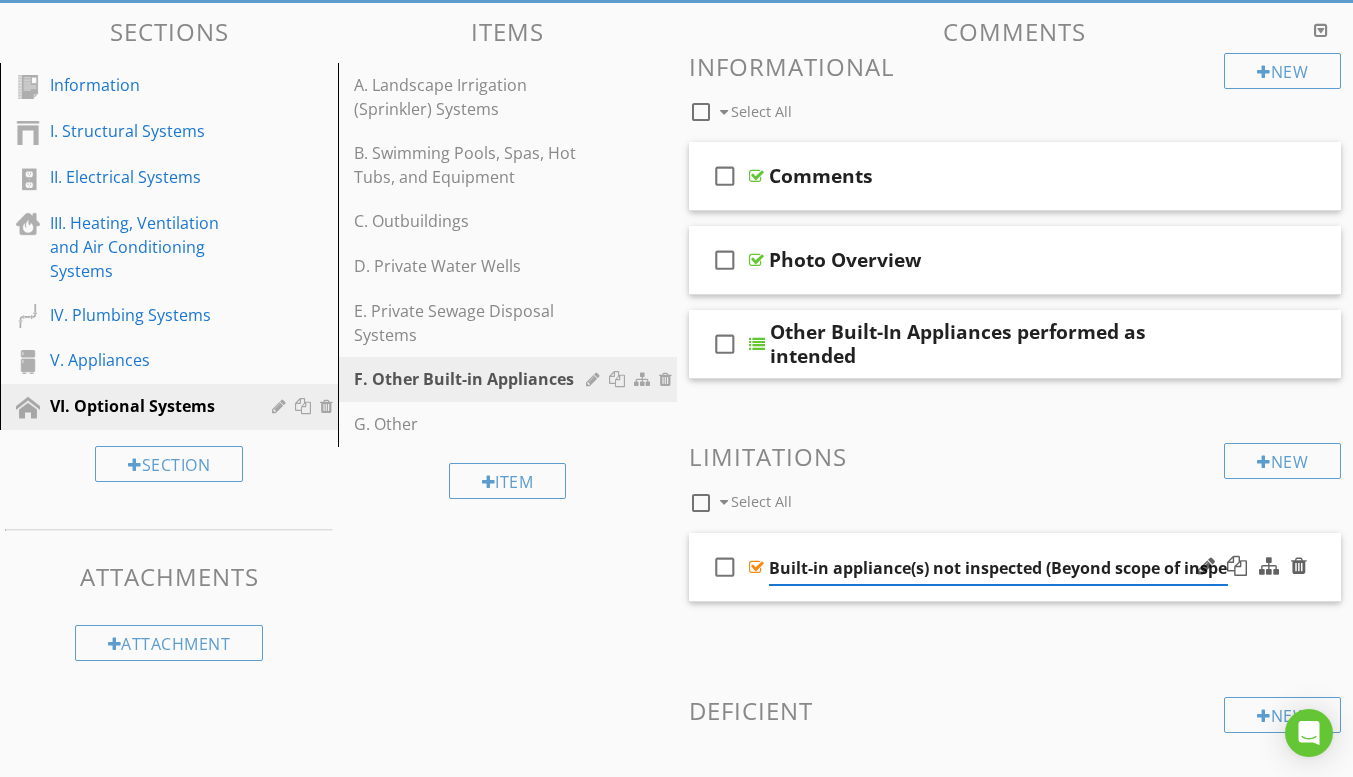 scroll, scrollTop: 0, scrollLeft: 45, axis: horizontal 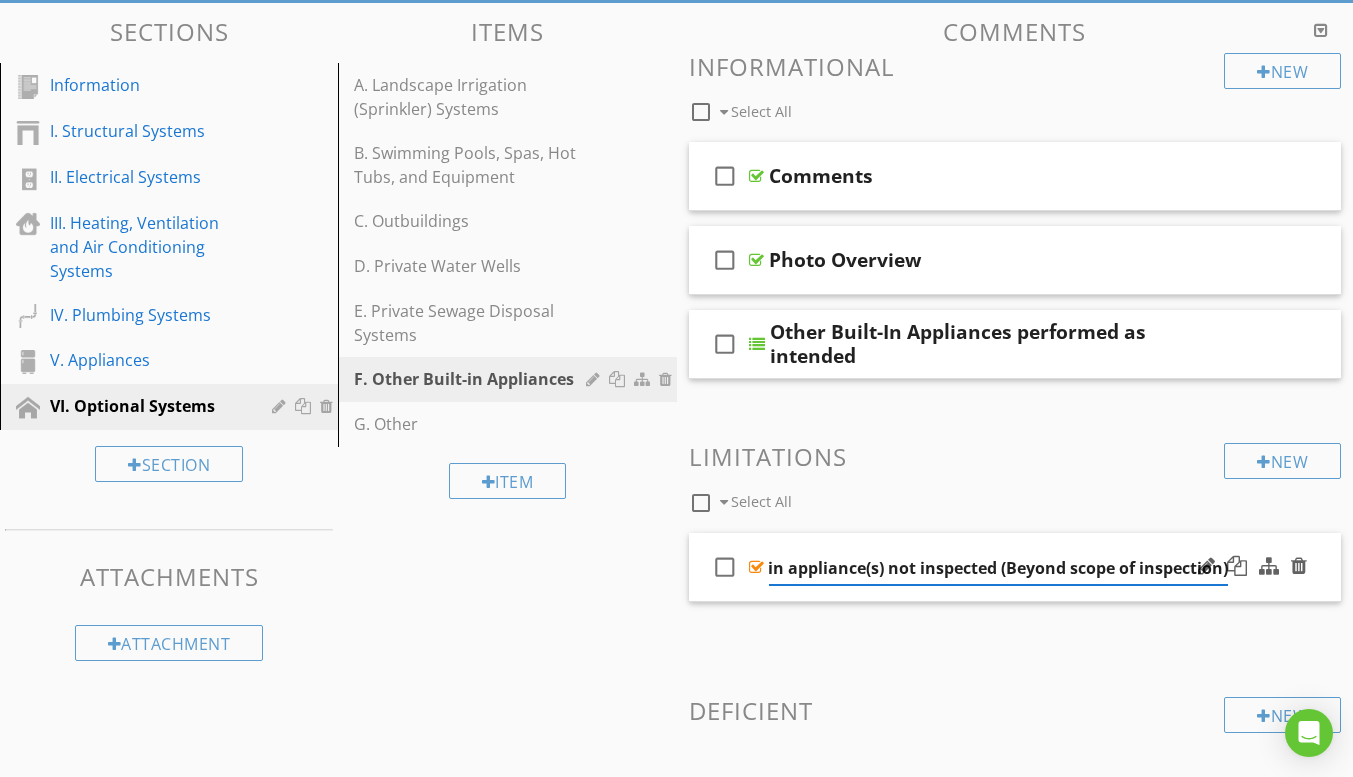 click on "Built-in appliance(s) not inspected (Beyond scope of inspection)" at bounding box center (998, 568) 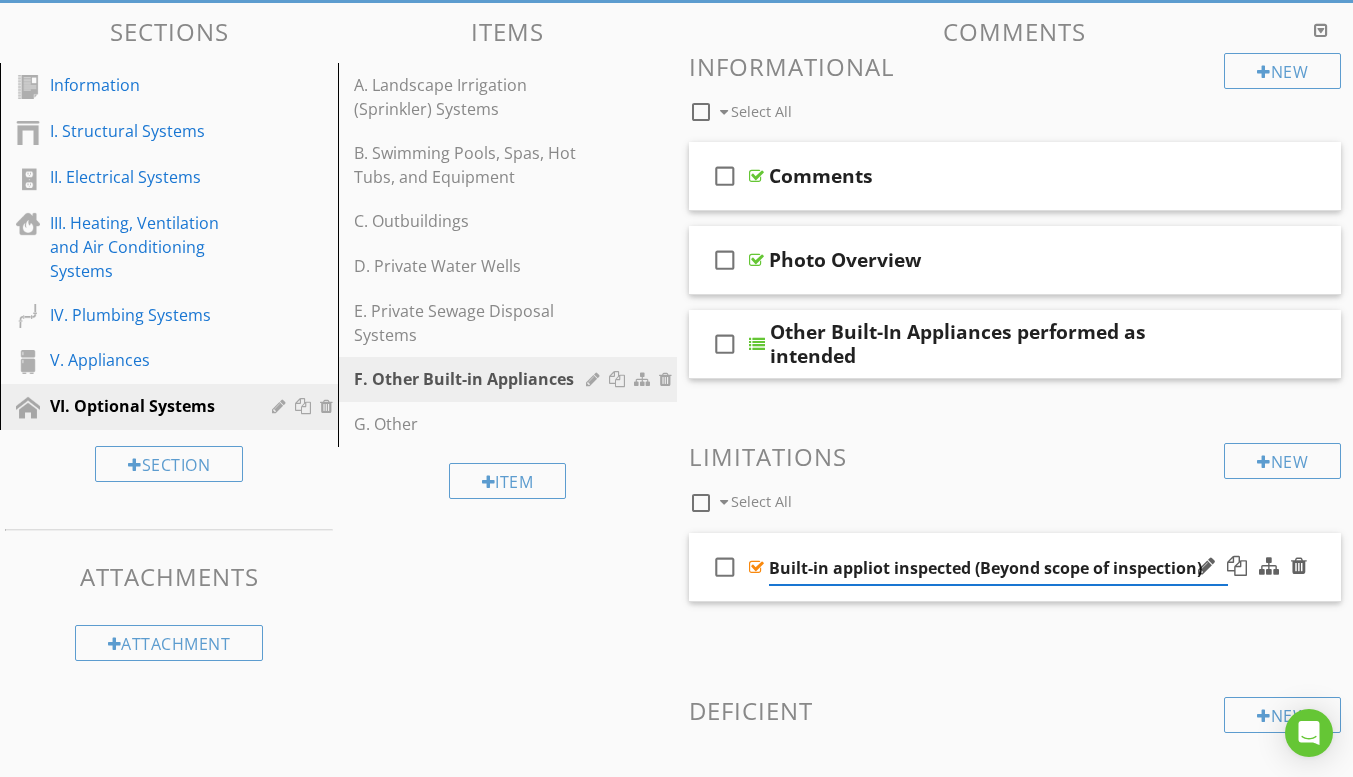 scroll, scrollTop: 0, scrollLeft: 0, axis: both 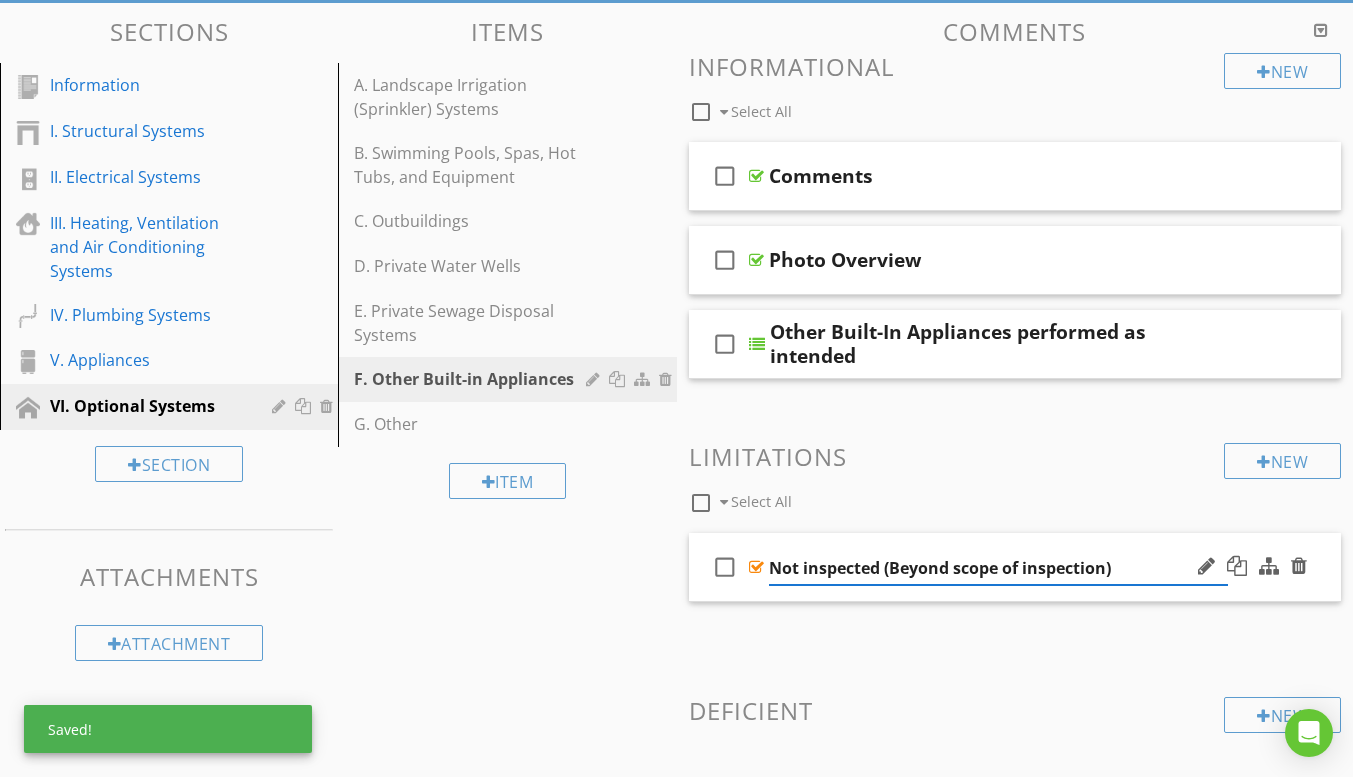 click on "Not inspected (Beyond scope of inspection)" at bounding box center [998, 568] 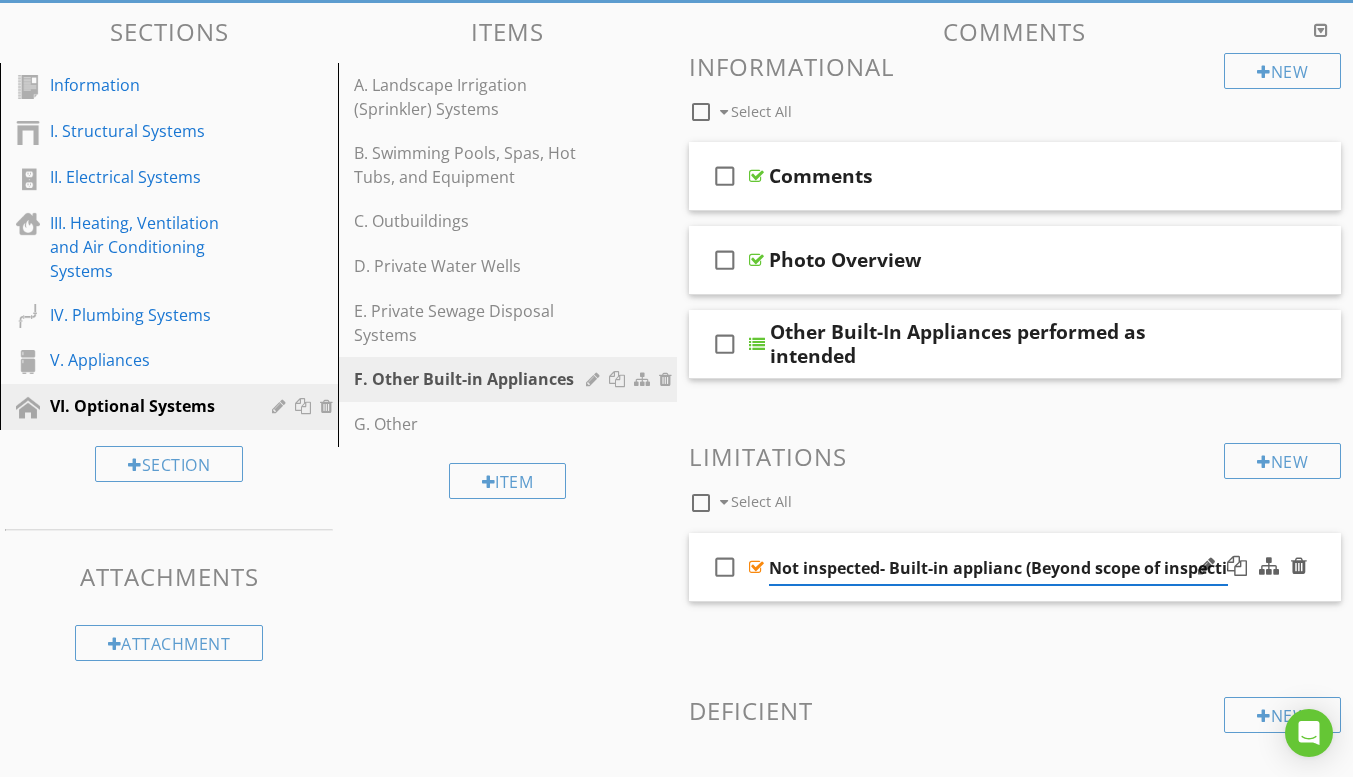 type on "Not inspected- Built-in appliance (Beyond scope of inspection)" 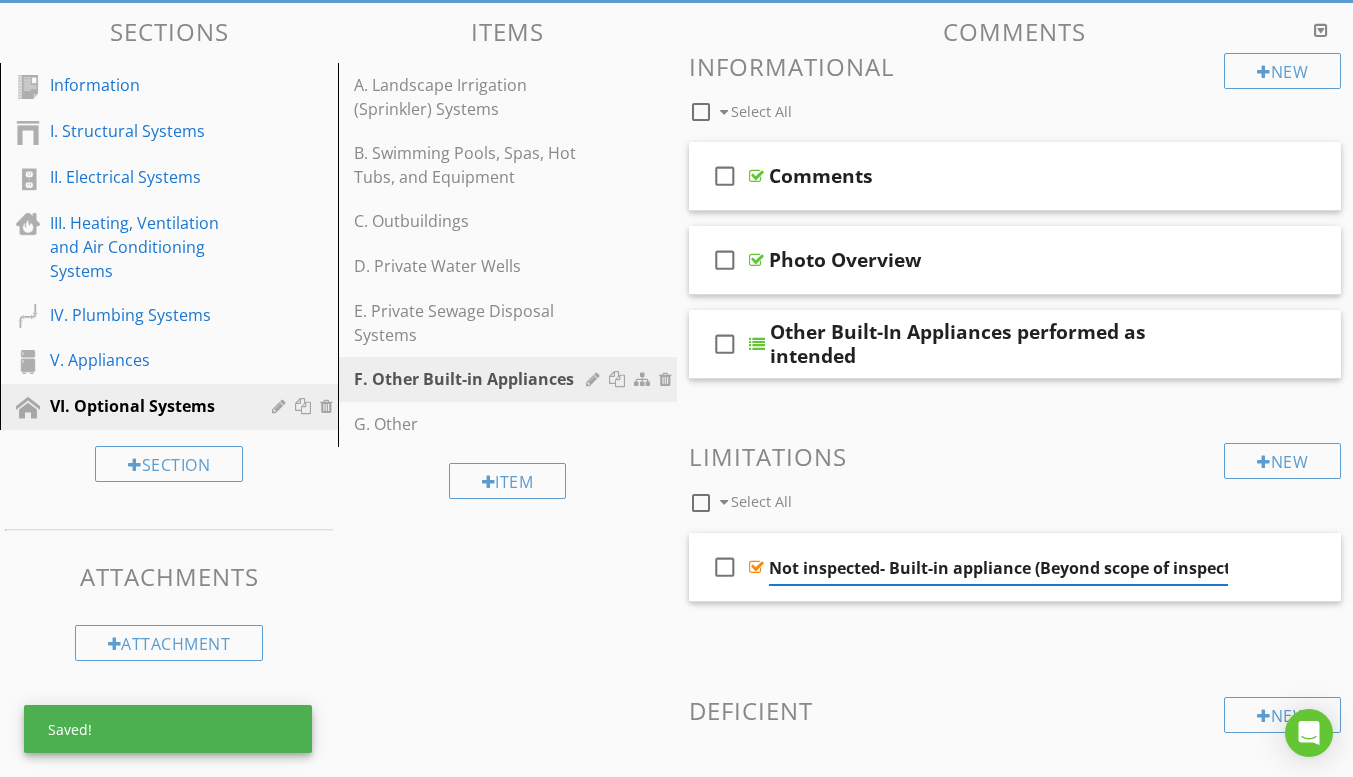 click on "New
Informational   check_box_outline_blank     Select All       check_box_outline_blank
Comments
check_box_outline_blank
Photo Overview
check_box_outline_blank
Other Built-In Appliances performed as intended
New
Limitations   check_box_outline_blank     Select All     check_box_outline_blank         Not inspected- Built-in appliance (Beyond scope of inspection)
New
Deficient" at bounding box center [1015, 446] 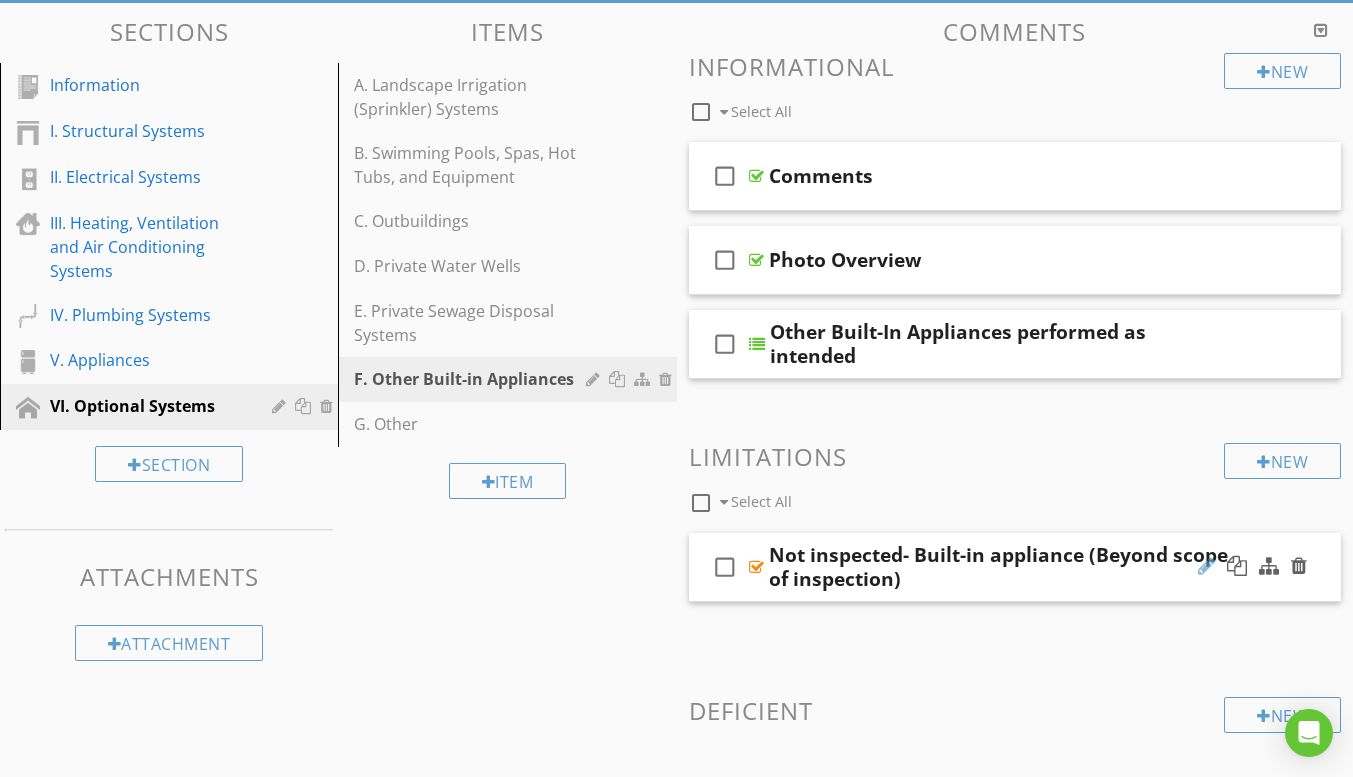click at bounding box center (1206, 566) 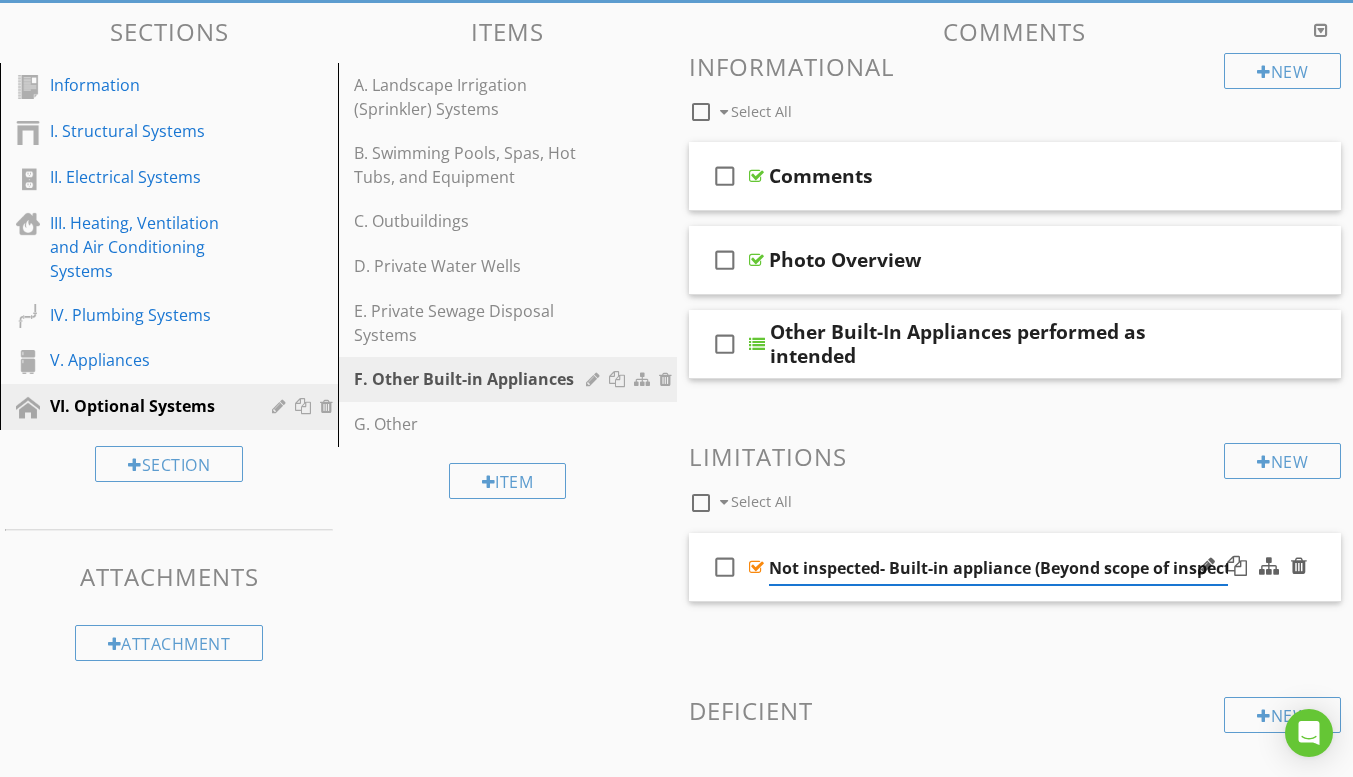 scroll, scrollTop: 0, scrollLeft: 34, axis: horizontal 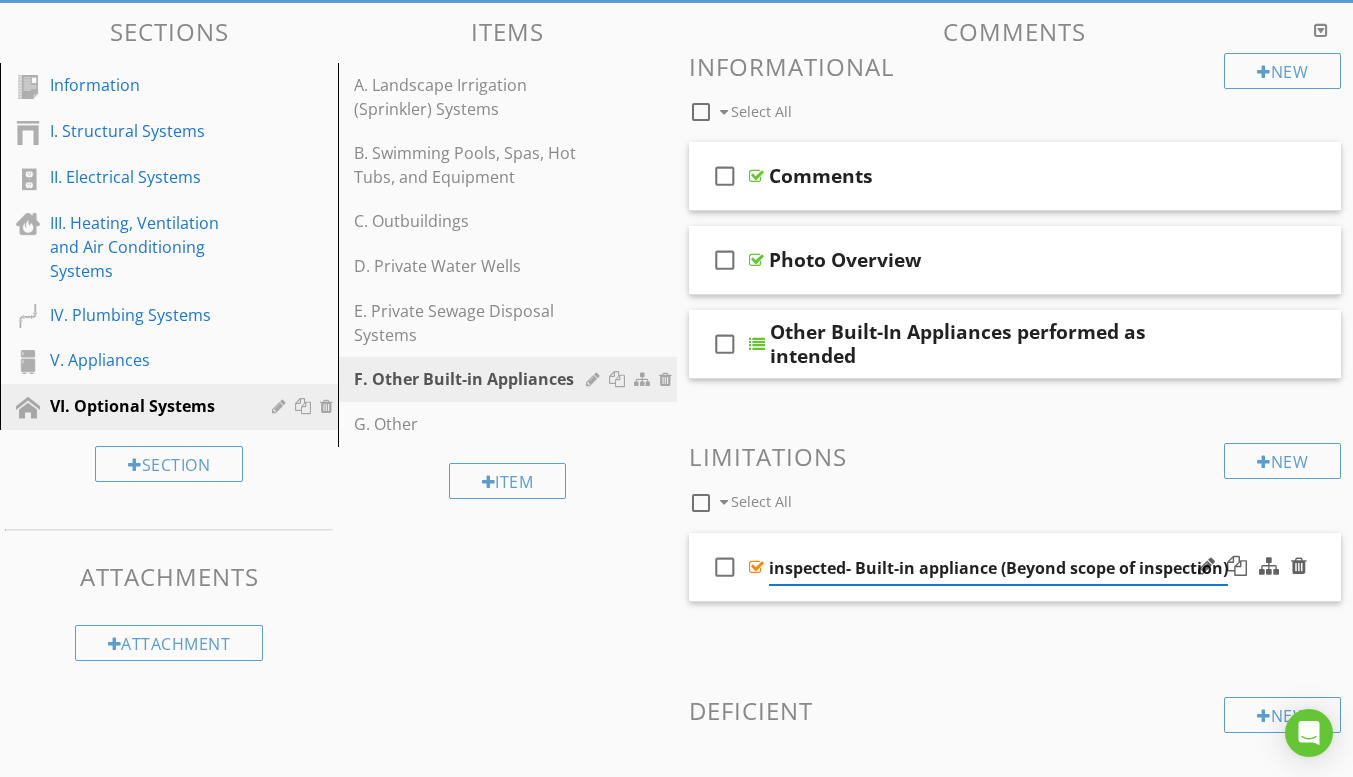 click on "Not inspected- Built-in appliance (Beyond scope of inspection)" at bounding box center [998, 568] 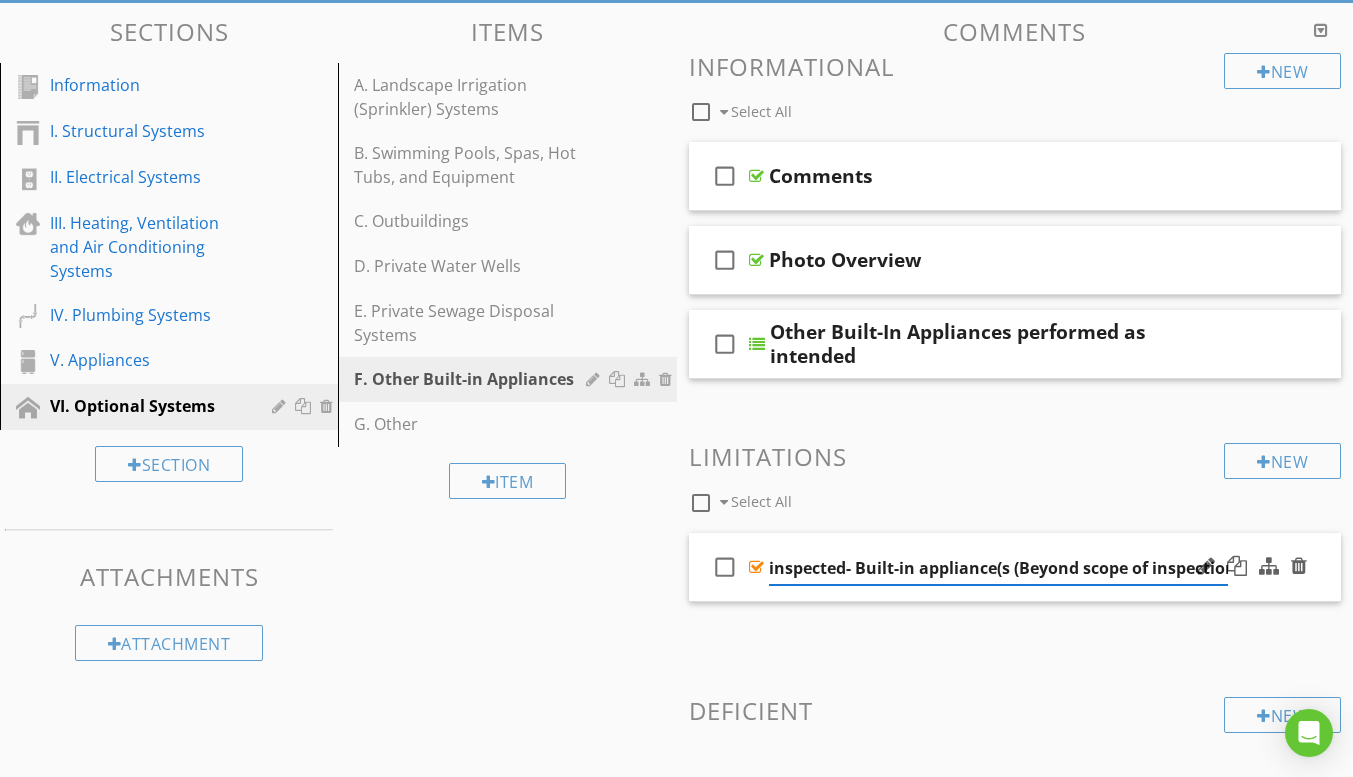 type on "Not inspected- Built-in appliance(s) (Beyond scope of inspection)" 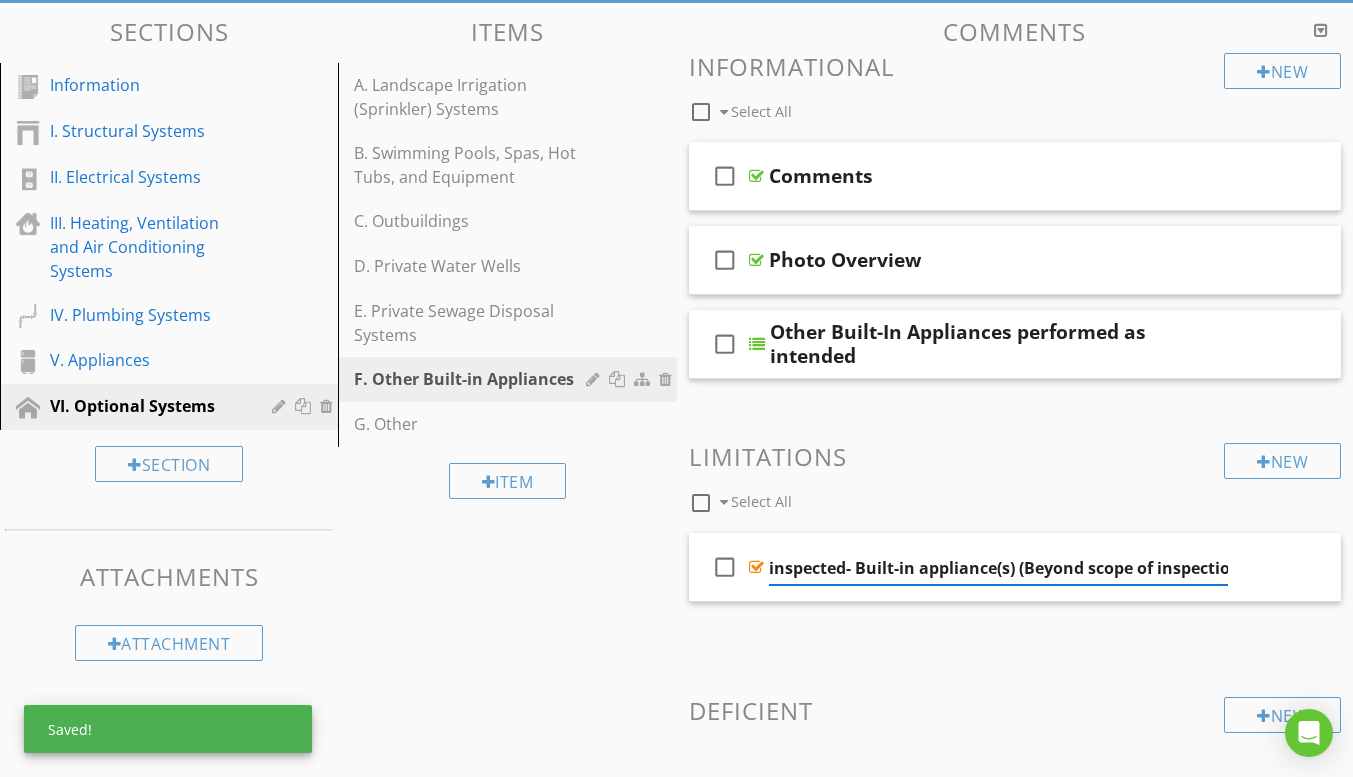 click on "New
Informational   check_box_outline_blank     Select All       check_box_outline_blank
Comments
check_box_outline_blank
Photo Overview
check_box_outline_blank
Other Built-In Appliances performed as intended
New
Limitations   check_box_outline_blank     Select All     check_box_outline_blank         Not inspected- Built-in appliance(s) (Beyond scope of inspection)
New
Deficient" at bounding box center (1015, 446) 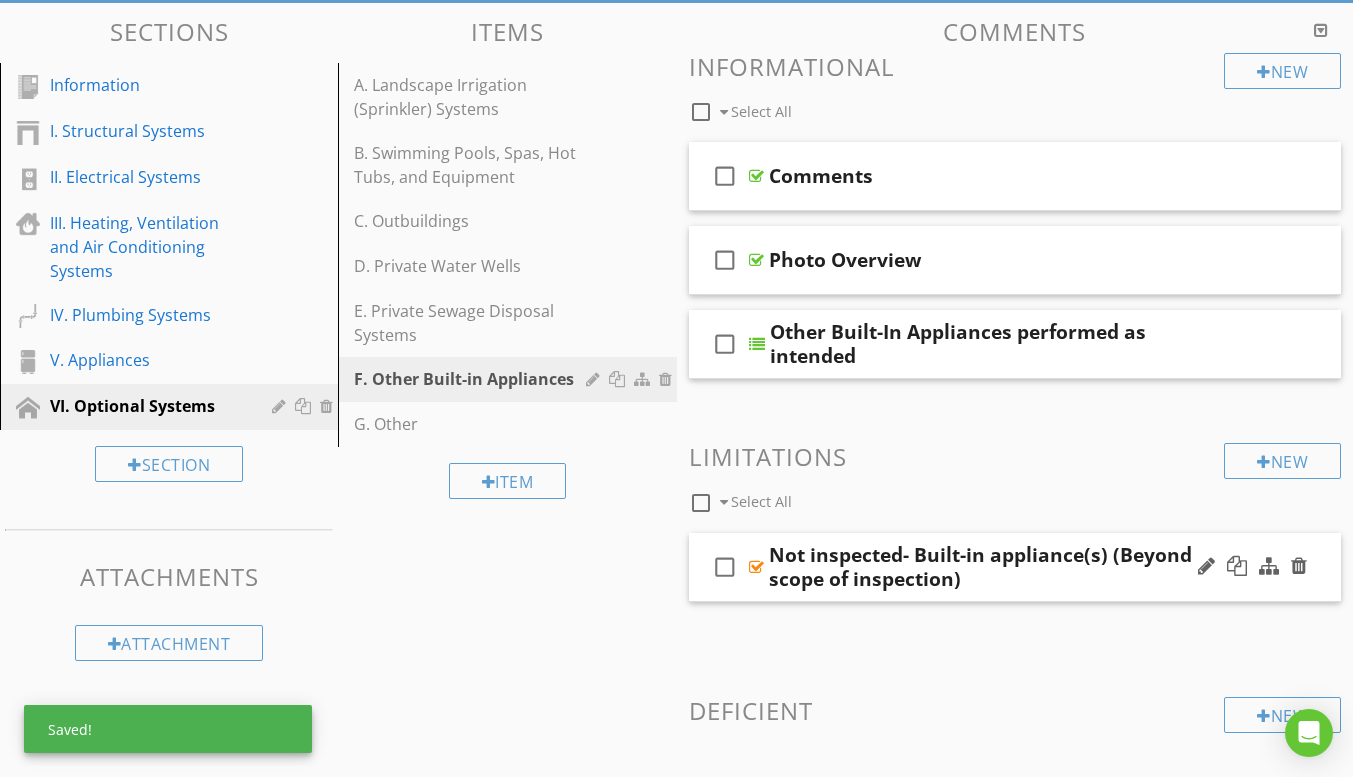 click at bounding box center (756, 567) 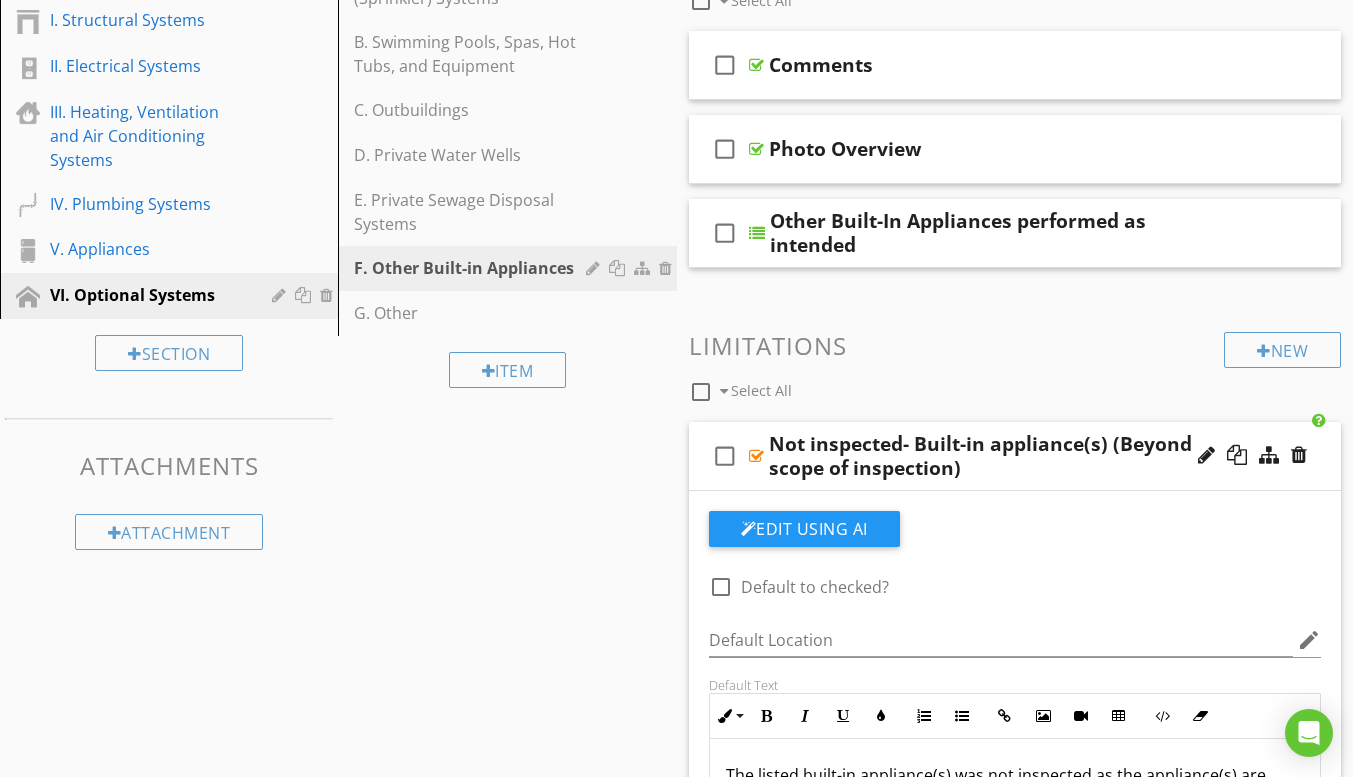 scroll, scrollTop: 328, scrollLeft: 0, axis: vertical 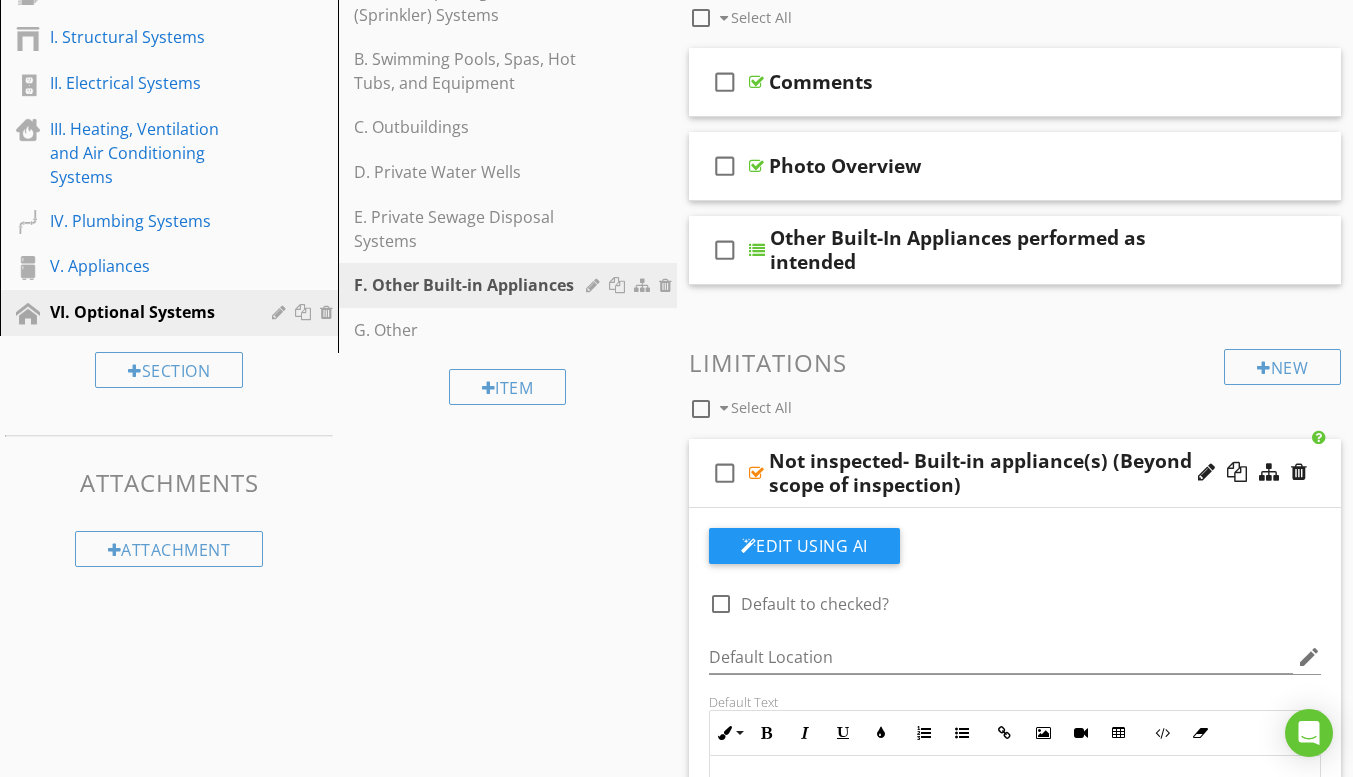 click at bounding box center (756, 473) 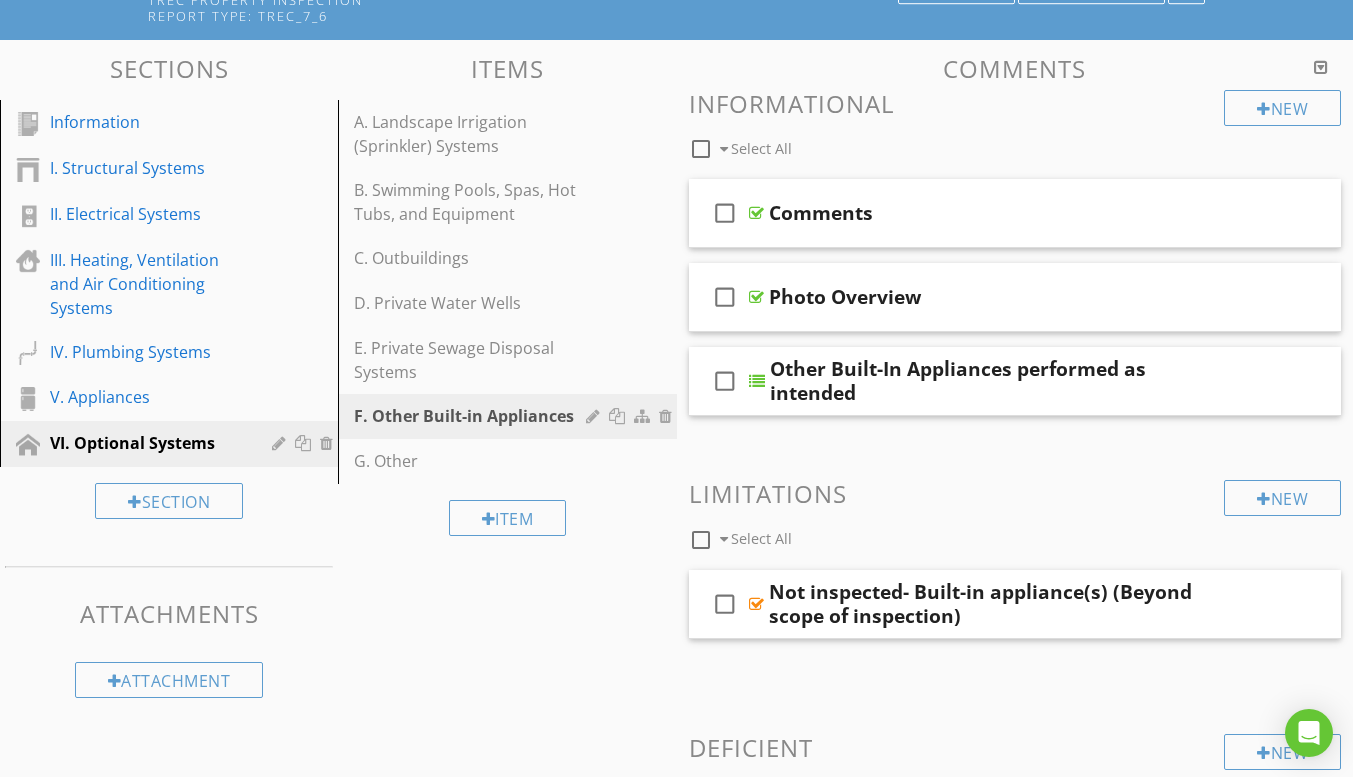 scroll, scrollTop: 172, scrollLeft: 0, axis: vertical 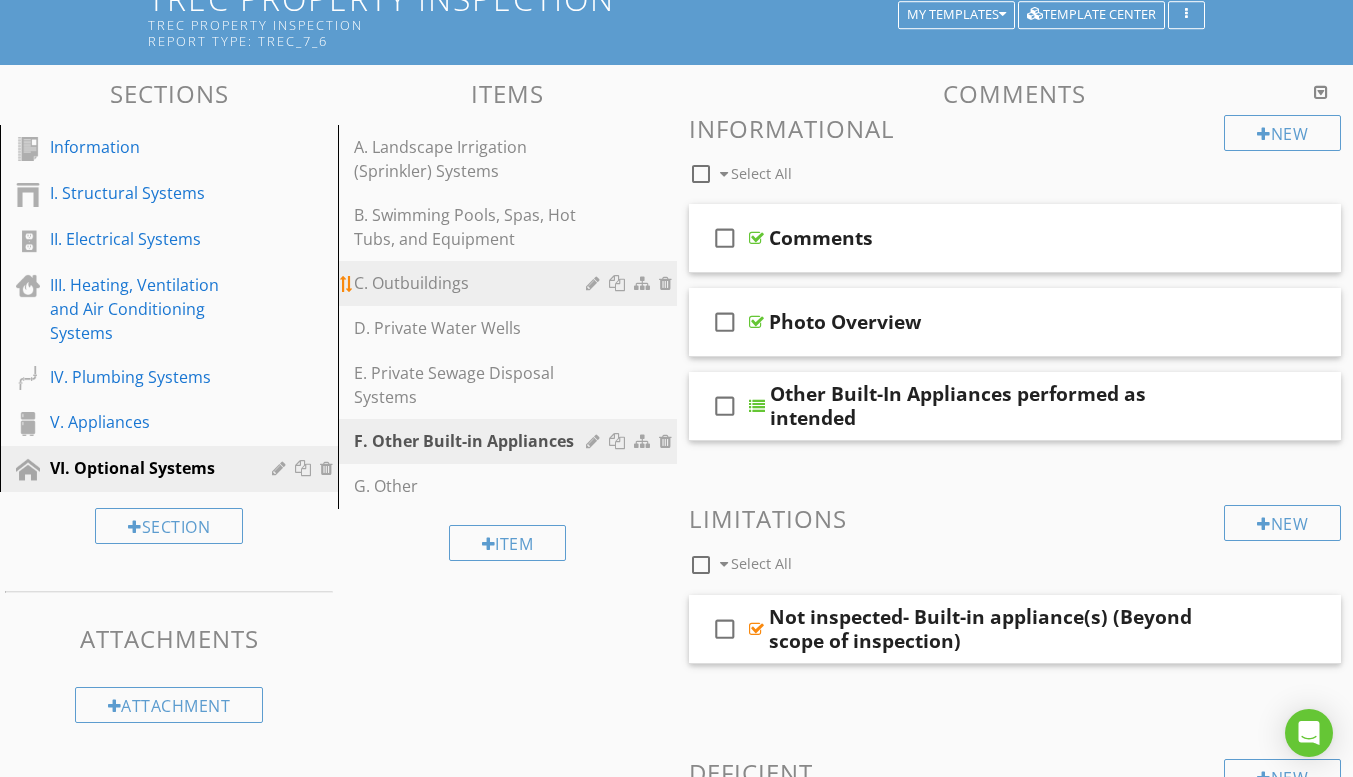 click on "C. Outbuildings" at bounding box center [472, 283] 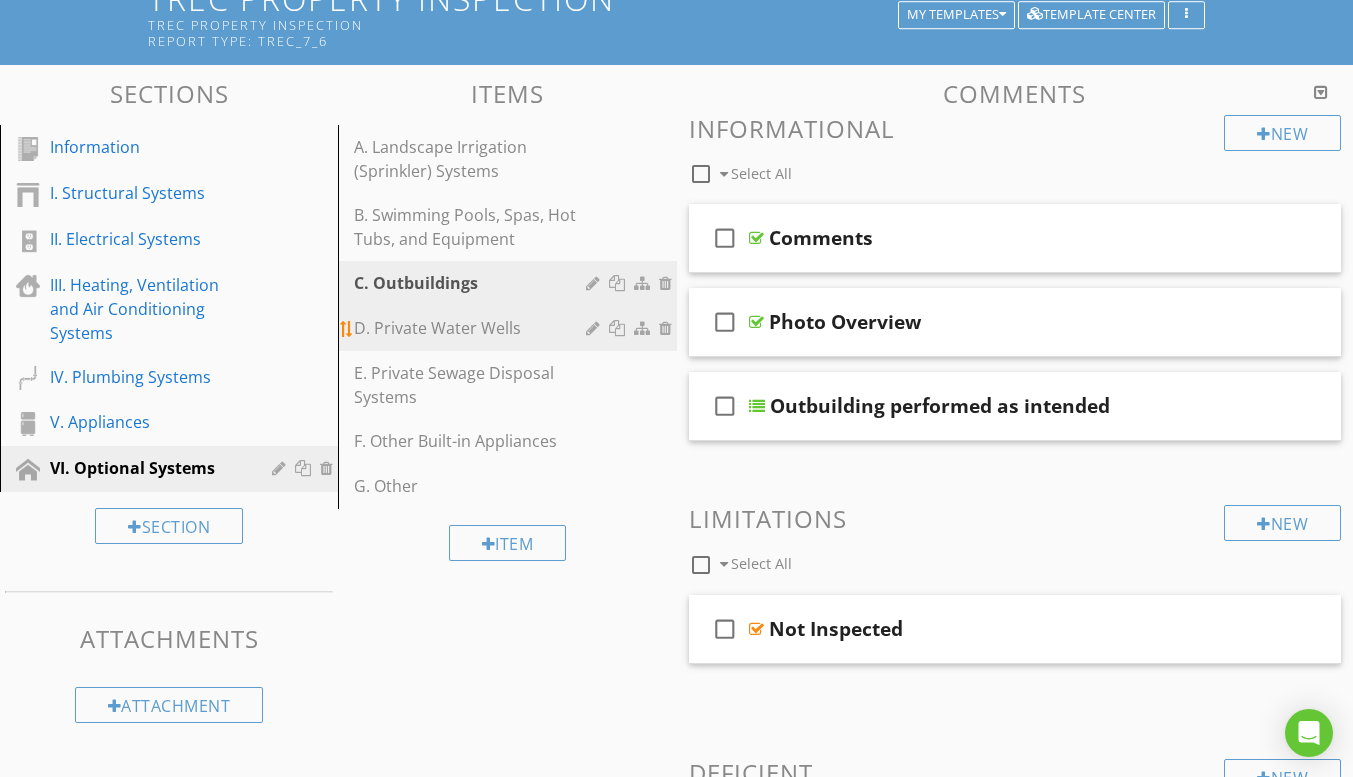 click on "D. Private Water Wells" at bounding box center [472, 328] 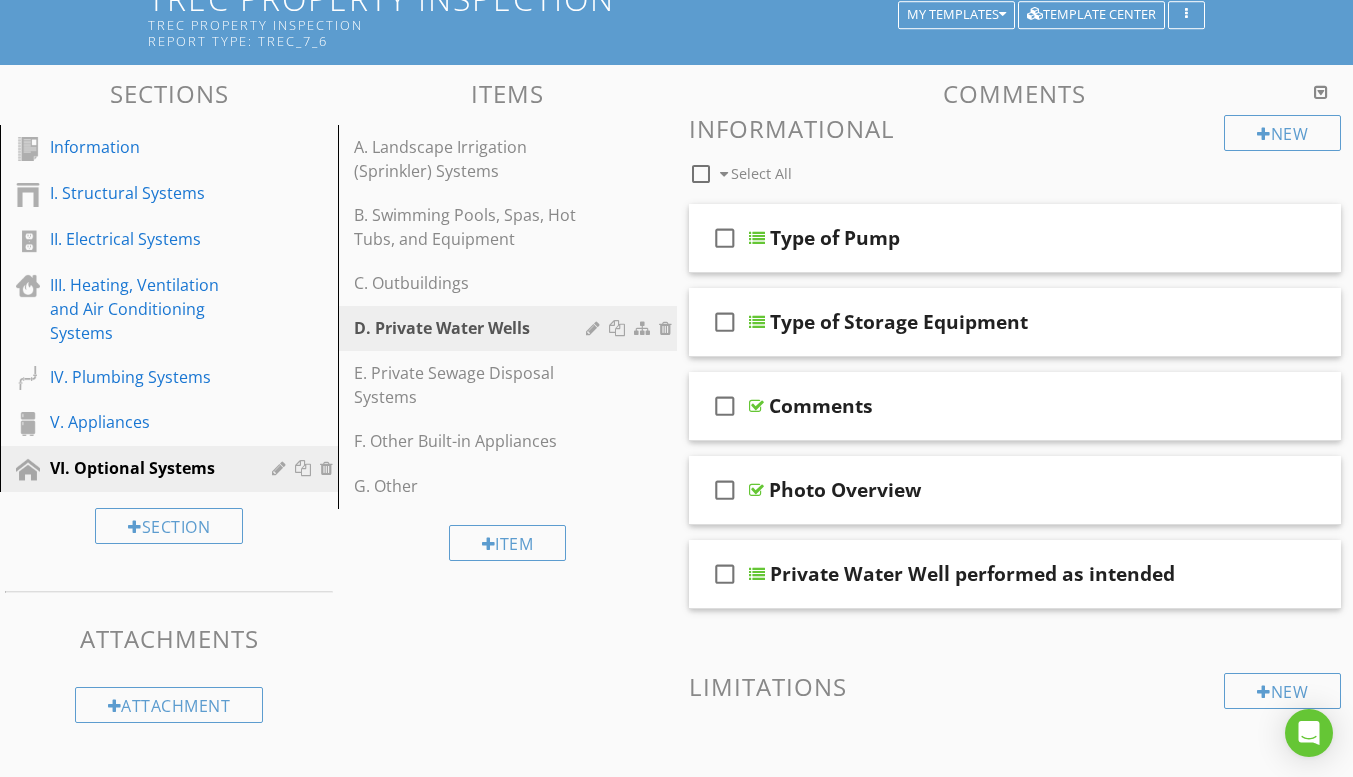 click on "Sections
Information           I. Structural Systems           II. Electrical Systems           III. Heating, Ventilation and Air Conditioning Systems           IV. Plumbing Systems           V. Appliances           VI. Optional Systems
Section
Attachments
Attachment
Items
A. Landscape Irrigation (Sprinkler) Systems           B. Swimming Pools, Spas, Hot Tubs, and Equipment           C. Outbuildings           D. Private Water Wells            E. Private Sewage Disposal Systems           F. Other Built-in Appliances           G. Other
Item
Comments
New
Informational   check_box_outline_blank     Select All       check_box_outline_blank
Type of Pump
check_box_outline_blank
Type of Storage Equipment" at bounding box center (676, 576) 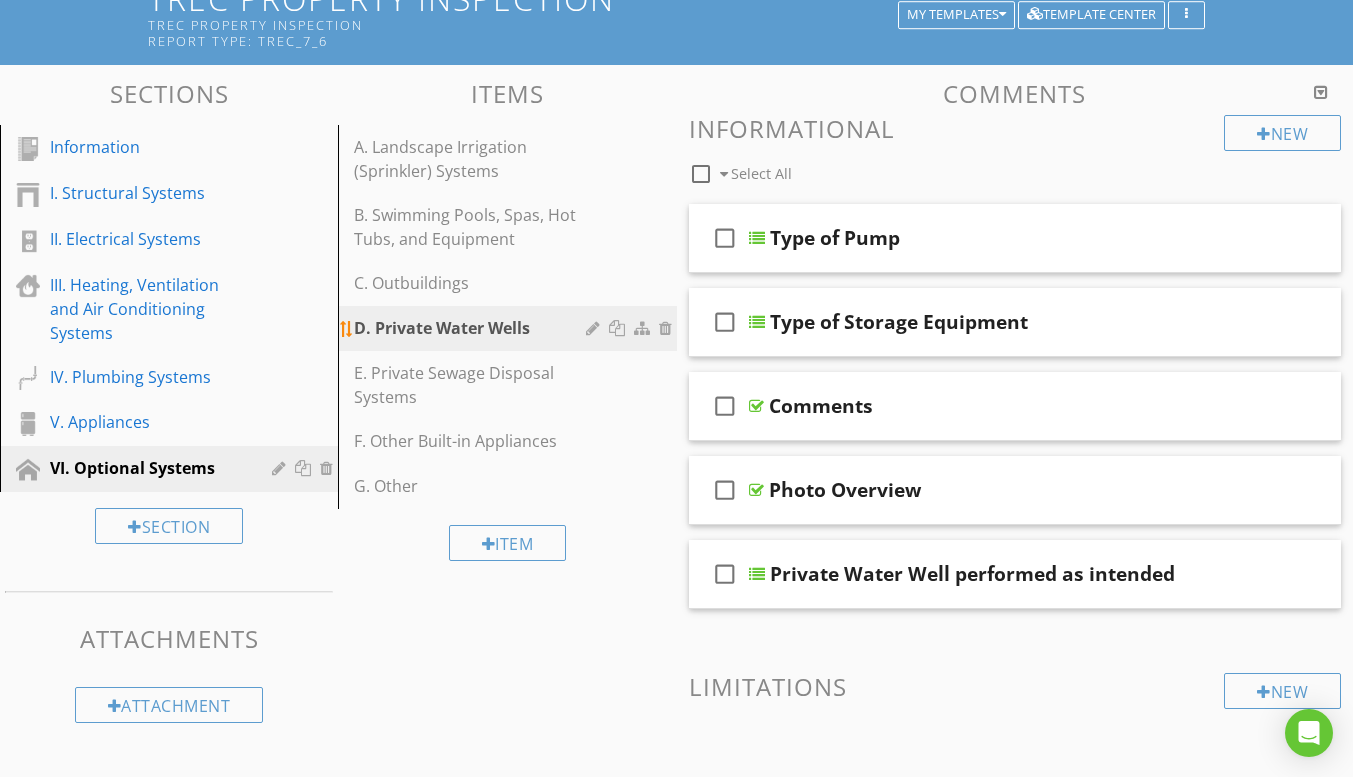 click on "D. Private Water Wells" at bounding box center [472, 328] 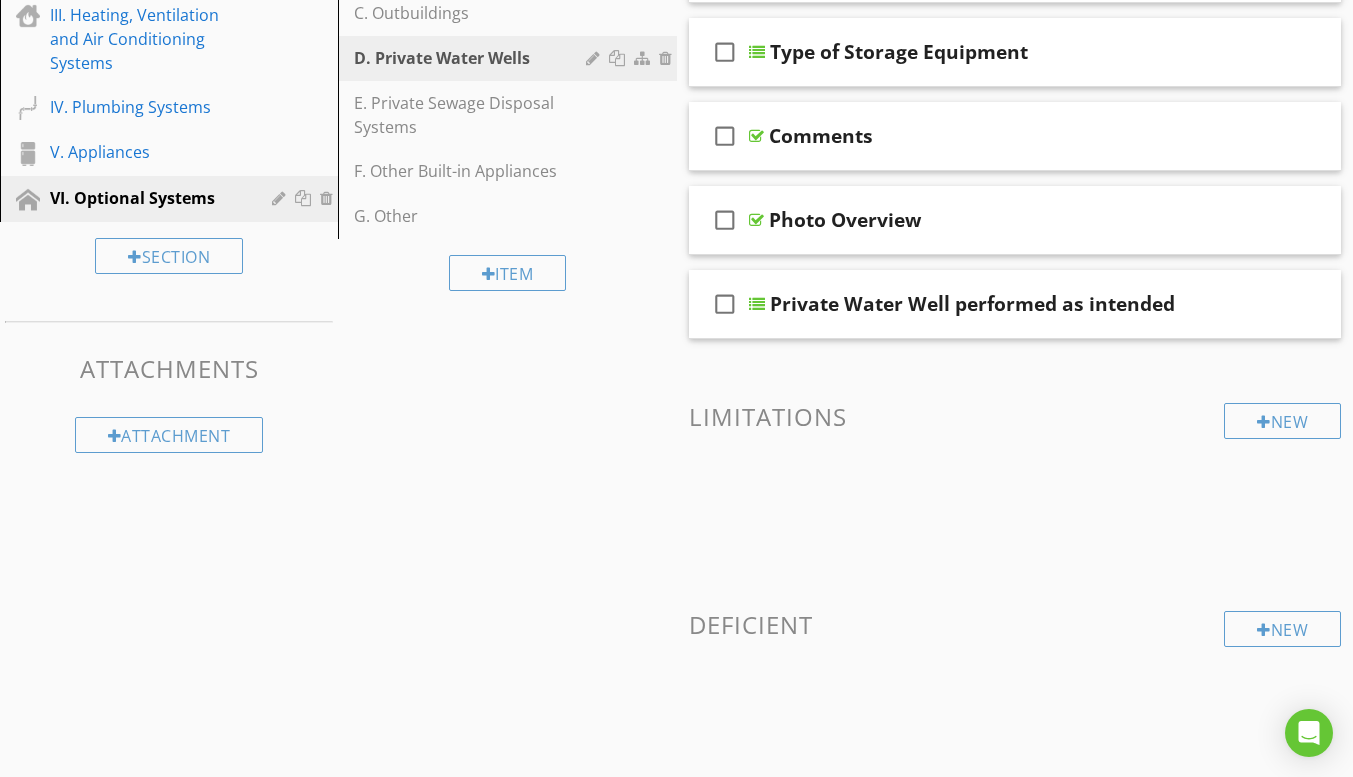 scroll, scrollTop: 445, scrollLeft: 0, axis: vertical 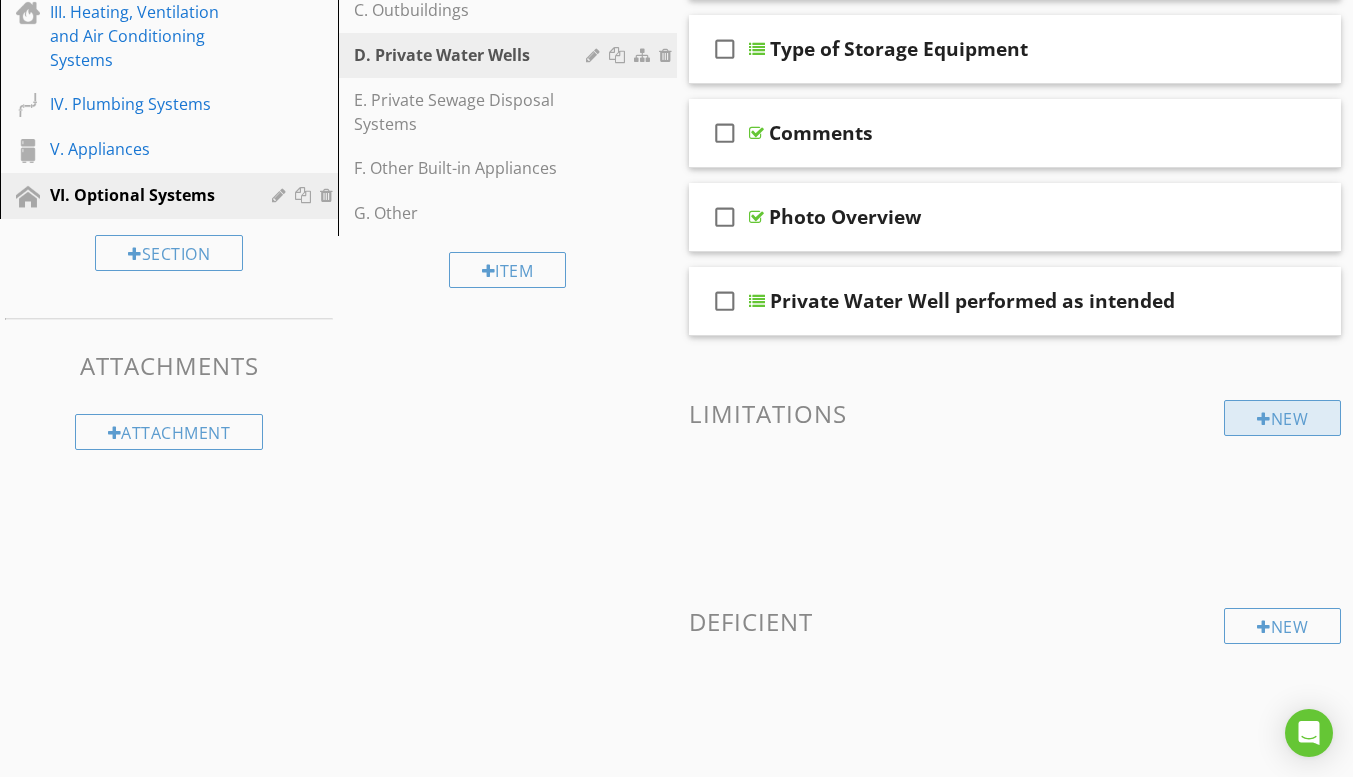 click on "New" at bounding box center (1282, 418) 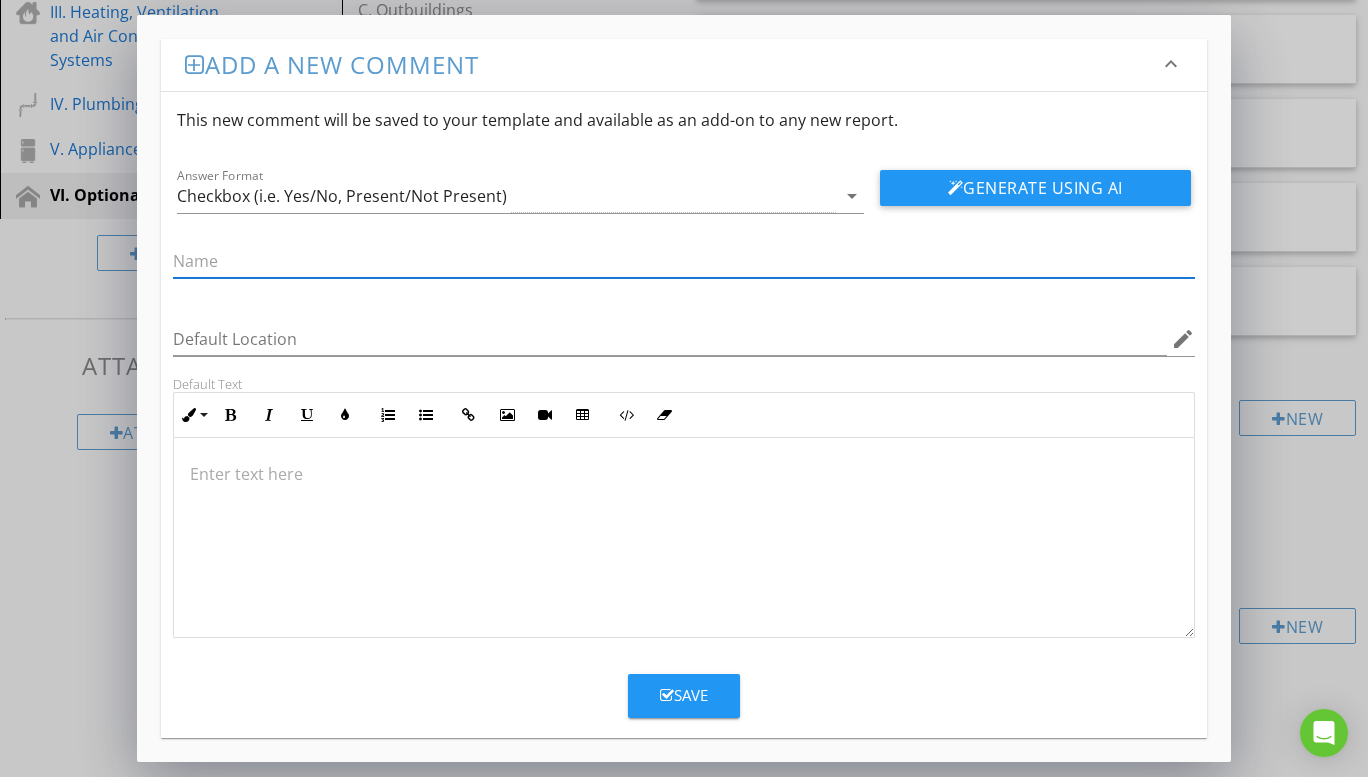 click at bounding box center (684, 261) 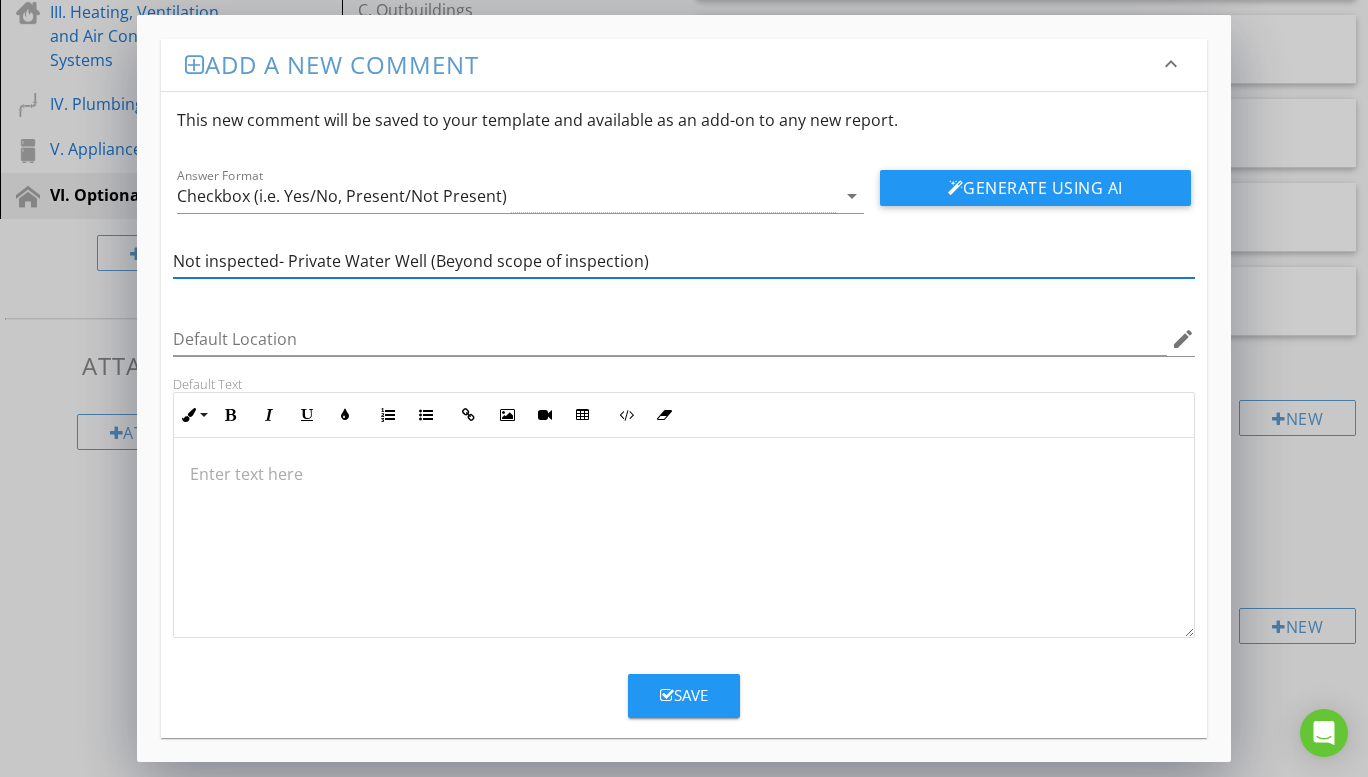 type on "Not inspected- Private Water Well (Beyond scope of inspection)" 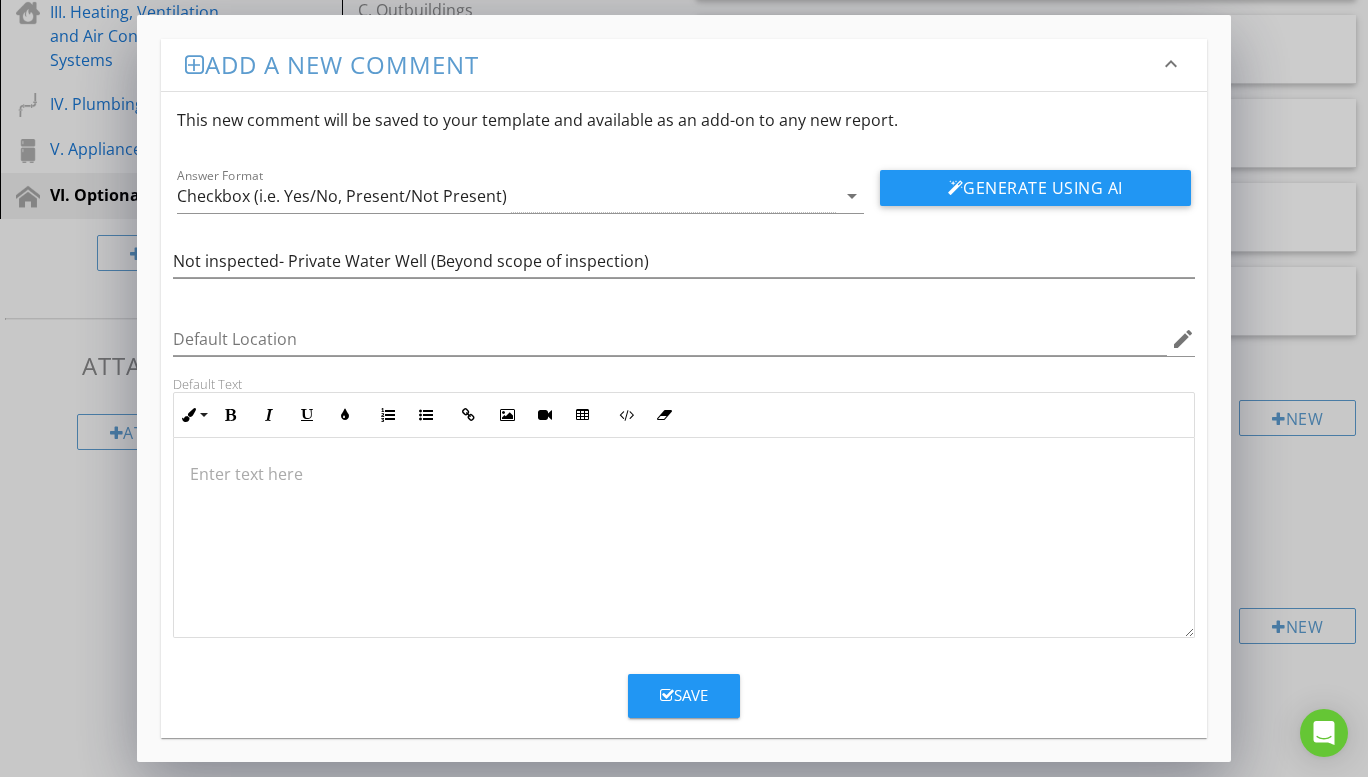 click at bounding box center (684, 538) 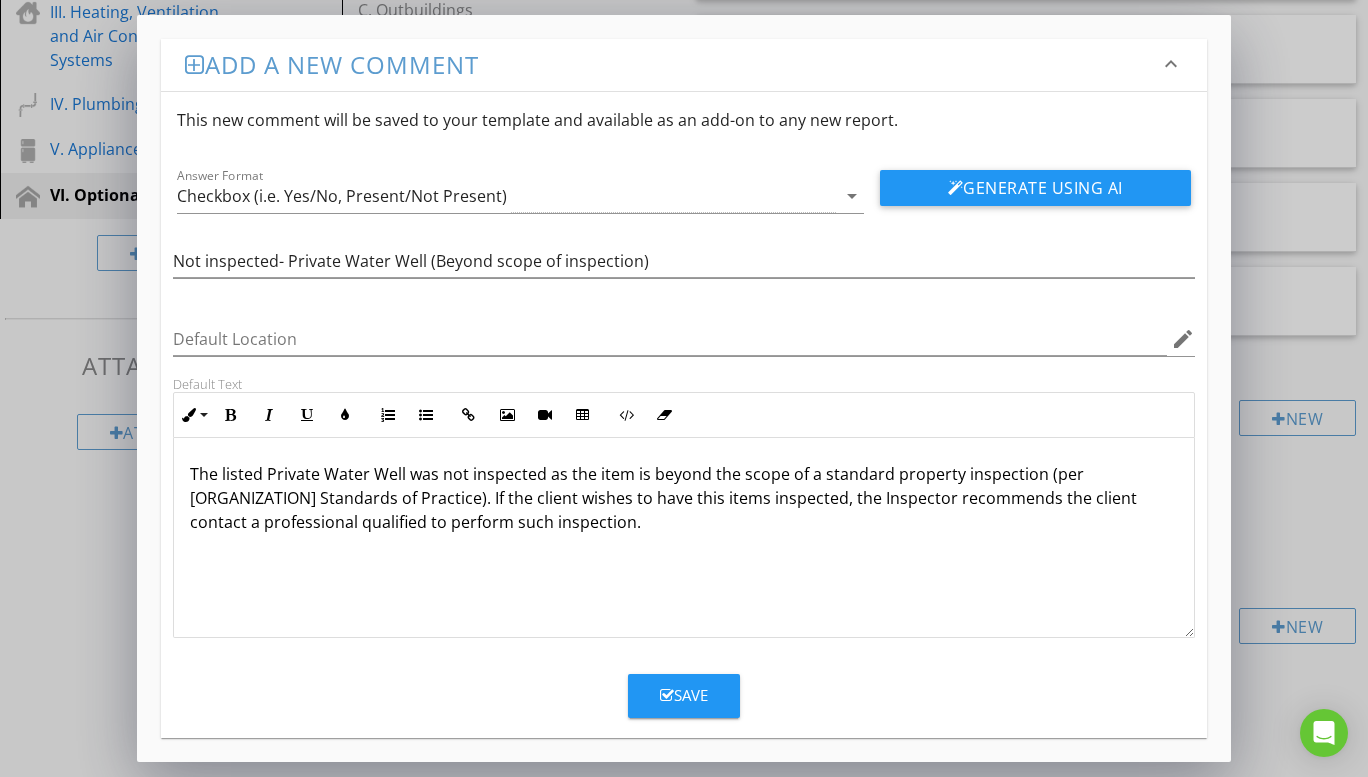 click on "Save" at bounding box center (684, 696) 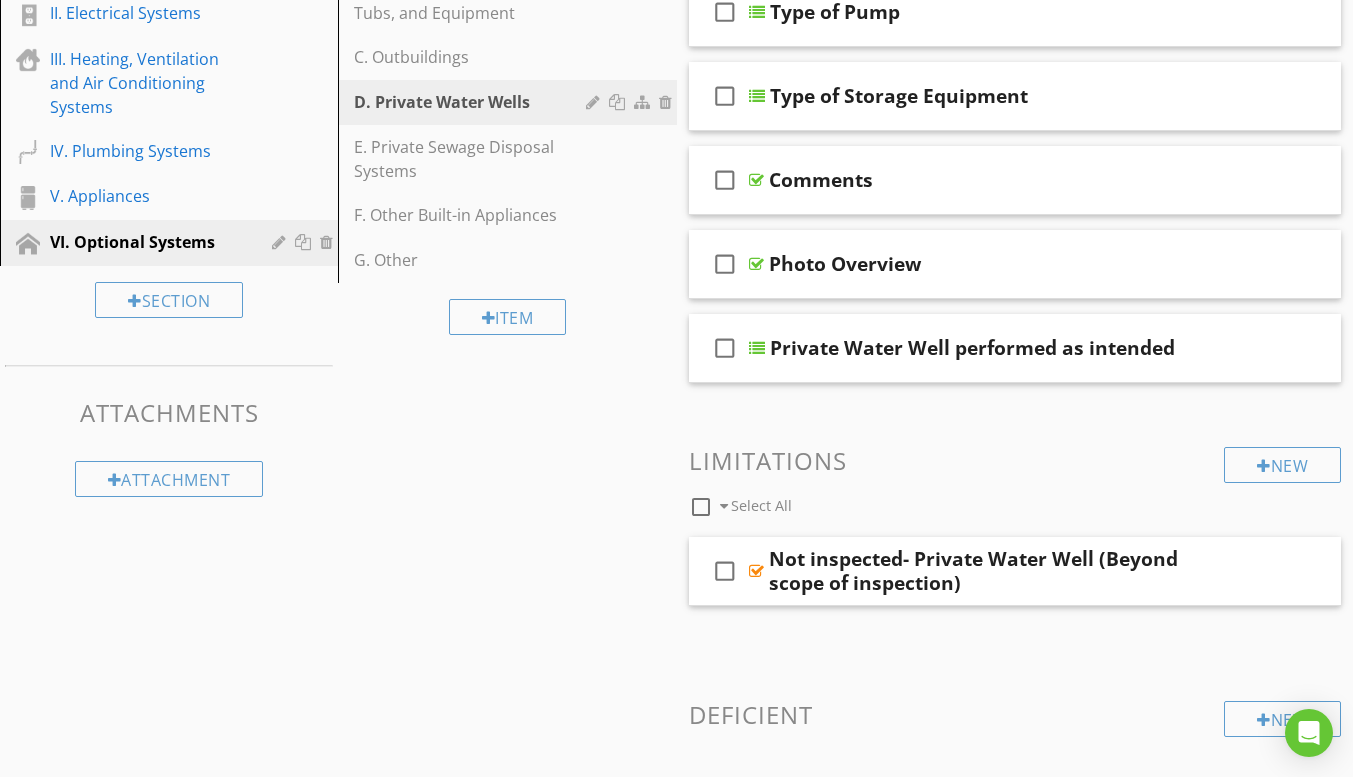 scroll, scrollTop: 382, scrollLeft: 0, axis: vertical 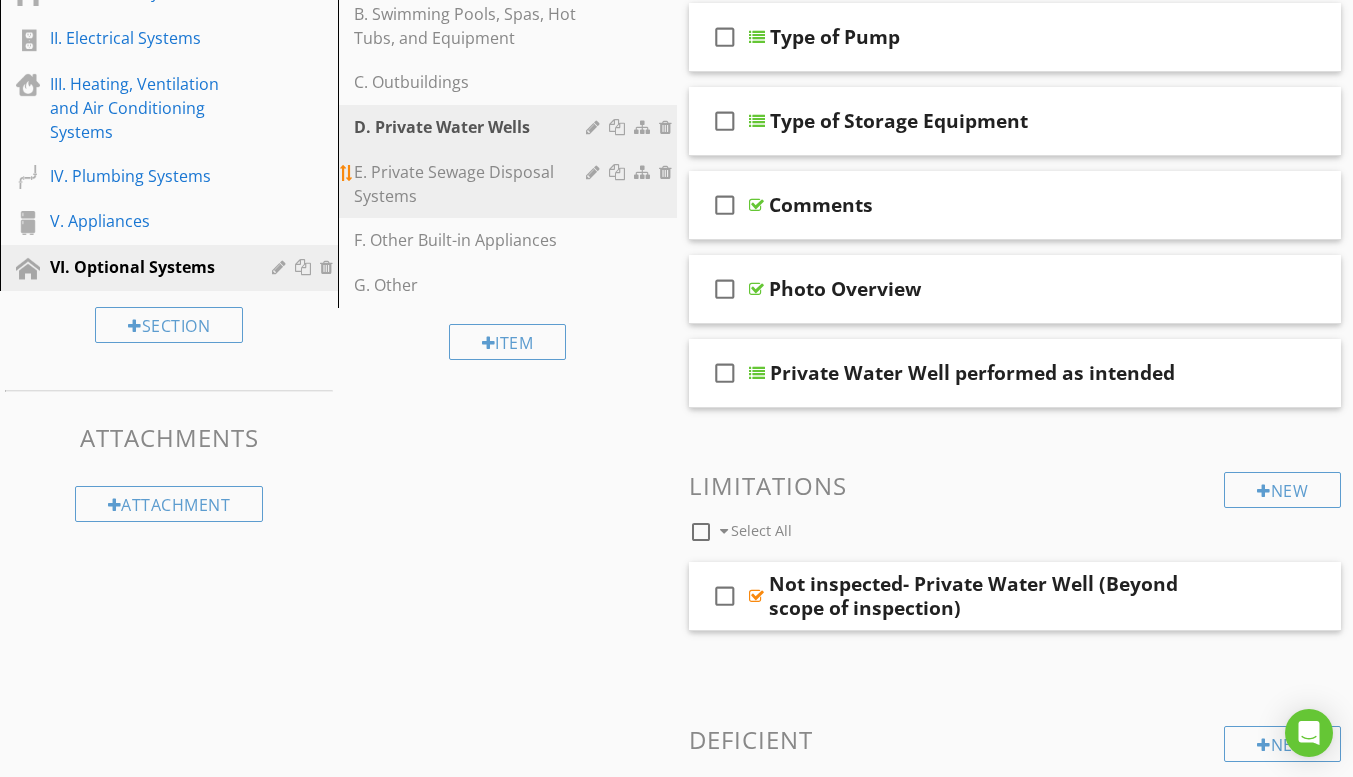 click on "E. Private Sewage Disposal Systems" at bounding box center [472, 184] 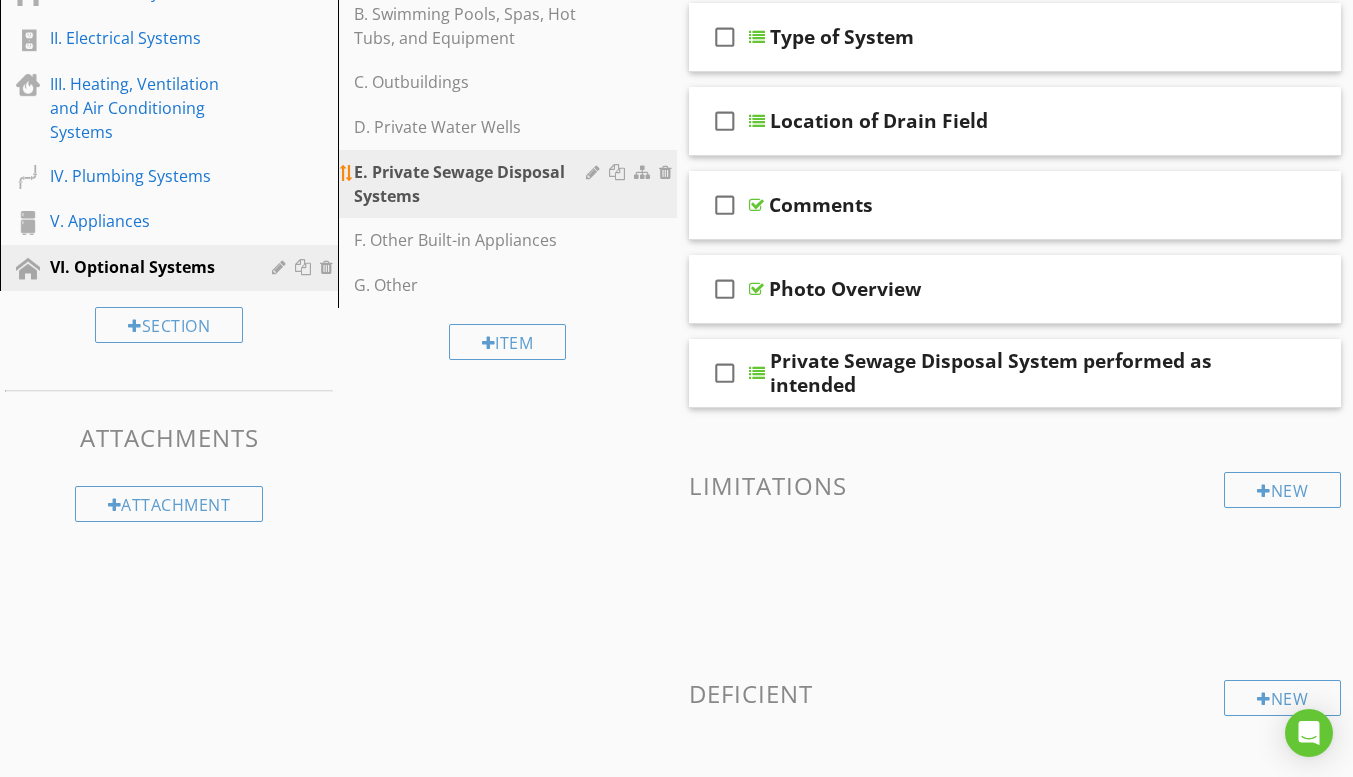 click on "E. Private Sewage Disposal Systems" at bounding box center [472, 184] 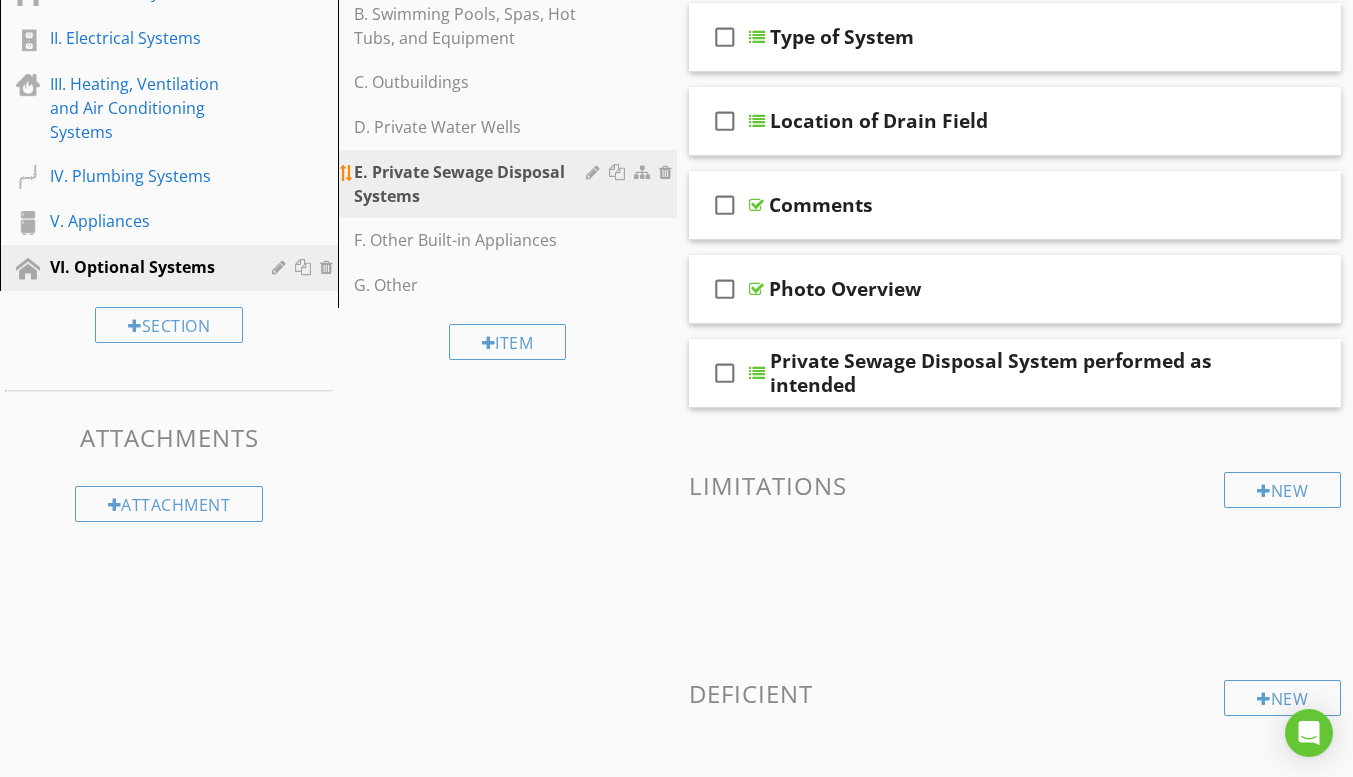 click at bounding box center [595, 172] 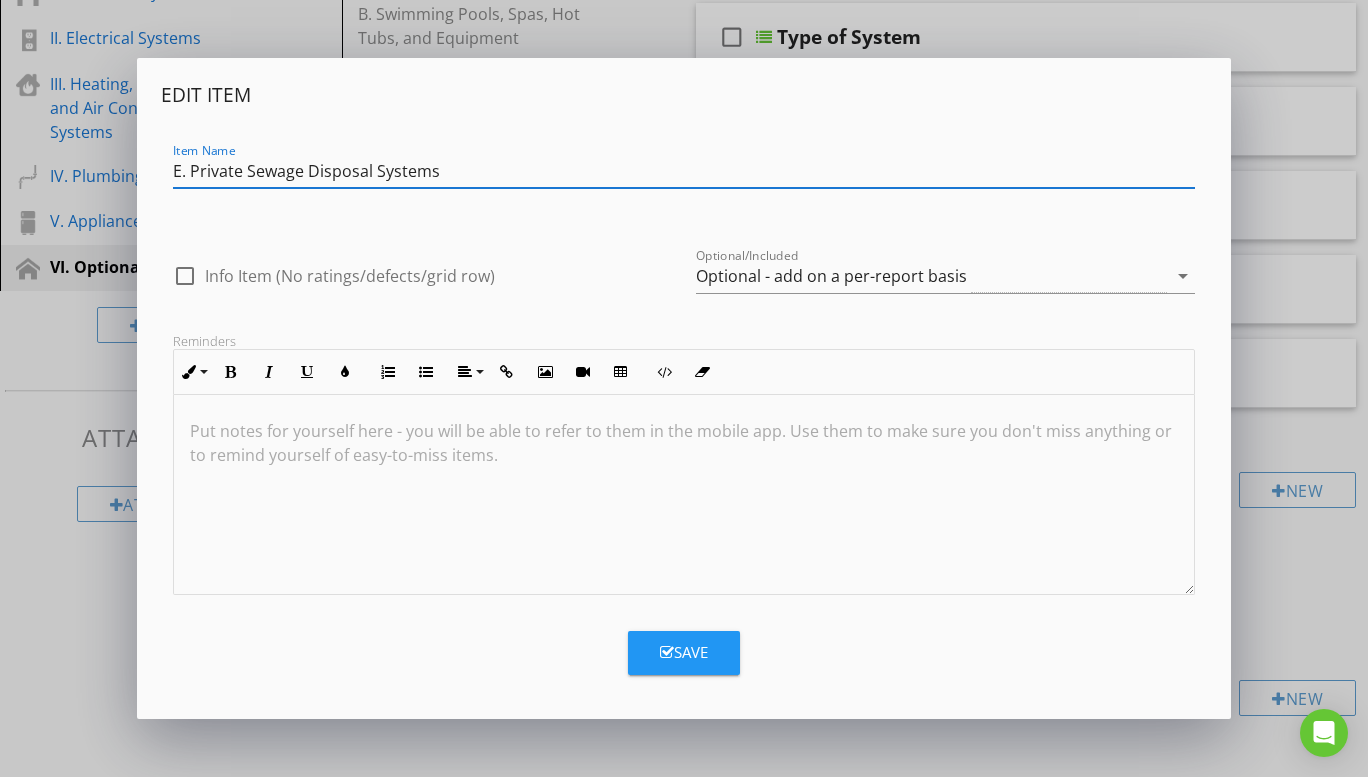 click on "E. Private Sewage Disposal Systems" at bounding box center [684, 171] 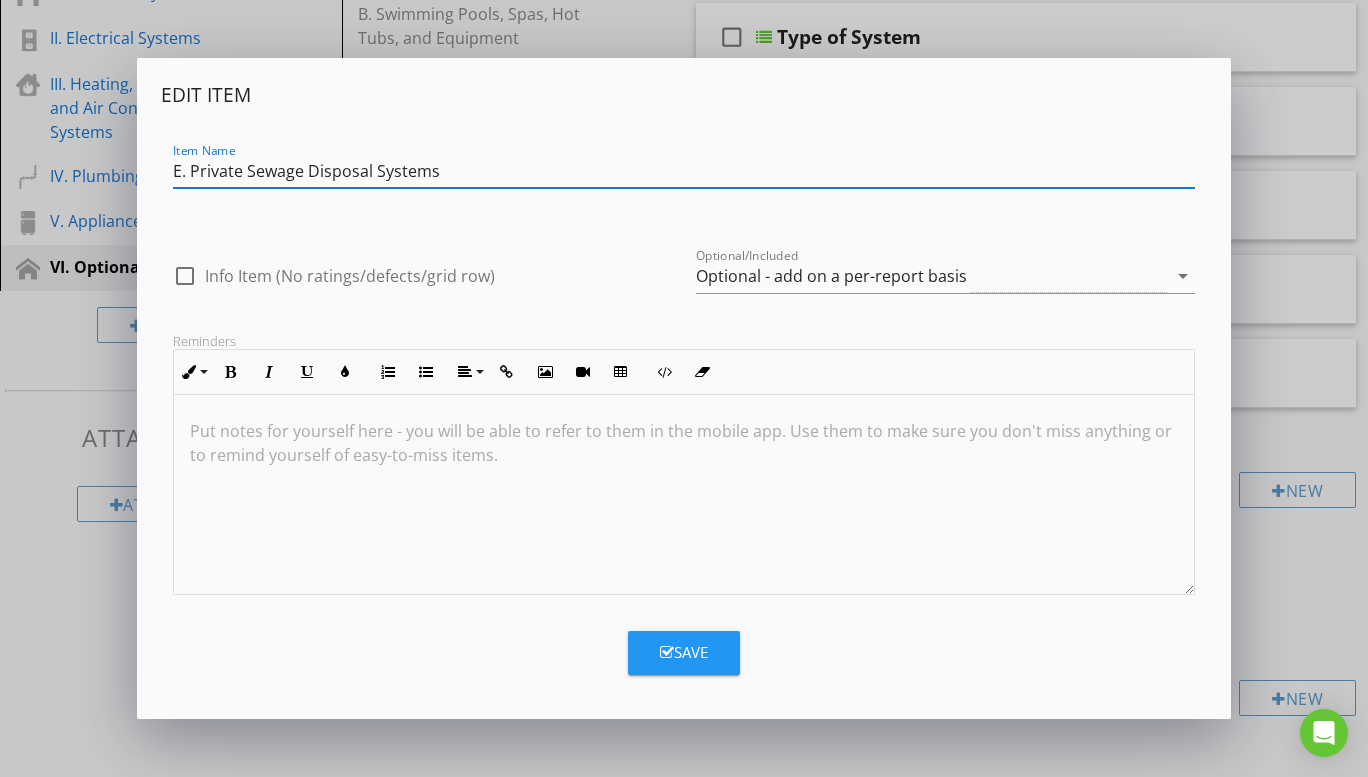 click on "E. Private Sewage Disposal Systems" at bounding box center (684, 171) 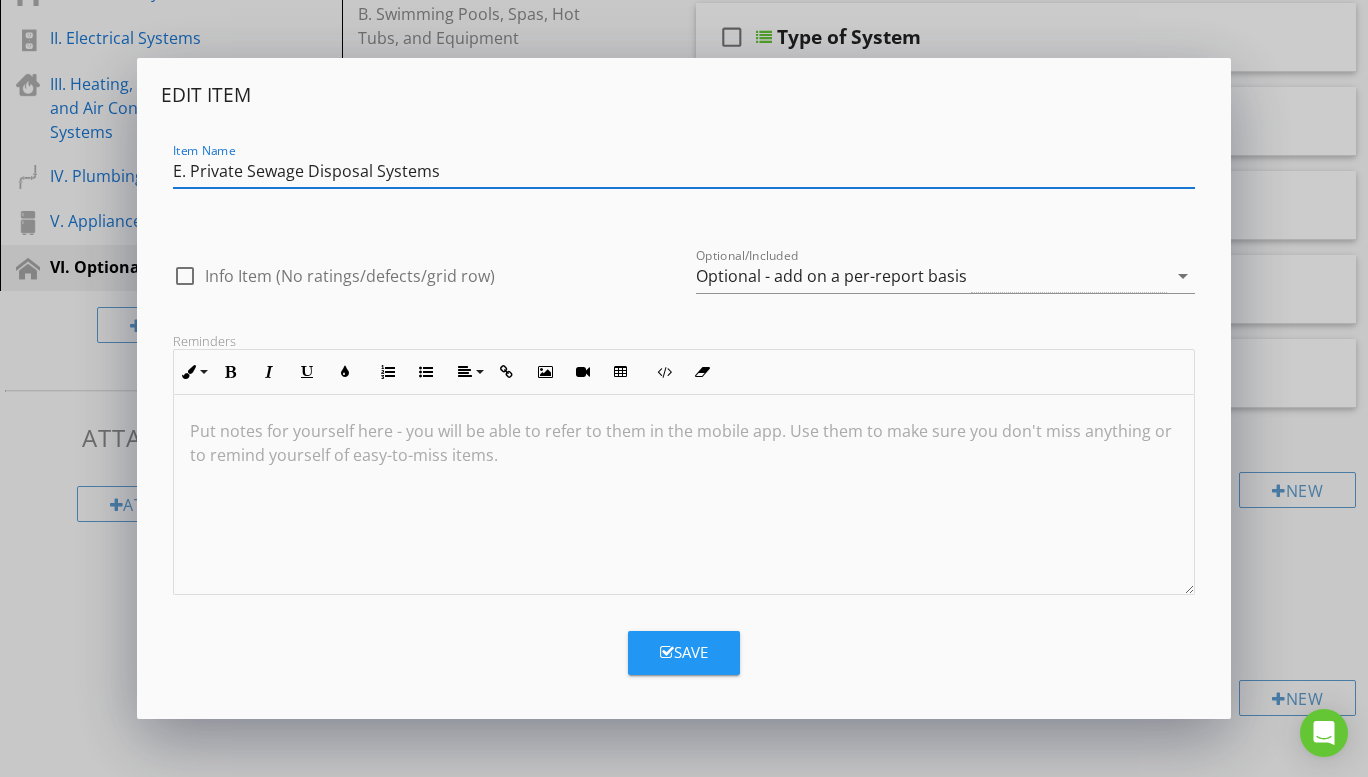 drag, startPoint x: 190, startPoint y: 169, endPoint x: 424, endPoint y: 170, distance: 234.00214 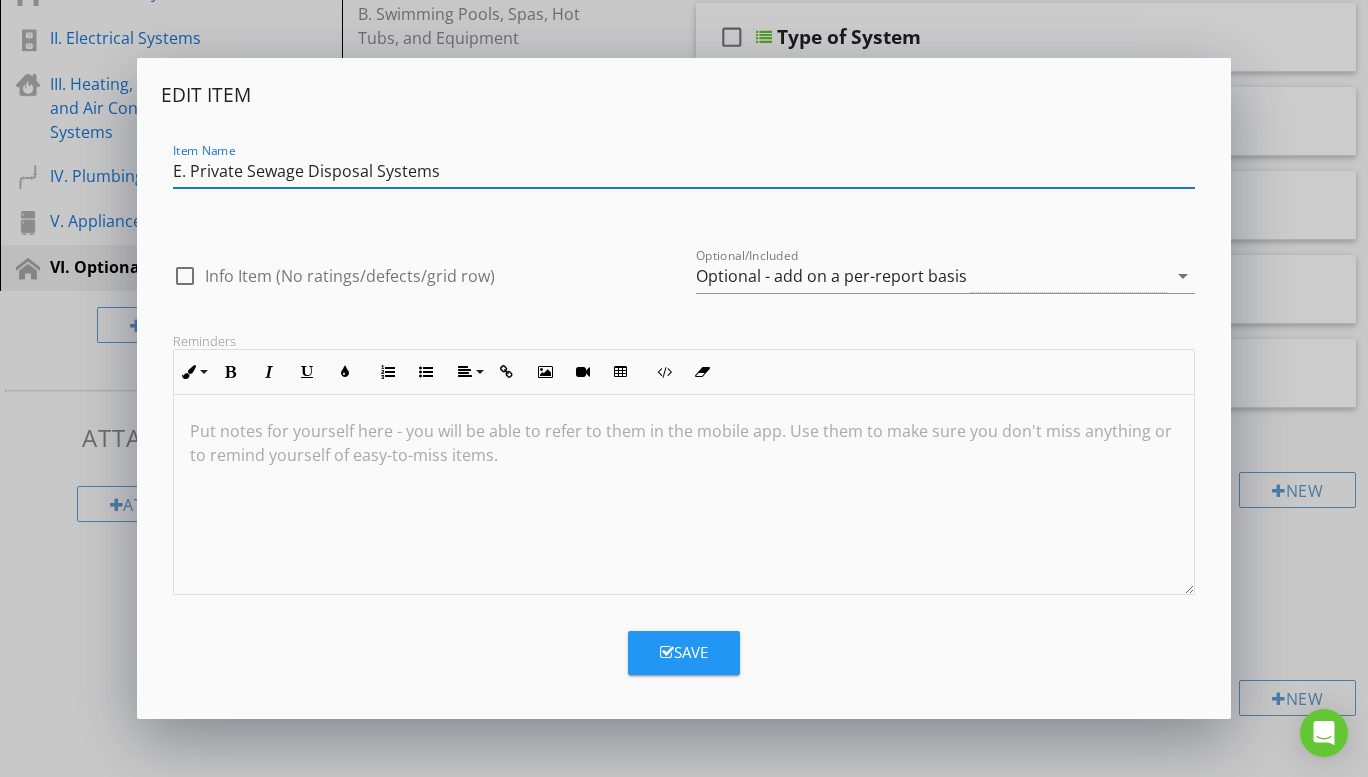 click on "Save" at bounding box center [684, 653] 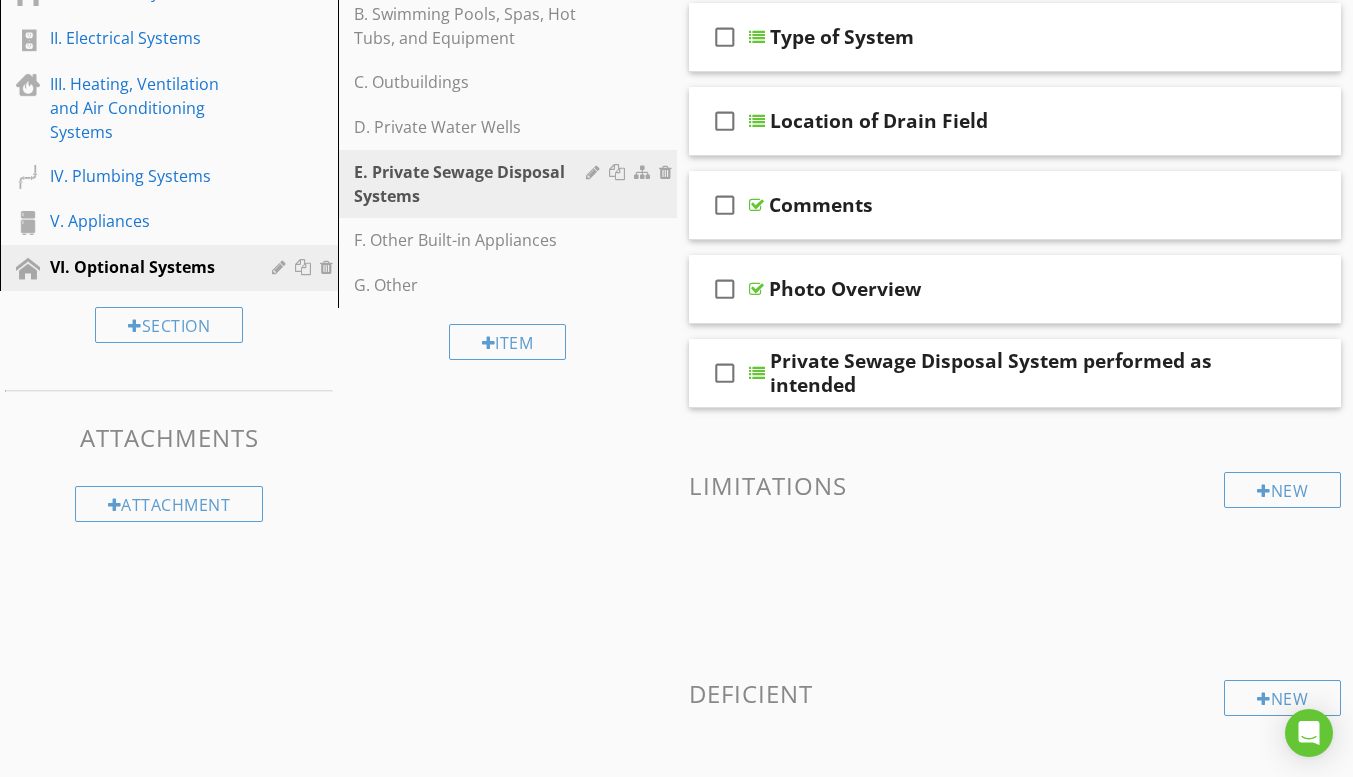 click on "Sections
Information           I. Structural Systems           II. Electrical Systems           III. Heating, Ventilation and Air Conditioning Systems           IV. Plumbing Systems           V. Appliances           VI. Optional Systems
Section
Attachments
Attachment
Items
A. Landscape Irrigation (Sprinkler) Systems           B. Swimming Pools, Spas, Hot Tubs, and Equipment           C. Outbuildings           D. Private Water Wells            E. Private Sewage Disposal Systems           F. Other Built-in Appliances           G. Other
Item
Comments
New
Informational   check_box_outline_blank     Select All       check_box_outline_blank
Type of System
check_box_outline_blank
Location of Drain Field" at bounding box center (676, 375) 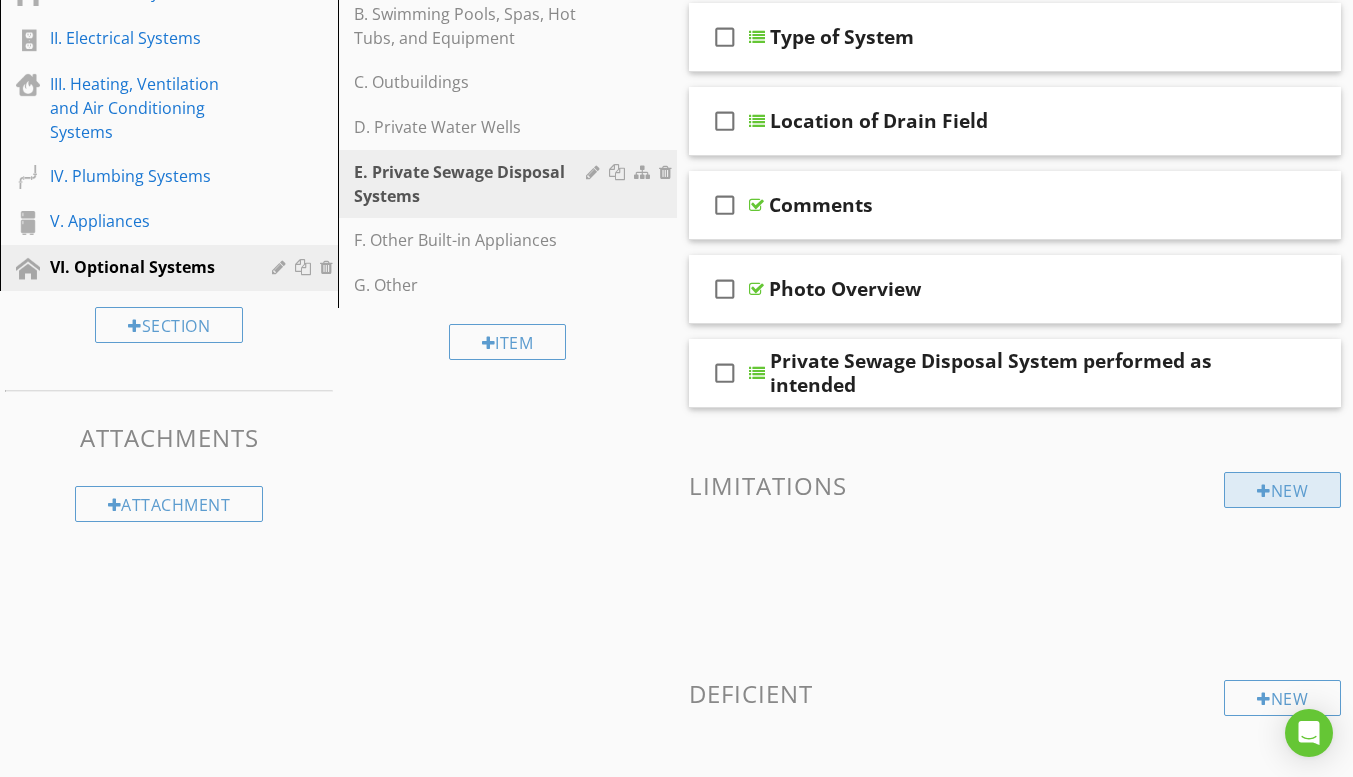 click on "New" at bounding box center [1282, 490] 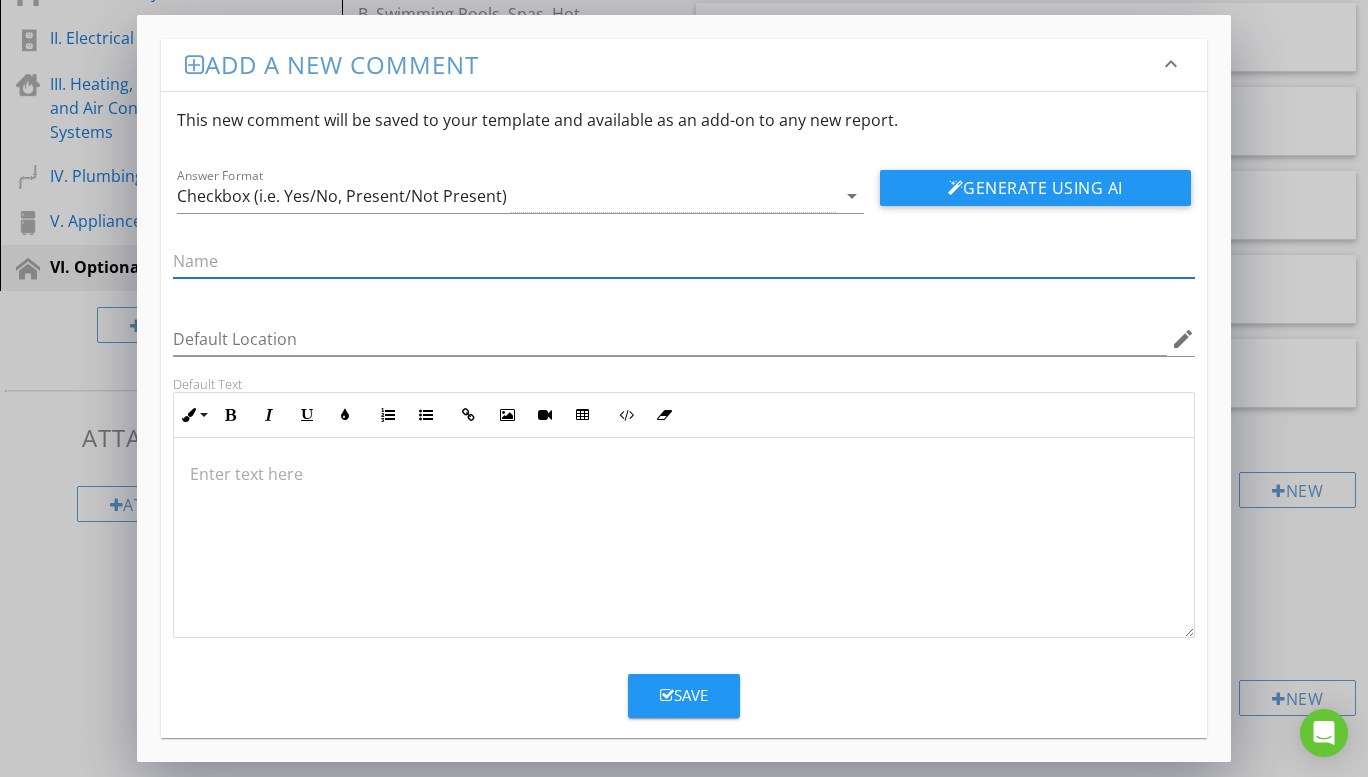 paste on "Not inspected- Private Sewage Disposal System (Beyond scope of inspection)" 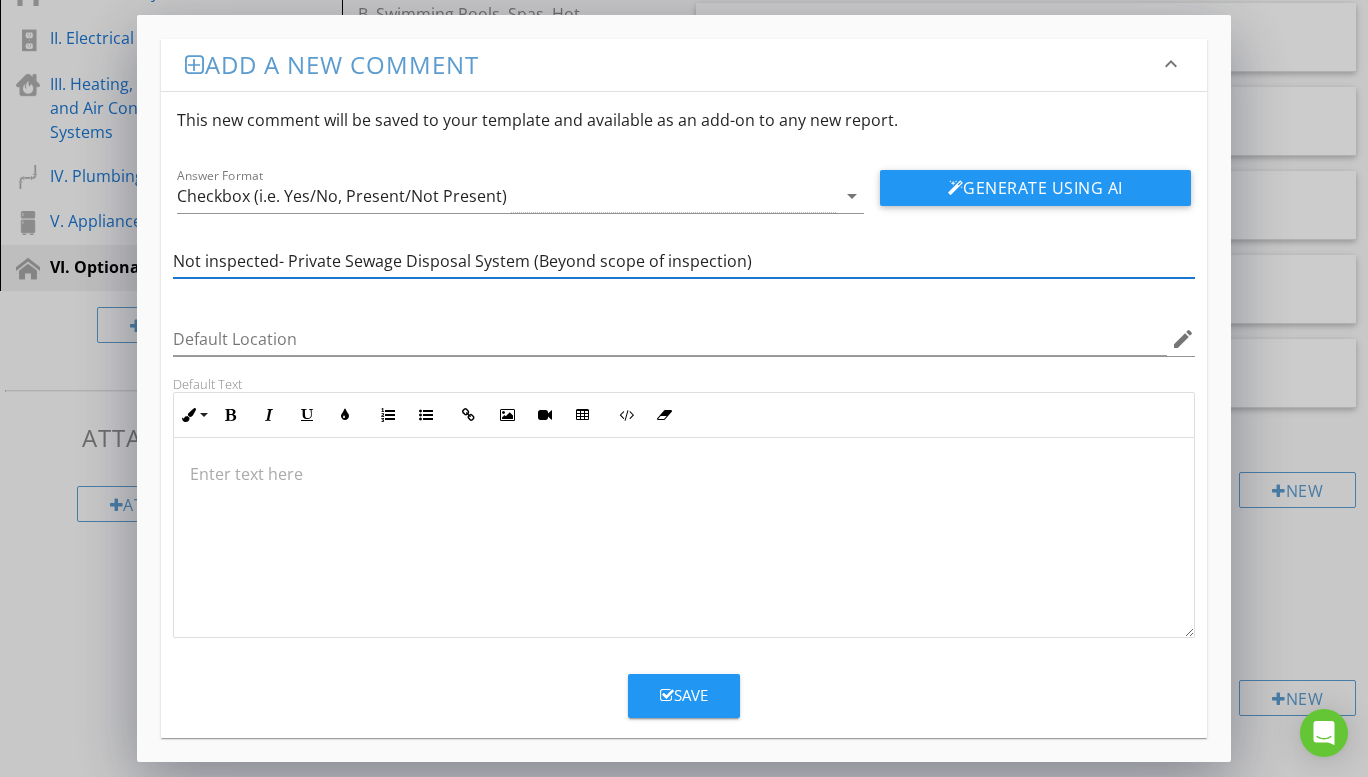 type on "Not inspected- Private Sewage Disposal System (Beyond scope of inspection)" 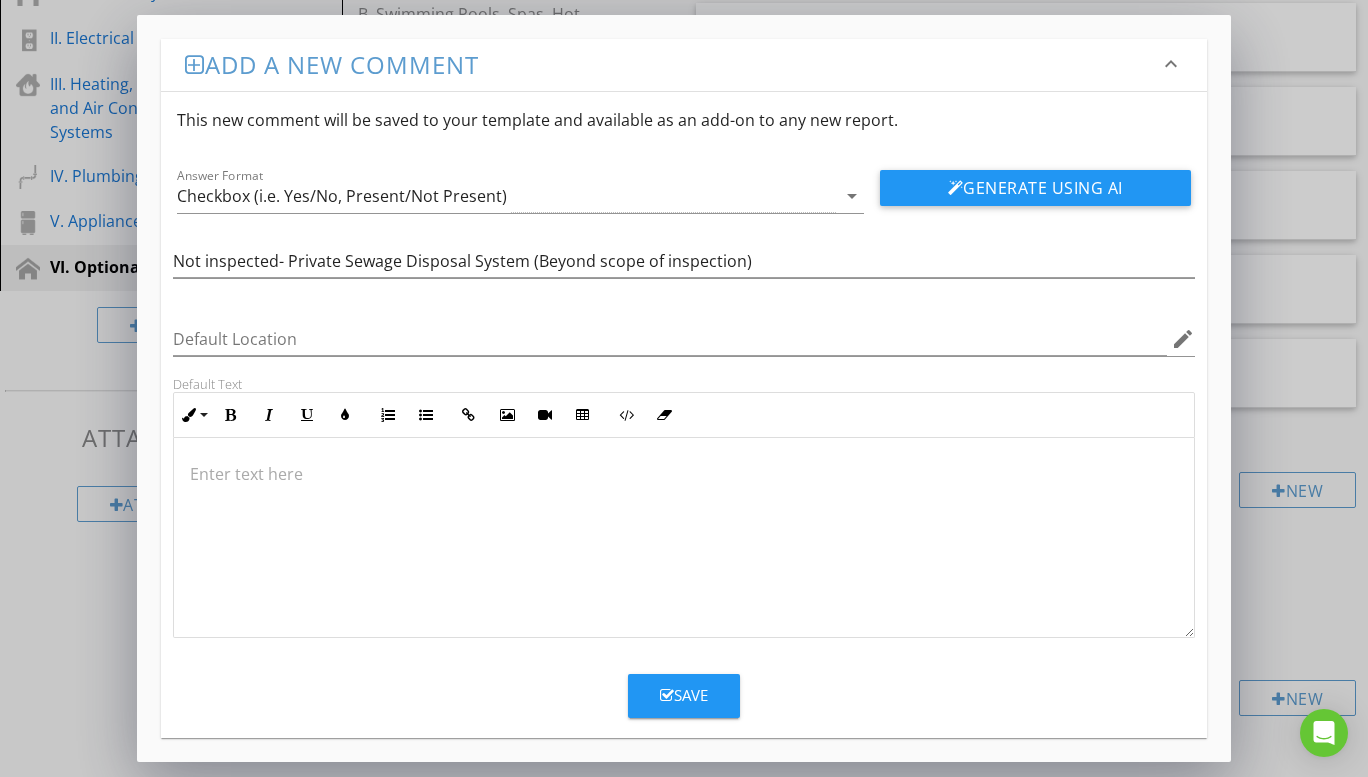 click at bounding box center (684, 538) 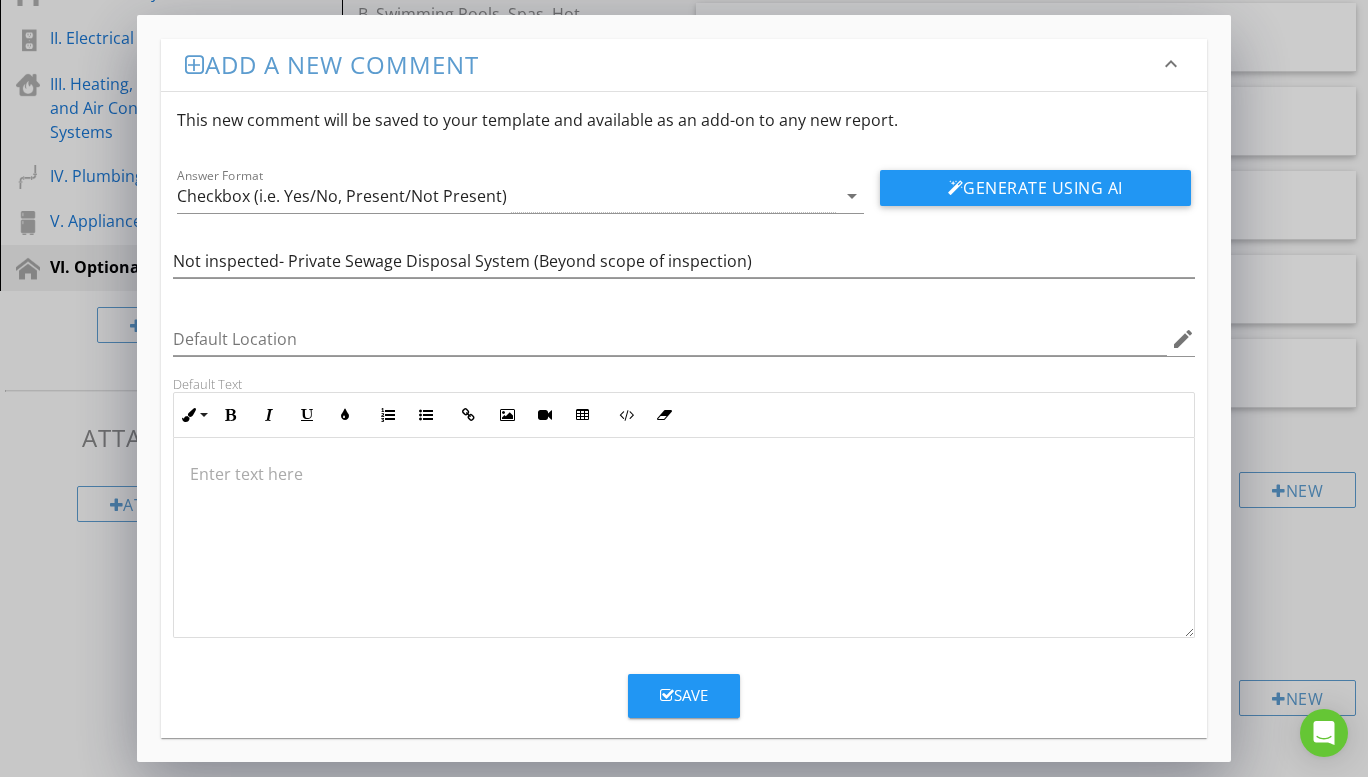 click at bounding box center (684, 474) 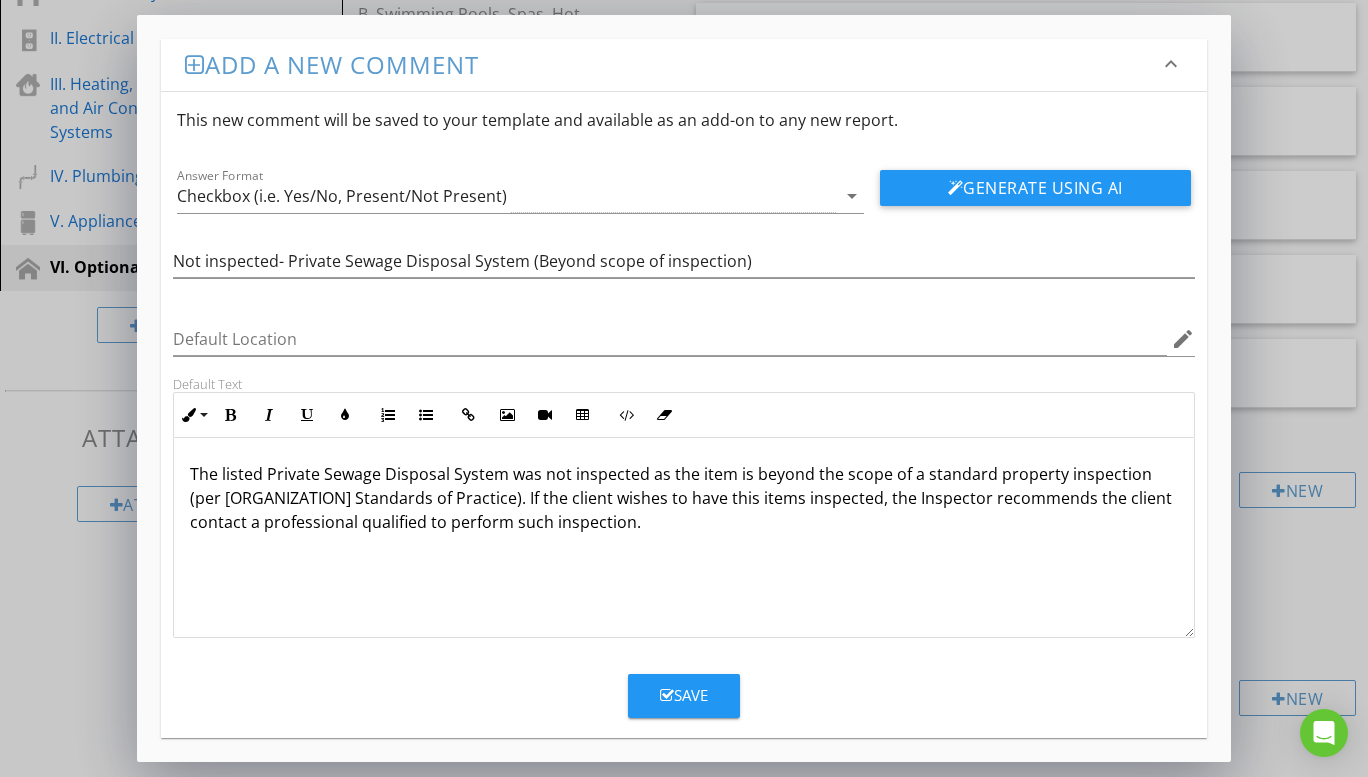 click on "Save" at bounding box center (684, 695) 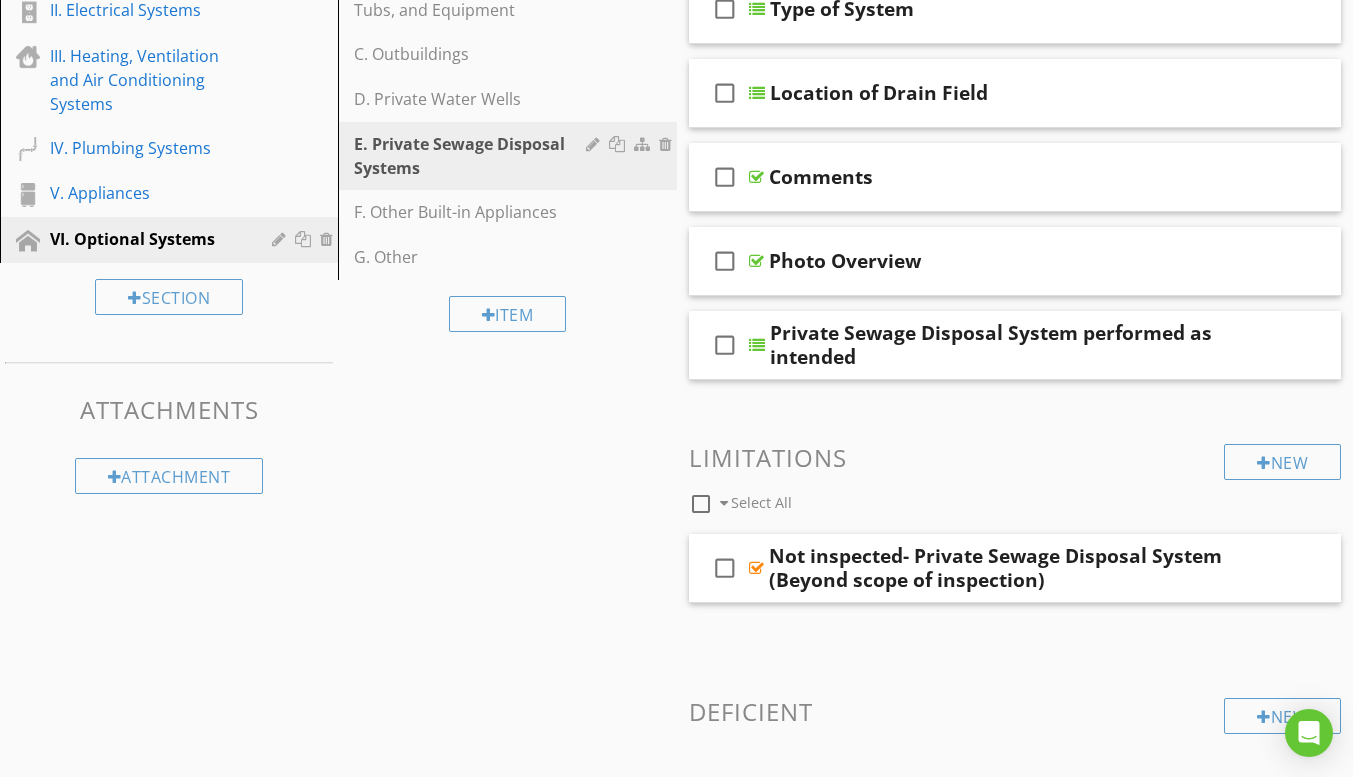 scroll, scrollTop: 399, scrollLeft: 0, axis: vertical 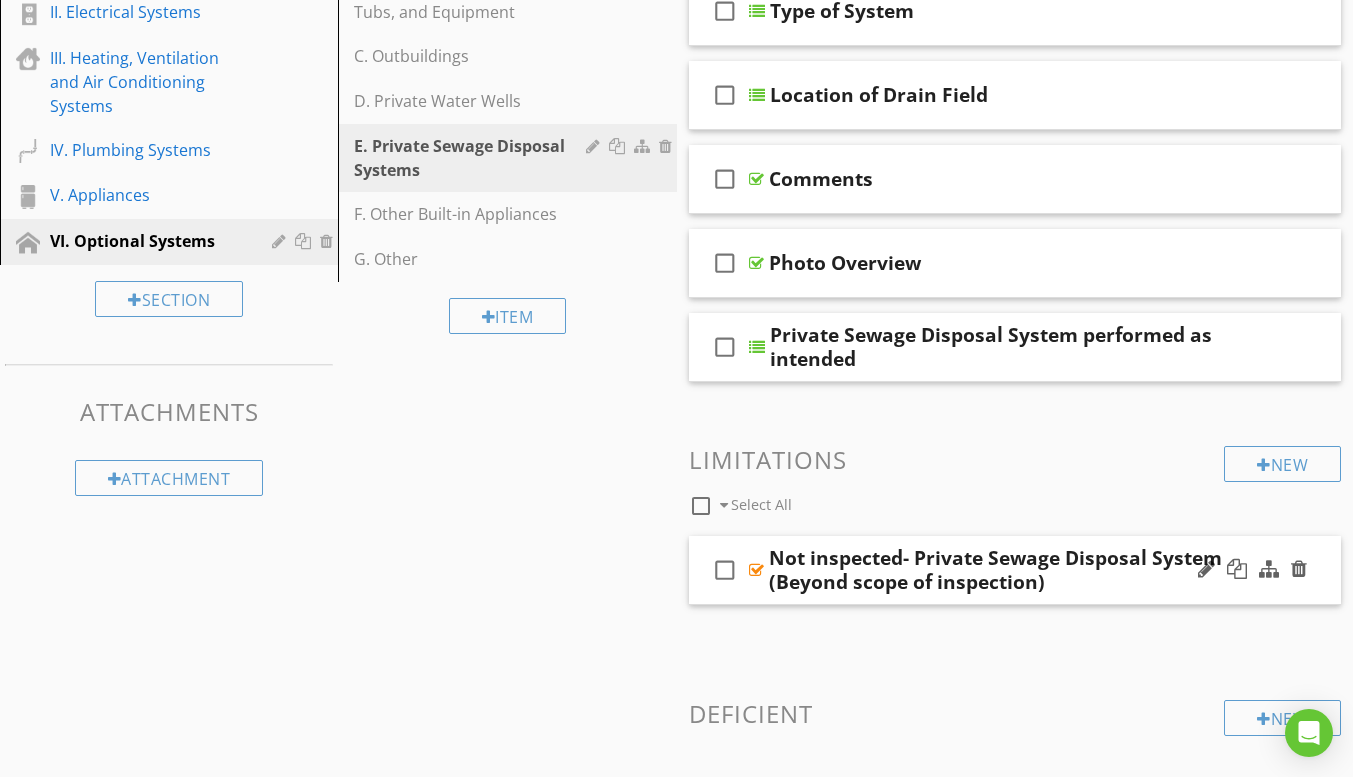 click at bounding box center [756, 570] 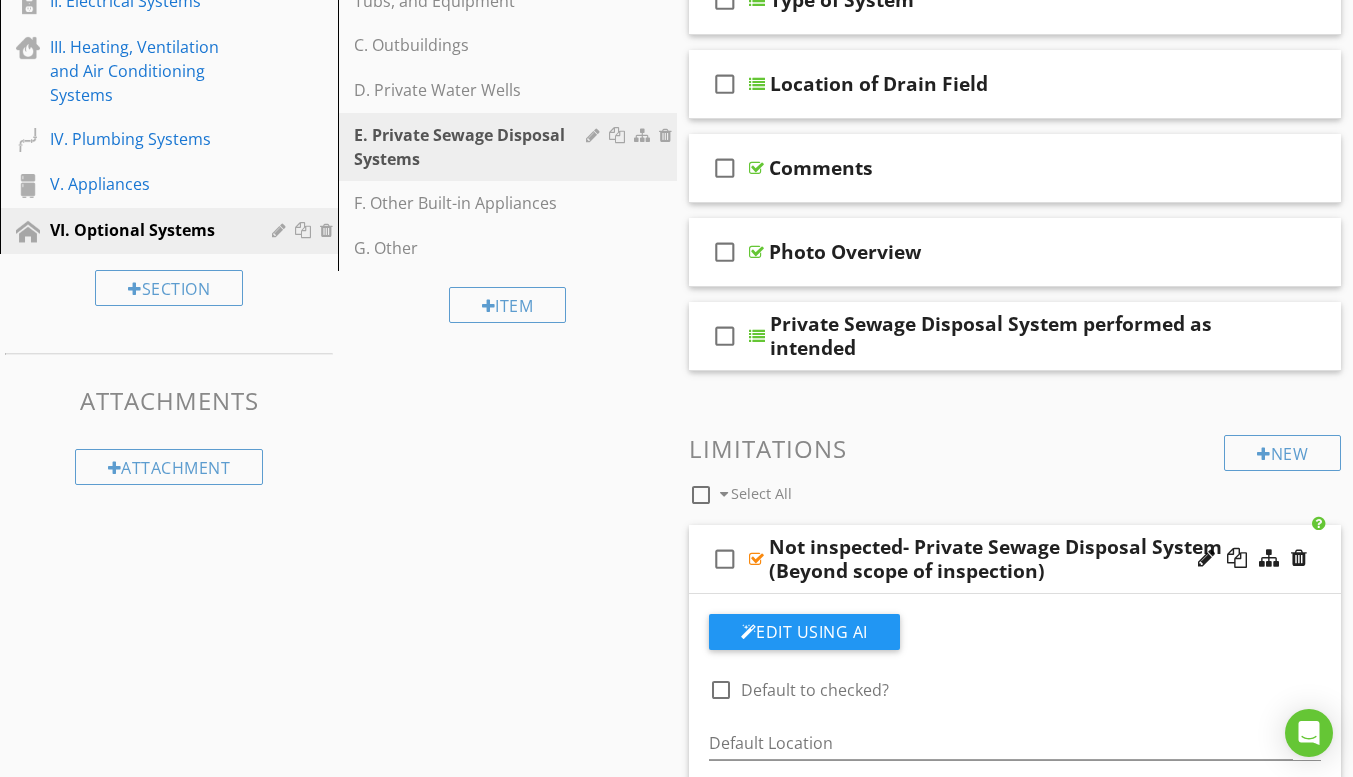 scroll, scrollTop: 375, scrollLeft: 0, axis: vertical 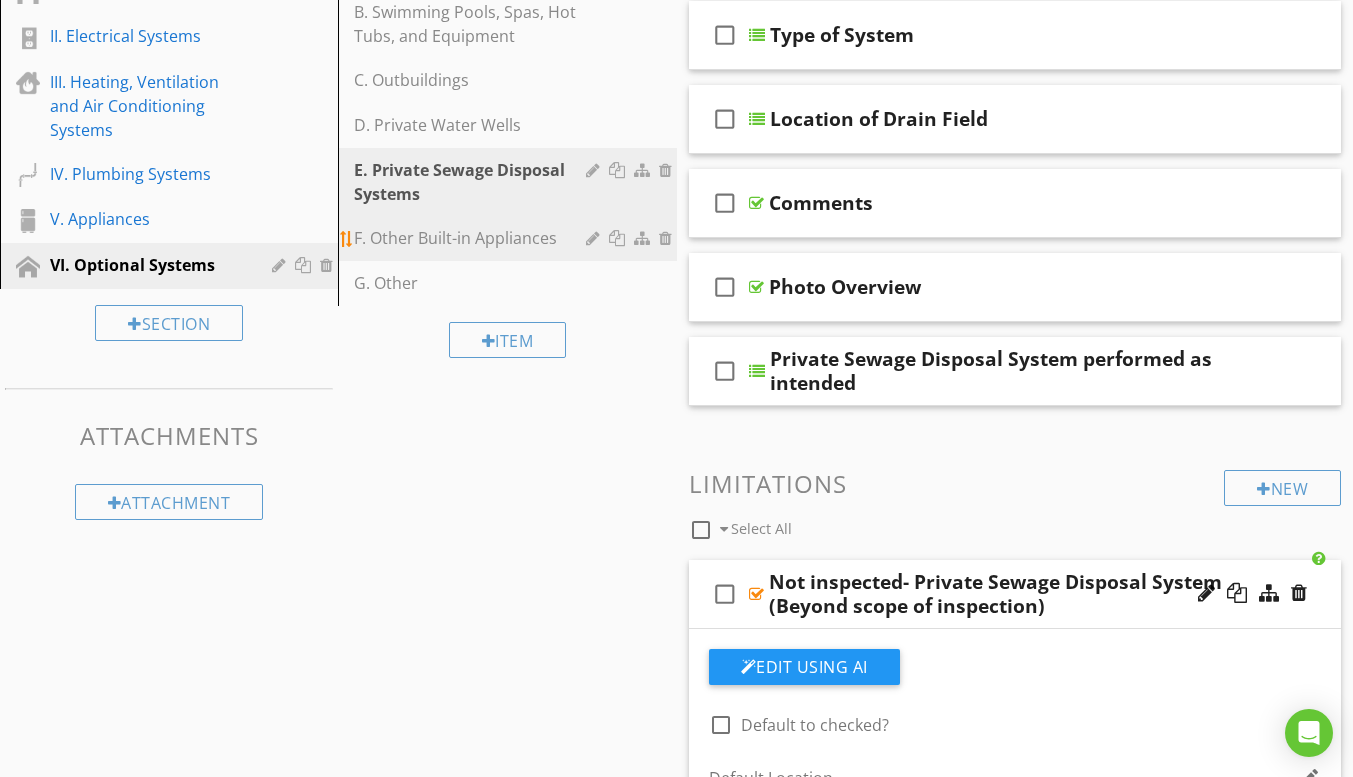 click on "F. Other Built-in Appliances" at bounding box center [472, 238] 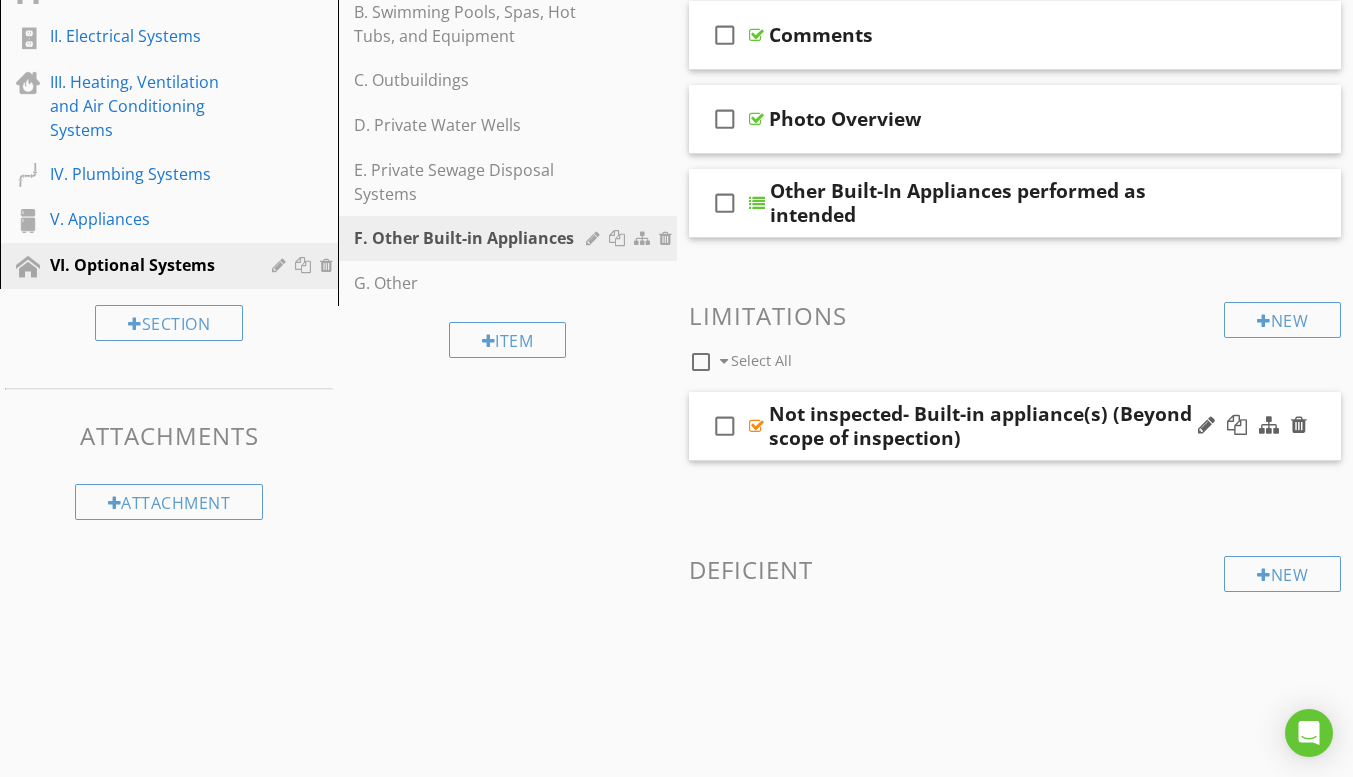 click at bounding box center (756, 426) 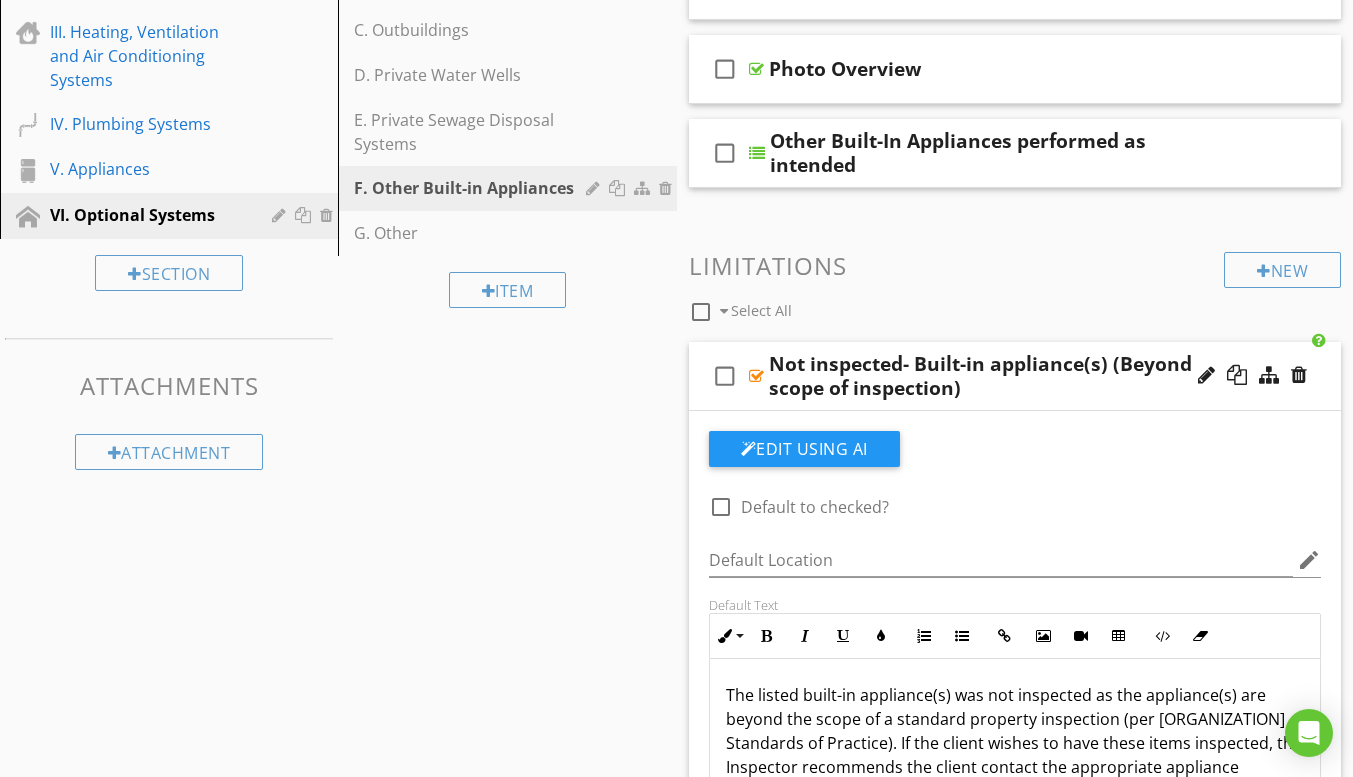 scroll, scrollTop: 419, scrollLeft: 0, axis: vertical 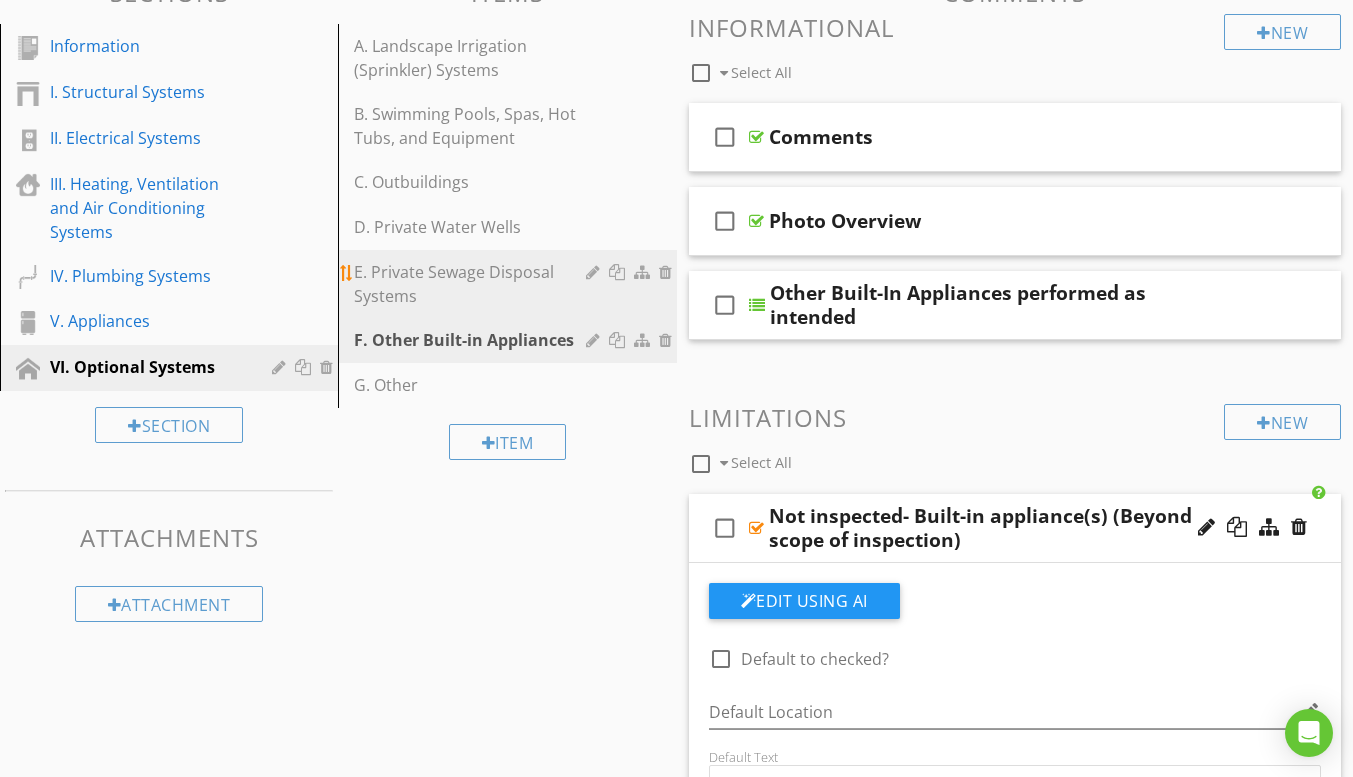 click on "E. Private Sewage Disposal Systems" at bounding box center [472, 284] 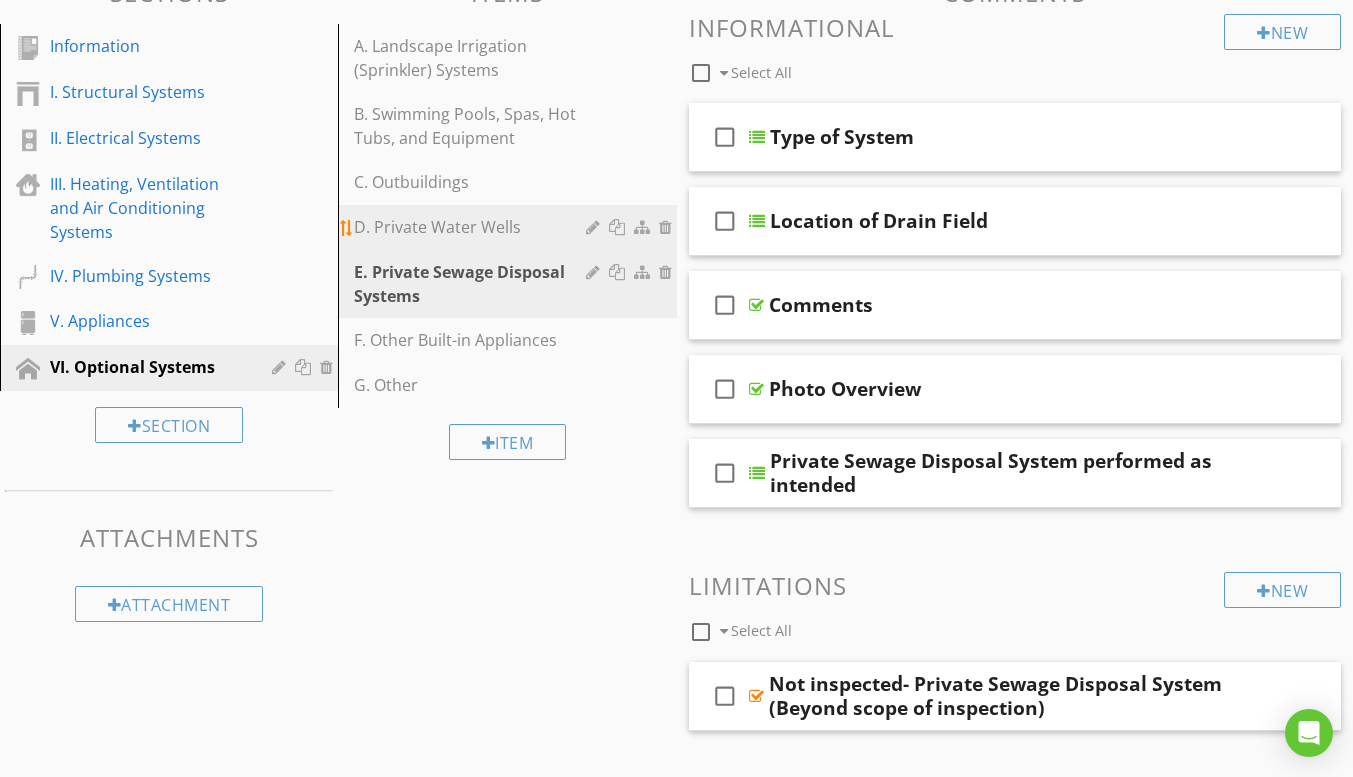 click on "D. Private Water Wells" at bounding box center [472, 227] 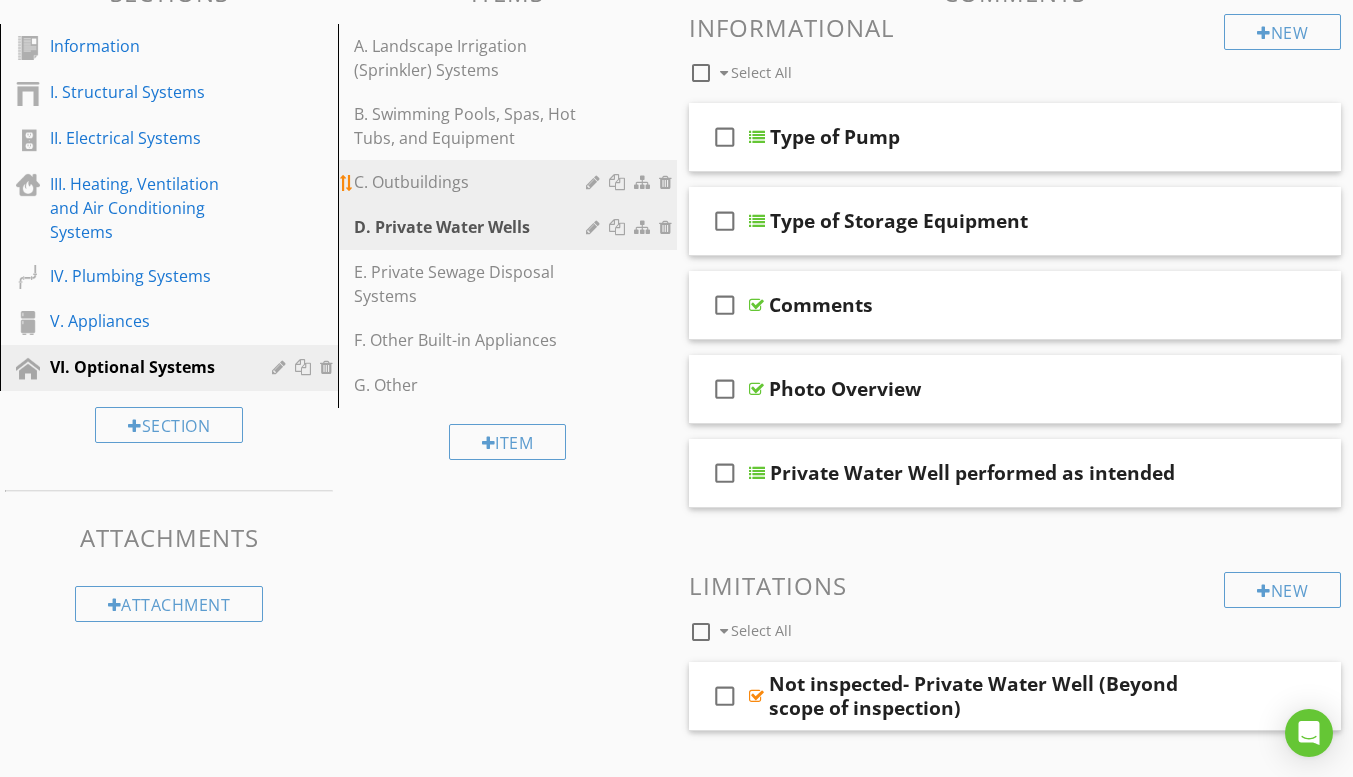 click on "C. Outbuildings" at bounding box center [472, 182] 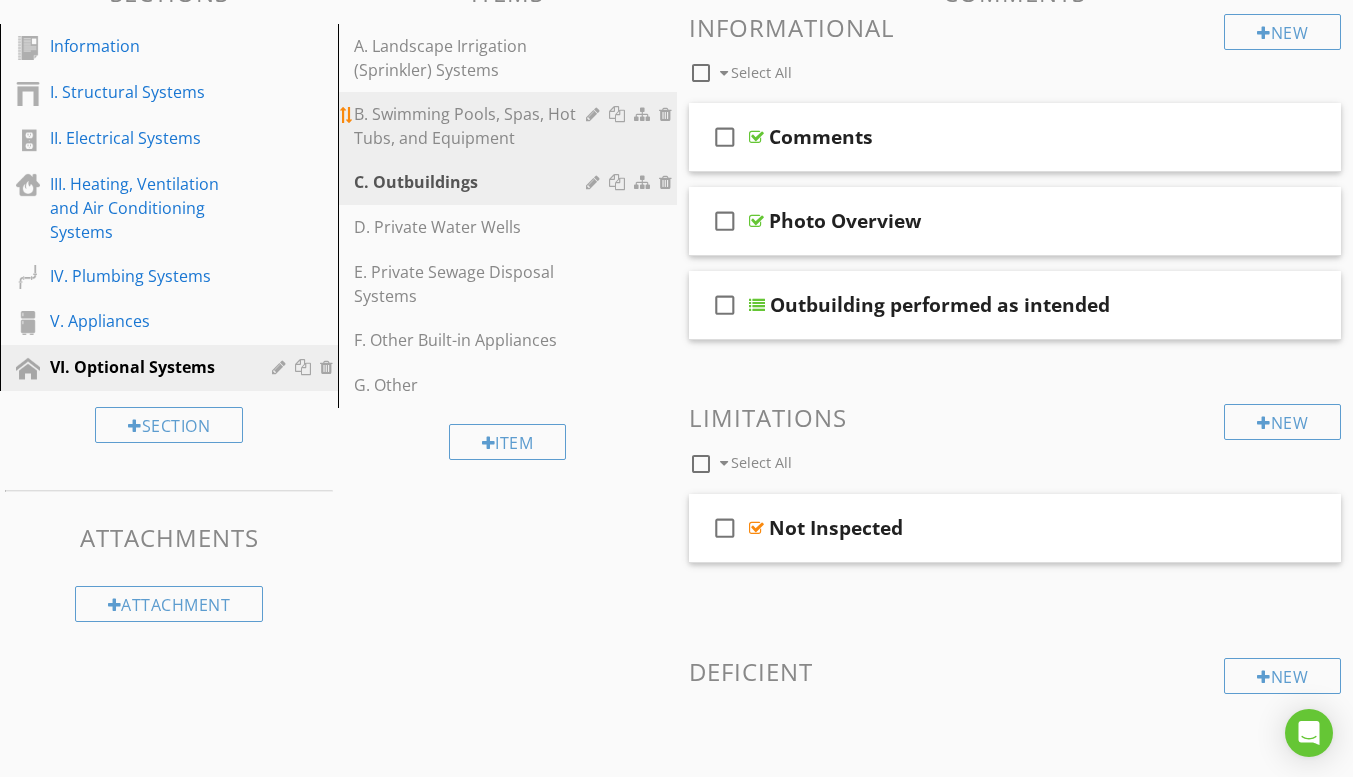 click on "B. Swimming Pools, Spas, Hot Tubs, and Equipment" at bounding box center [472, 126] 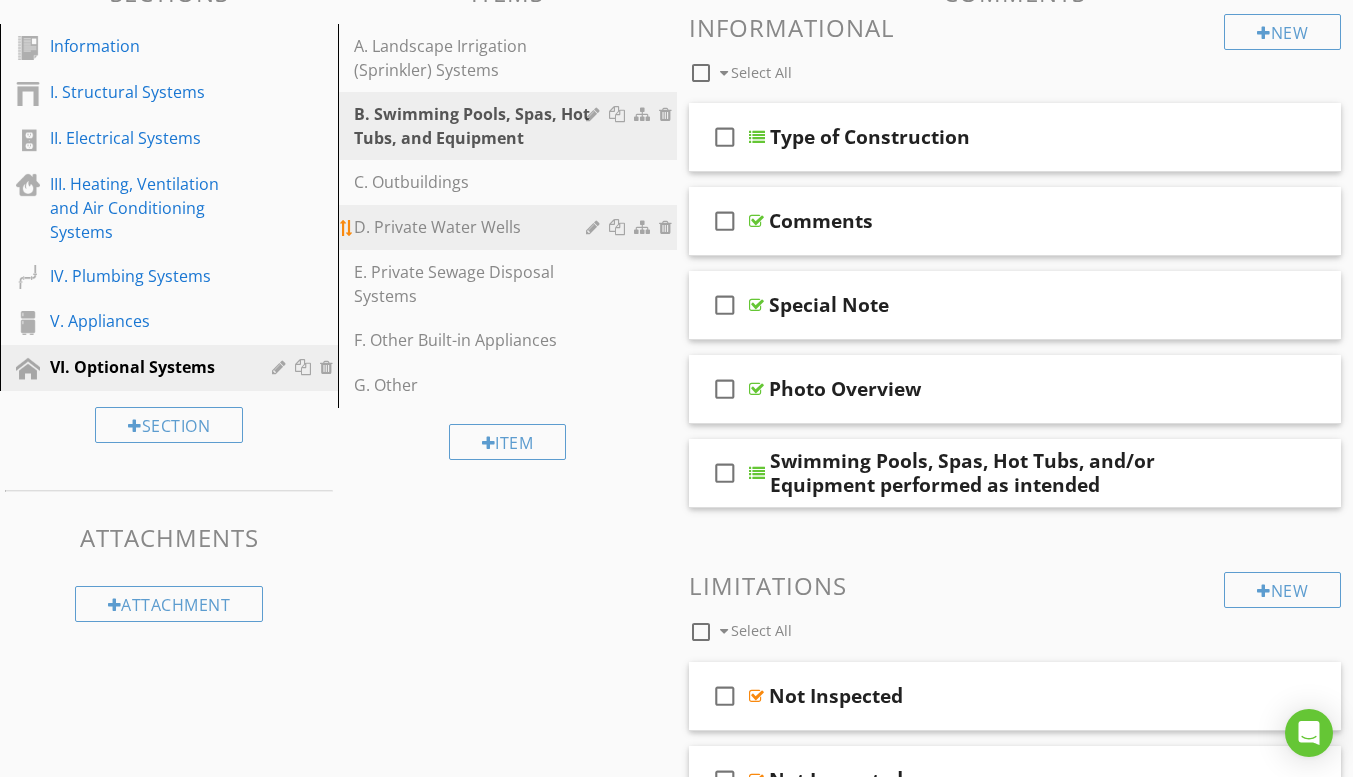 click on "D. Private Water Wells" at bounding box center [472, 227] 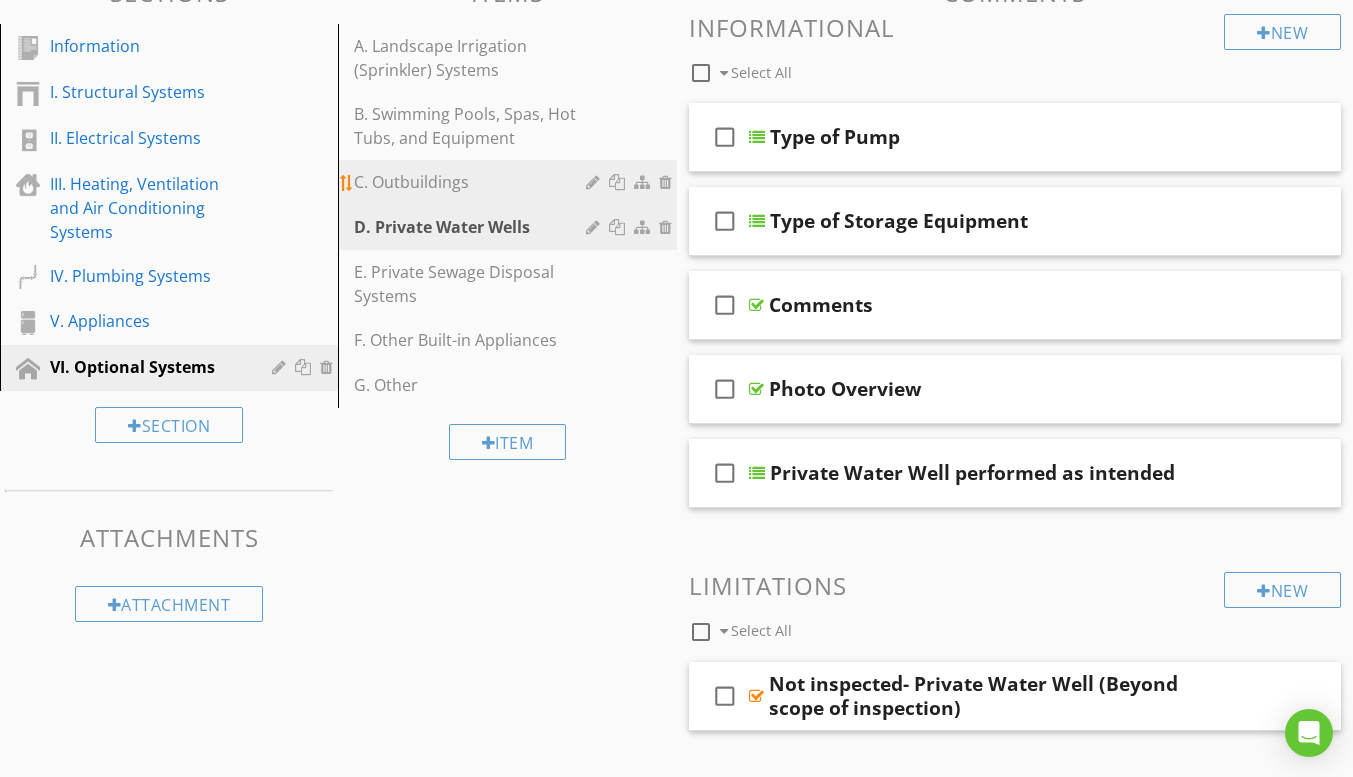 click on "C. Outbuildings" at bounding box center (472, 182) 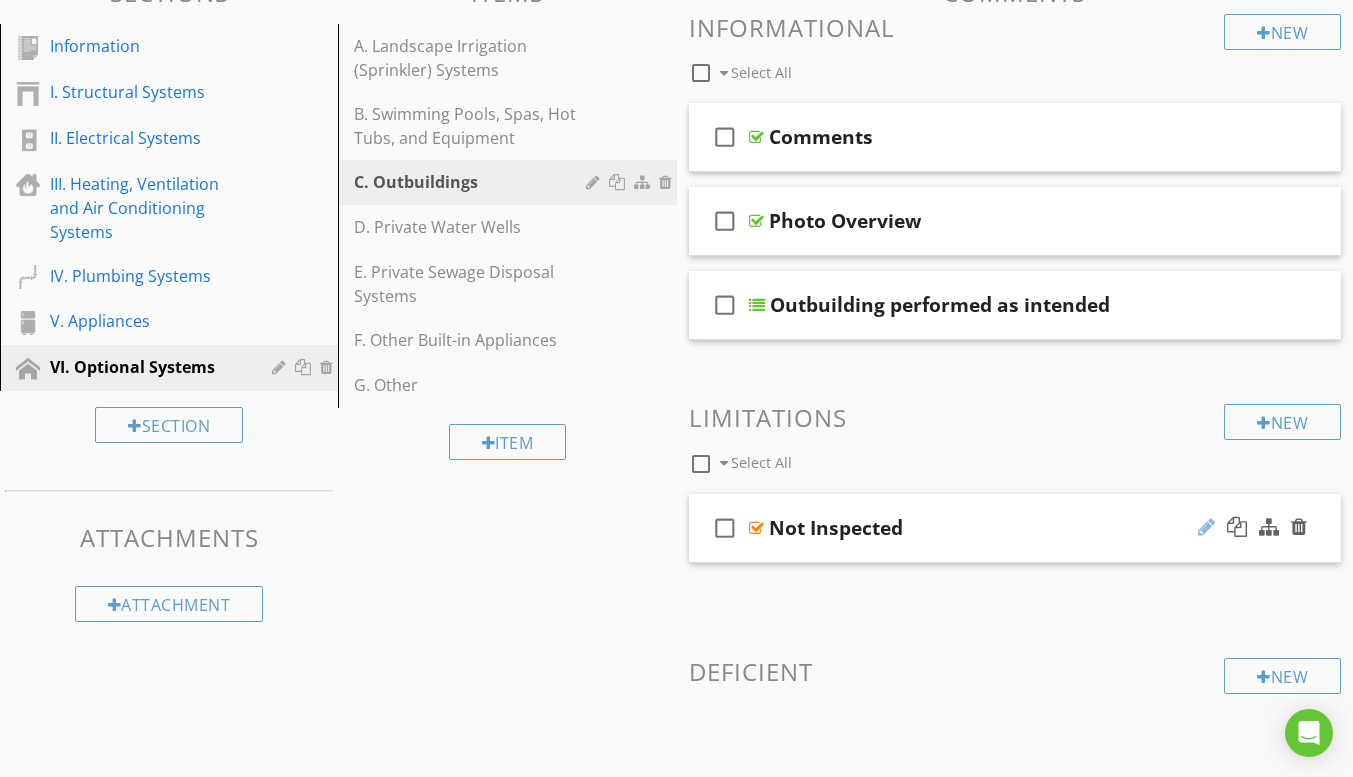 click at bounding box center [1206, 527] 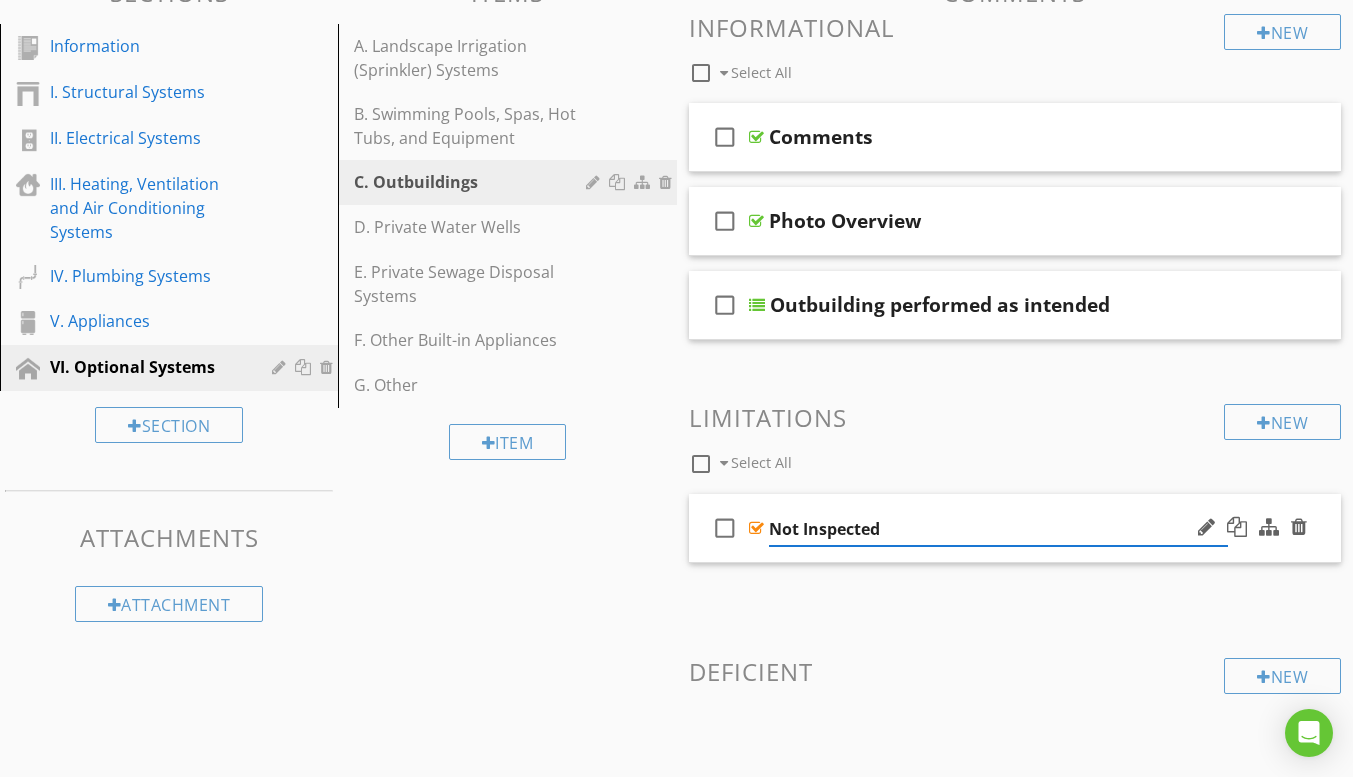 click on "Not Inspected" at bounding box center (998, 529) 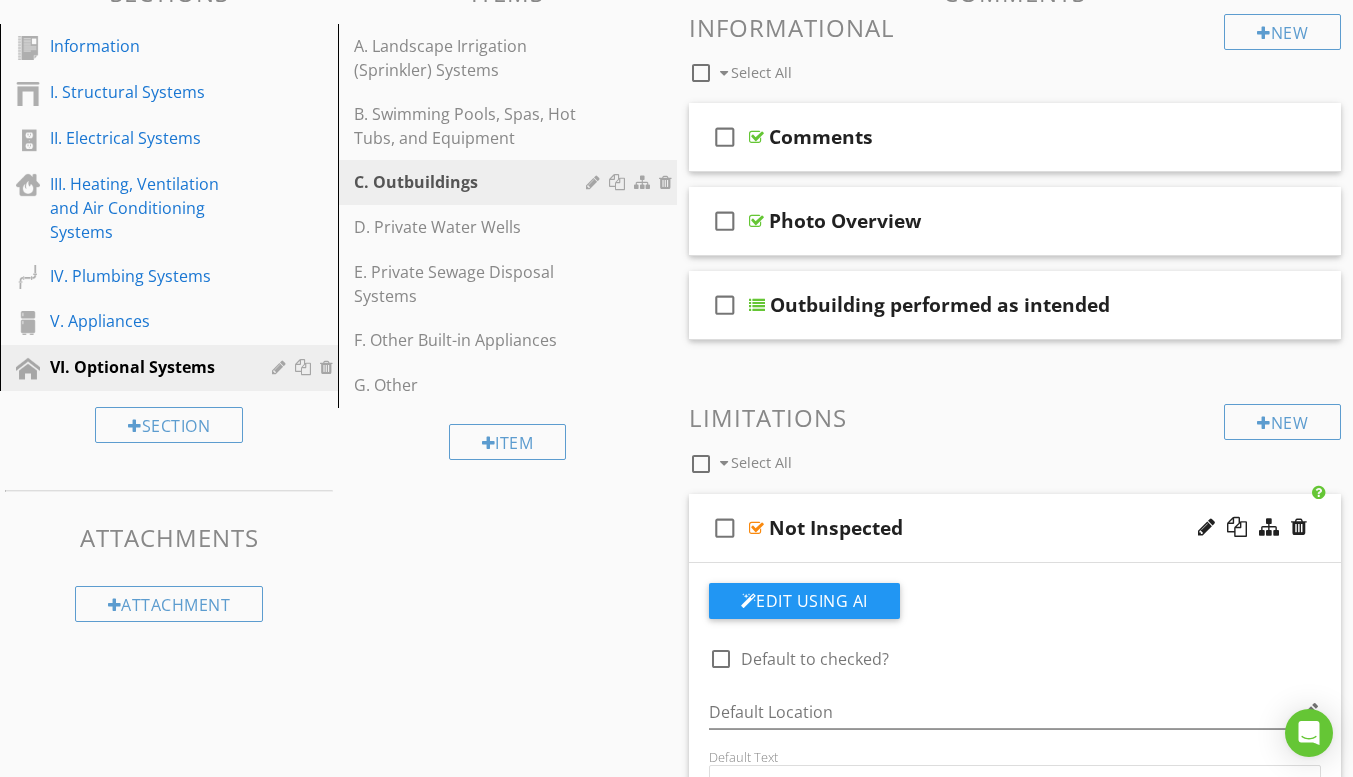 click on "Sections
Information           I. Structural Systems           II. Electrical Systems           III. Heating, Ventilation and Air Conditioning Systems           IV. Plumbing Systems           V. Appliances           VI. Optional Systems
Section
Attachments
Attachment
Items
A. Landscape Irrigation (Sprinkler) Systems           B. Swimming Pools, Spas, Hot Tubs, and Equipment           C. Outbuildings           D. Private Water Wells            E. Private Sewage Disposal Systems           F. Other Built-in Appliances           G. Other
Item
Comments
New
Informational   check_box_outline_blank     Select All       check_box_outline_blank
Comments
check_box_outline_blank
Photo Overview
check_box_outline_blank" at bounding box center (676, 699) 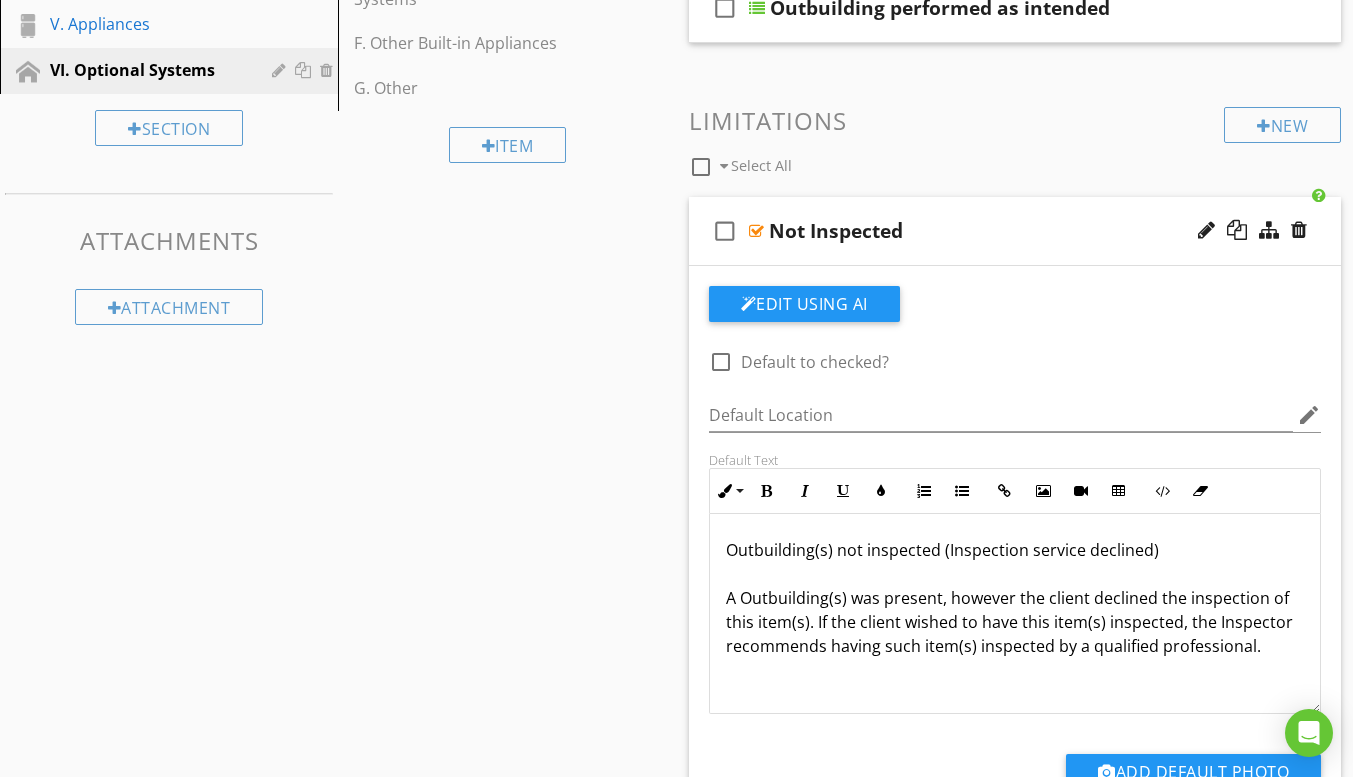scroll, scrollTop: 686, scrollLeft: 0, axis: vertical 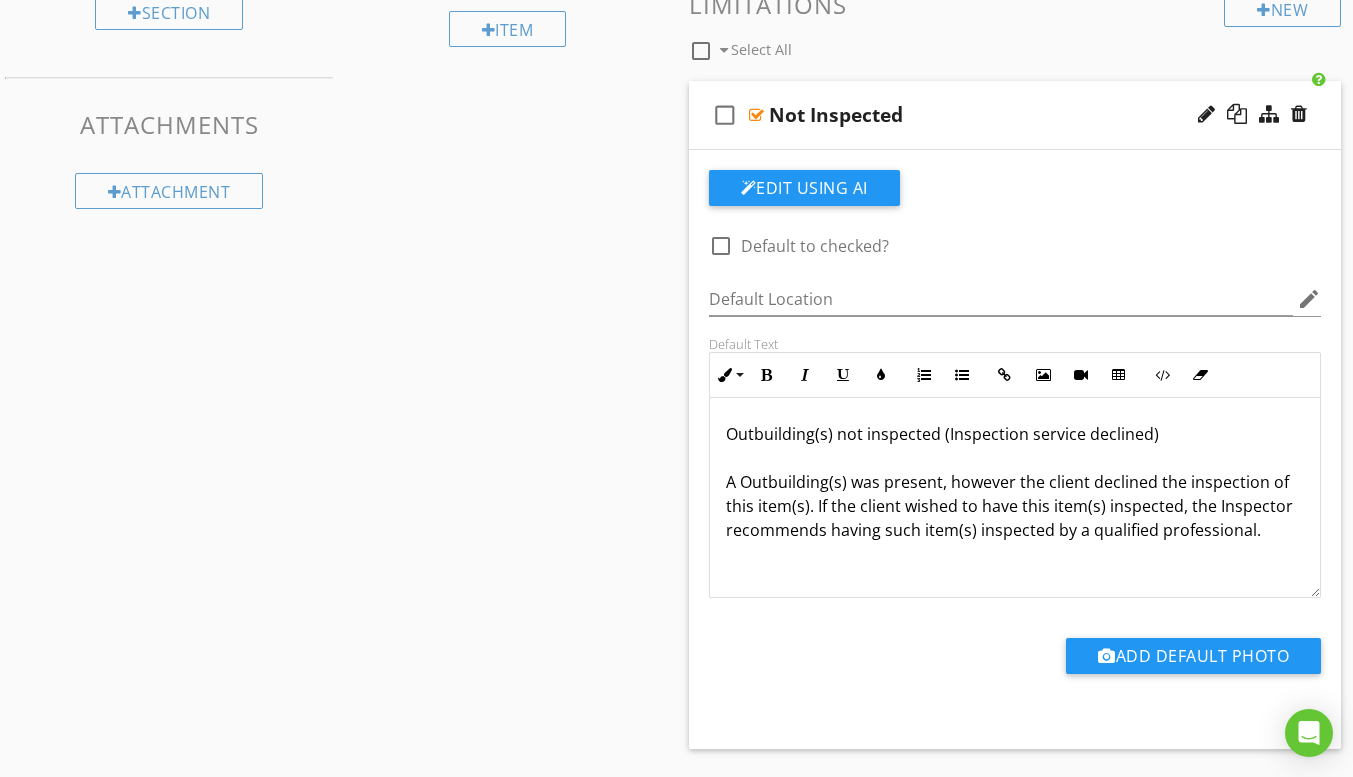 click on "Outbuilding(s) not inspected (Inspection service declined) A Outbuilding(s) was present, however the client declined the inspection of this item(s). If the client wished to have this item(s) inspected, the Inspector recommends having such item(s) inspected by a qualified professional." at bounding box center [1015, 482] 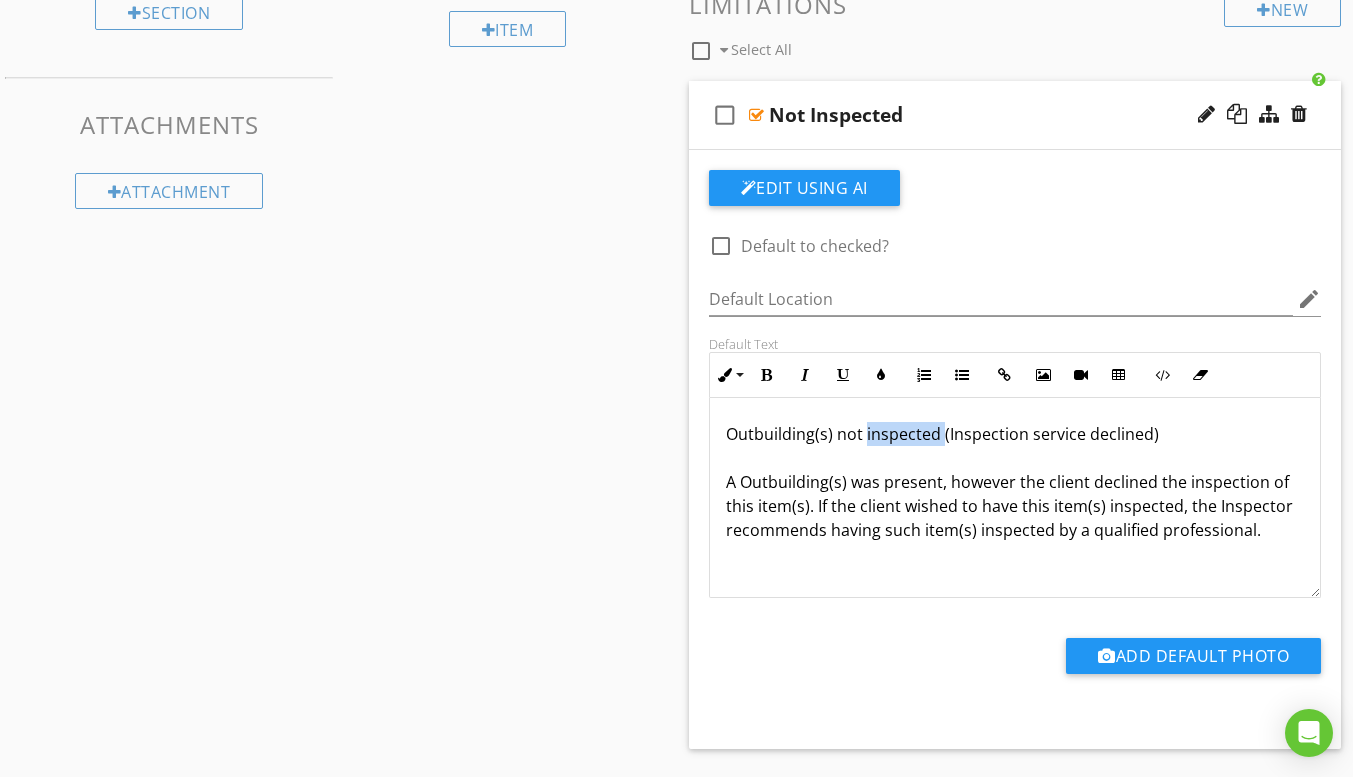click on "Outbuilding(s) not inspected (Inspection service declined) A Outbuilding(s) was present, however the client declined the inspection of this item(s). If the client wished to have this item(s) inspected, the Inspector recommends having such item(s) inspected by a qualified professional." at bounding box center [1015, 482] 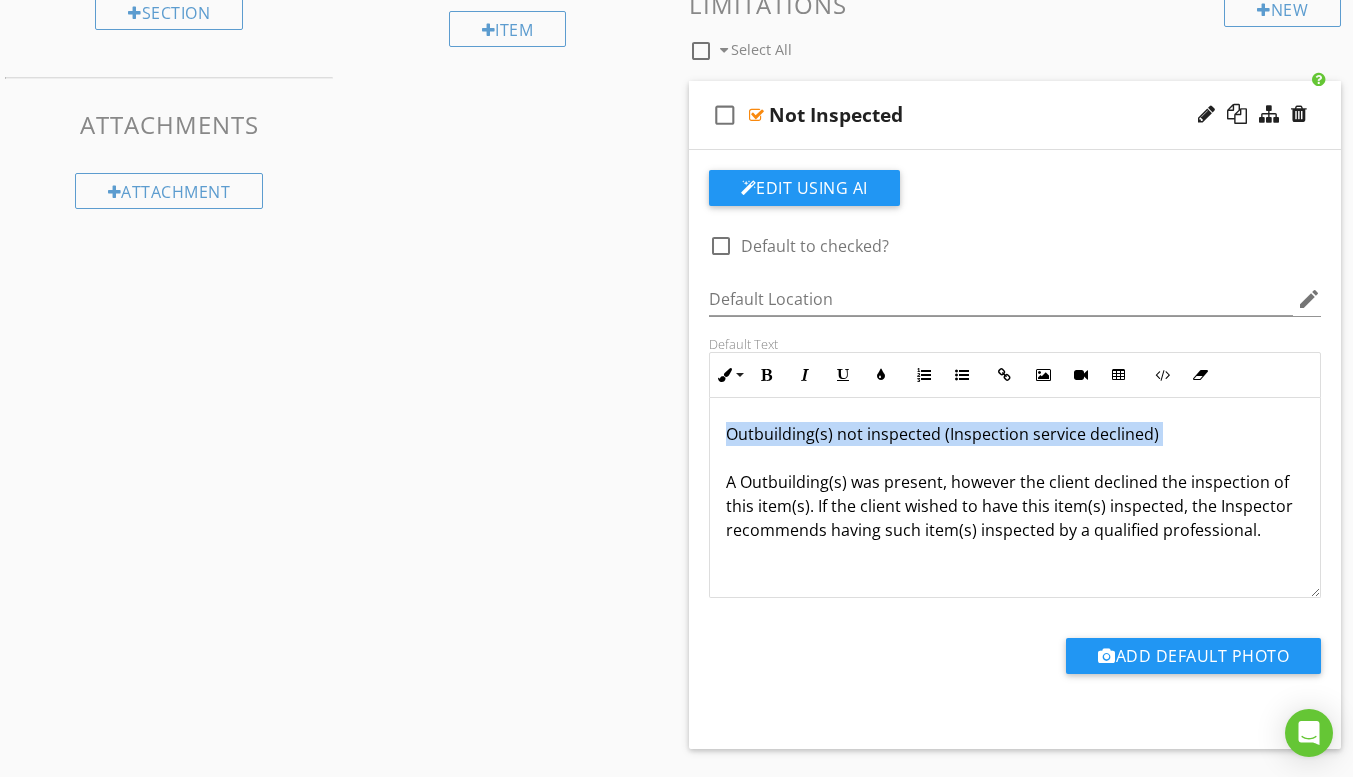 click on "Outbuilding(s) not inspected (Inspection service declined) A Outbuilding(s) was present, however the client declined the inspection of this item(s). If the client wished to have this item(s) inspected, the Inspector recommends having such item(s) inspected by a qualified professional." at bounding box center (1015, 482) 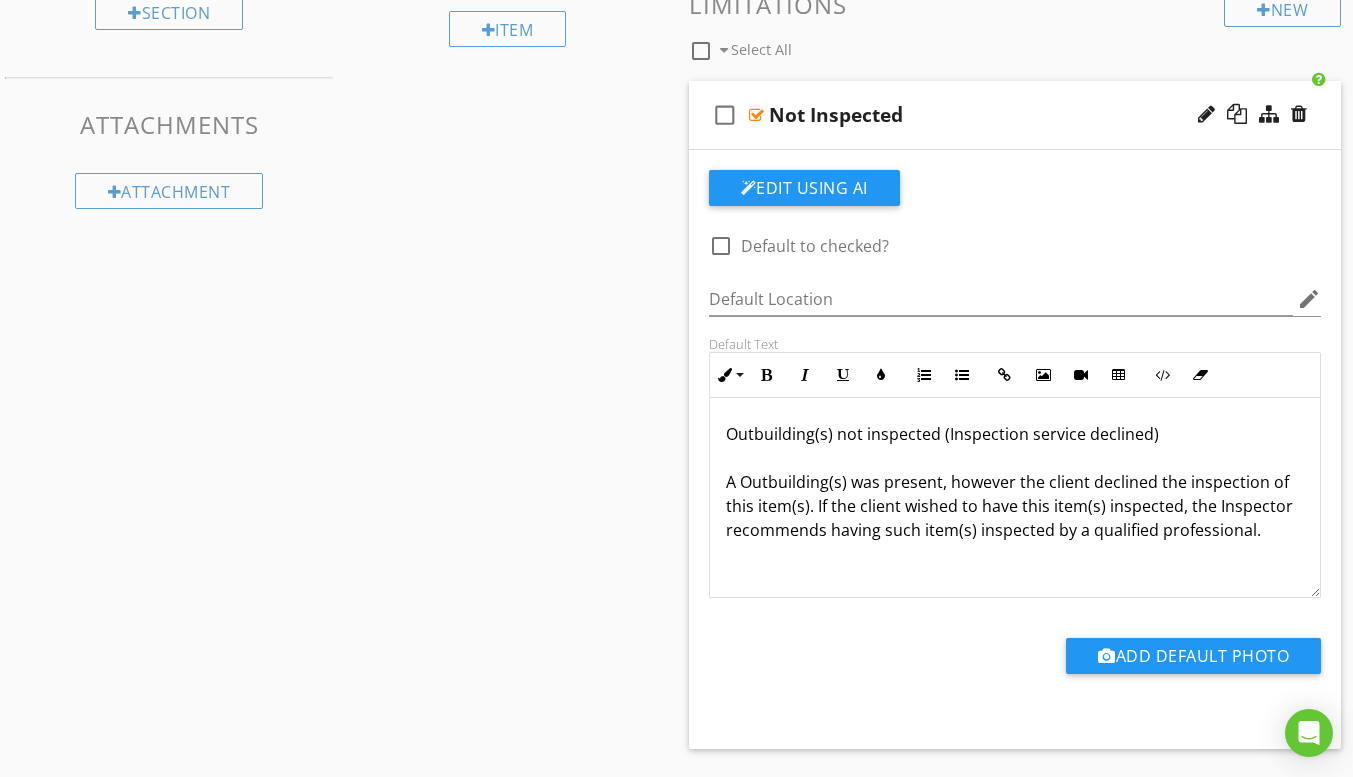 click on "Outbuilding(s) not inspected (Inspection service declined) A Outbuilding(s) was present, however the client declined the inspection of this item(s). If the client wished to have this item(s) inspected, the Inspector recommends having such item(s) inspected by a qualified professional." at bounding box center (1015, 482) 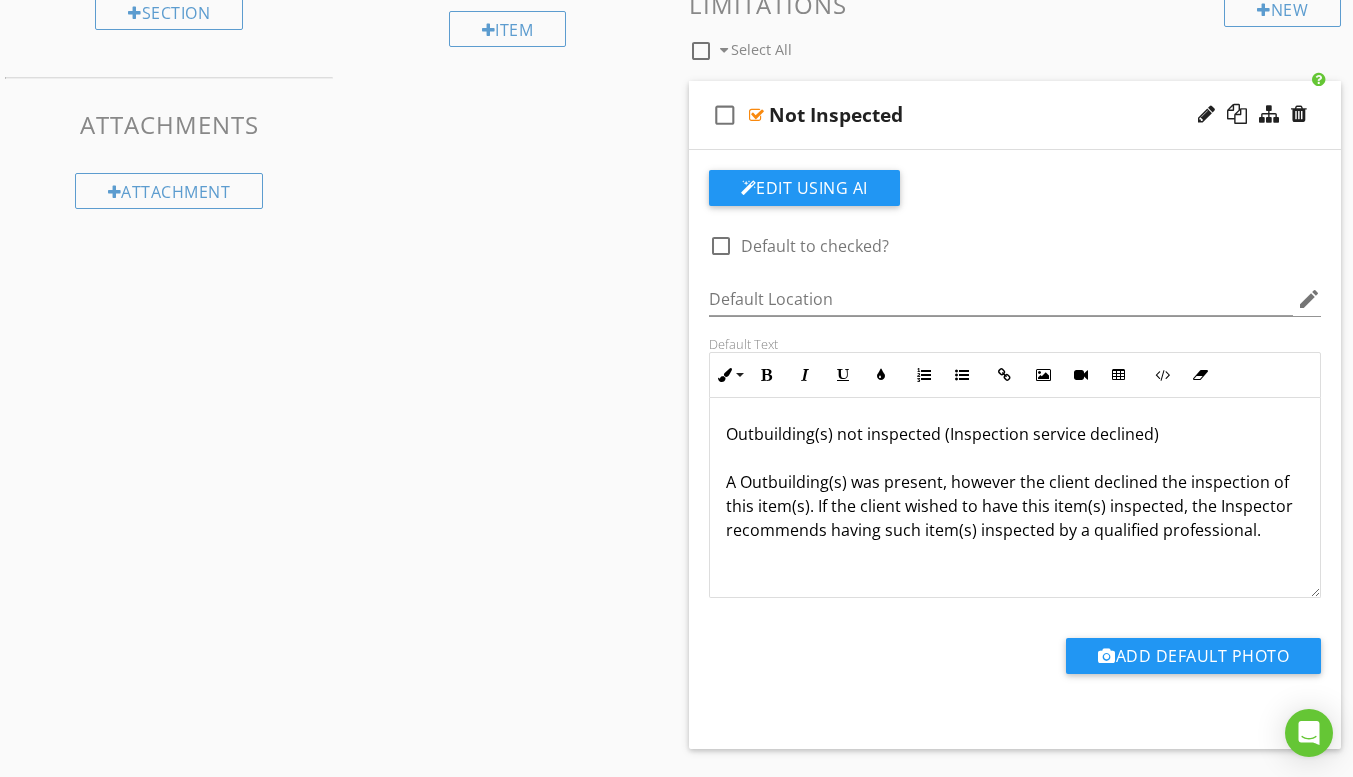 click on "Outbuilding(s) not inspected (Inspection service declined) A Outbuilding(s) was present, however the client declined the inspection of this item(s). If the client wished to have this item(s) inspected, the Inspector recommends having such item(s) inspected by a qualified professional." at bounding box center [1015, 482] 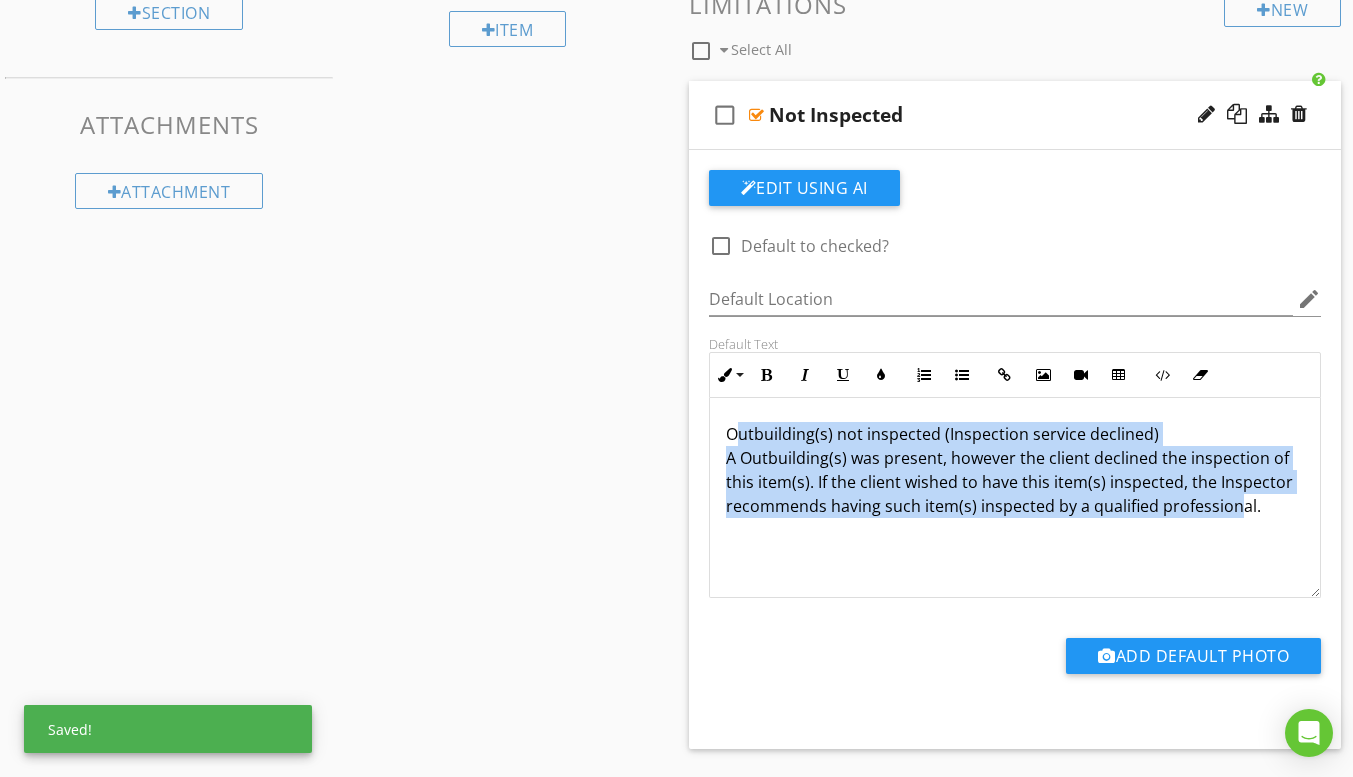 drag, startPoint x: 733, startPoint y: 431, endPoint x: 1232, endPoint y: 517, distance: 506.3566 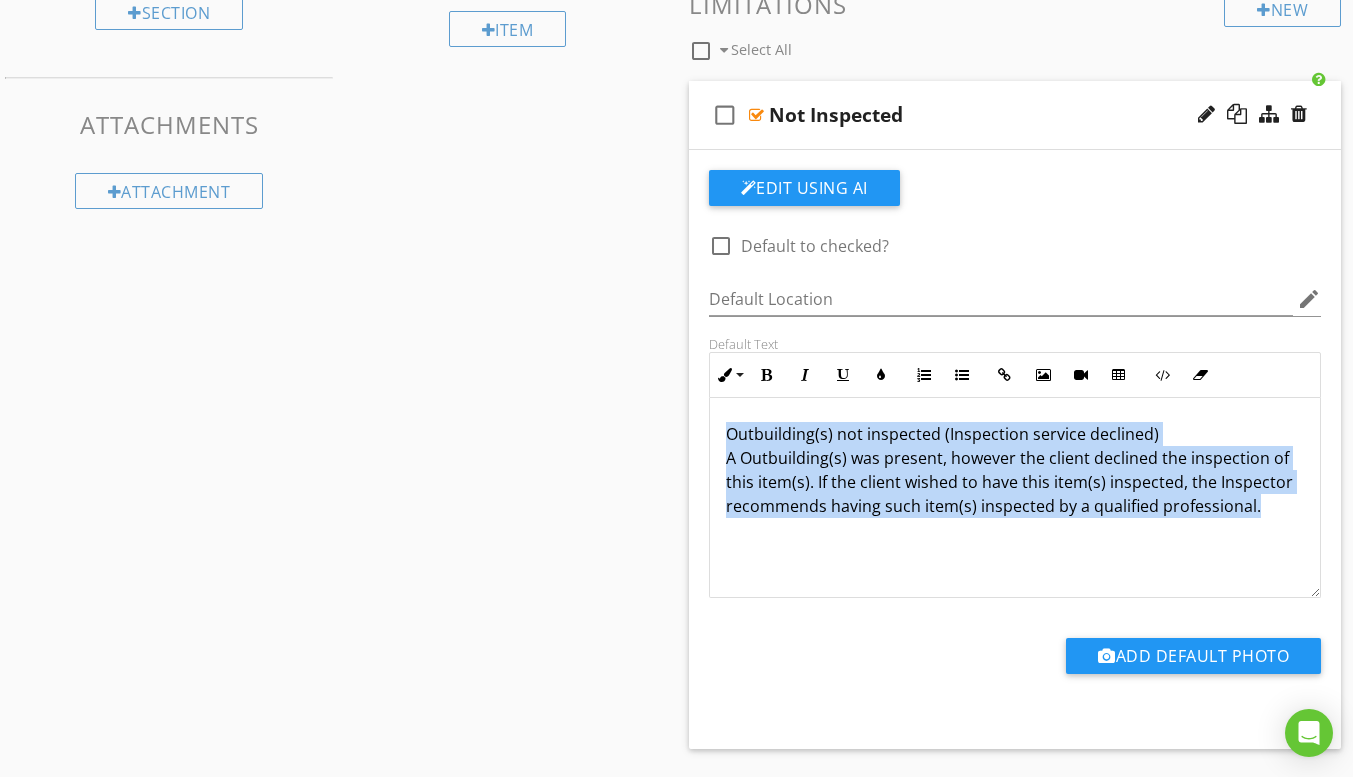 drag, startPoint x: 727, startPoint y: 426, endPoint x: 1279, endPoint y: 504, distance: 557.48364 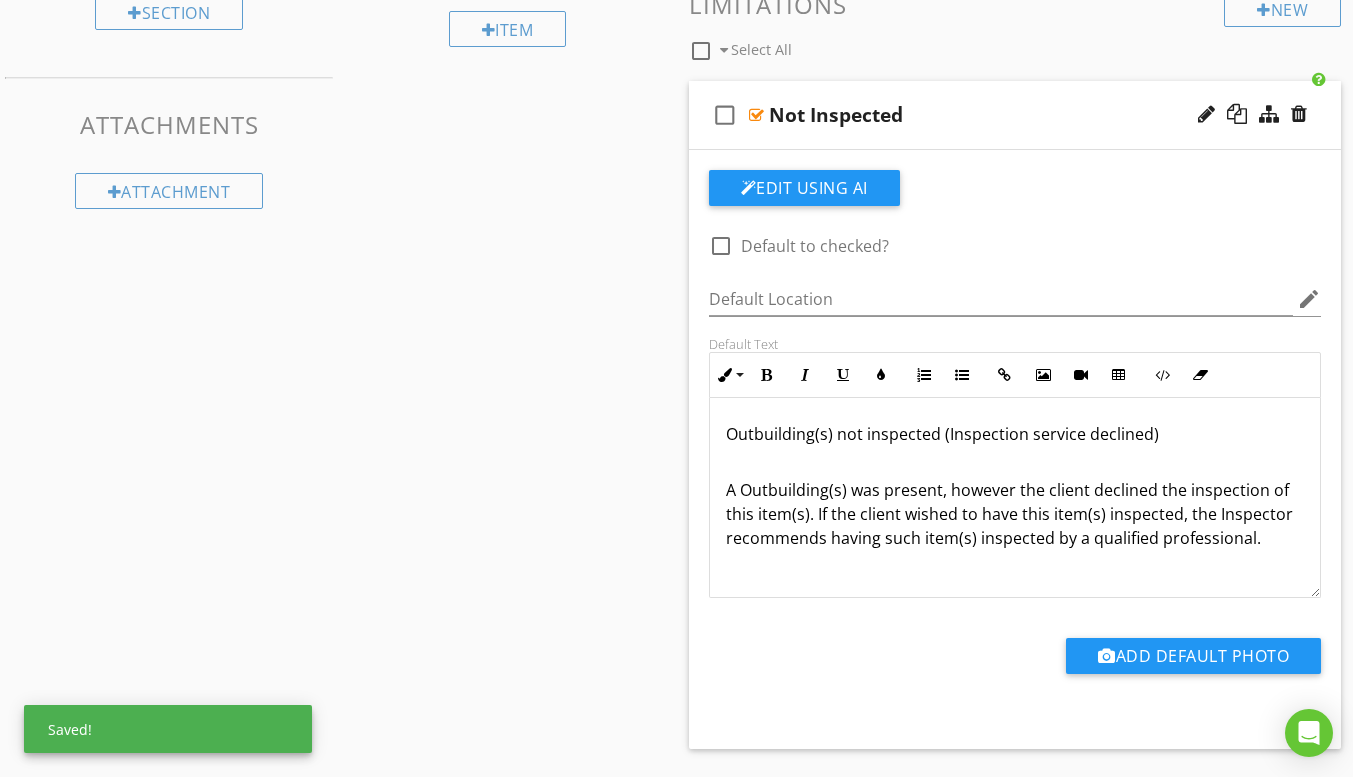 click on "Outbuilding(s) not inspected (Inspection service declined)" at bounding box center [1015, 434] 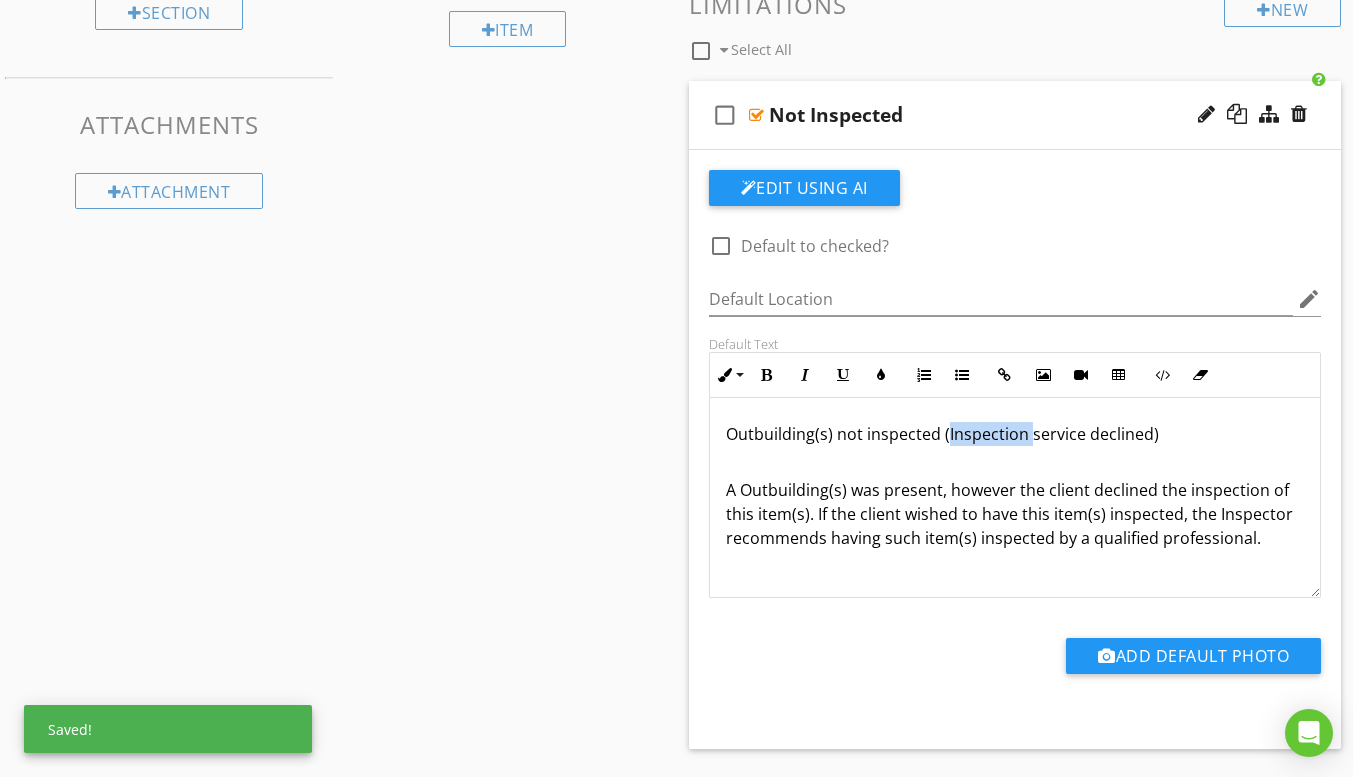 click on "Outbuilding(s) not inspected (Inspection service declined)" at bounding box center (1015, 434) 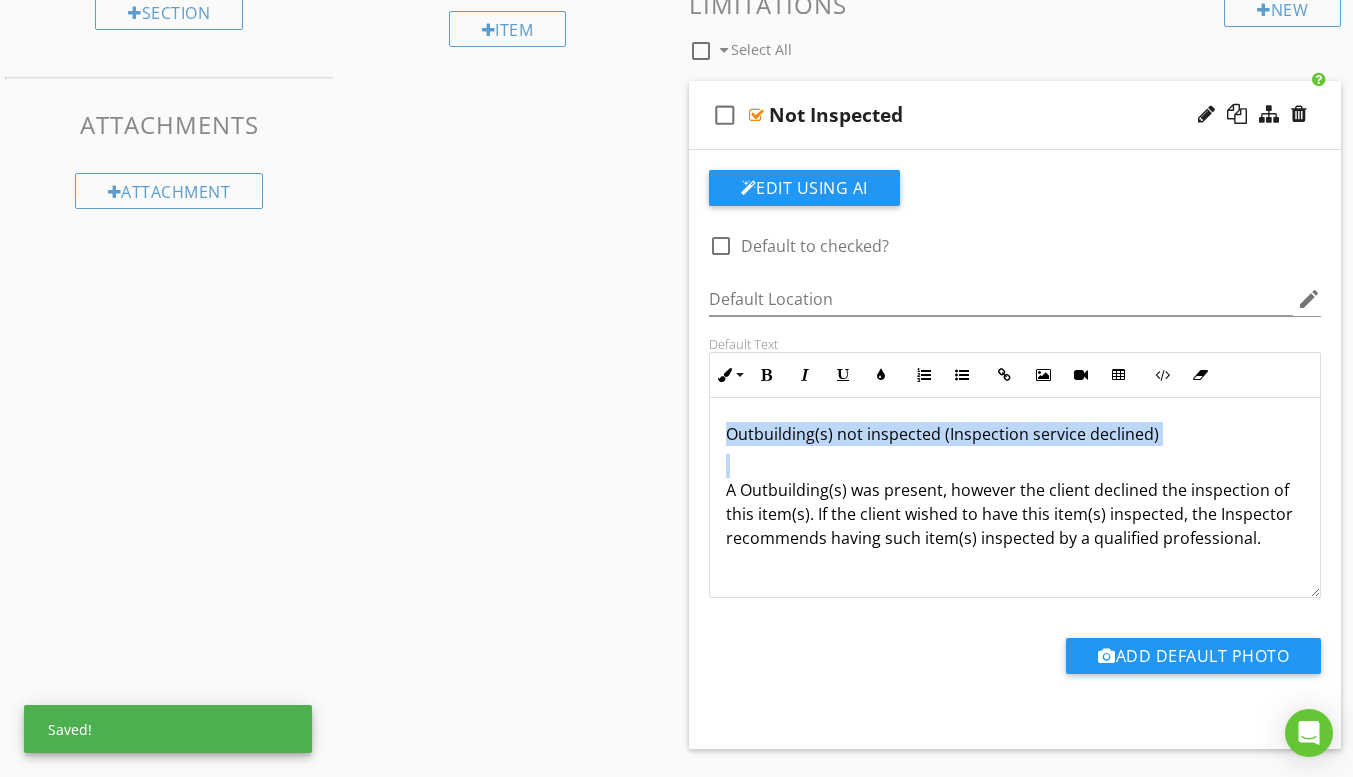 click on "Outbuilding(s) not inspected (Inspection service declined)" at bounding box center [1015, 434] 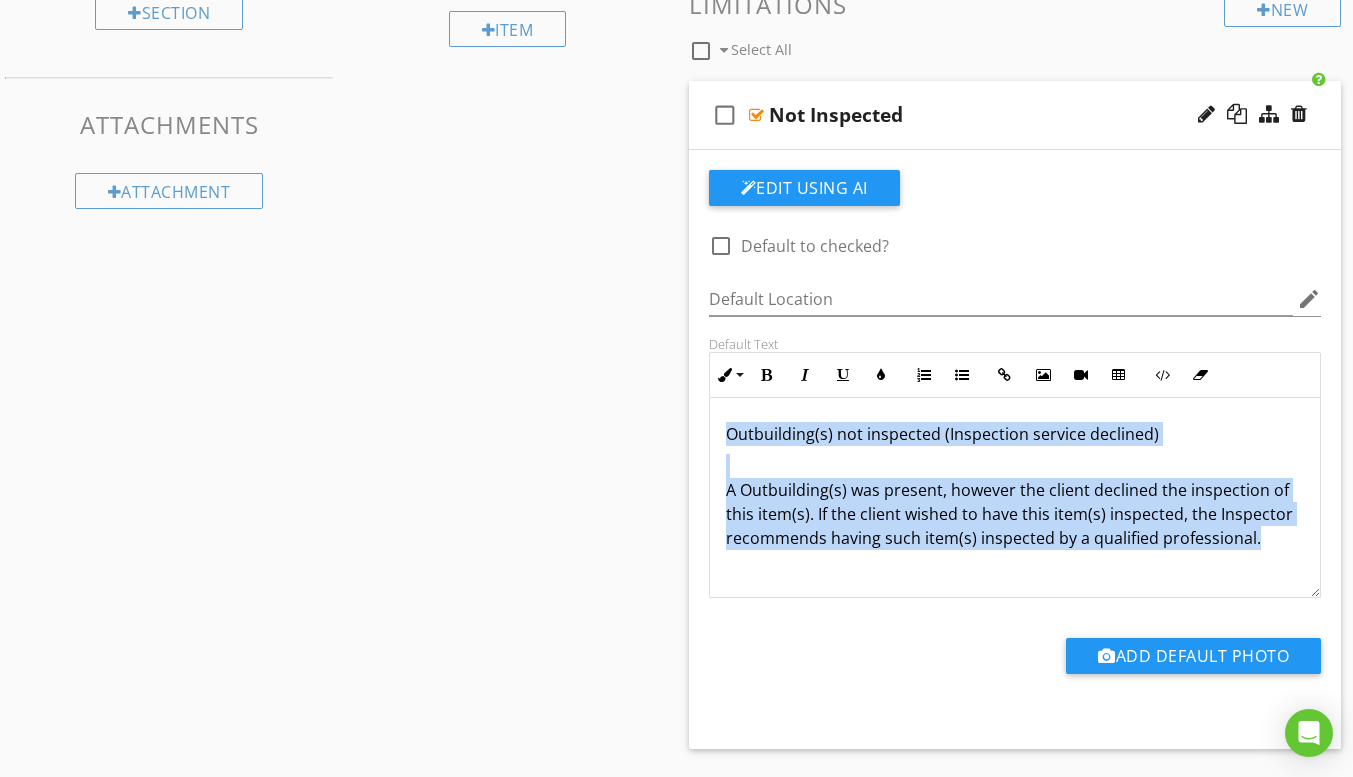 drag, startPoint x: 727, startPoint y: 437, endPoint x: 1259, endPoint y: 537, distance: 541.3169 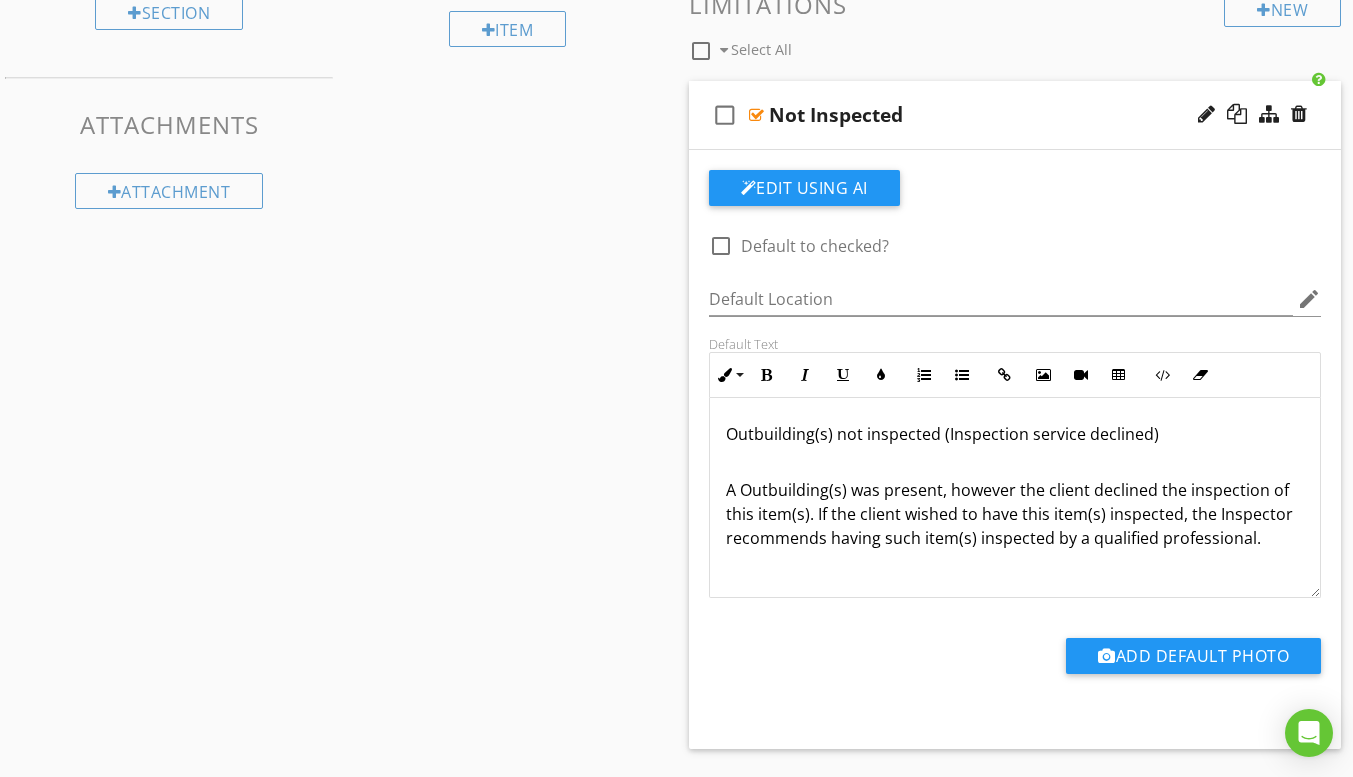 click at bounding box center [756, 115] 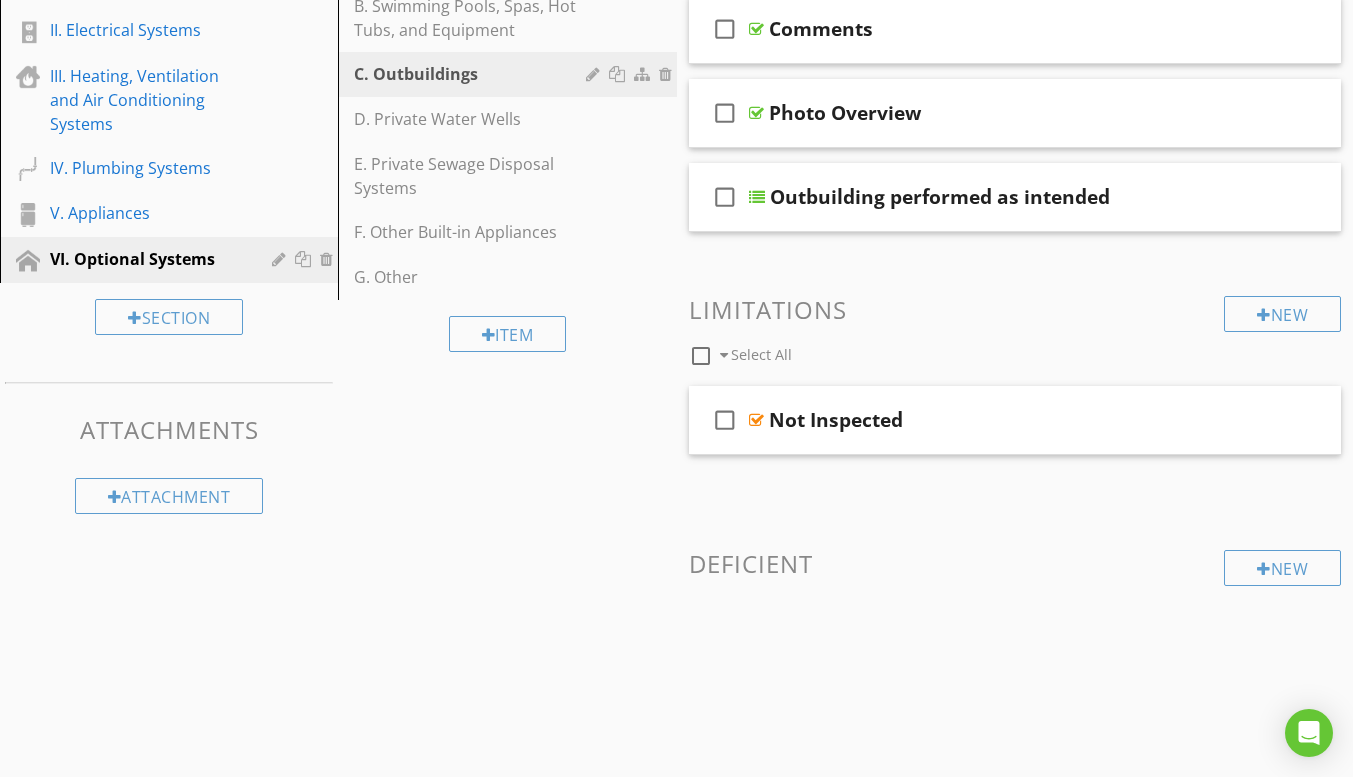 scroll, scrollTop: 381, scrollLeft: 0, axis: vertical 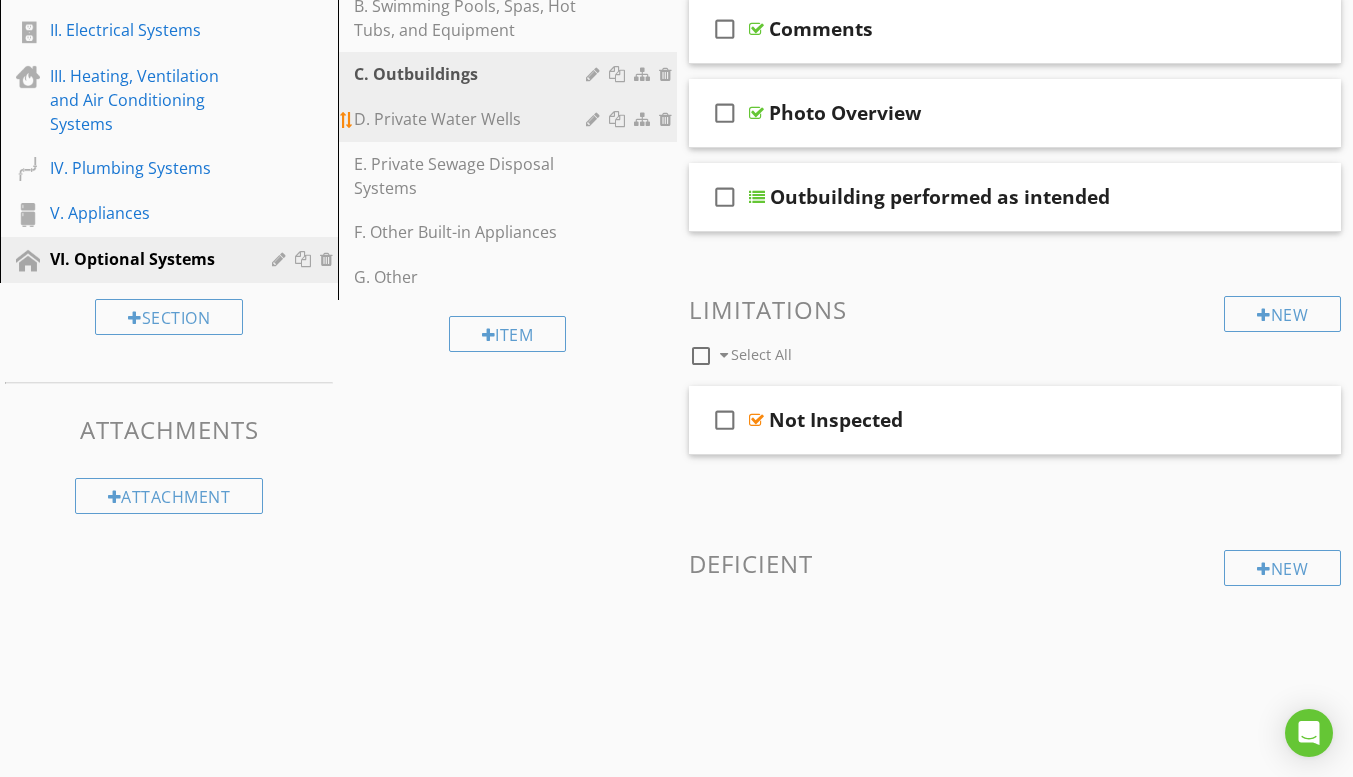 click on "D. Private Water Wells" at bounding box center (472, 119) 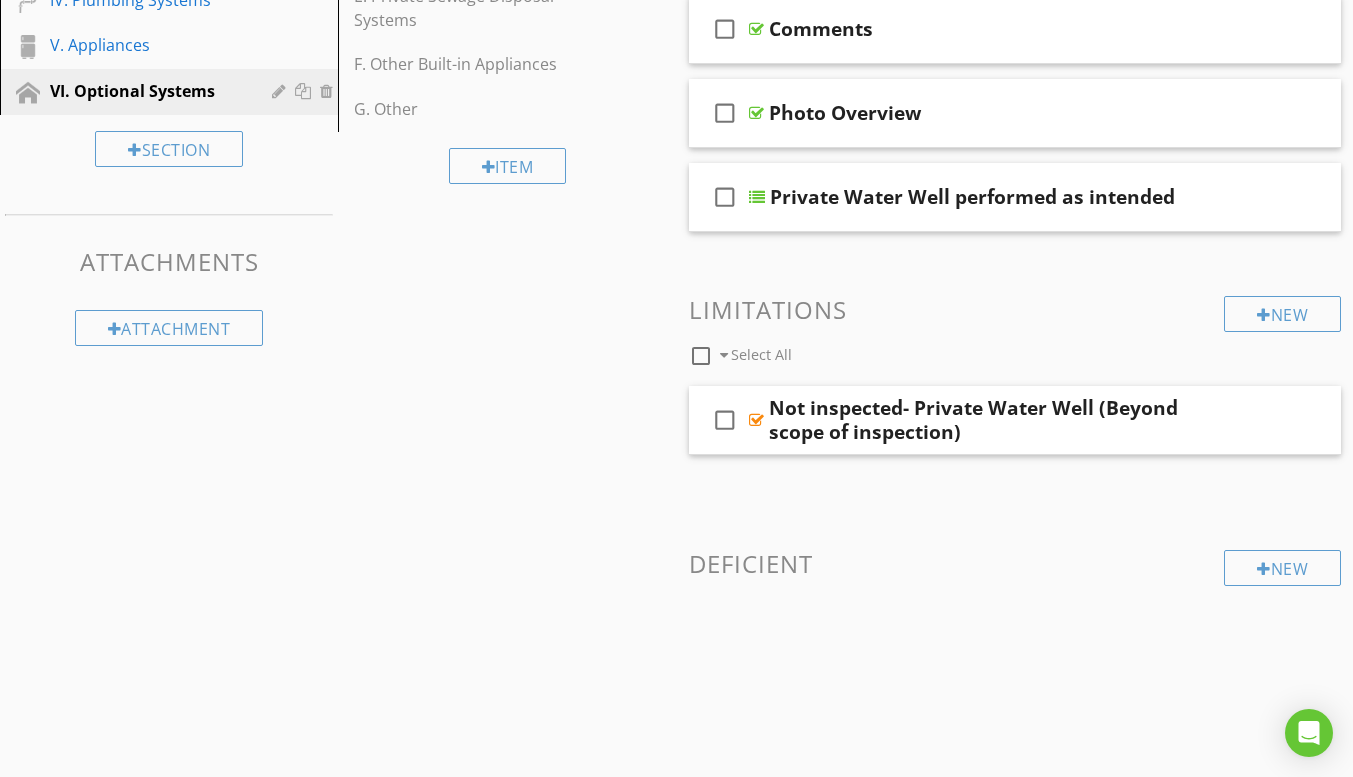 scroll, scrollTop: 549, scrollLeft: 0, axis: vertical 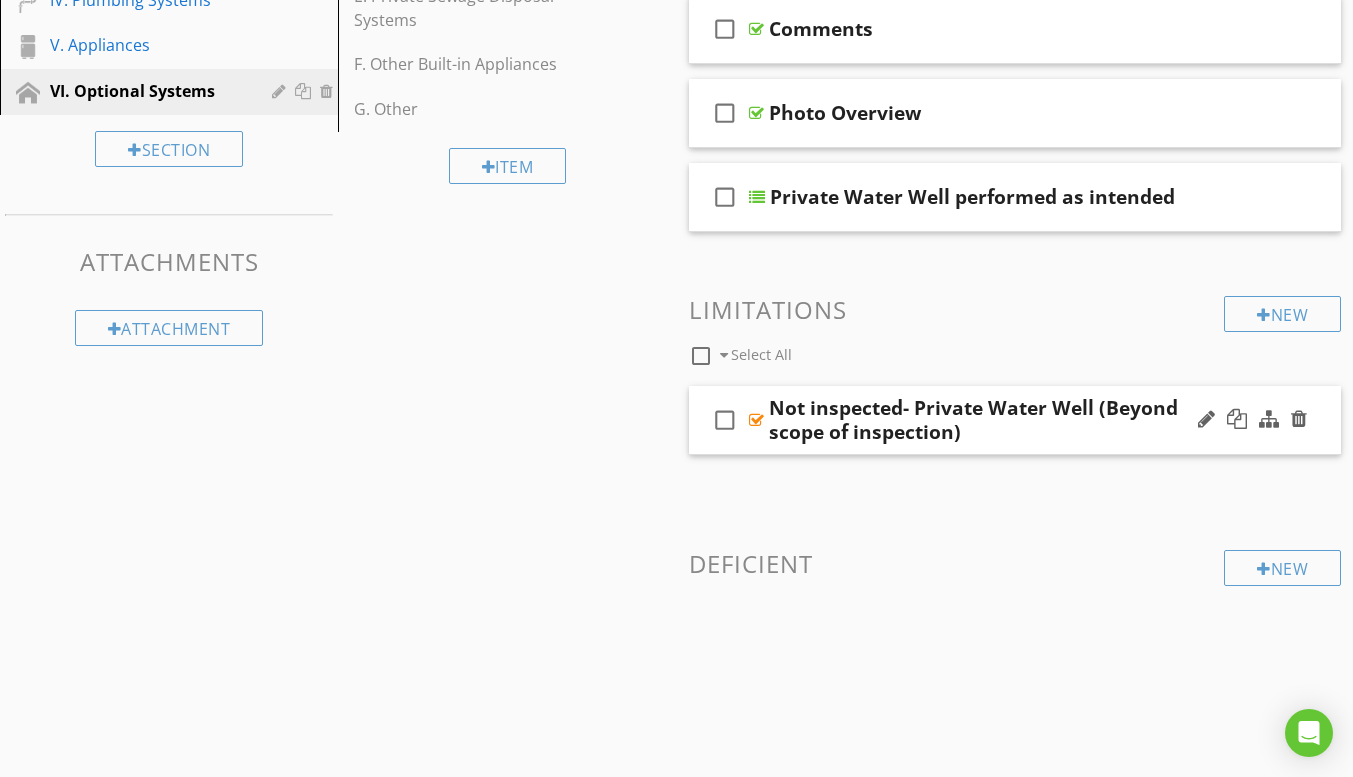 click at bounding box center (756, 420) 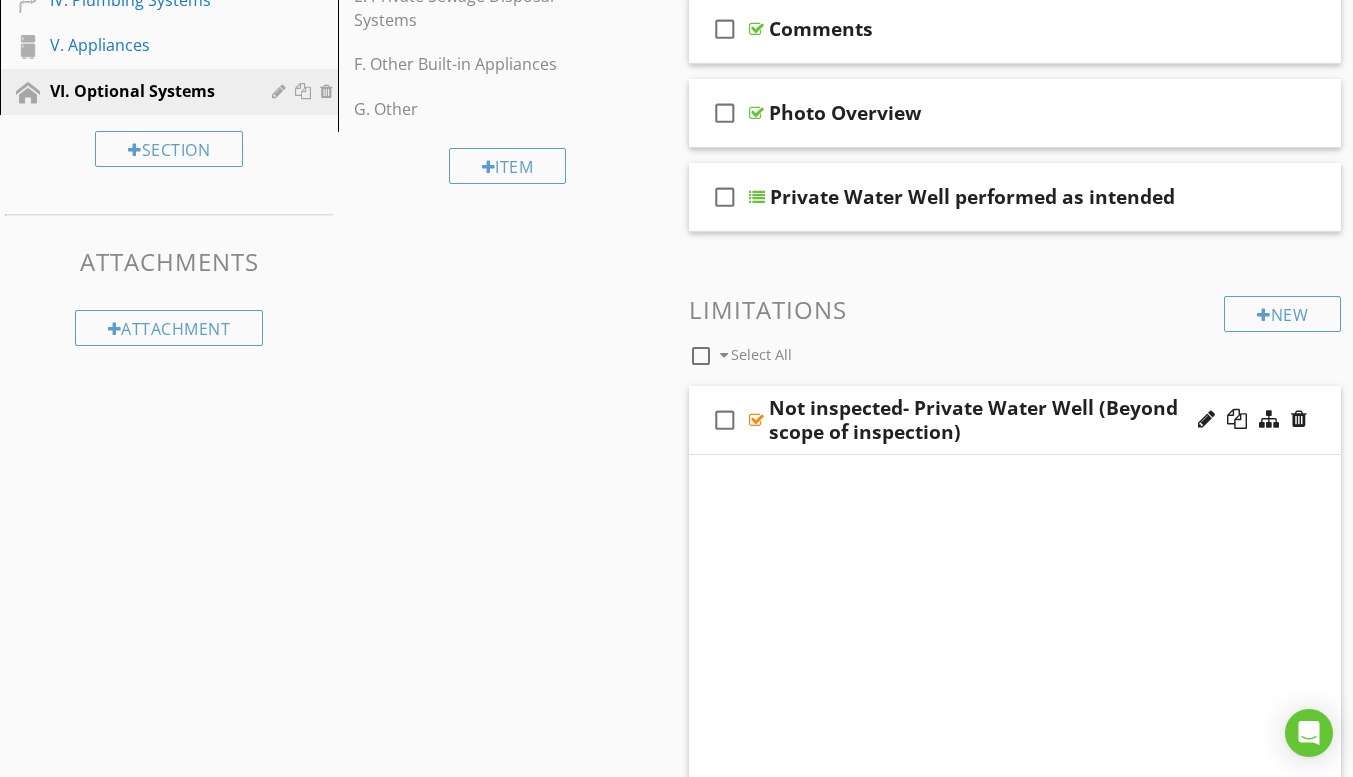 scroll, scrollTop: 686, scrollLeft: 0, axis: vertical 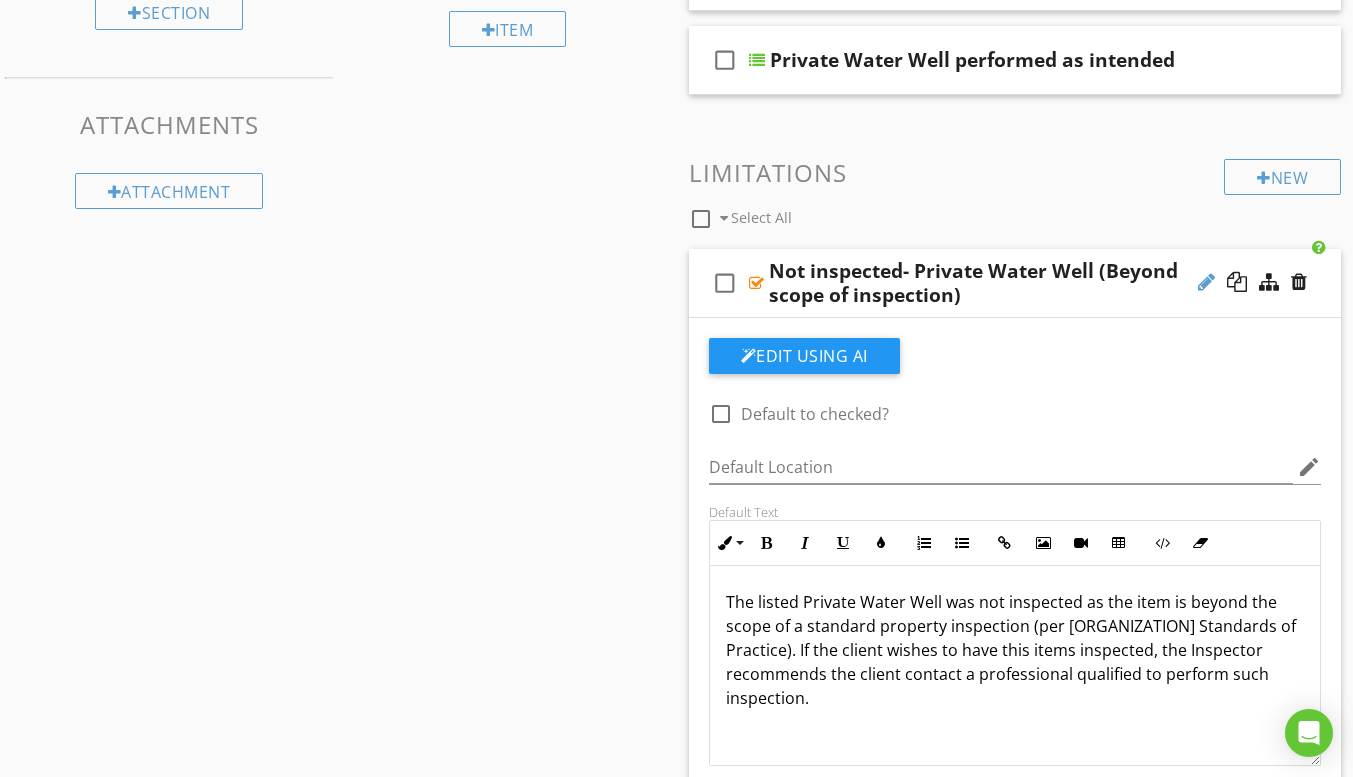 click at bounding box center [1206, 282] 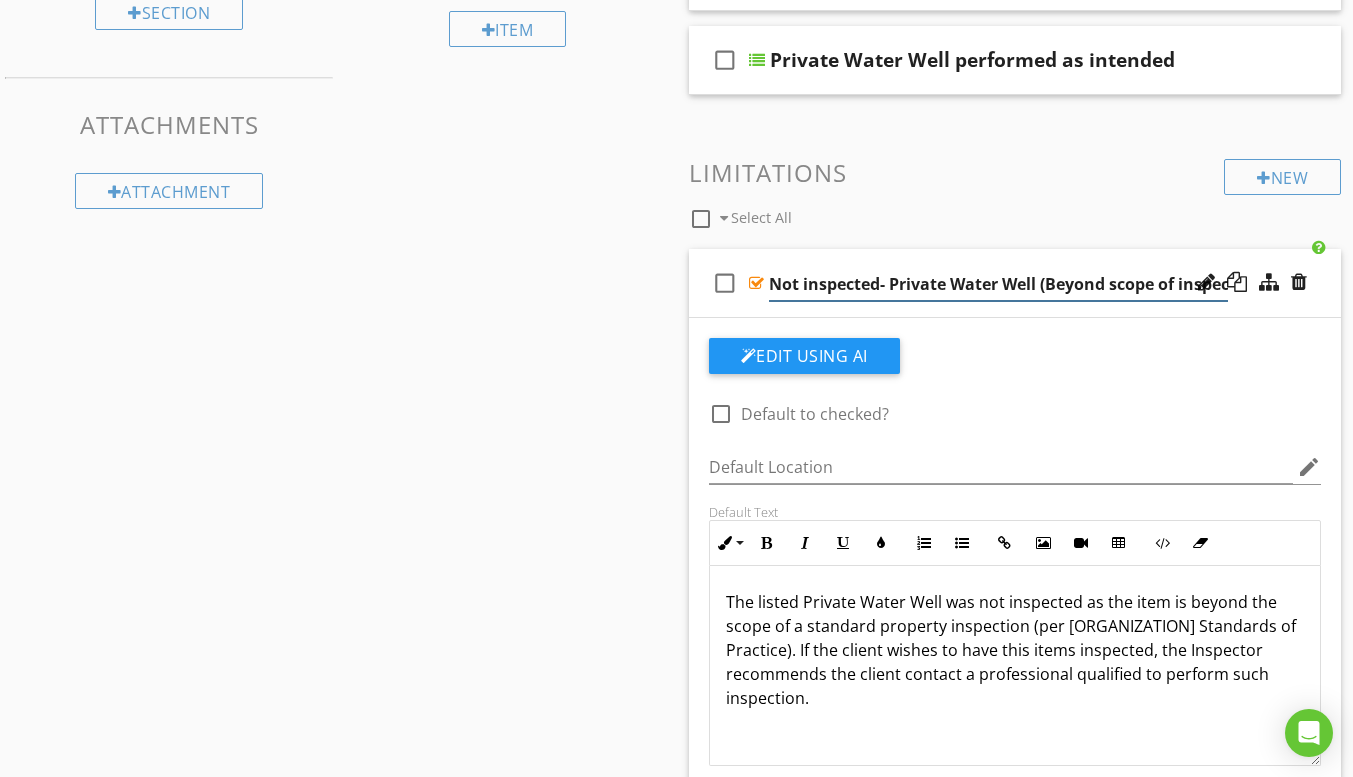 scroll, scrollTop: 0, scrollLeft: 43, axis: horizontal 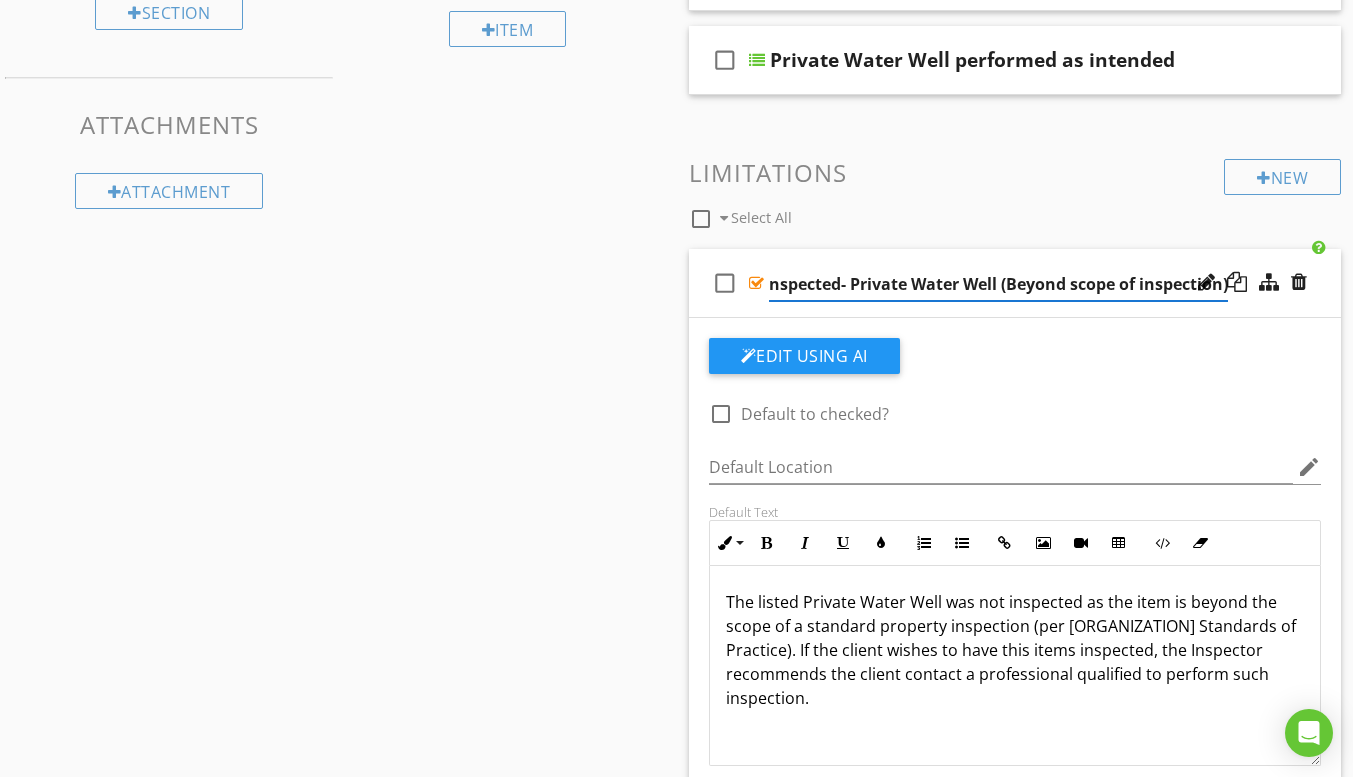 click on "Not inspected- Private Water Well (Beyond scope of inspection)" at bounding box center (998, 284) 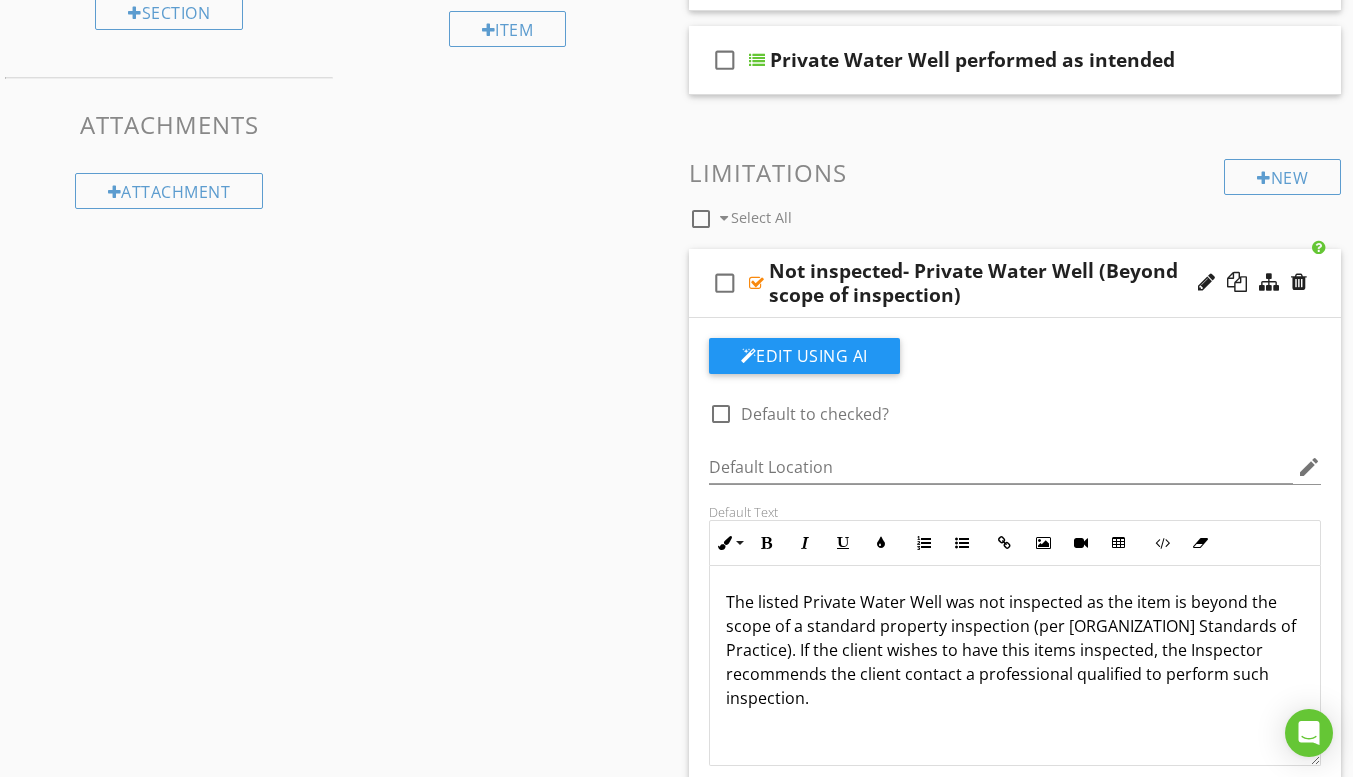 click on "Sections
Information           I. Structural Systems           II. Electrical Systems           III. Heating, Ventilation and Air Conditioning Systems           IV. Plumbing Systems           V. Appliances           VI. Optional Systems
Section
Attachments
Attachment
Items
A. Landscape Irrigation (Sprinkler) Systems           B. Swimming Pools, Spas, Hot Tubs, and Equipment           C. Outbuildings           D. Private Water Wells            E. Private Sewage Disposal Systems           F. Other Built-in Appliances           G. Other
Item
Comments
New
Informational   check_box_outline_blank     Select All       check_box_outline_blank
Type of Pump
check_box_outline_blank
Type of Storage Equipment" at bounding box center [676, 370] 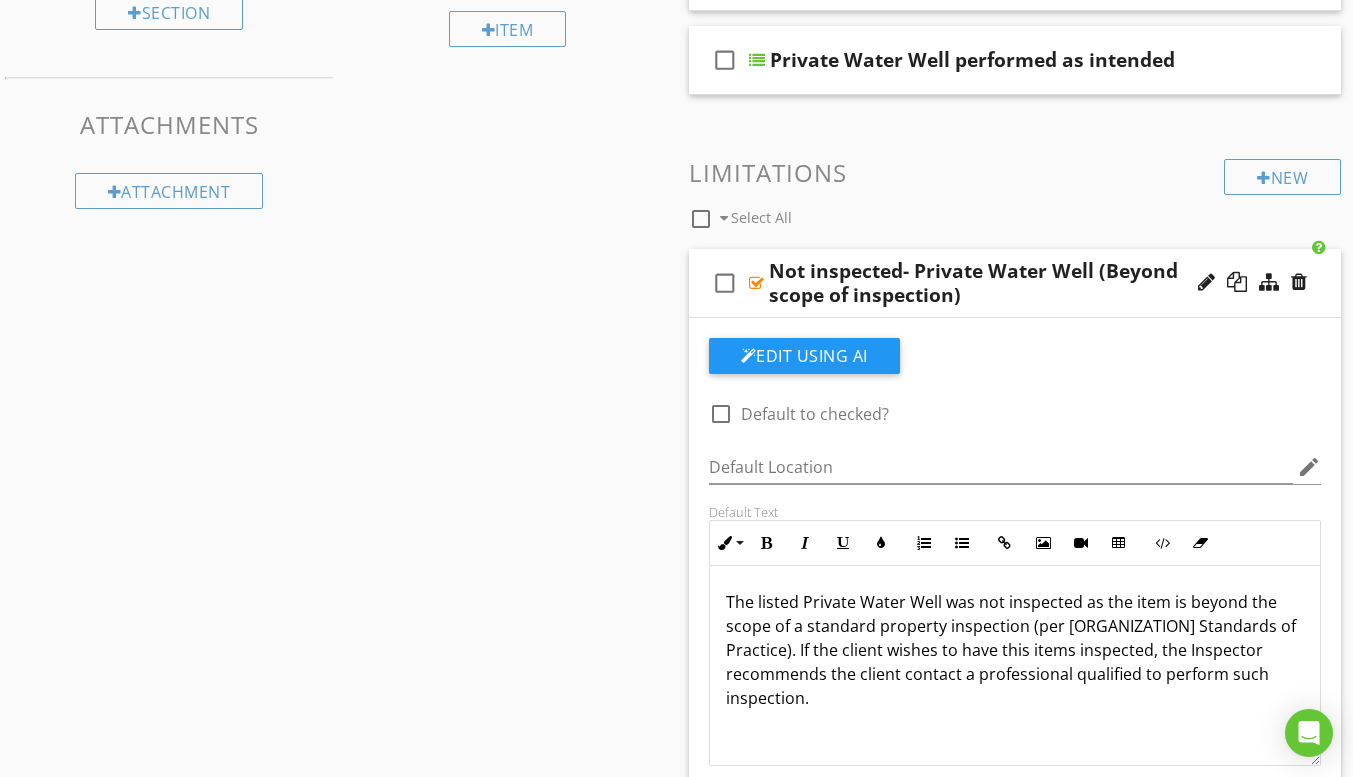 click on "The listed Private Water Well was not inspected as the item is beyond the scope of a standard property inspection (per Texas Real Estate Commission Standards of Practice). If the client wishes to have this items inspected, the Inspector recommends the client contact a professional qualified to perform such inspection." at bounding box center [1015, 650] 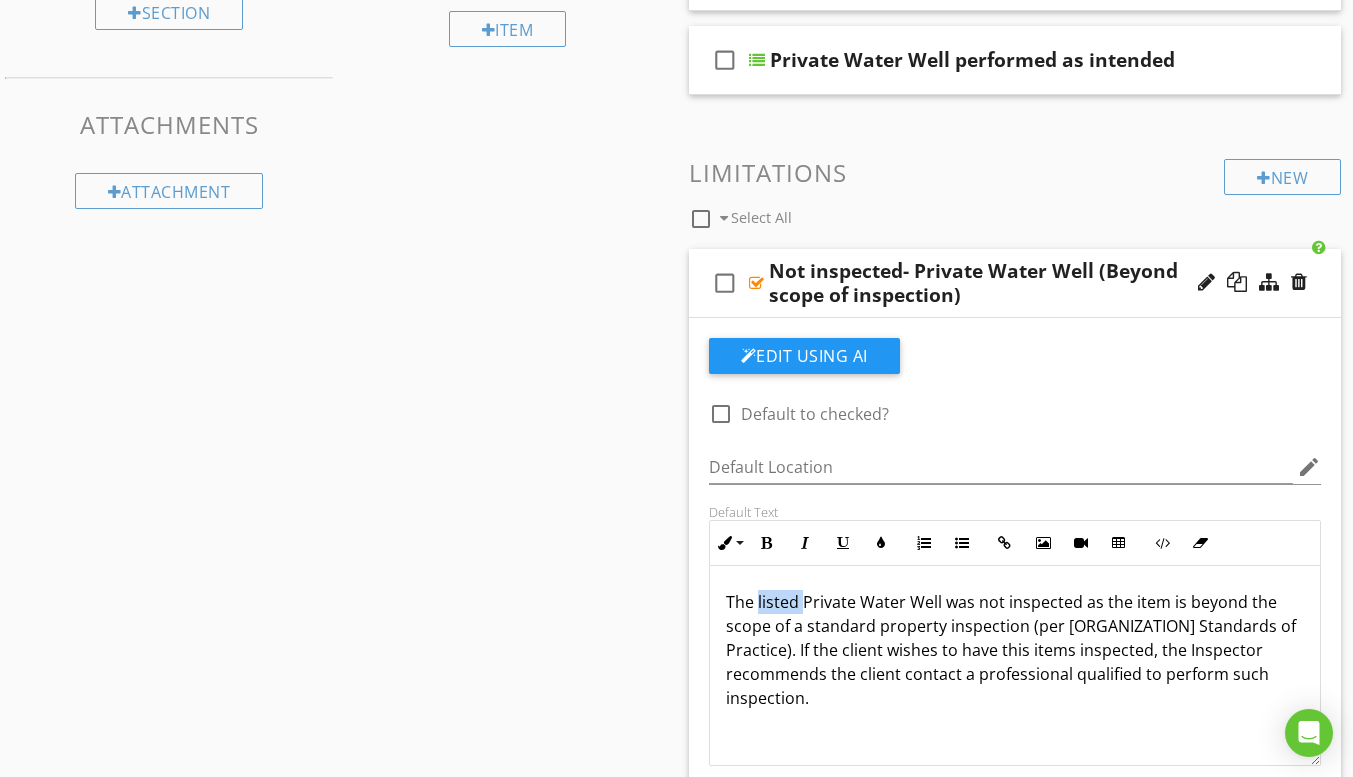 click on "The listed Private Water Well was not inspected as the item is beyond the scope of a standard property inspection (per Texas Real Estate Commission Standards of Practice). If the client wishes to have this items inspected, the Inspector recommends the client contact a professional qualified to perform such inspection." at bounding box center (1015, 650) 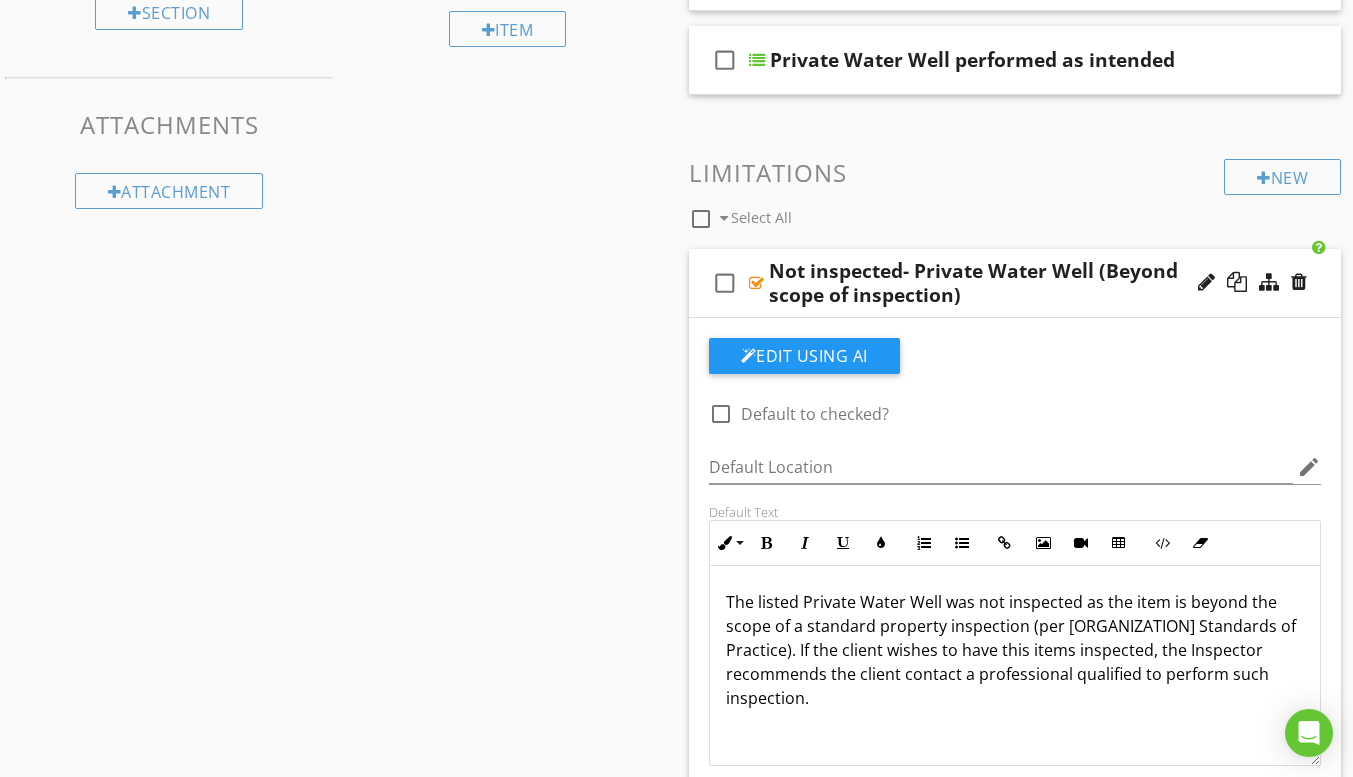 click on "Sections
Information           I. Structural Systems           II. Electrical Systems           III. Heating, Ventilation and Air Conditioning Systems           IV. Plumbing Systems           V. Appliances           VI. Optional Systems
Section
Attachments
Attachment
Items
A. Landscape Irrigation (Sprinkler) Systems           B. Swimming Pools, Spas, Hot Tubs, and Equipment           C. Outbuildings           D. Private Water Wells            E. Private Sewage Disposal Systems           F. Other Built-in Appliances           G. Other
Item
Comments
New
Informational   check_box_outline_blank     Select All       check_box_outline_blank
Type of Pump
check_box_outline_blank
Type of Storage Equipment" at bounding box center [676, 370] 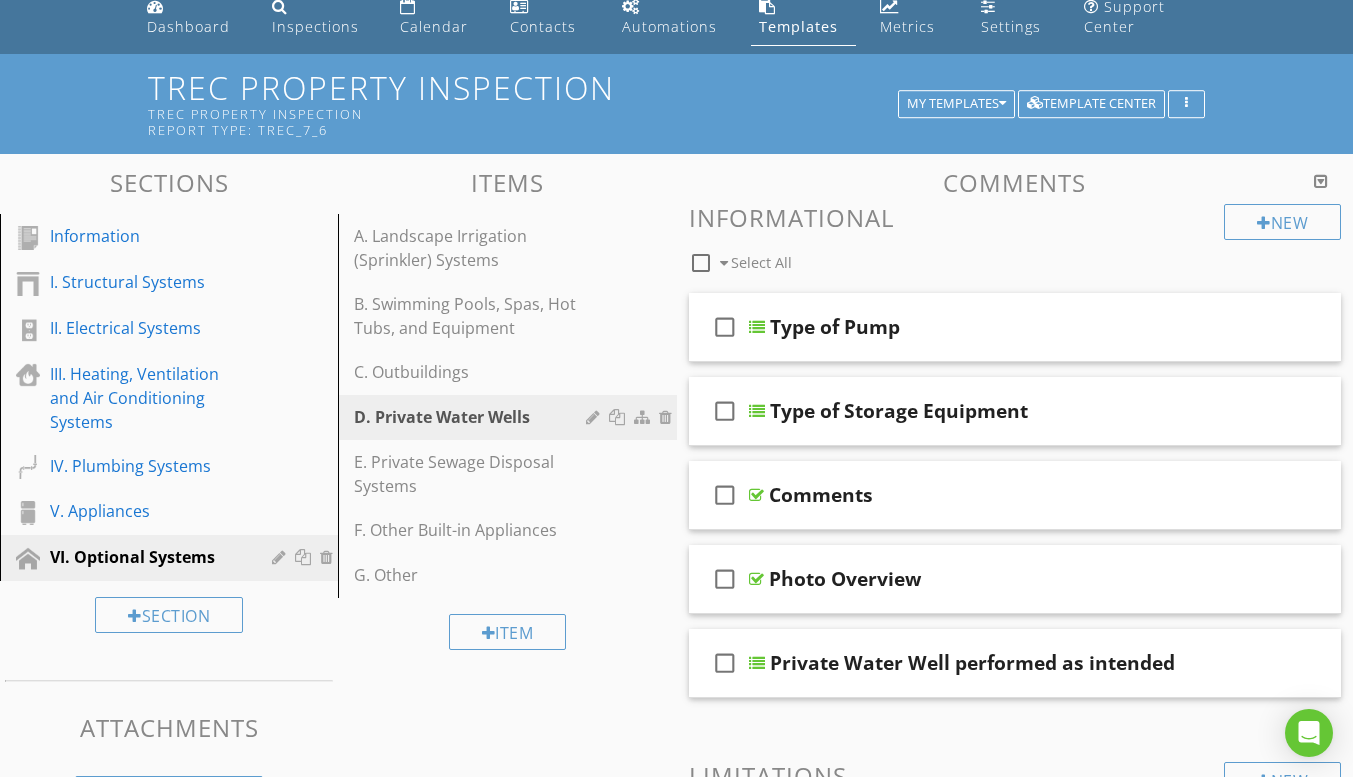 scroll, scrollTop: 0, scrollLeft: 0, axis: both 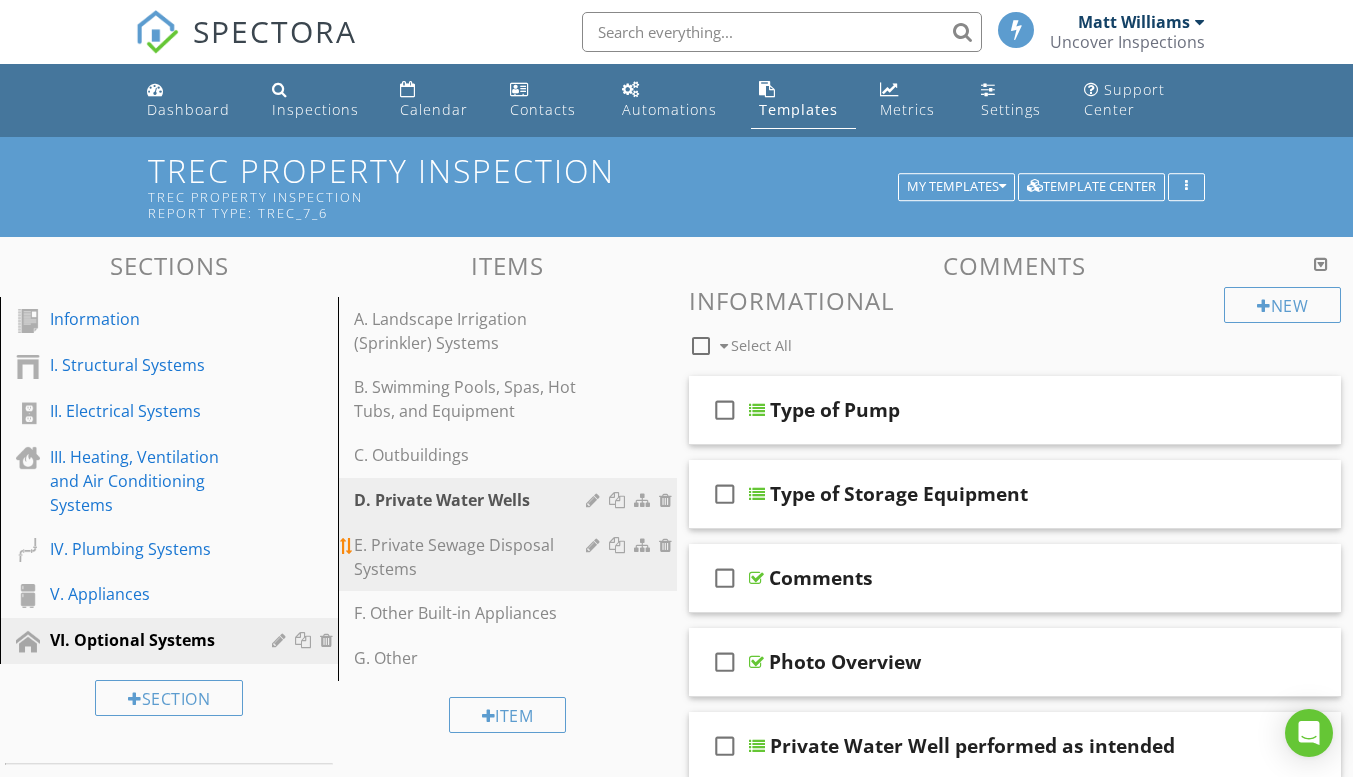 click on "E. Private Sewage Disposal Systems" at bounding box center (472, 557) 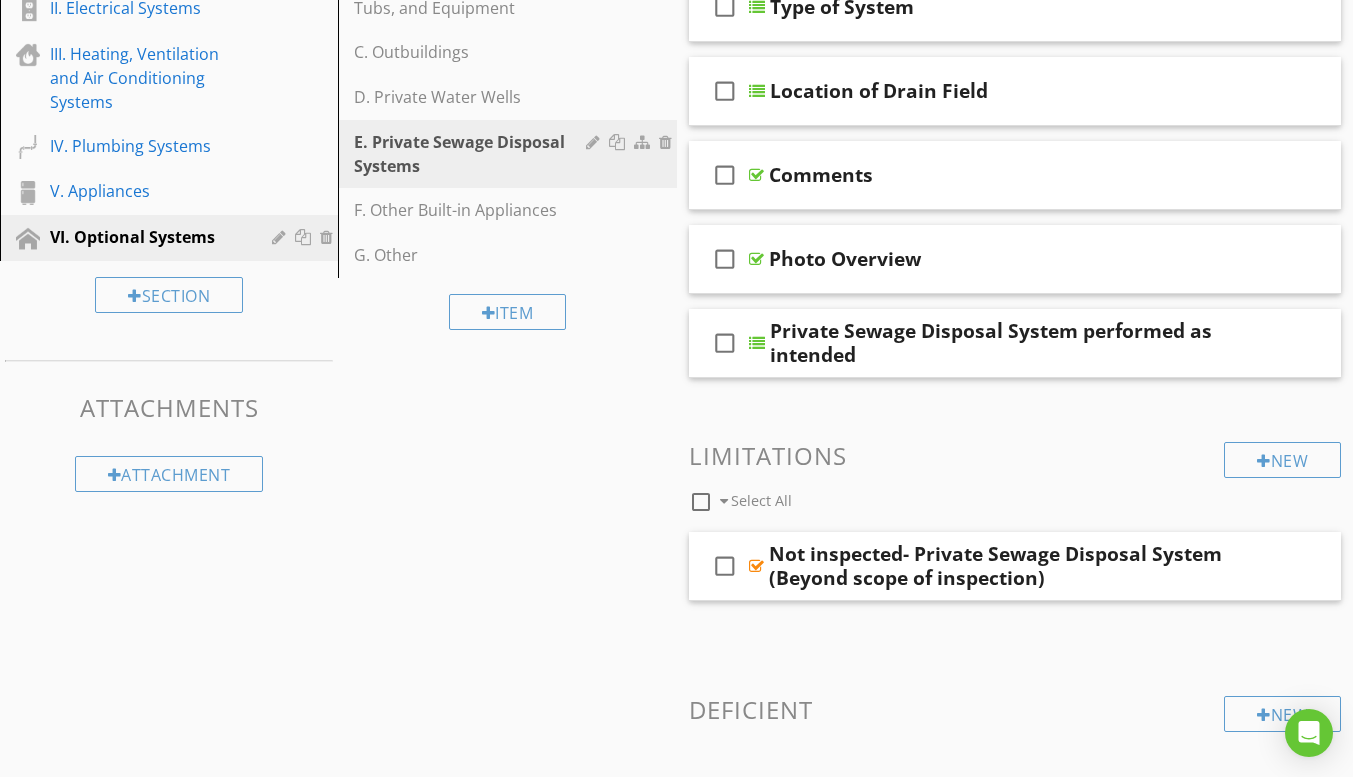 scroll, scrollTop: 471, scrollLeft: 0, axis: vertical 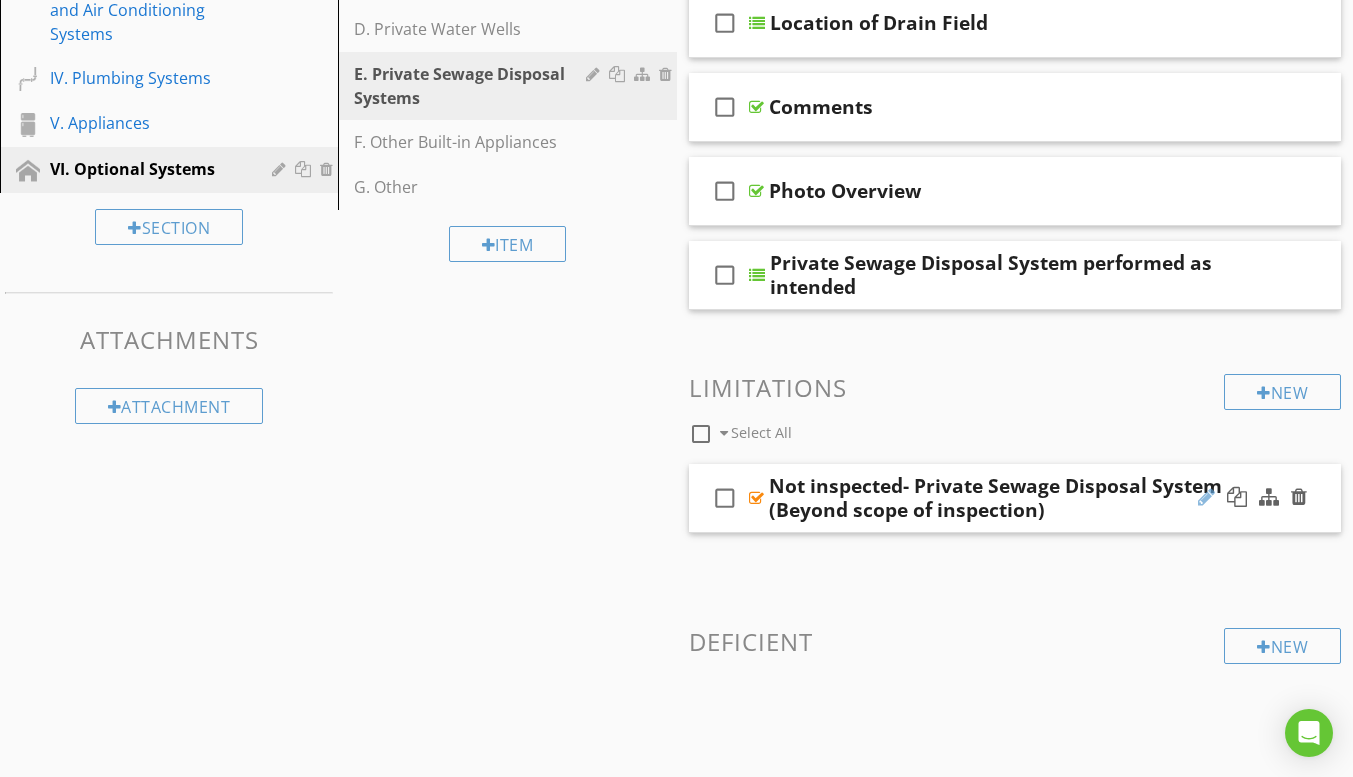 click at bounding box center (1206, 497) 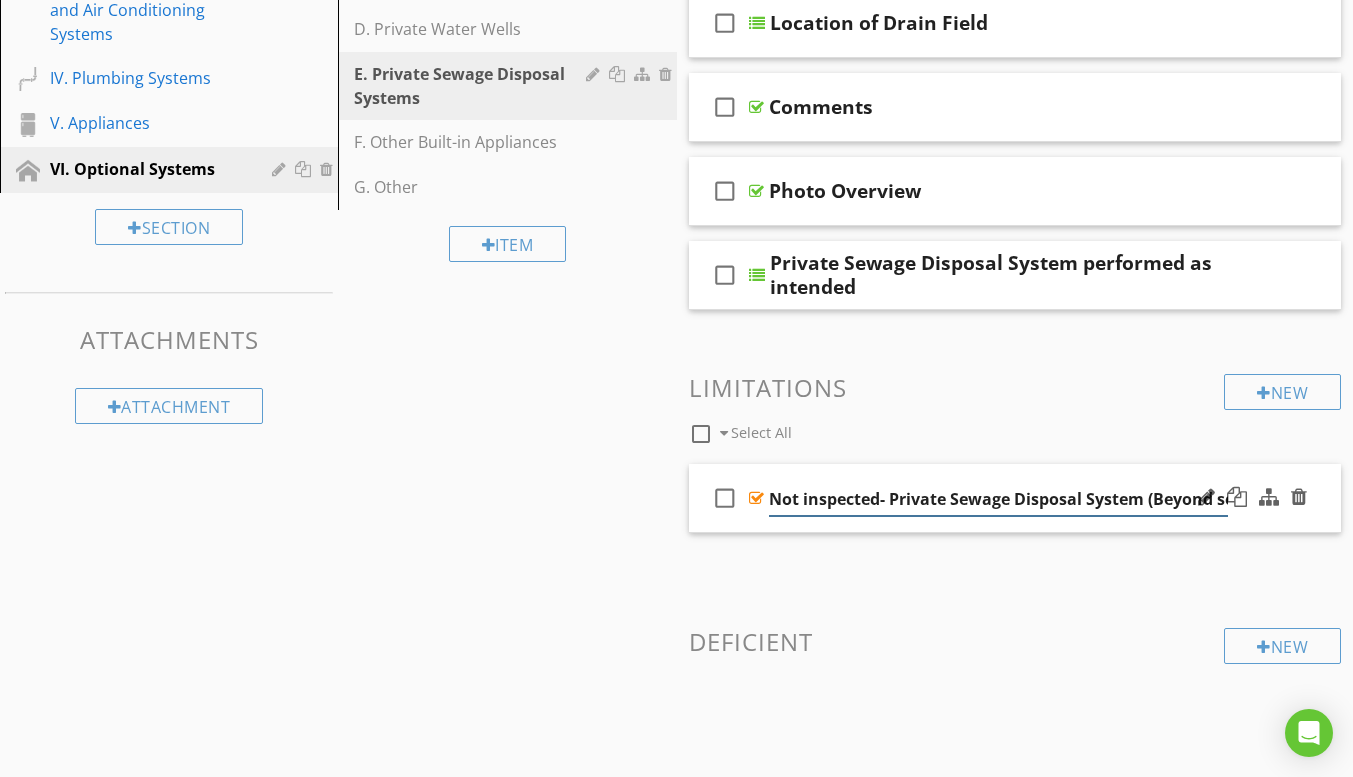 scroll, scrollTop: 0, scrollLeft: 149, axis: horizontal 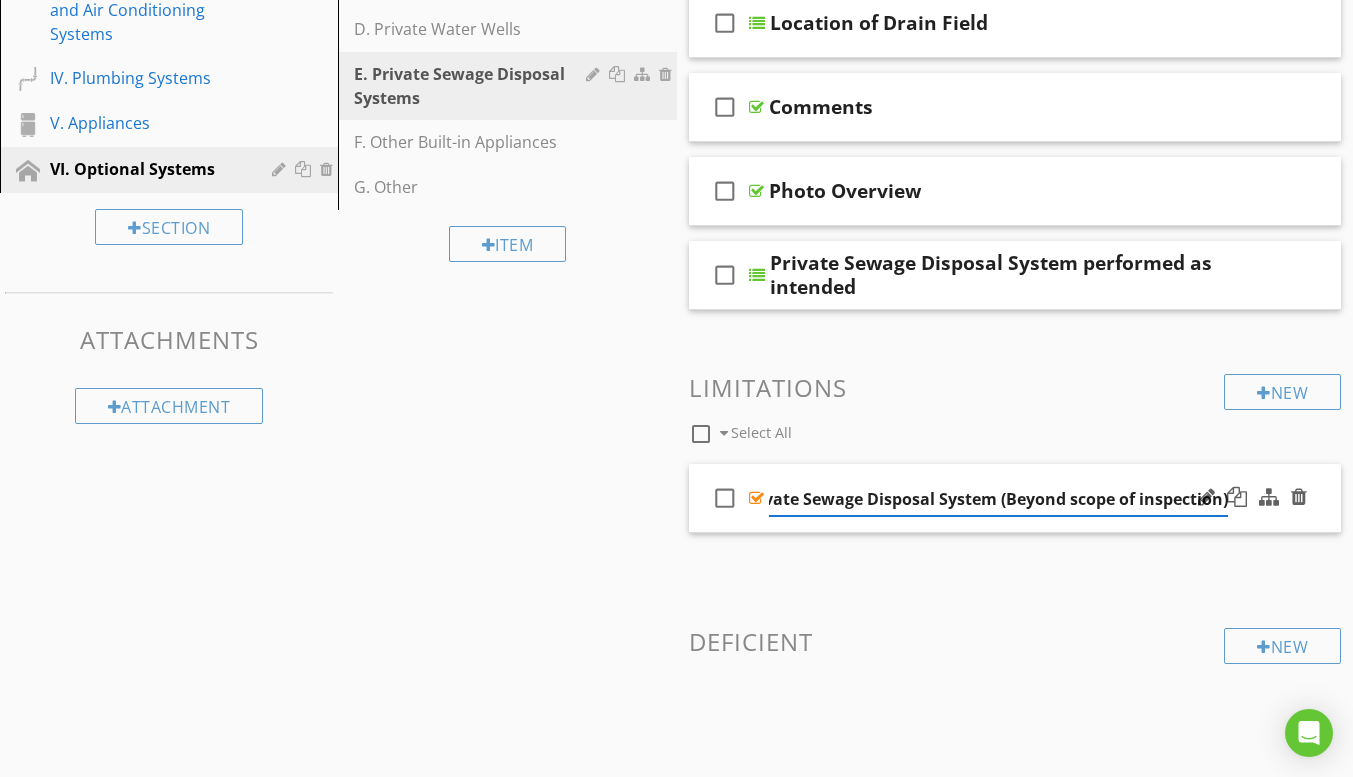 click on "Not inspected- Private Sewage Disposal System (Beyond scope of inspection)" at bounding box center (998, 499) 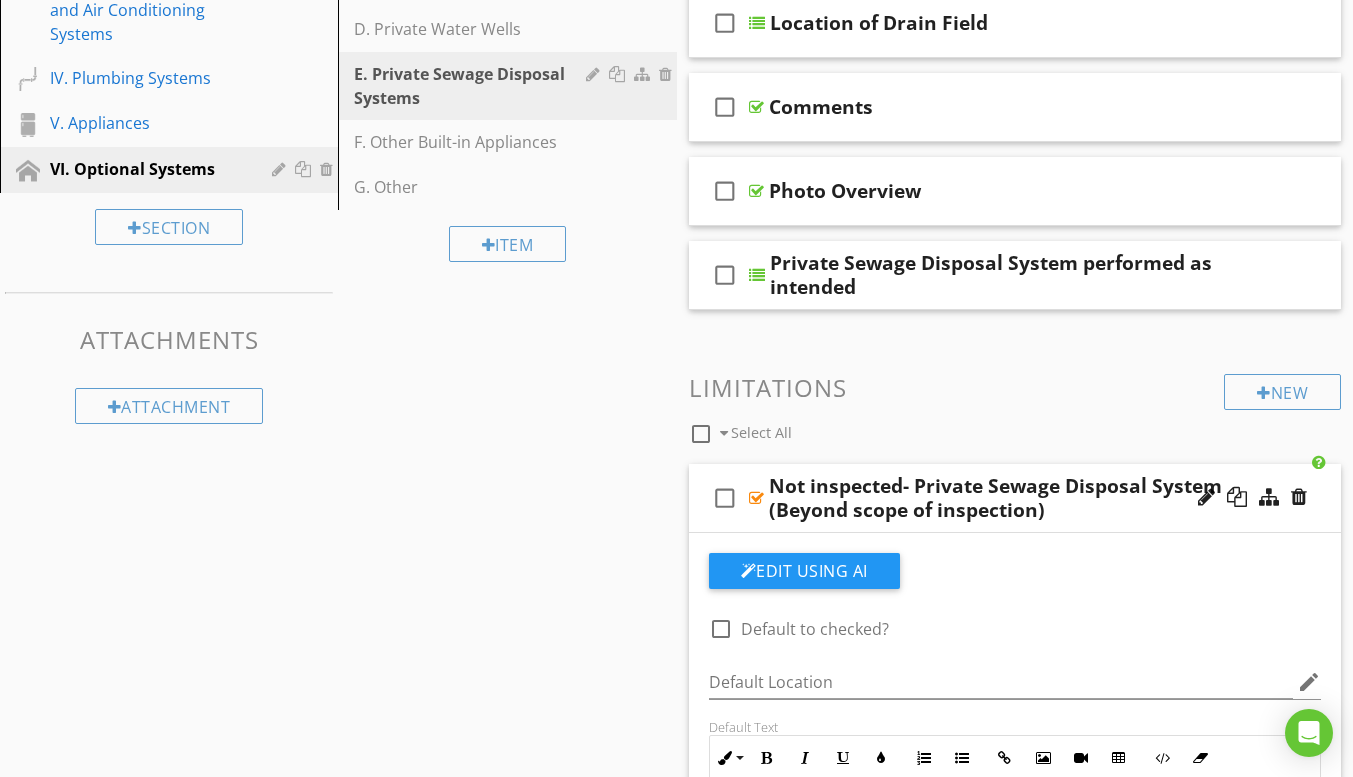 click on "Sections
Information           I. Structural Systems           II. Electrical Systems           III. Heating, Ventilation and Air Conditioning Systems           IV. Plumbing Systems           V. Appliances           VI. Optional Systems
Section
Attachments
Attachment
Items
A. Landscape Irrigation (Sprinkler) Systems           B. Swimming Pools, Spas, Hot Tubs, and Equipment           C. Outbuildings           D. Private Water Wells            E. Private Sewage Disposal Systems           F. Other Built-in Appliances           G. Other
Item
Comments
New
Informational   check_box_outline_blank     Select All       check_box_outline_blank
Type of System
check_box_outline_blank
Location of Drain Field" at bounding box center (676, 585) 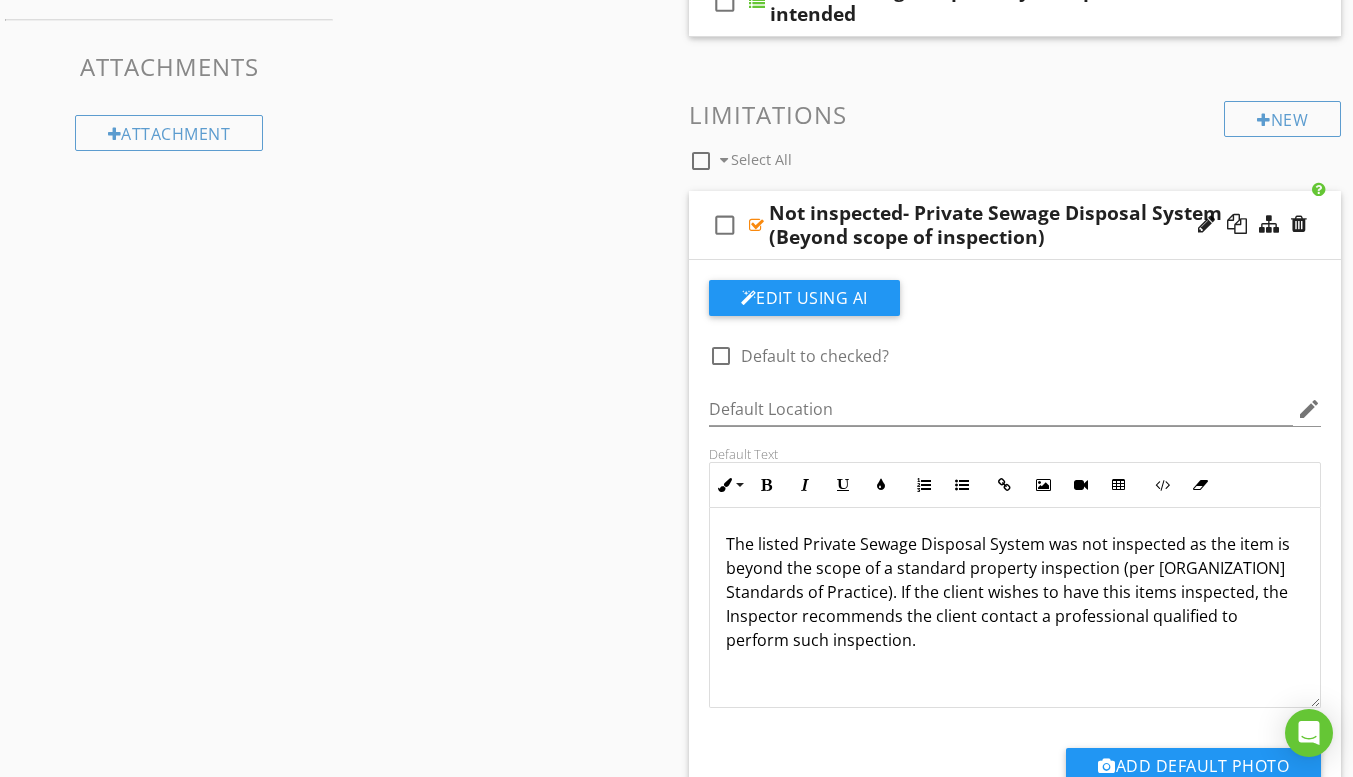 scroll, scrollTop: 757, scrollLeft: 0, axis: vertical 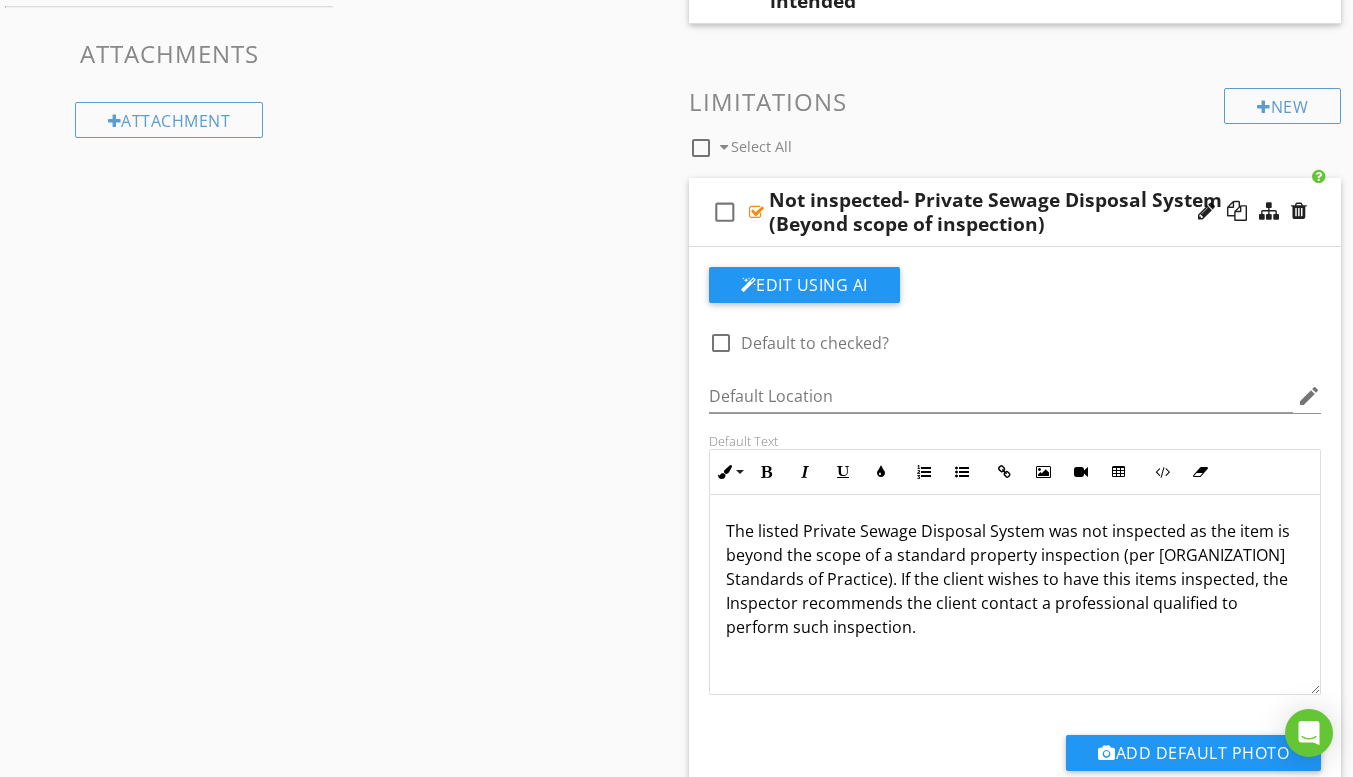 click on "The listed Private Sewage Disposal System was not inspected as the item is beyond the scope of a standard property inspection (per Texas Real Estate Commission Standards of Practice). If the client wishes to have this items inspected, the Inspector recommends the client contact a professional qualified to perform such inspection." at bounding box center [1015, 579] 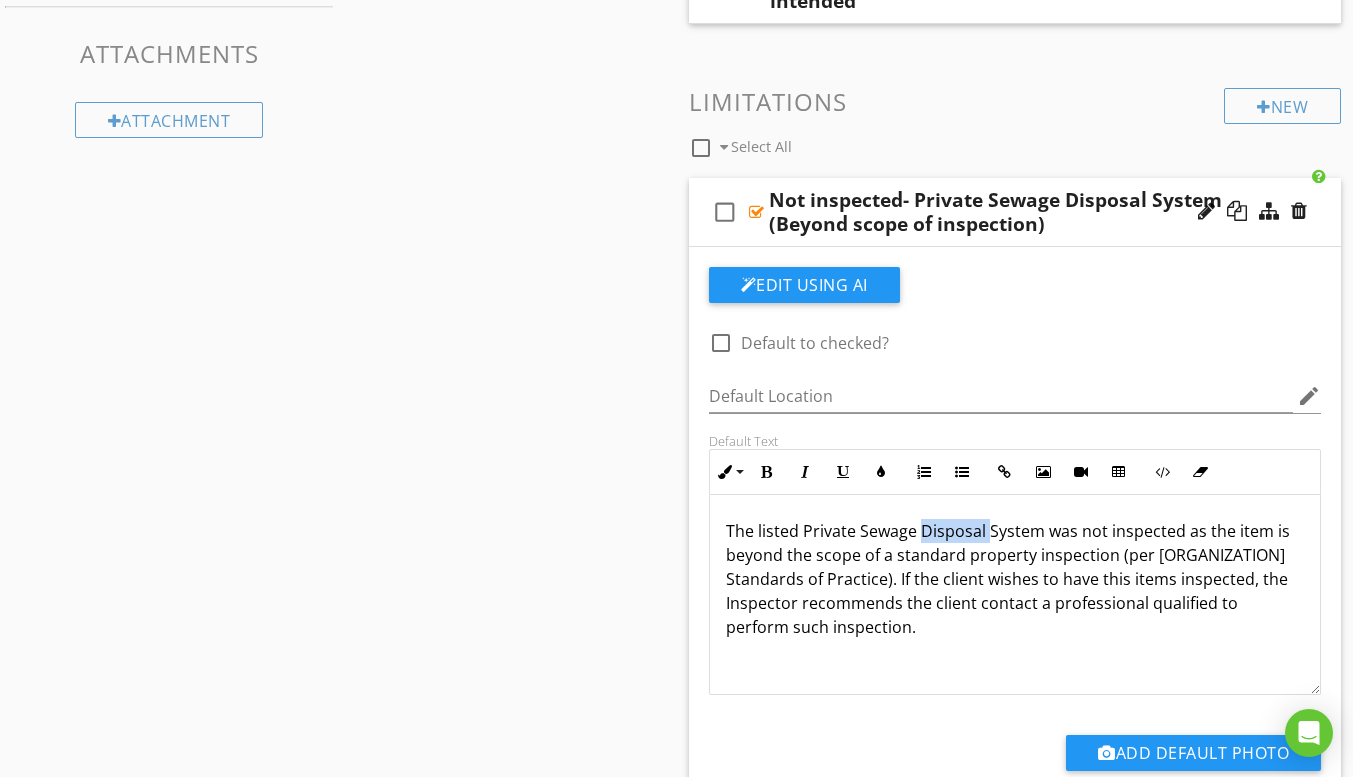 click on "The listed Private Sewage Disposal System was not inspected as the item is beyond the scope of a standard property inspection (per Texas Real Estate Commission Standards of Practice). If the client wishes to have this items inspected, the Inspector recommends the client contact a professional qualified to perform such inspection." at bounding box center [1015, 579] 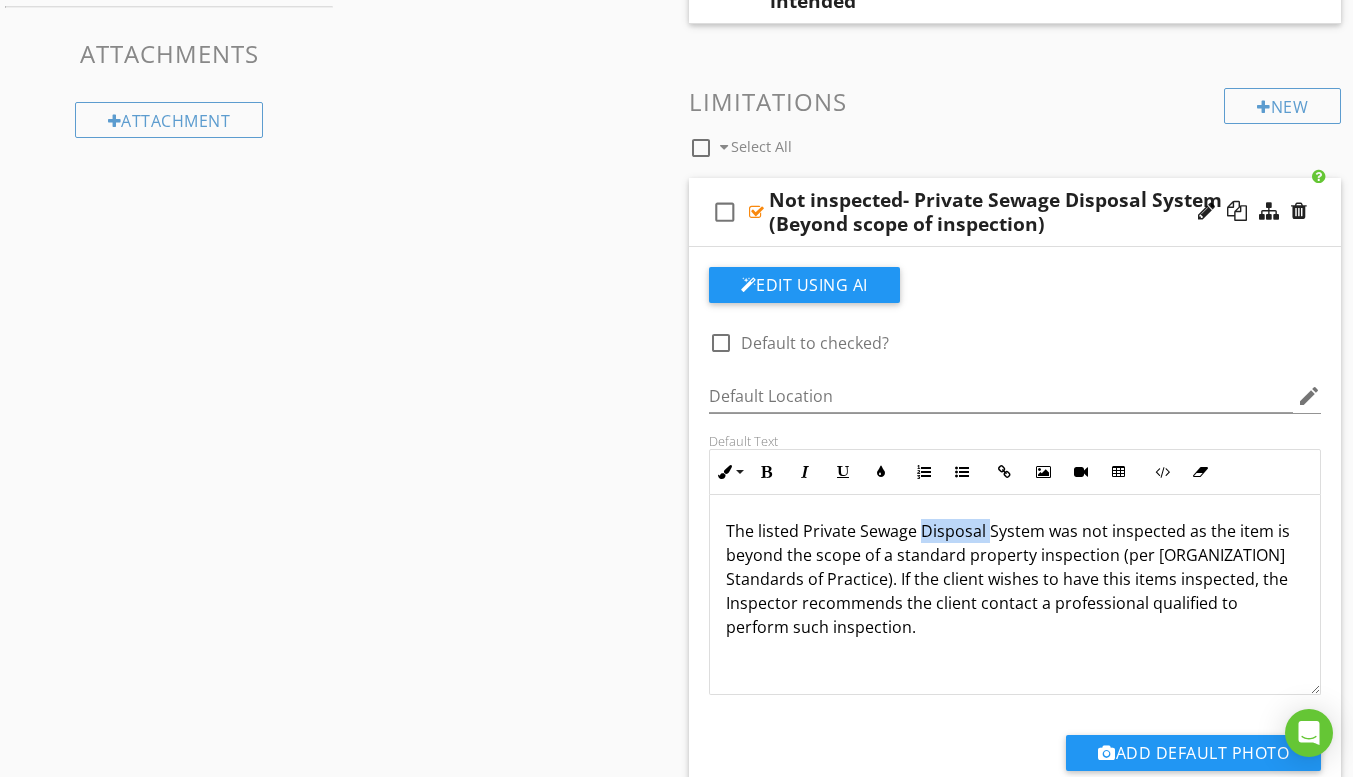copy on "The listed Private Sewage Disposal System was not inspected as the item is beyond the scope of a standard property inspection (per Texas Real Estate Commission Standards of Practice). If the client wishes to have this items inspected, the Inspector recommends the client contact a professional qualified to perform such inspection." 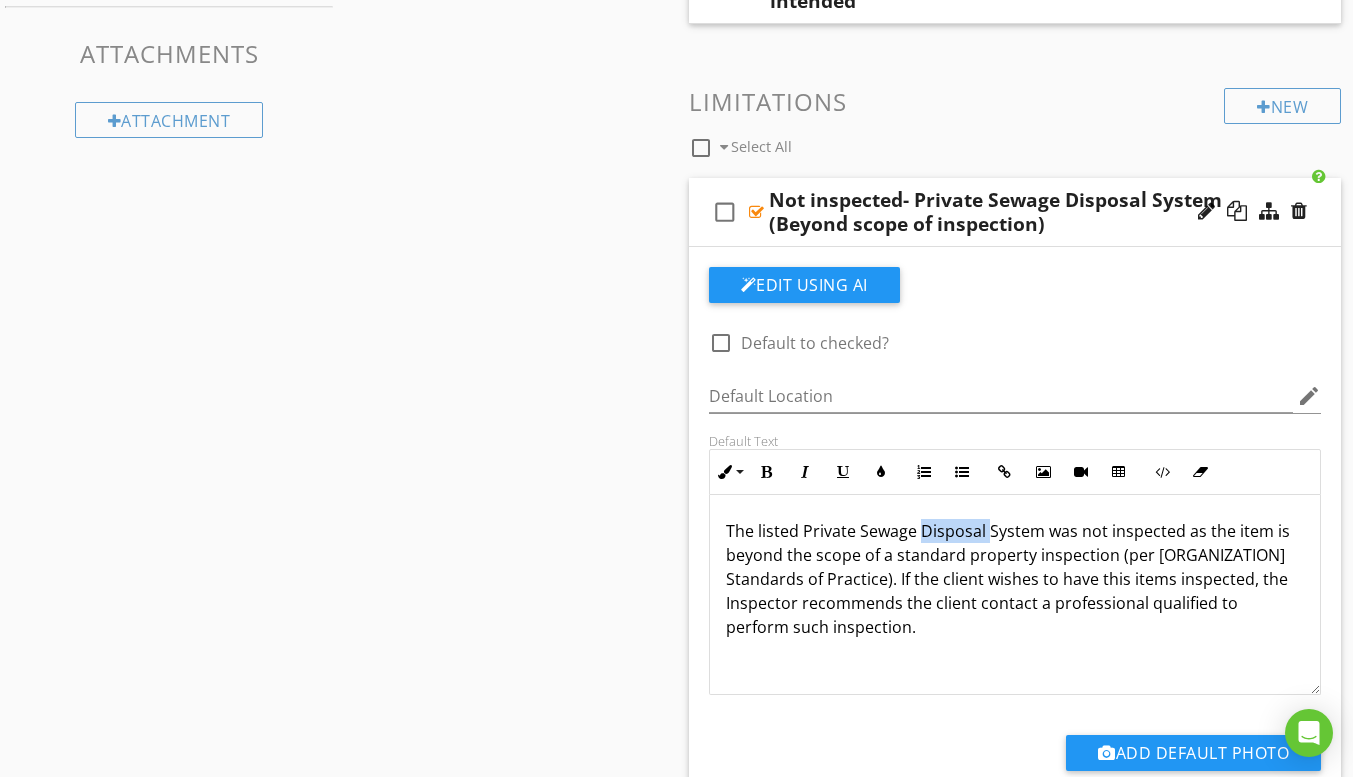 click on "Sections
Information           I. Structural Systems           II. Electrical Systems           III. Heating, Ventilation and Air Conditioning Systems           IV. Plumbing Systems           V. Appliances           VI. Optional Systems
Section
Attachments
Attachment
Items
A. Landscape Irrigation (Sprinkler) Systems           B. Swimming Pools, Spas, Hot Tubs, and Equipment           C. Outbuildings           D. Private Water Wells            E. Private Sewage Disposal Systems           F. Other Built-in Appliances           G. Other
Item
Comments
New
Informational   check_box_outline_blank     Select All       check_box_outline_blank
Type of System
check_box_outline_blank
Location of Drain Field" at bounding box center (676, 299) 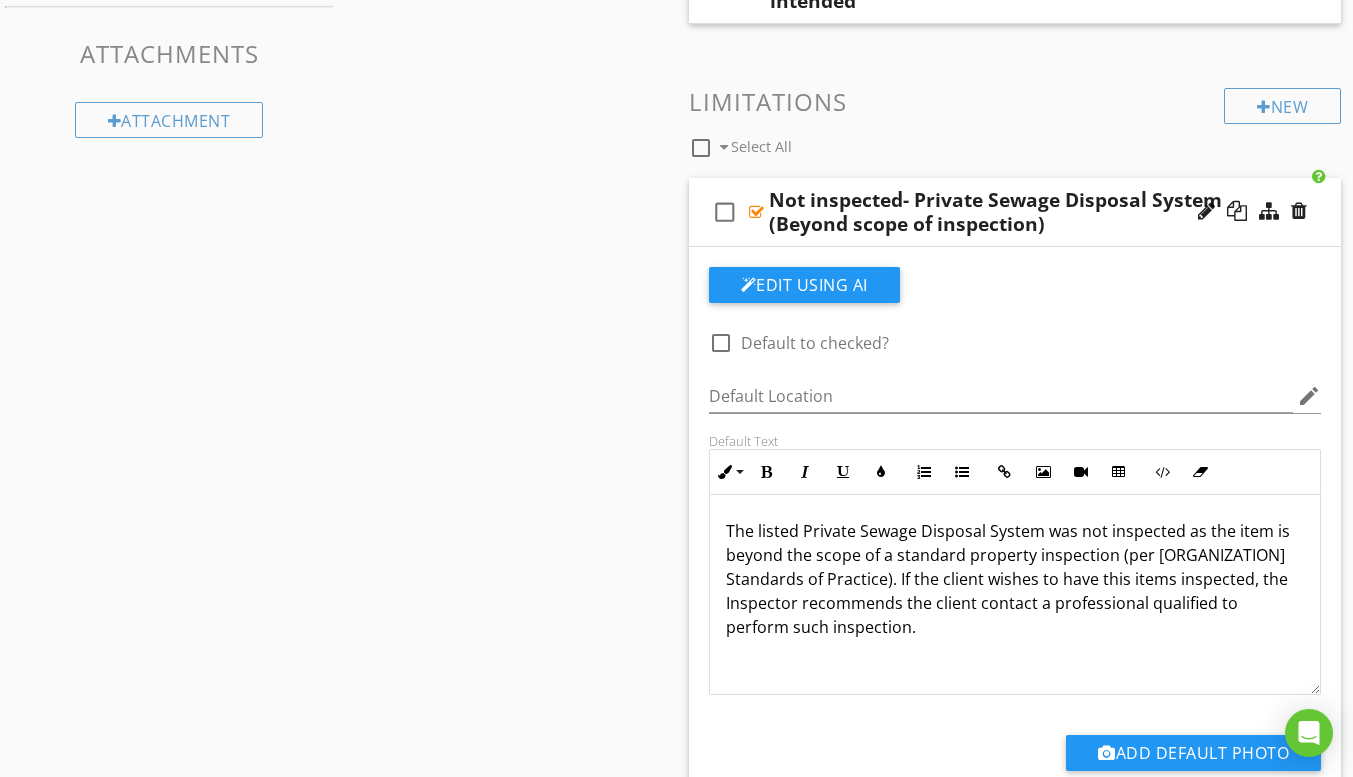 click at bounding box center (756, 212) 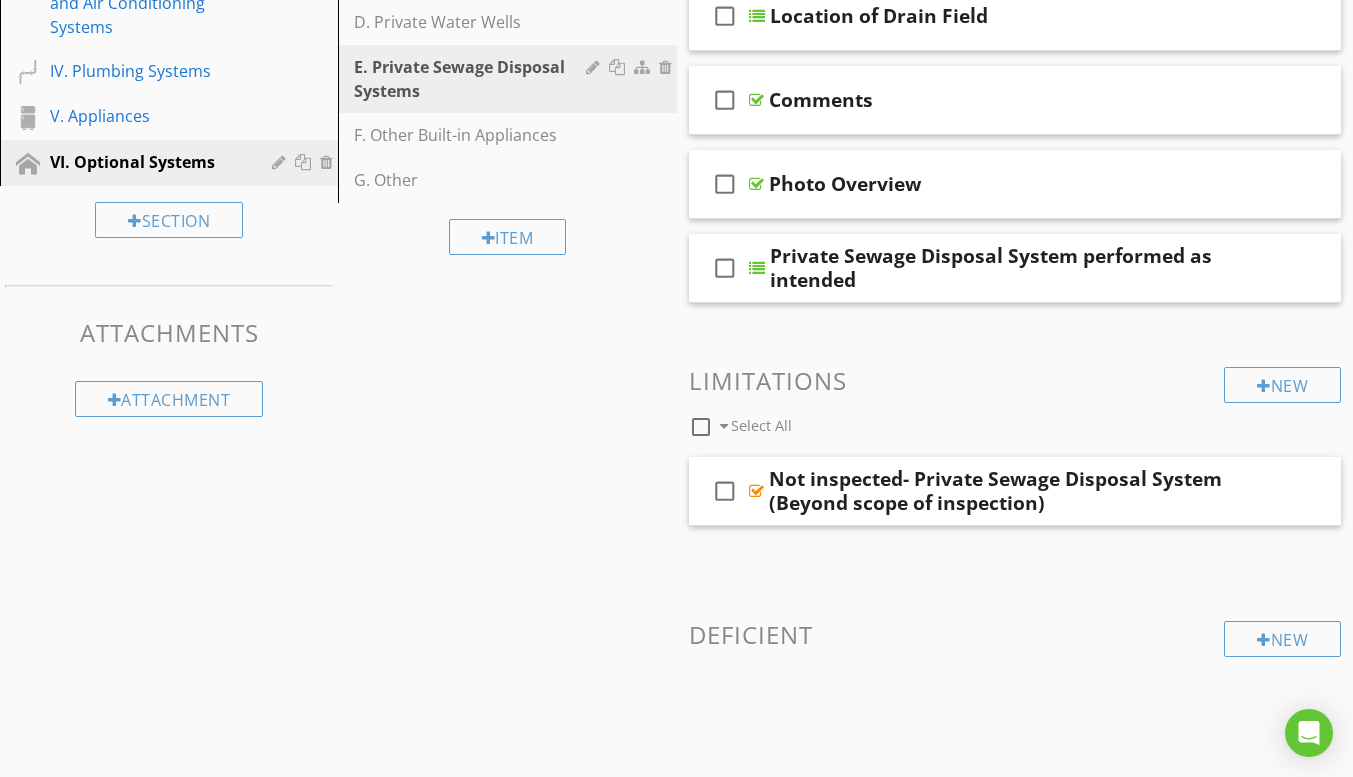 scroll, scrollTop: 413, scrollLeft: 0, axis: vertical 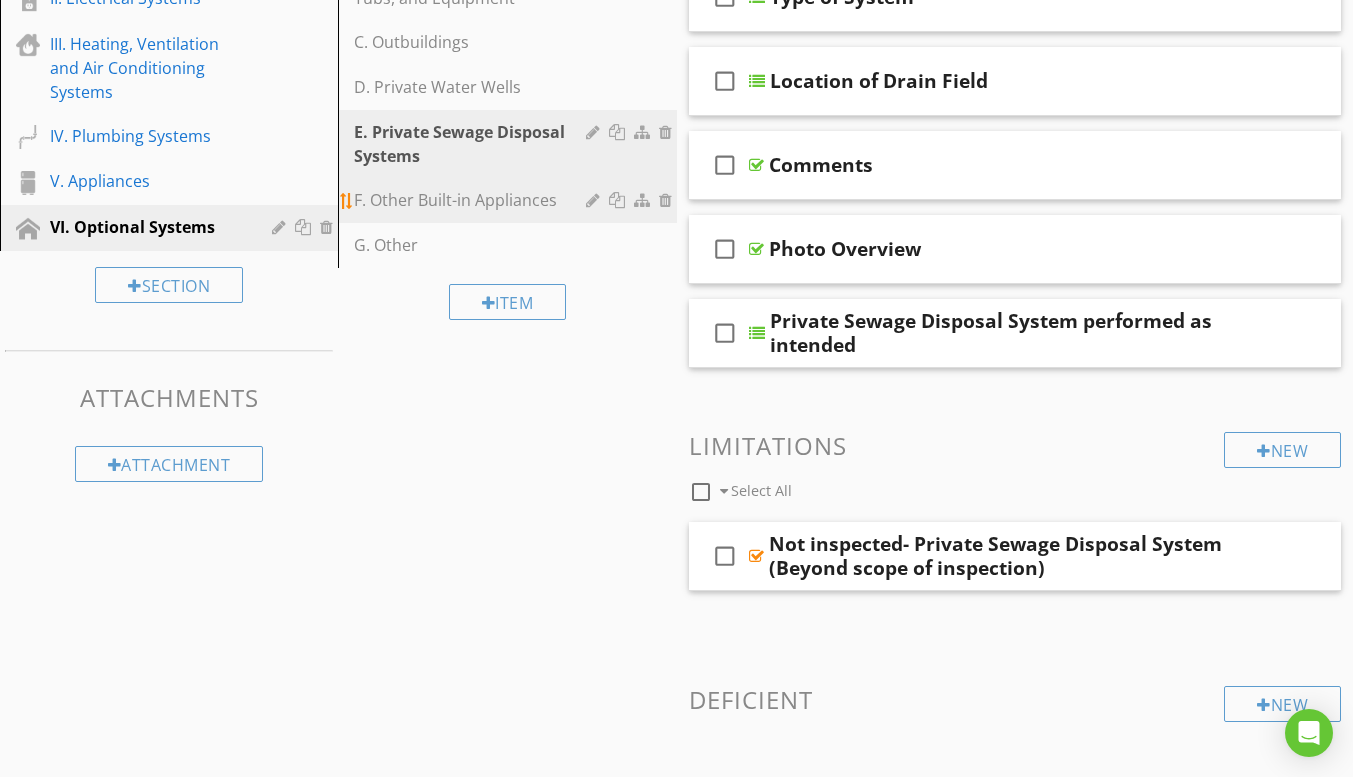 click on "F. Other Built-in Appliances" at bounding box center (472, 200) 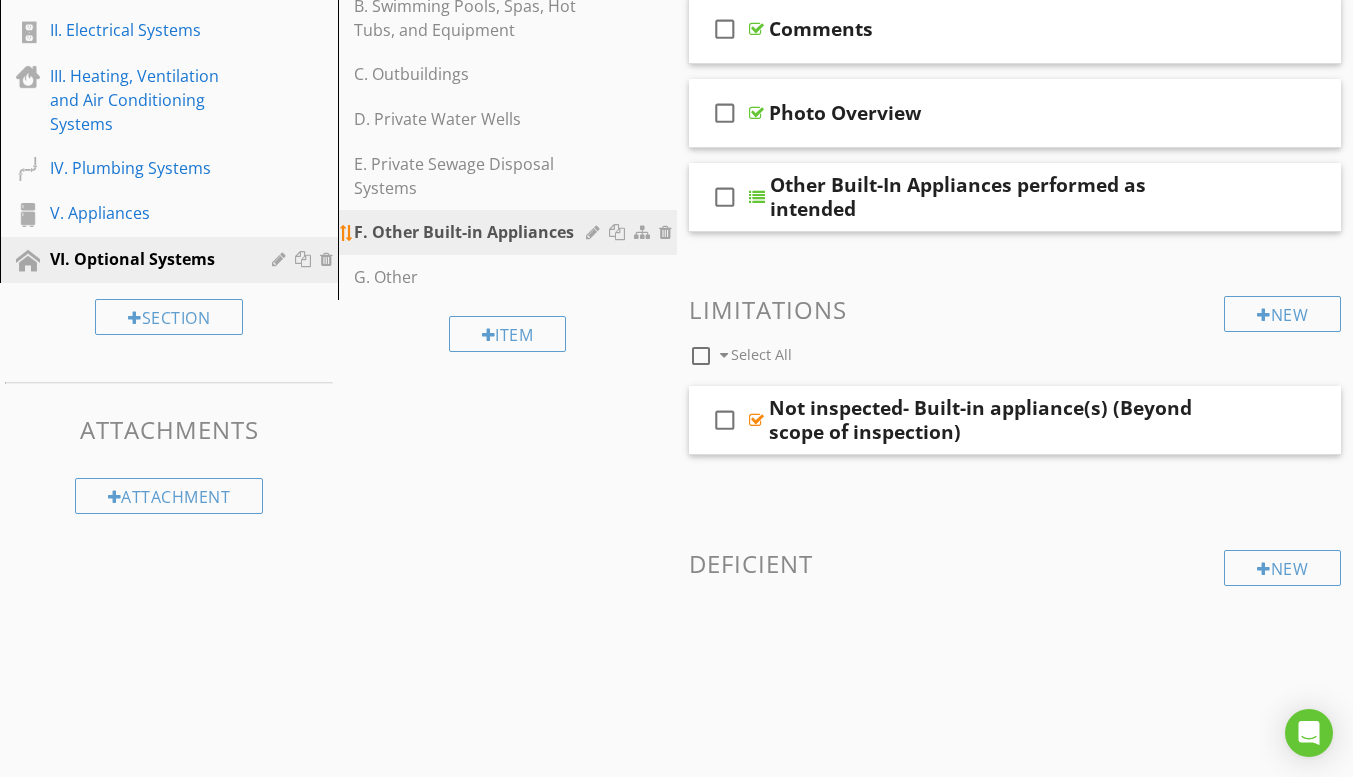 scroll, scrollTop: 381, scrollLeft: 0, axis: vertical 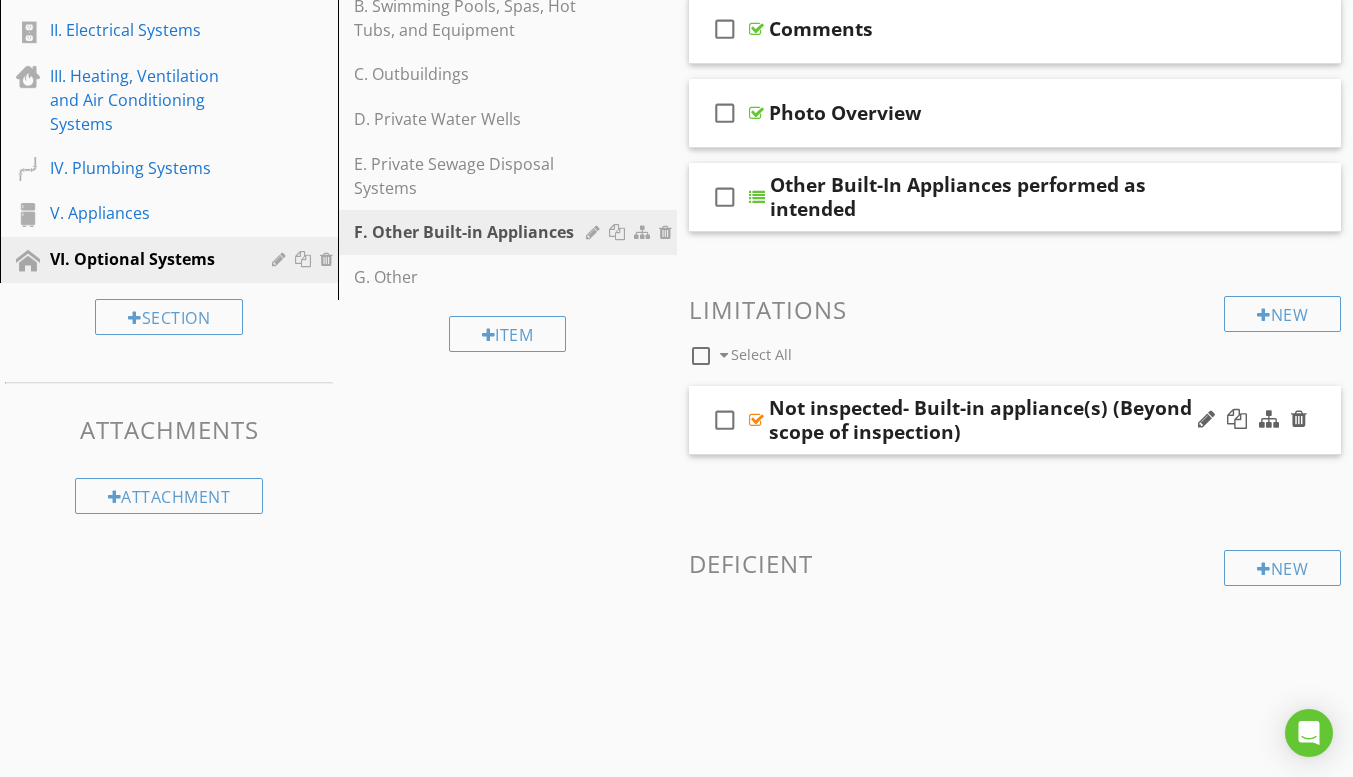 click on "check_box_outline_blank" at bounding box center [729, 420] 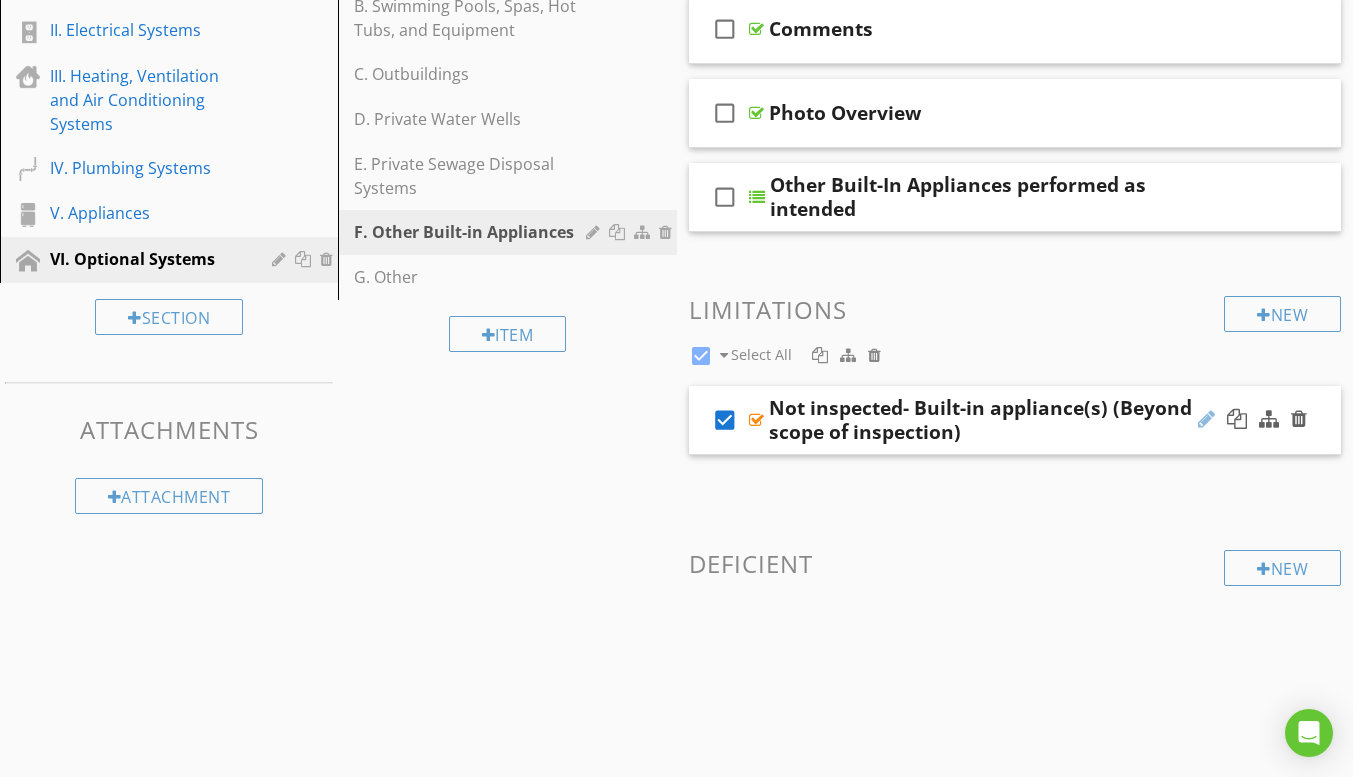 click at bounding box center [1206, 419] 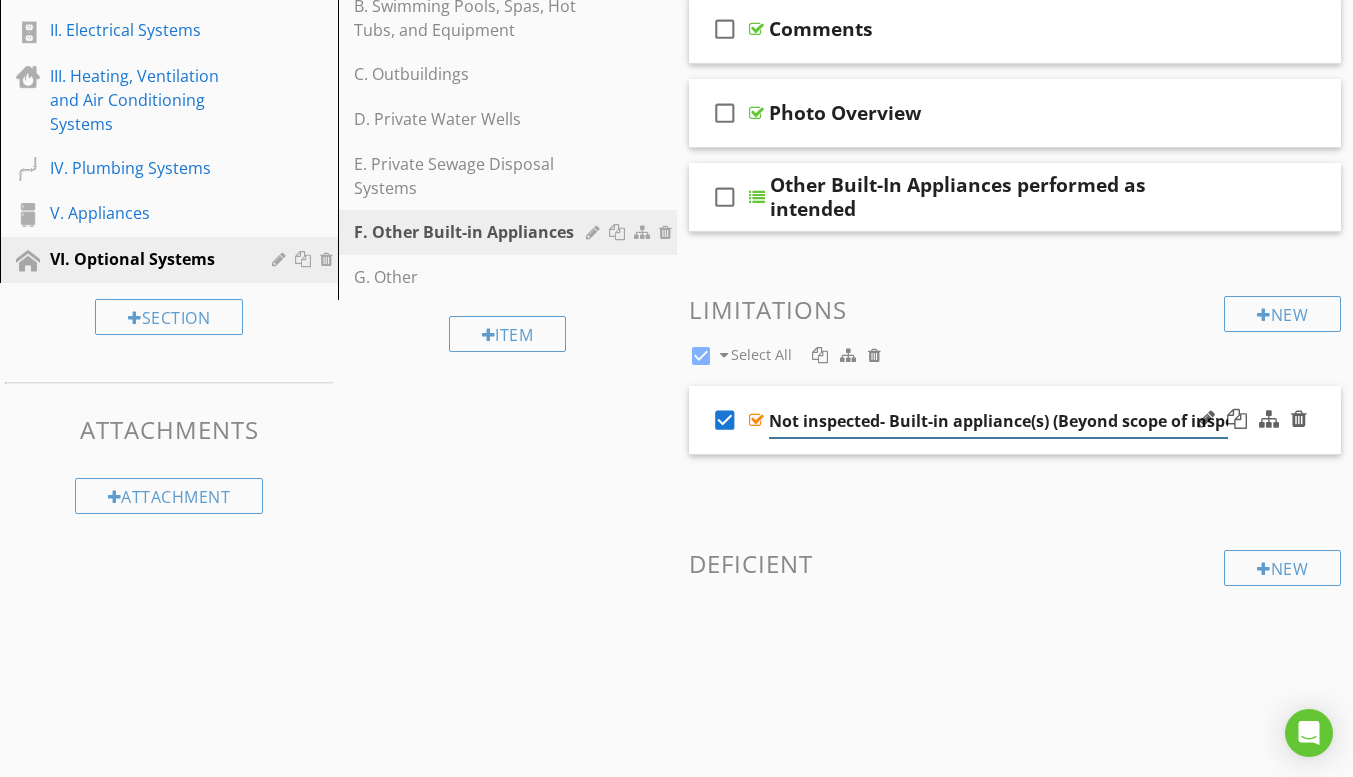 scroll, scrollTop: 0, scrollLeft: 53, axis: horizontal 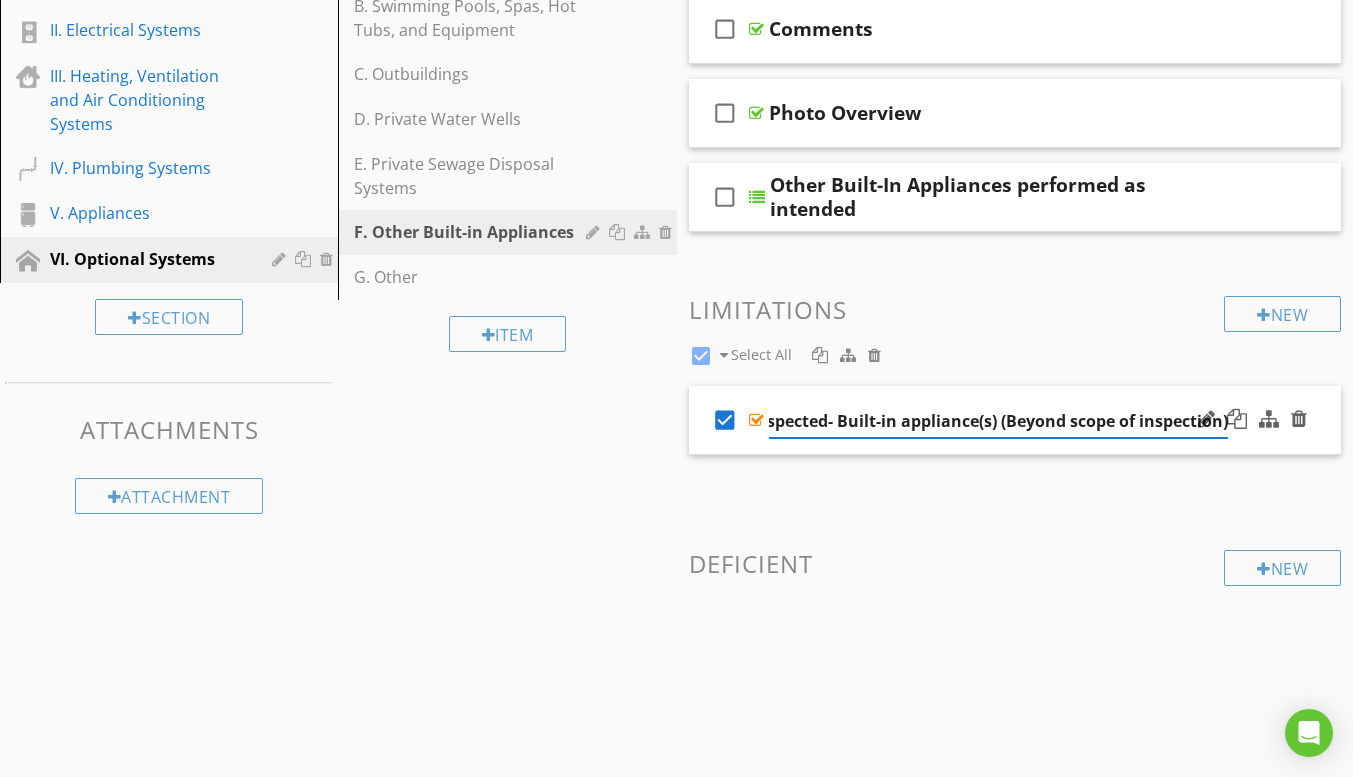 click on "check_box" at bounding box center [725, 420] 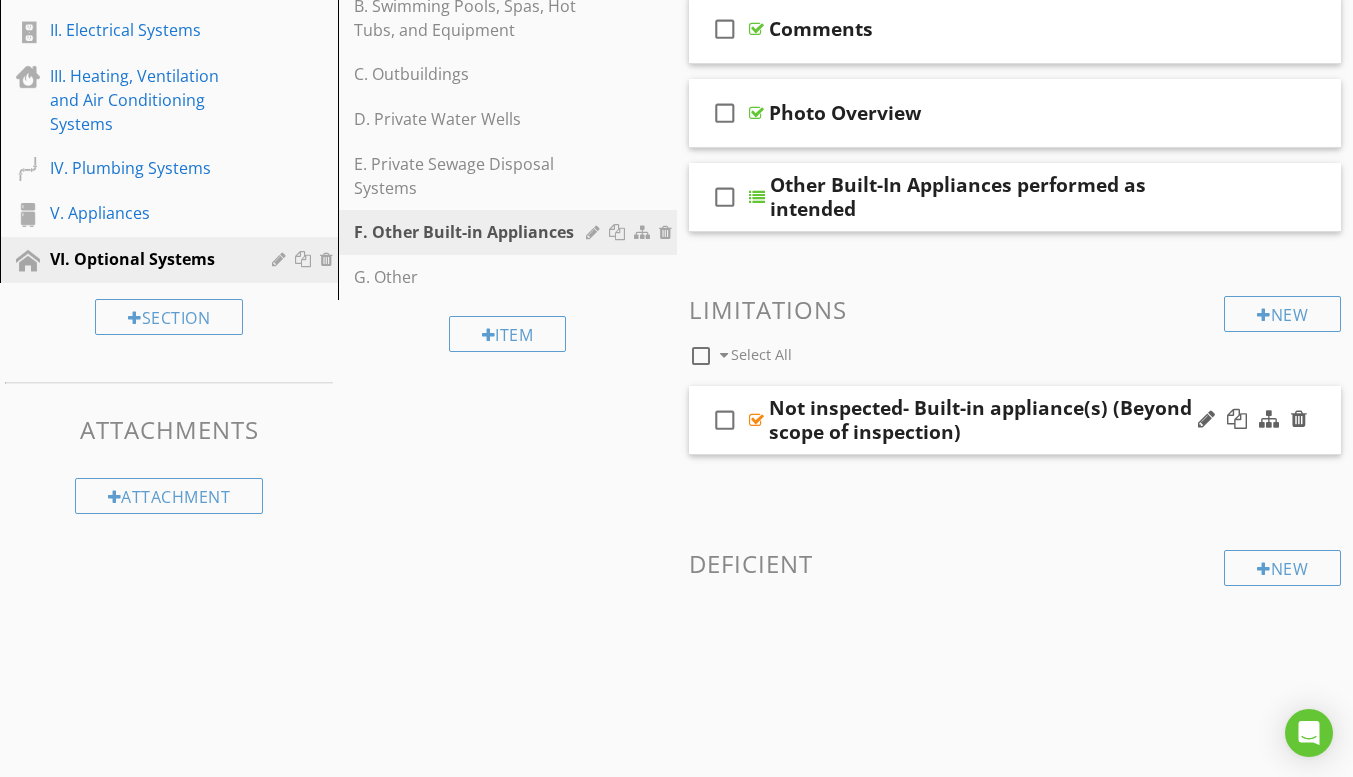 click at bounding box center (1252, 420) 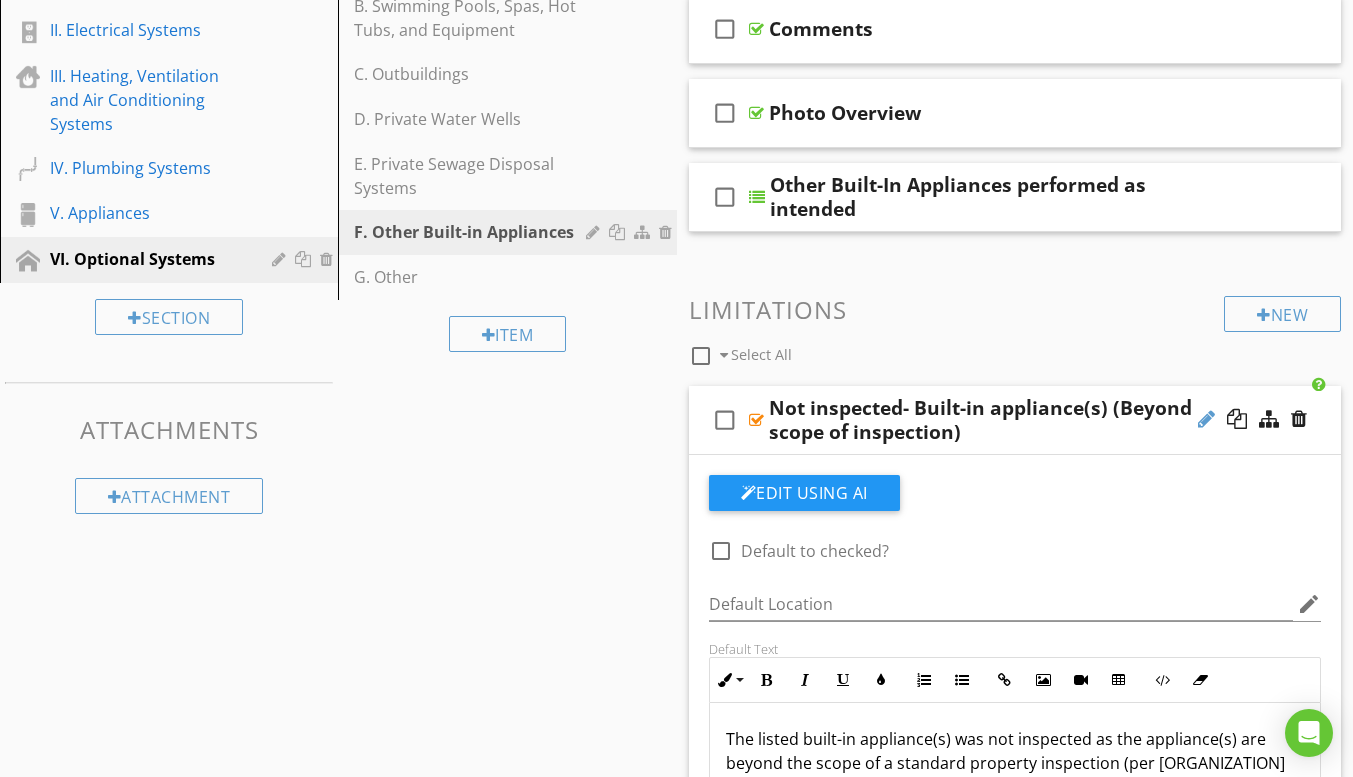 click at bounding box center (1206, 419) 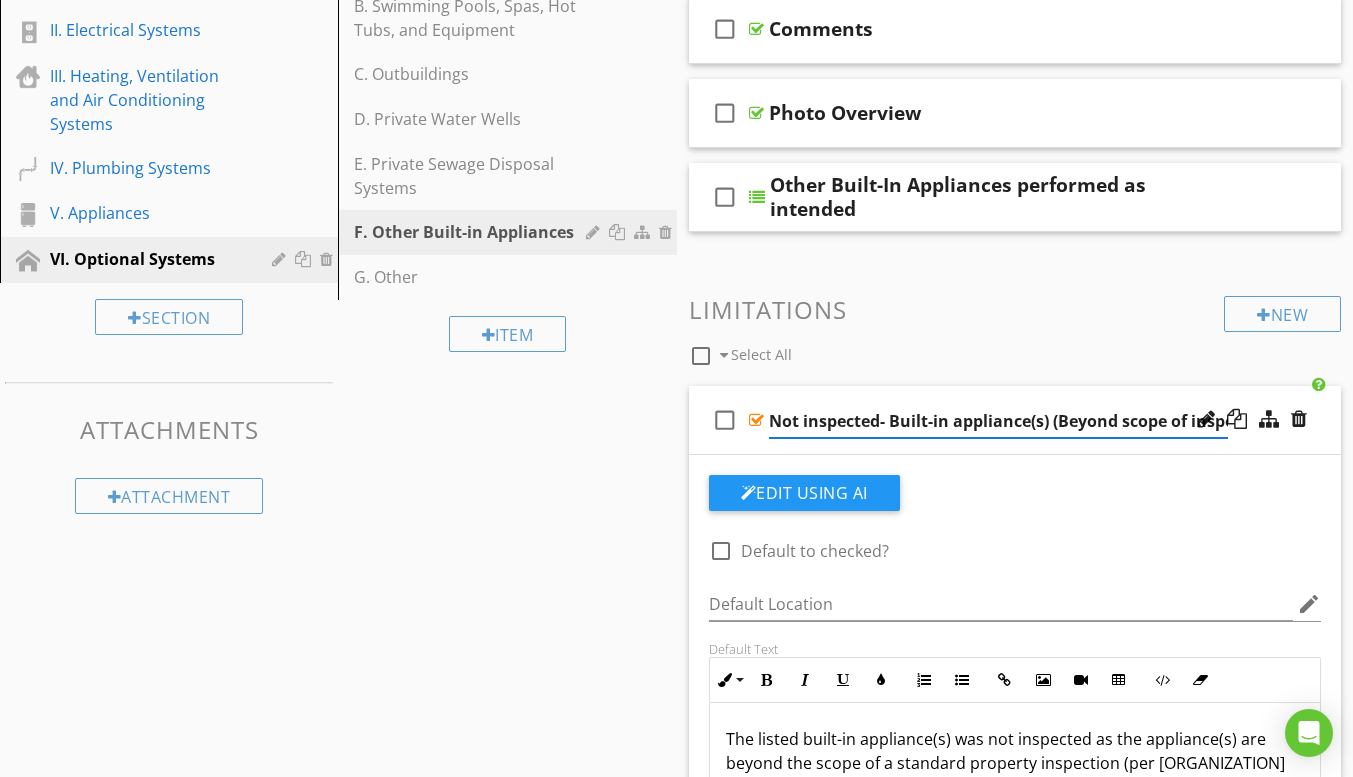 scroll, scrollTop: 0, scrollLeft: 53, axis: horizontal 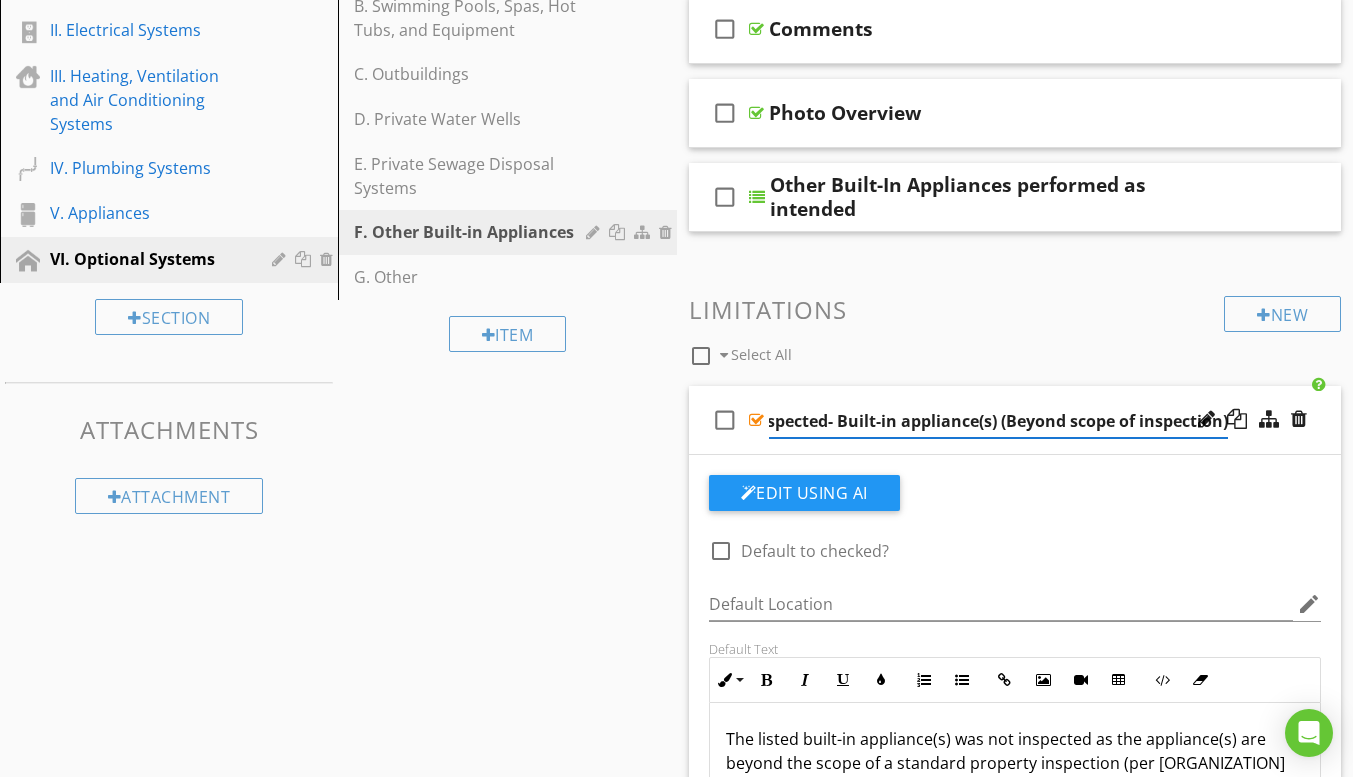 click on "Not inspected- Built-in appliance(s) (Beyond scope of inspection)" at bounding box center [998, 421] 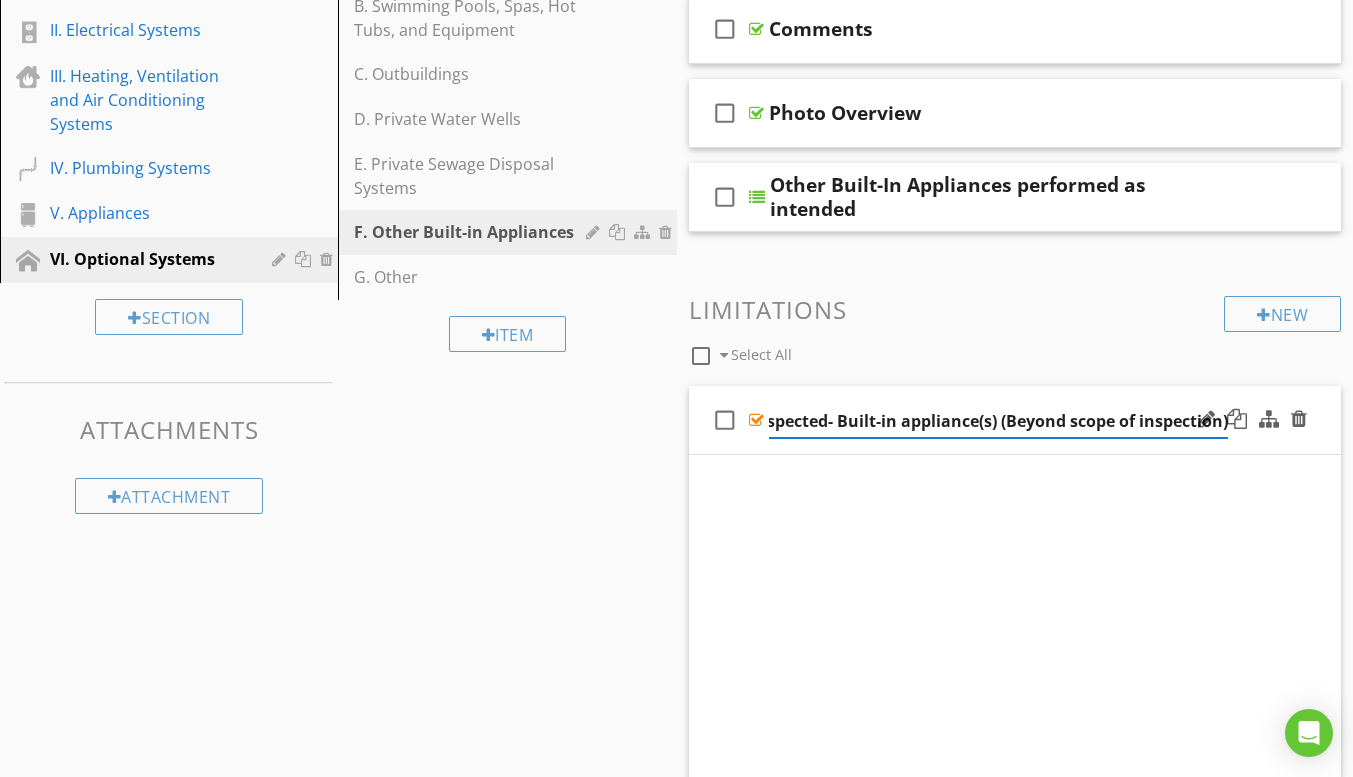 click on "Not inspected- Built-in appliance(s) (Beyond scope of inspection)" at bounding box center [998, 421] 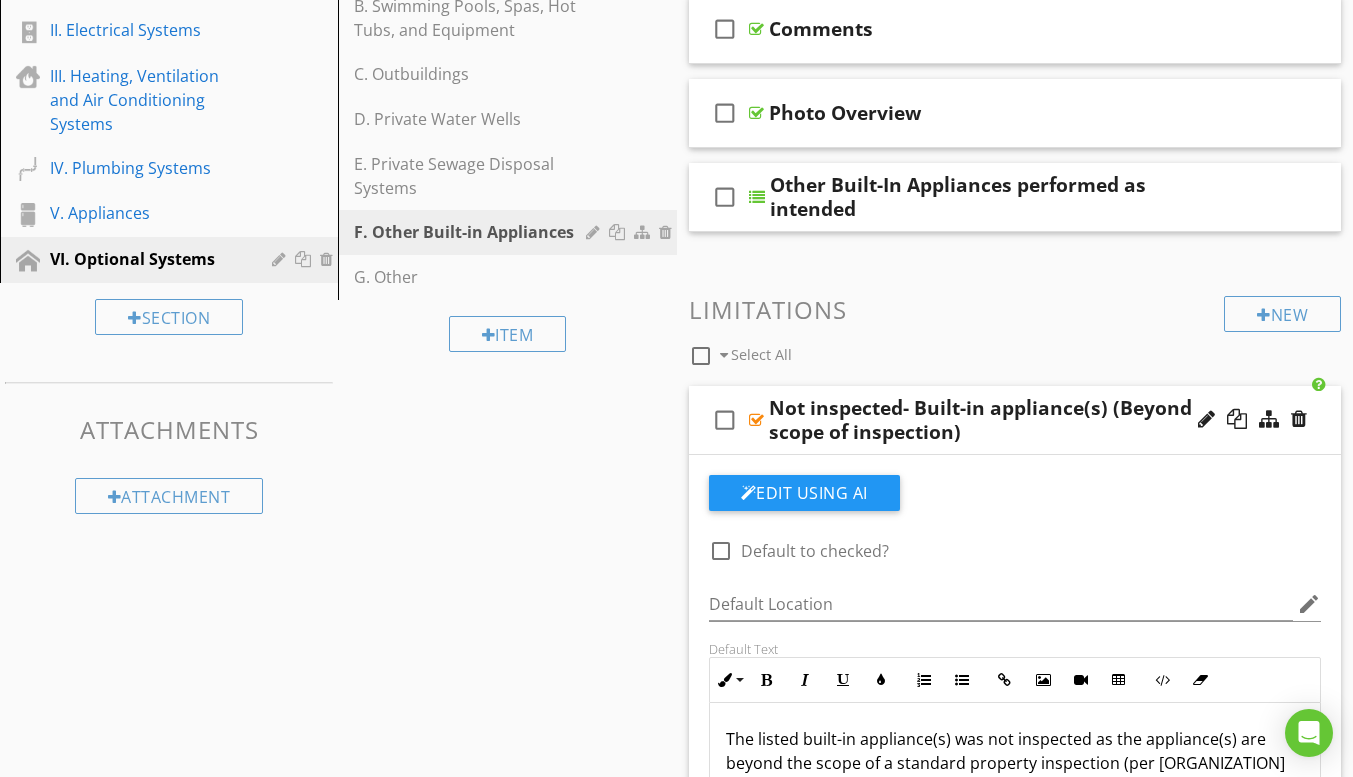 click on "Sections
Information           I. Structural Systems           II. Electrical Systems           III. Heating, Ventilation and Air Conditioning Systems           IV. Plumbing Systems           V. Appliances           VI. Optional Systems
Section
Attachments
Attachment
Items
A. Landscape Irrigation (Sprinkler) Systems           B. Swimming Pools, Spas, Hot Tubs, and Equipment           C. Outbuildings           D. Private Water Wells            E. Private Sewage Disposal Systems           F. Other Built-in Appliances           G. Other
Item
Comments
New
Informational   check_box_outline_blank     Select All       check_box_outline_blank
Comments
check_box_outline_blank
Photo Overview
check_box_outline_blank" at bounding box center (676, 591) 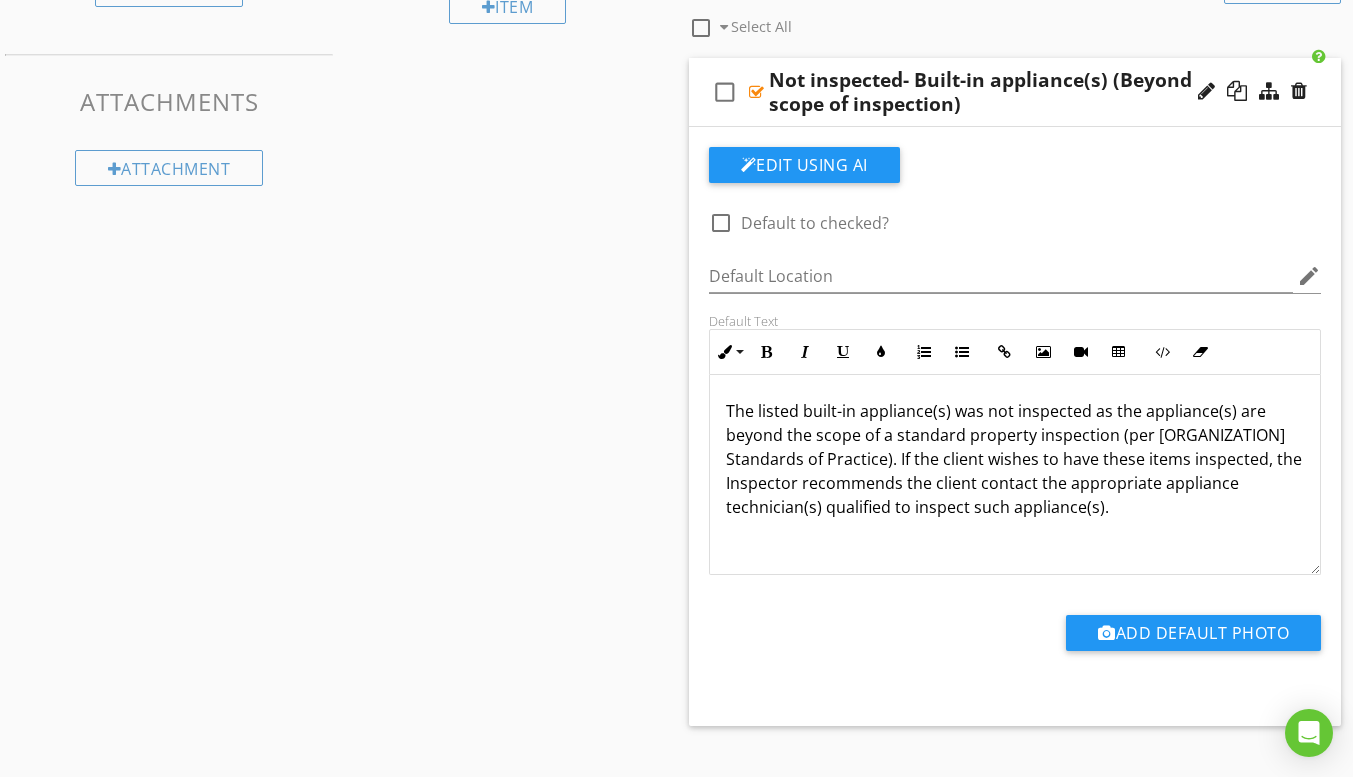 scroll, scrollTop: 714, scrollLeft: 0, axis: vertical 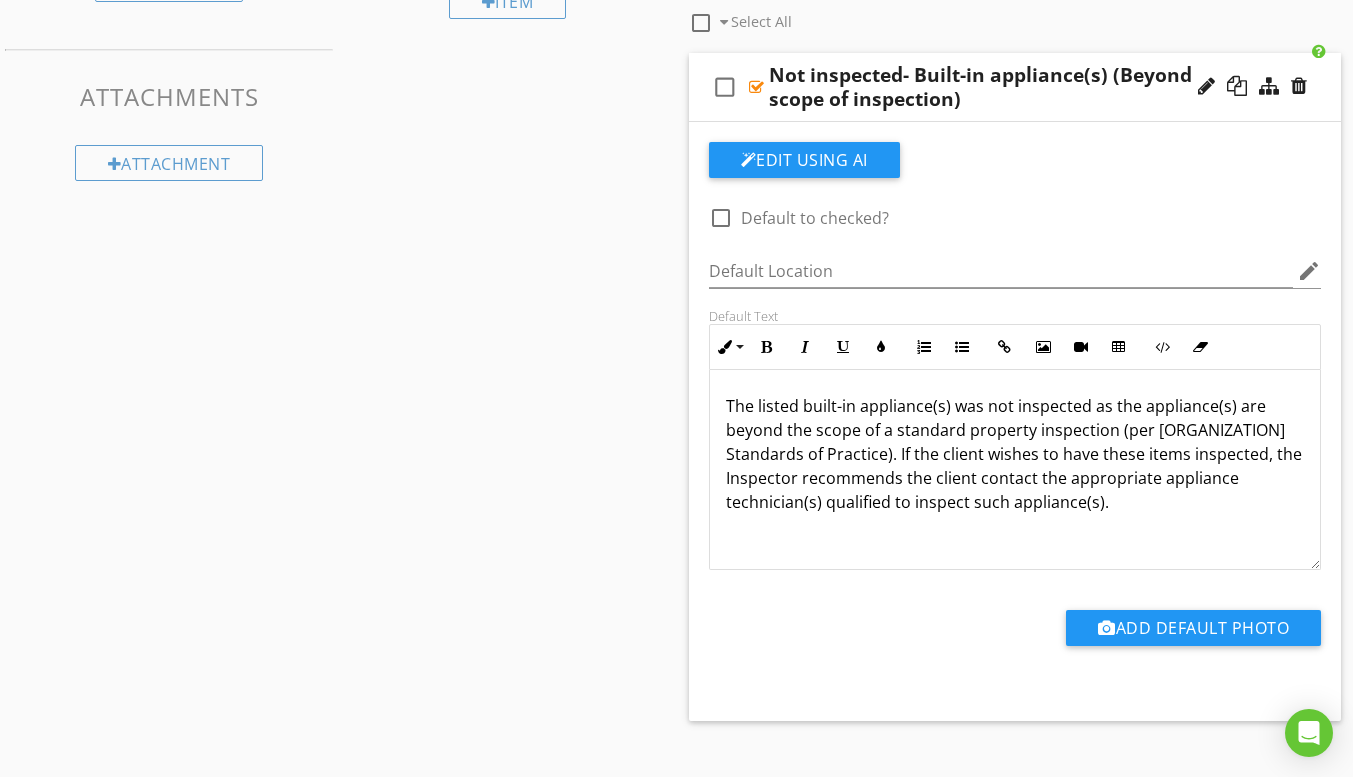 click on "The listed built-in appliance(s) was not inspected as the appliance(s) are beyond the scope of a standard property inspection (per Texas Real Estate Commission Standards of Practice). If the client wishes to have these items inspected, the Inspector recommends the client contact the appropriate appliance technician(s) qualified to inspect such appliance(s)." at bounding box center (1015, 454) 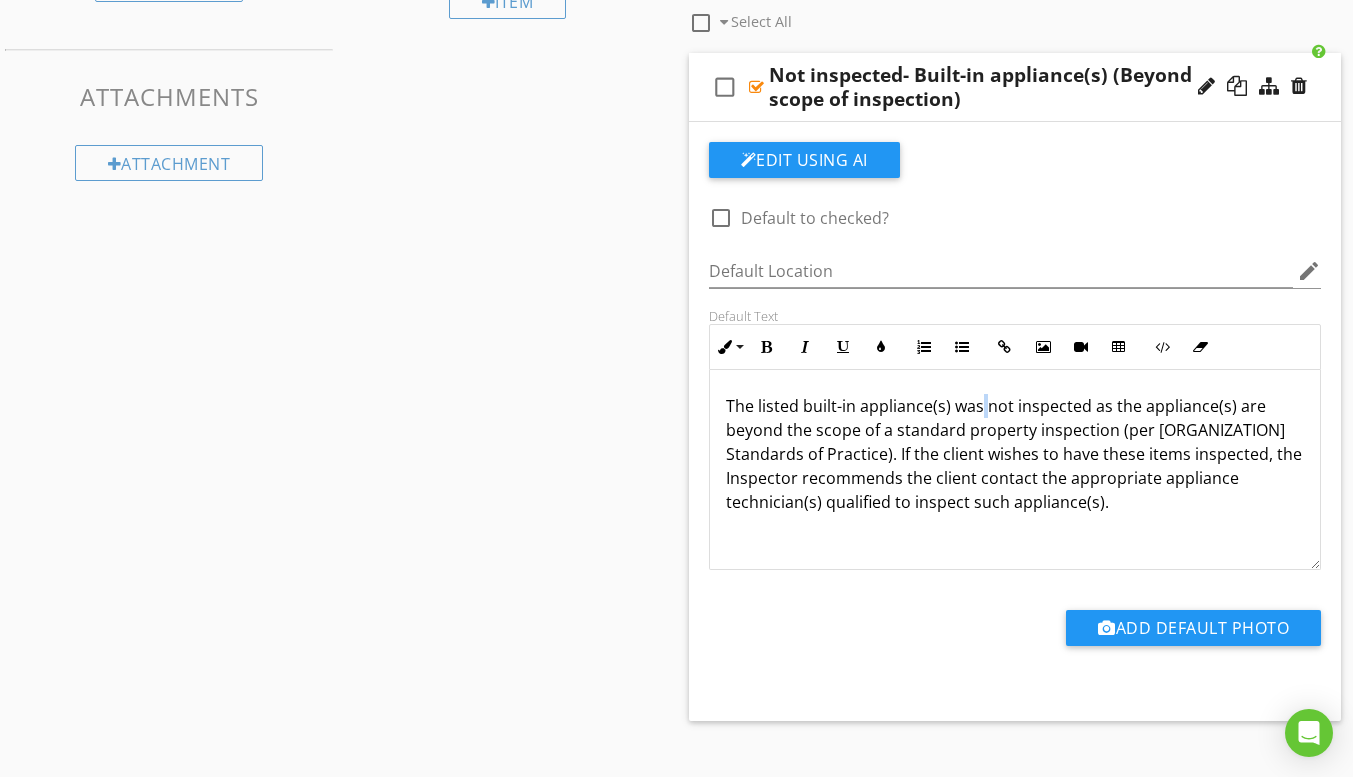 click on "The listed built-in appliance(s) was not inspected as the appliance(s) are beyond the scope of a standard property inspection (per Texas Real Estate Commission Standards of Practice). If the client wishes to have these items inspected, the Inspector recommends the client contact the appropriate appliance technician(s) qualified to inspect such appliance(s)." at bounding box center (1015, 454) 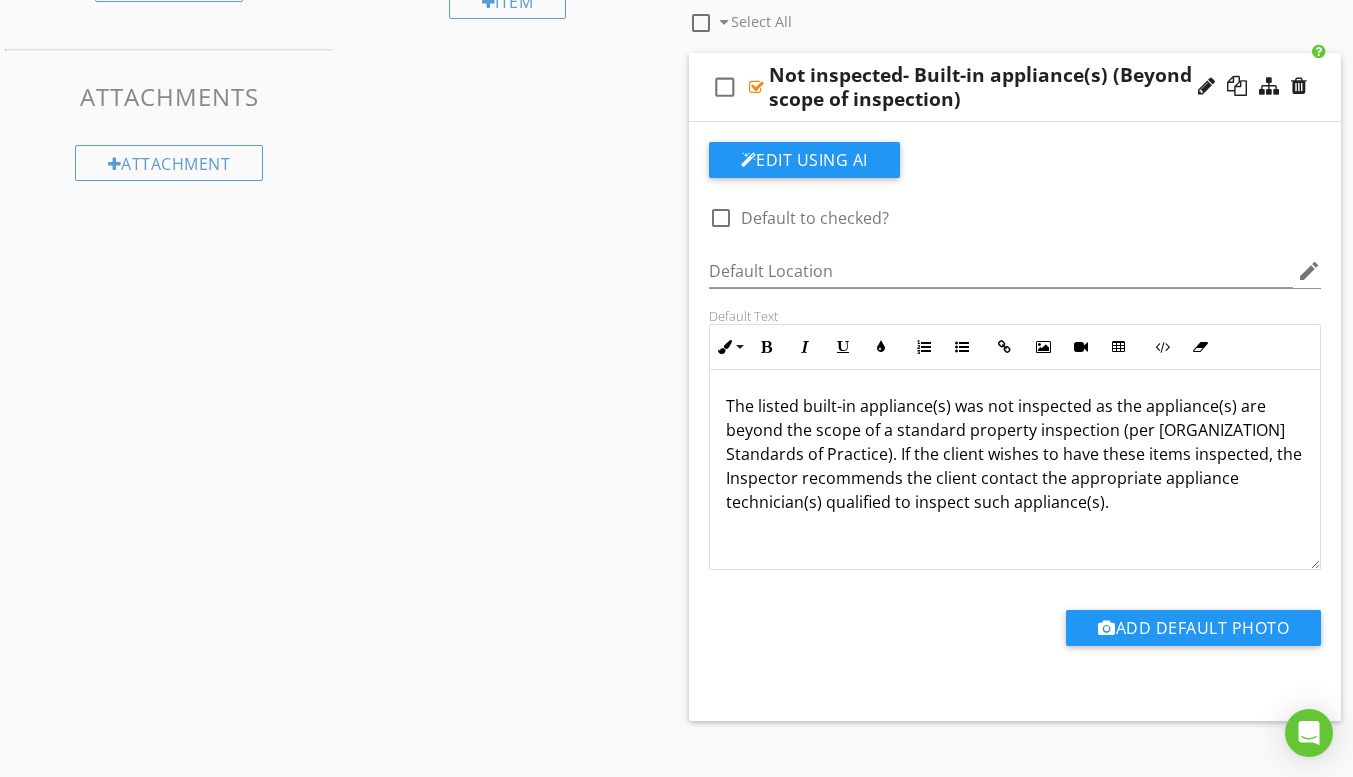 click on "Sections
Information           I. Structural Systems           II. Electrical Systems           III. Heating, Ventilation and Air Conditioning Systems           IV. Plumbing Systems           V. Appliances           VI. Optional Systems
Section
Attachments
Attachment
Items
A. Landscape Irrigation (Sprinkler) Systems           B. Swimming Pools, Spas, Hot Tubs, and Equipment           C. Outbuildings           D. Private Water Wells            E. Private Sewage Disposal Systems           F. Other Built-in Appliances           G. Other
Item
Comments
New
Informational   check_box_outline_blank     Select All       check_box_outline_blank
Comments
check_box_outline_blank
Photo Overview
check_box_outline_blank" at bounding box center [676, 258] 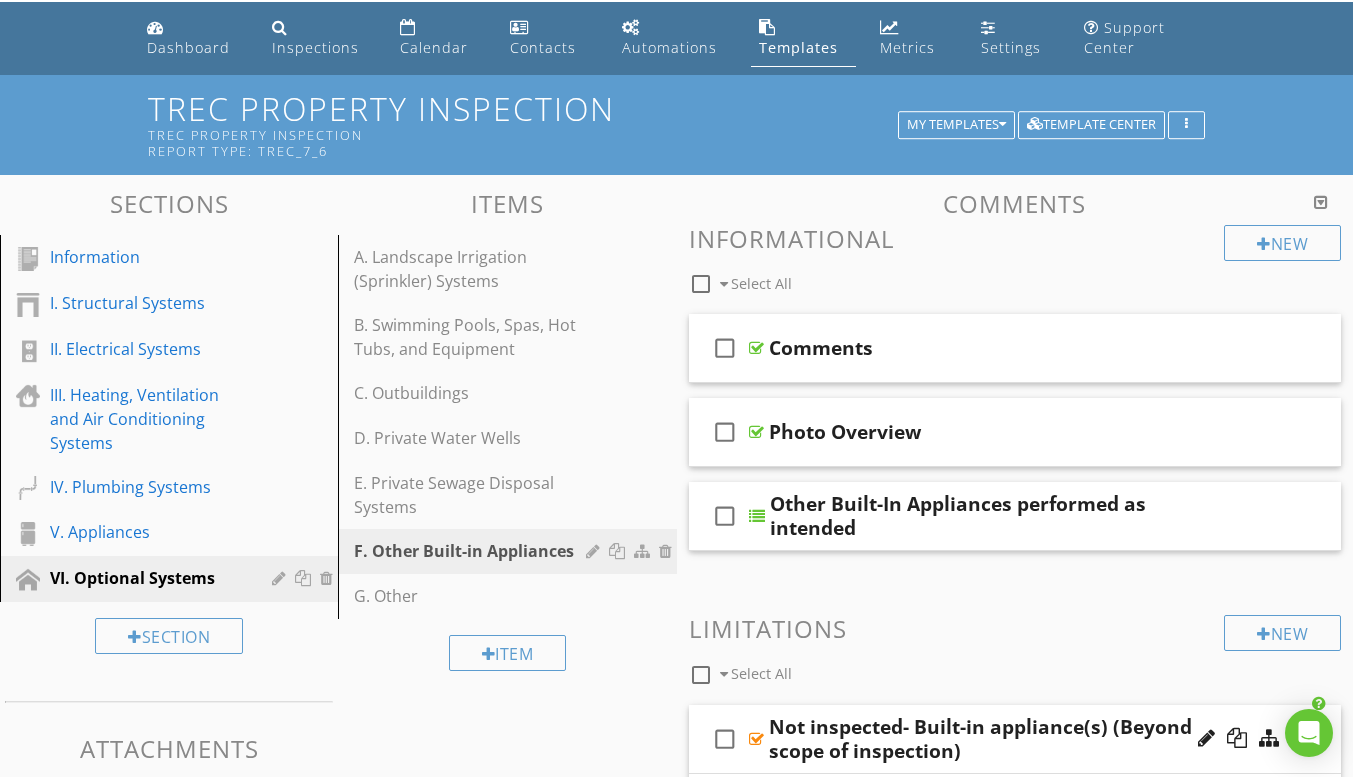 scroll, scrollTop: 0, scrollLeft: 0, axis: both 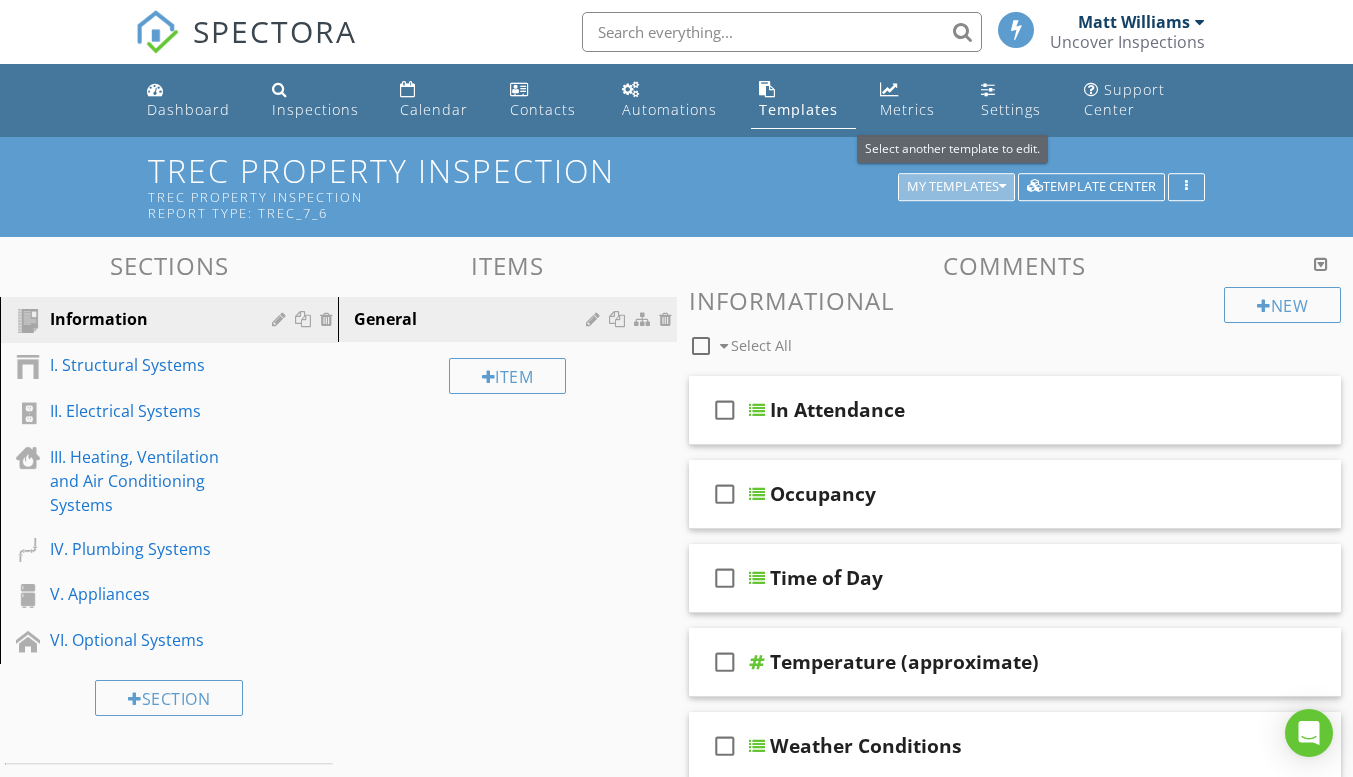 click on "My Templates" at bounding box center (956, 187) 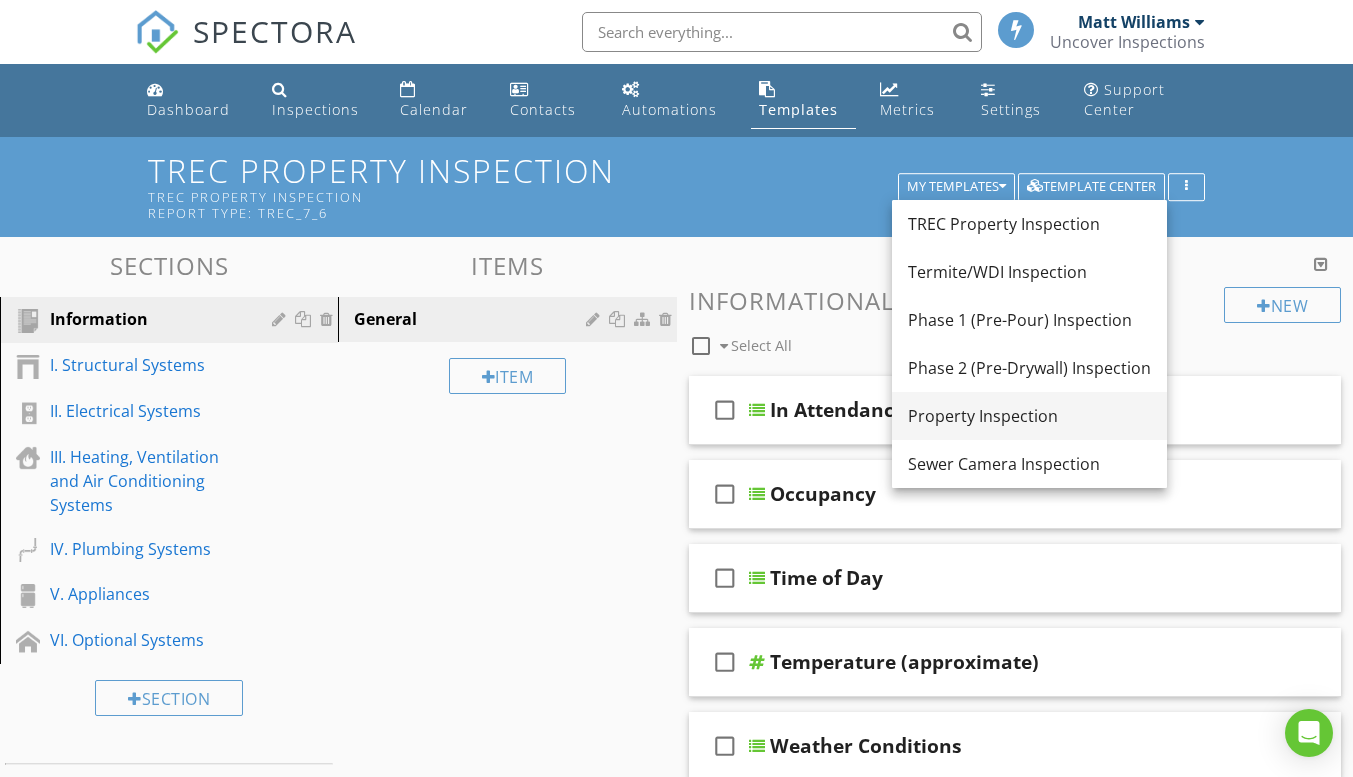 click on "Property Inspection" at bounding box center (1029, 416) 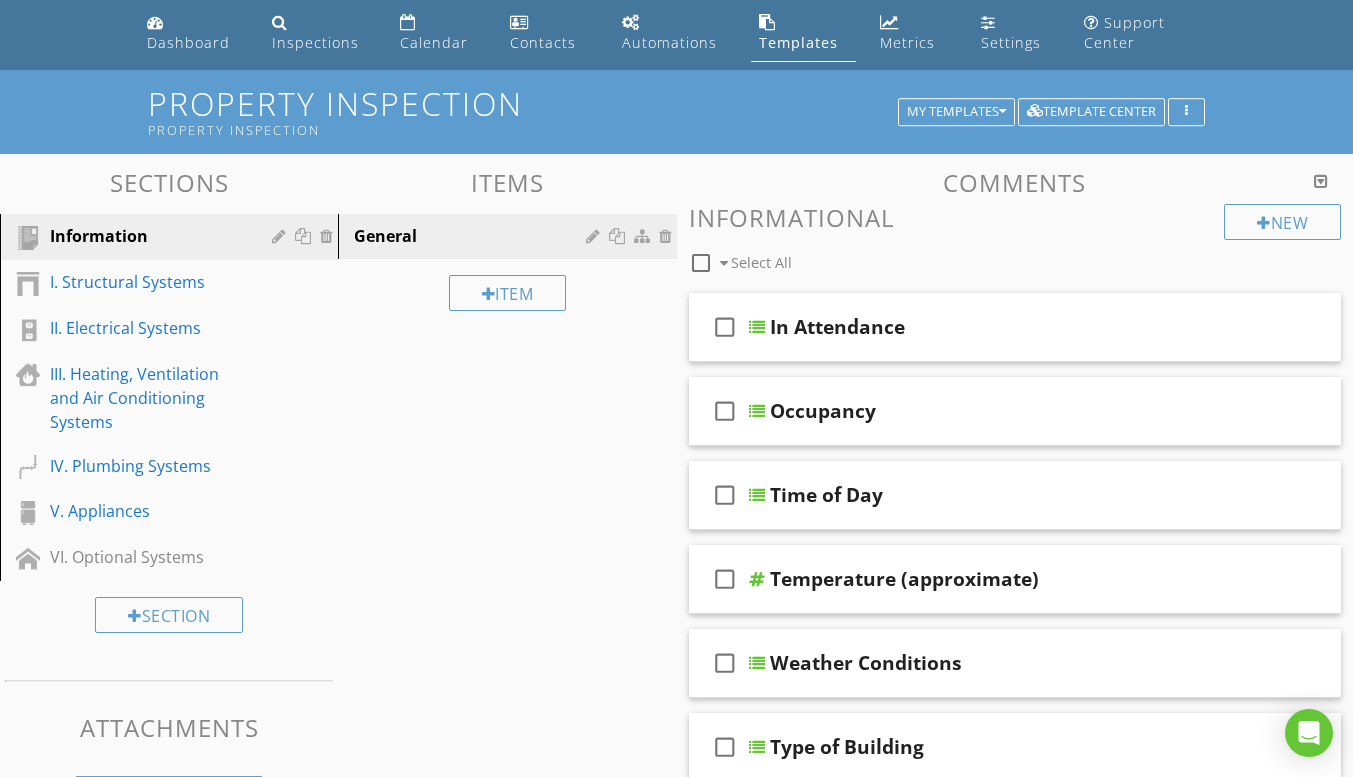 scroll, scrollTop: 100, scrollLeft: 0, axis: vertical 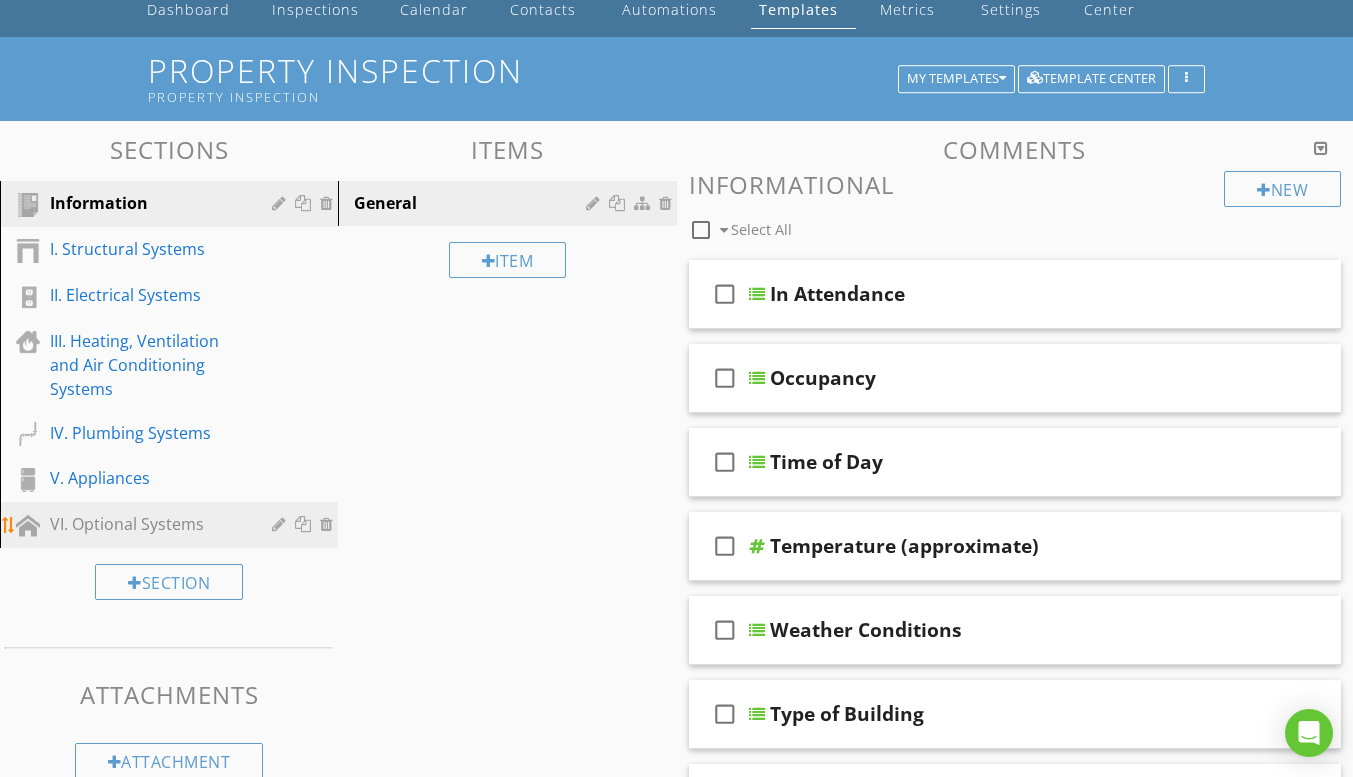 click on "VI. Optional Systems" at bounding box center (146, 524) 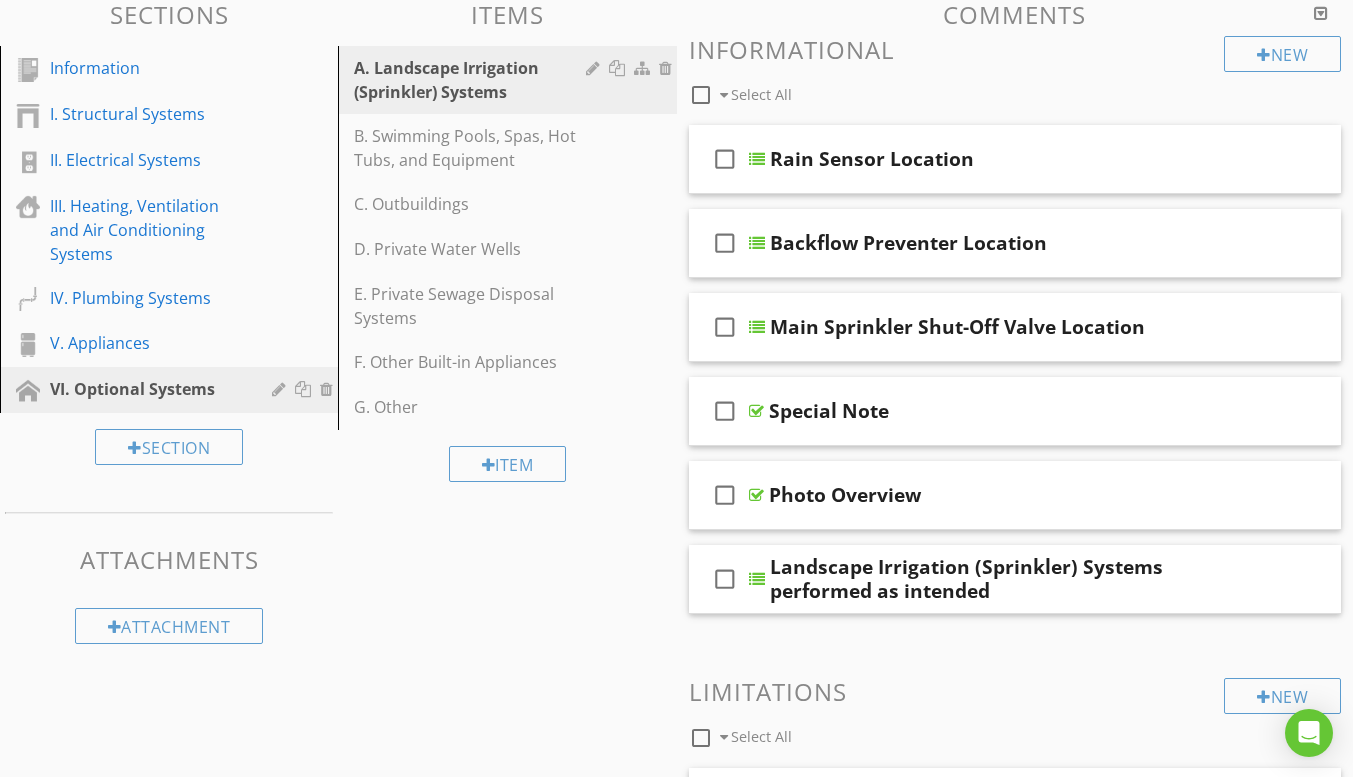 scroll, scrollTop: 227, scrollLeft: 0, axis: vertical 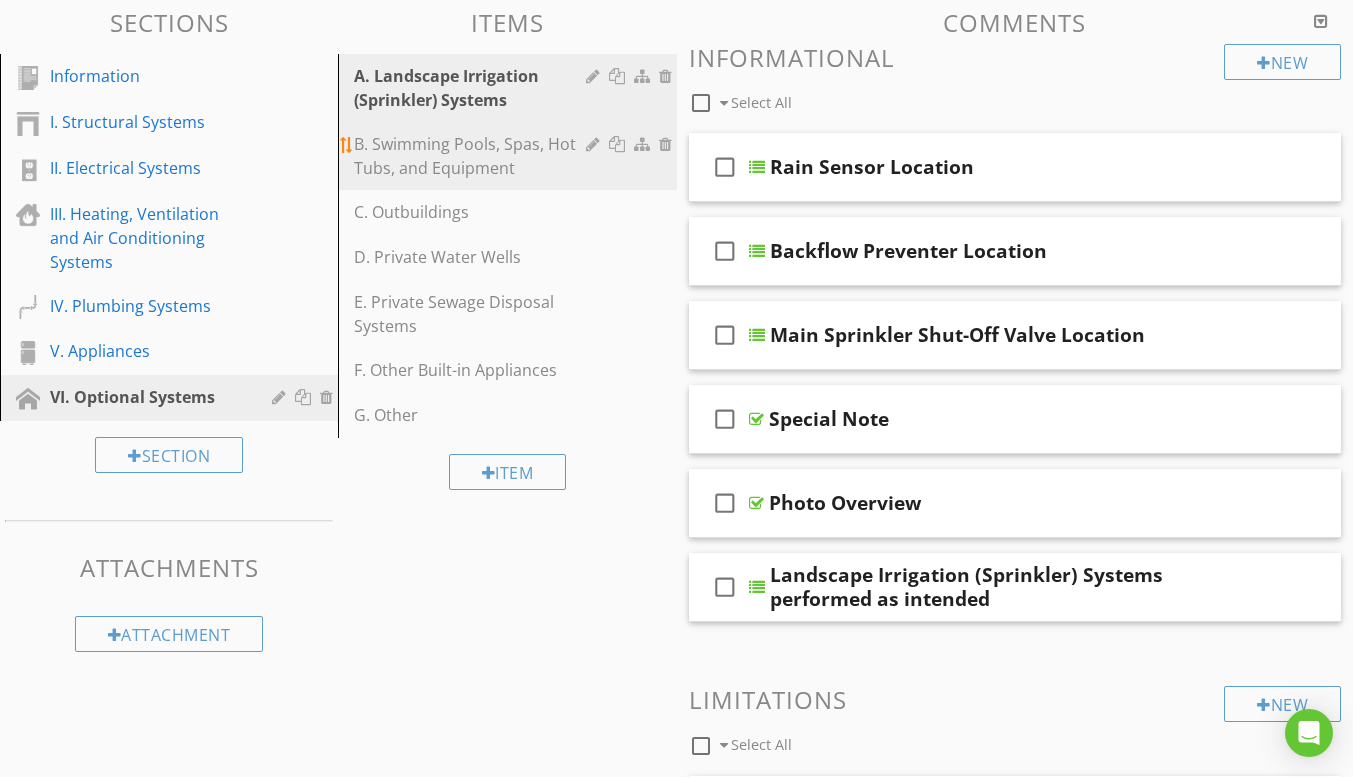 click on "B. Swimming Pools, Spas, Hot Tubs, and Equipment" at bounding box center (472, 156) 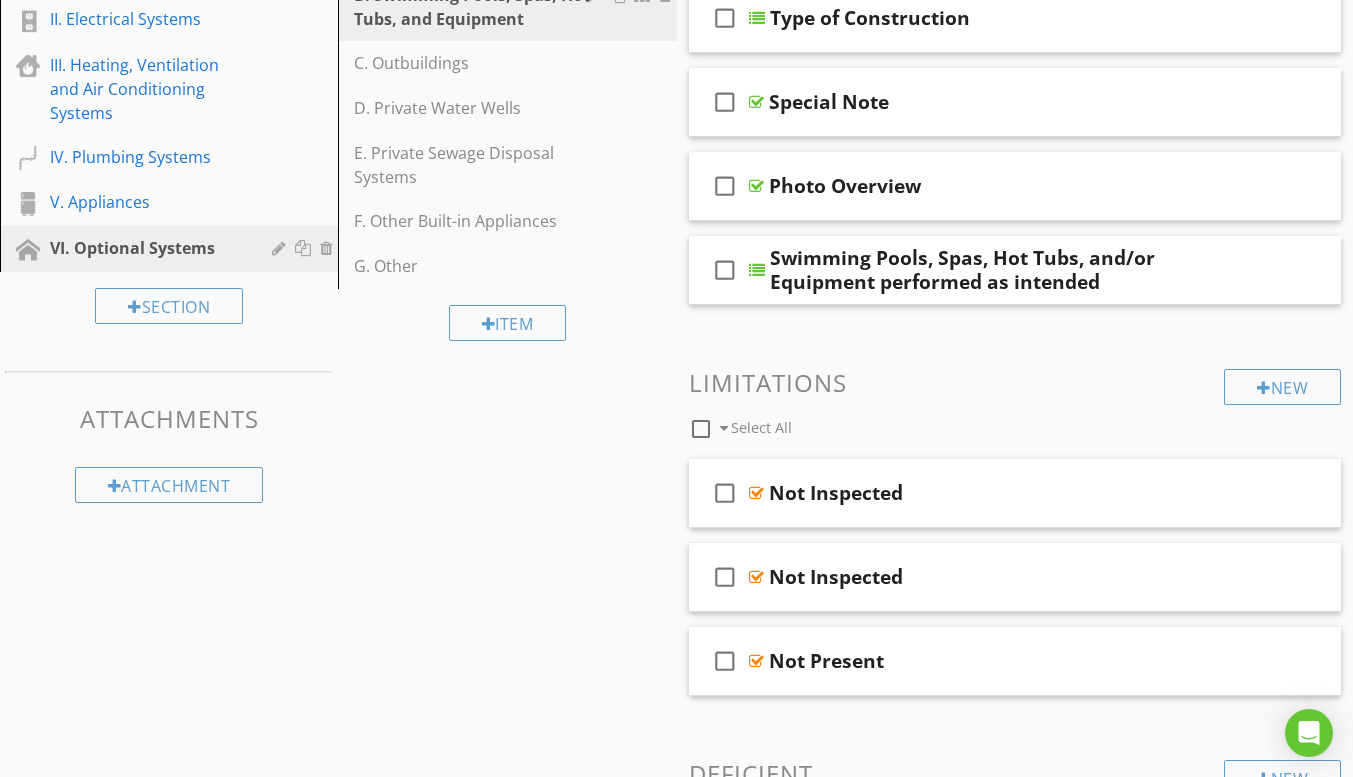 scroll, scrollTop: 337, scrollLeft: 0, axis: vertical 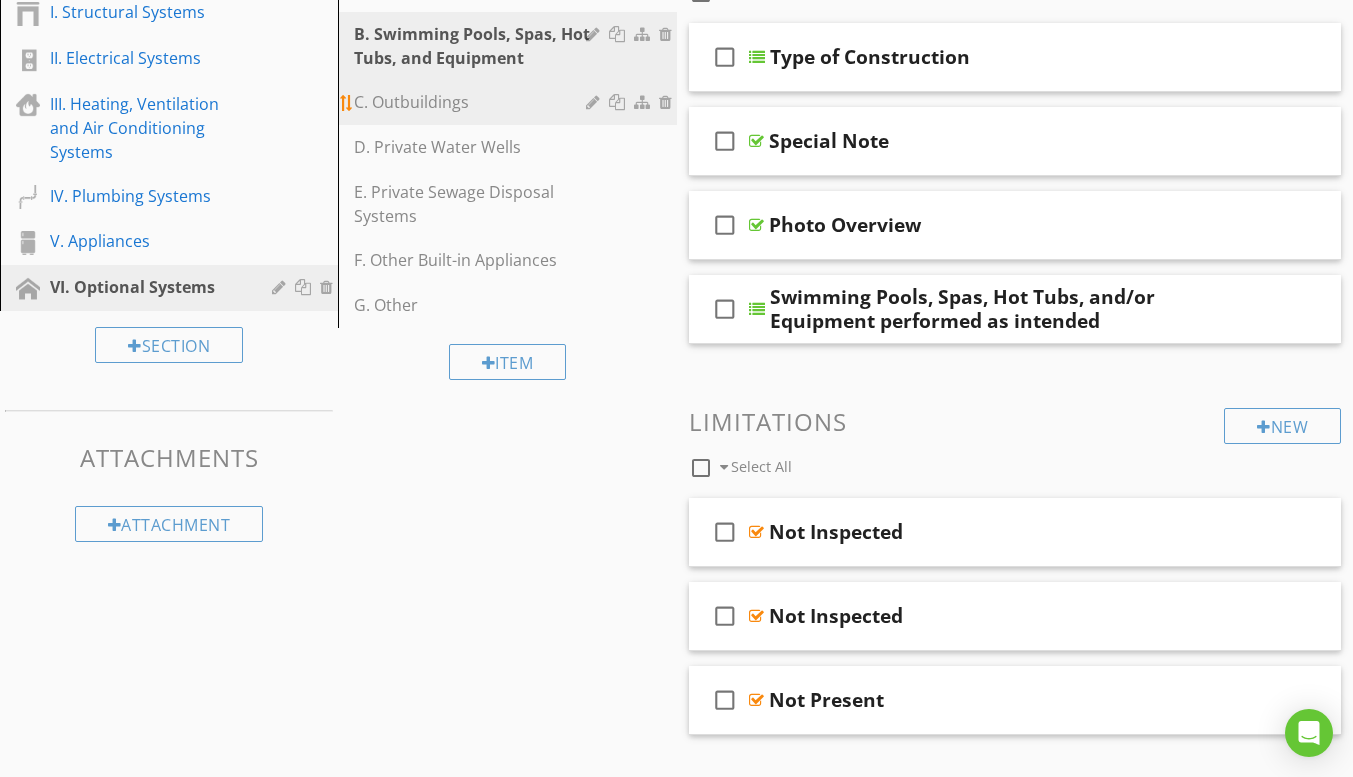 click on "C. Outbuildings" at bounding box center (472, 102) 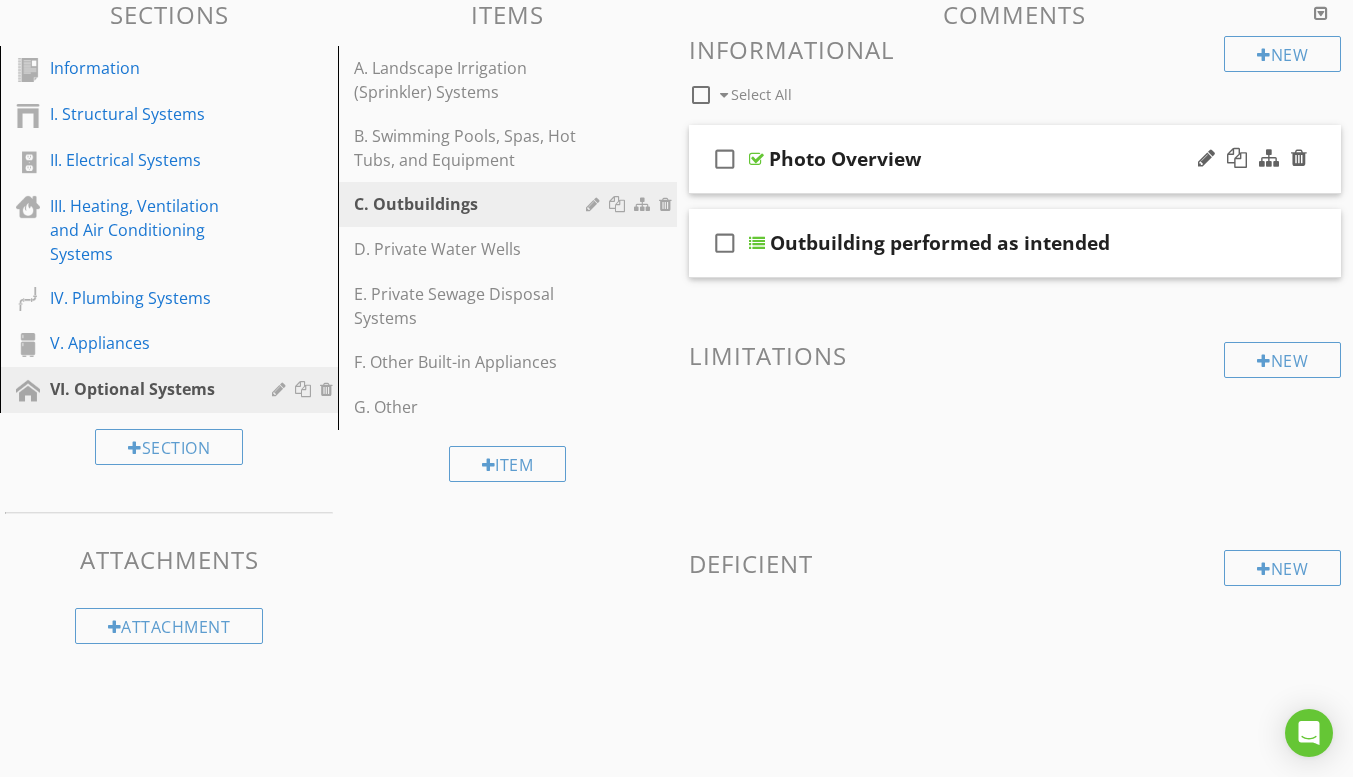 scroll, scrollTop: 234, scrollLeft: 0, axis: vertical 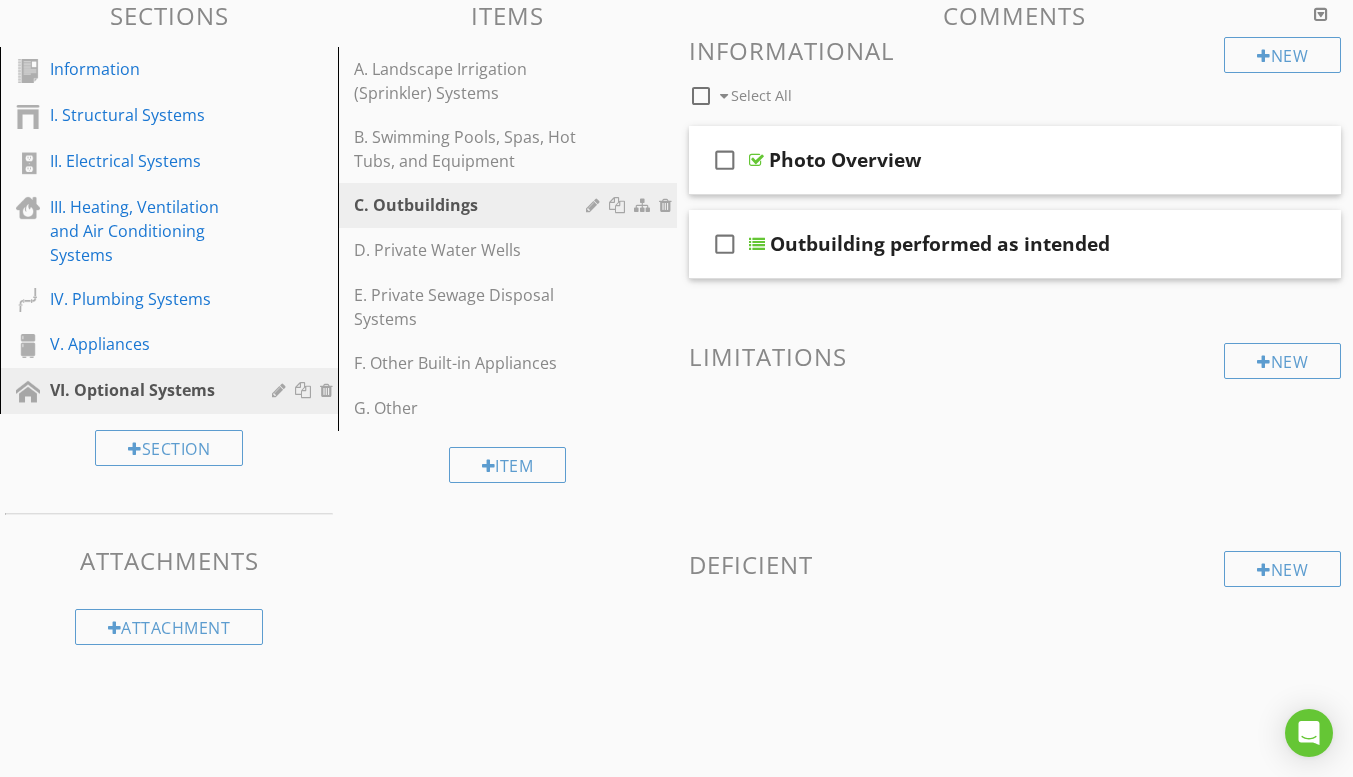click on "Sections
Information           I. Structural Systems           II. Electrical Systems           III. Heating, Ventilation and Air Conditioning Systems           IV. Plumbing Systems           V. Appliances           VI. Optional Systems
Section
Attachments
Attachment
Items
A. Landscape Irrigation (Sprinkler) Systems           B. Swimming Pools, Spas, Hot Tubs, and Equipment           C. Outbuildings           D. Private Water Wells            E. Private Sewage Disposal Systems           F. Other Built-in Appliances           G. Other
Item
Comments
New
Informational   check_box_outline_blank     Select All       check_box_outline_blank
Photo Overview
check_box_outline_blank
Outbuilding performed as intended" at bounding box center (676, 372) 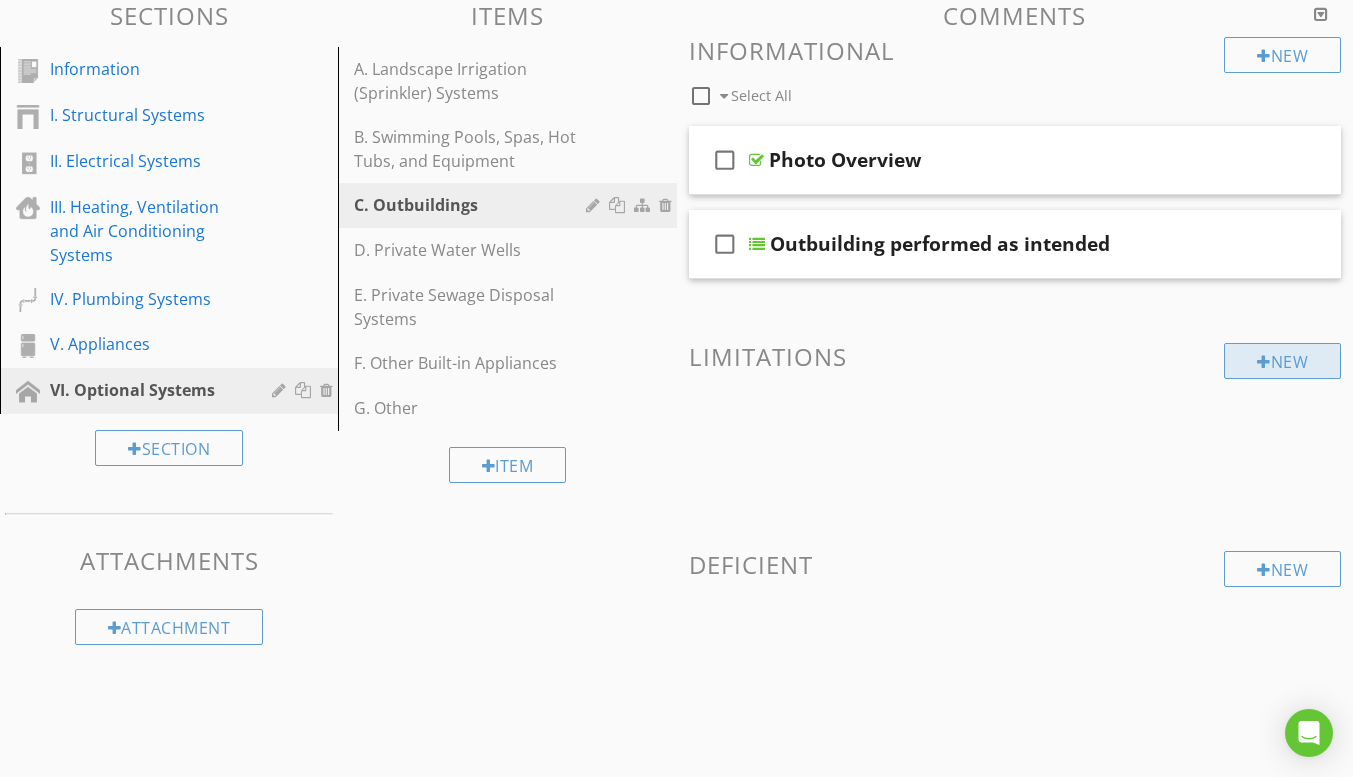 click on "New" at bounding box center (1282, 361) 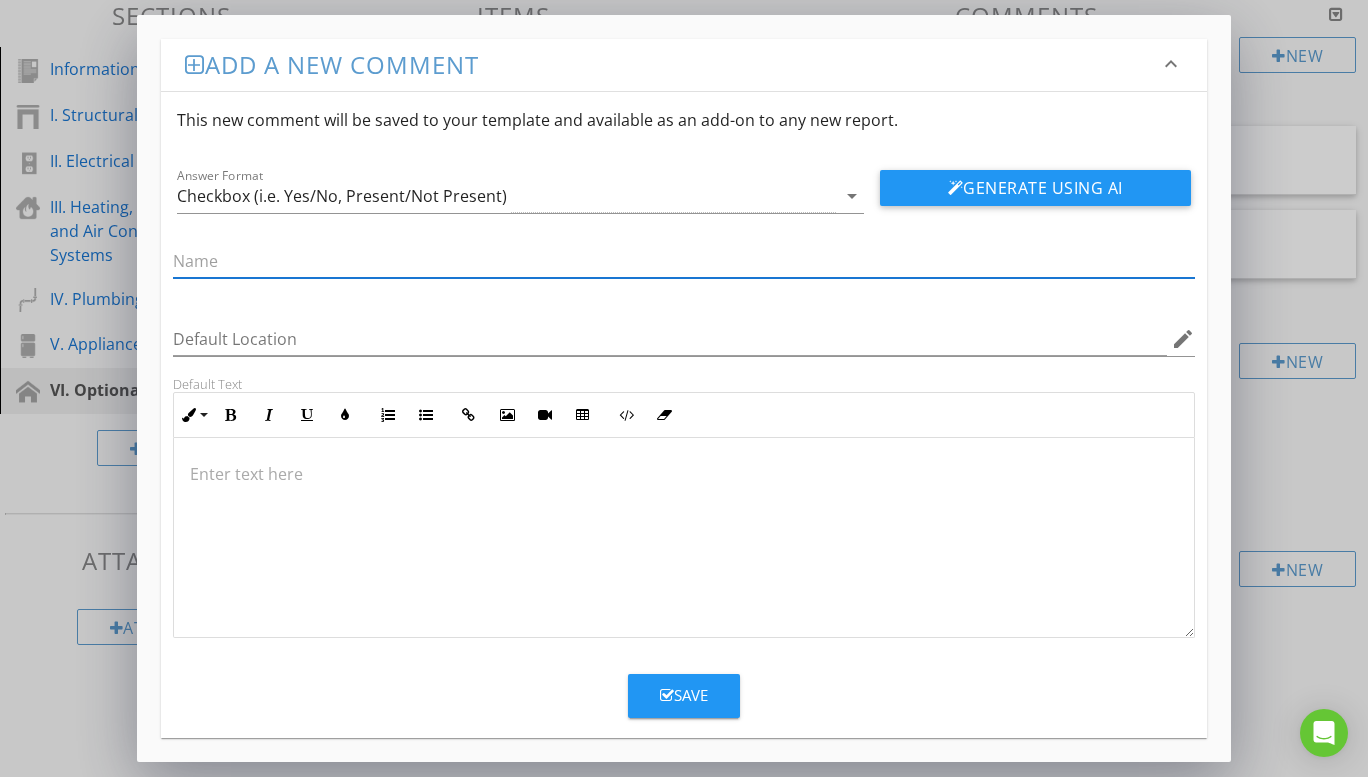 click at bounding box center [684, 261] 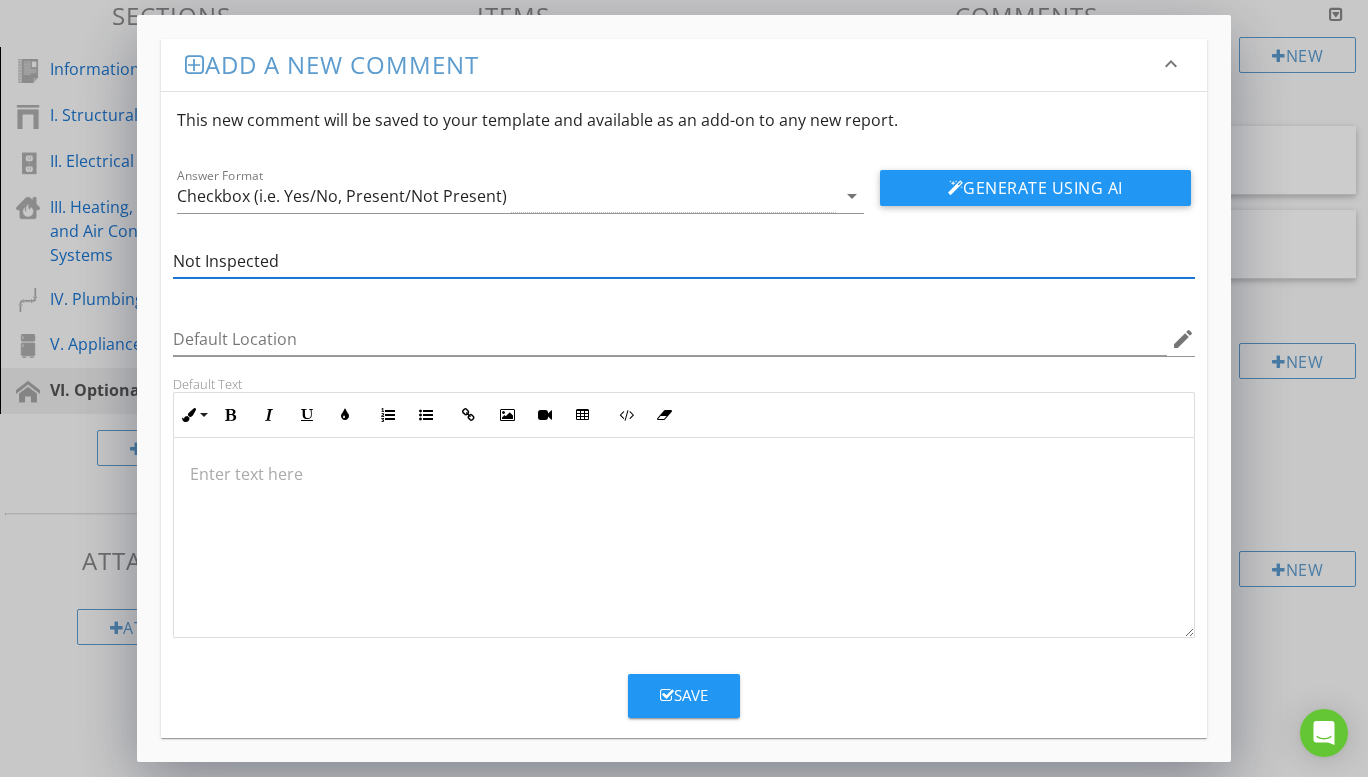 type on "Not Inspected" 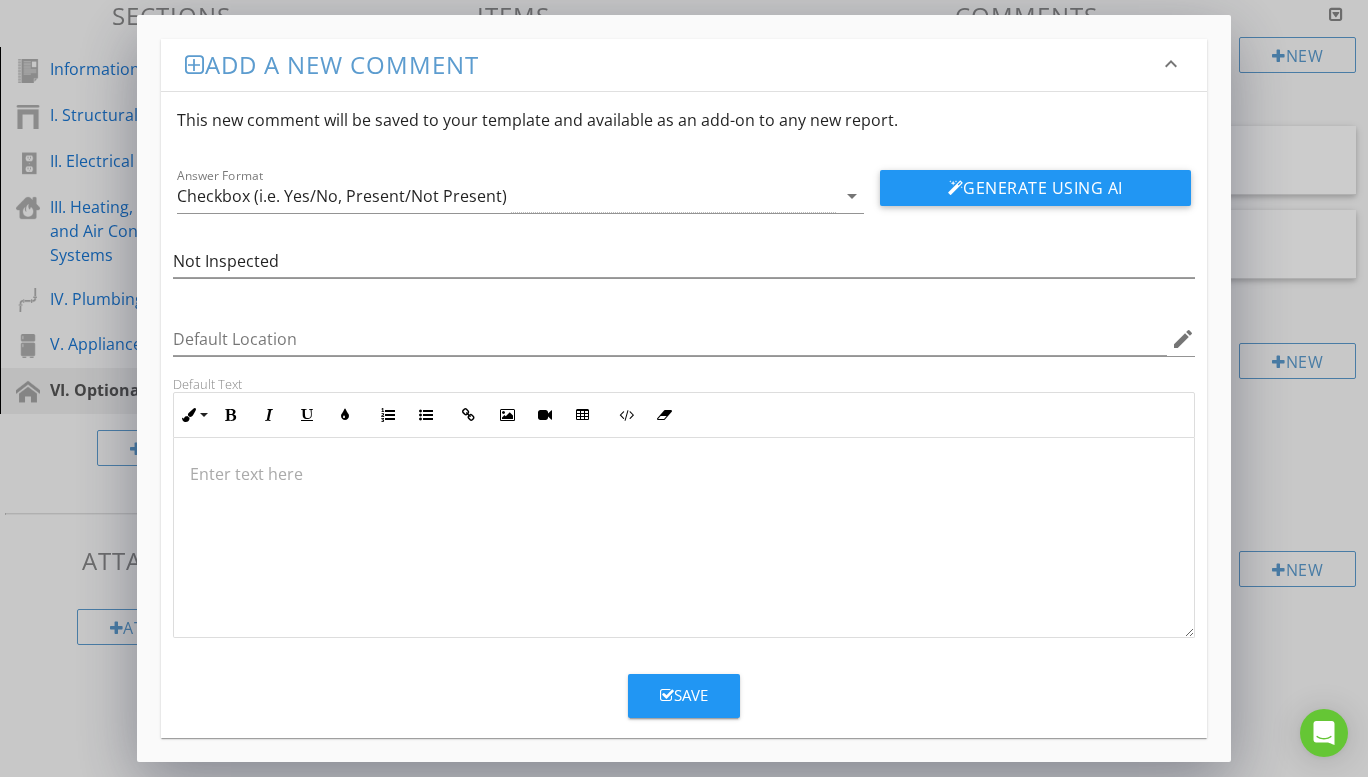 click at bounding box center (684, 538) 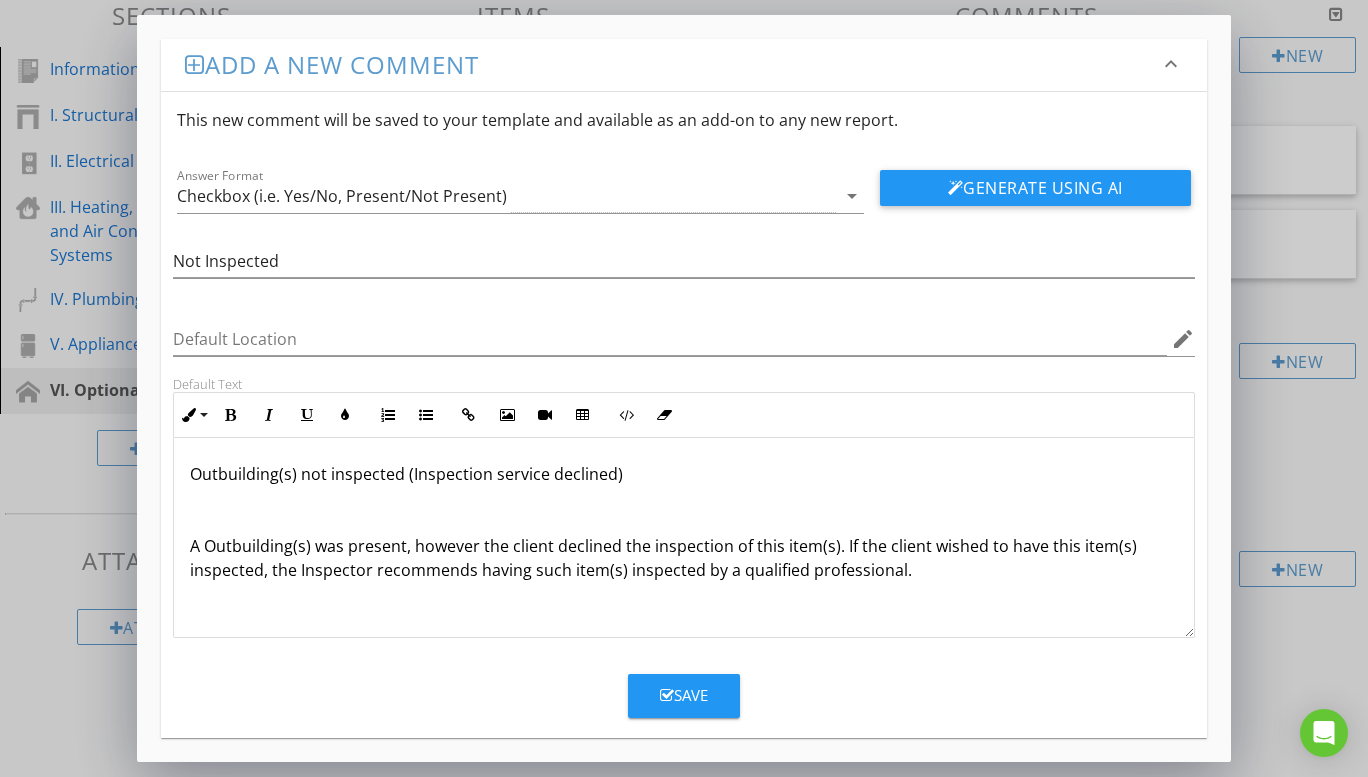 click on "Save" at bounding box center [684, 695] 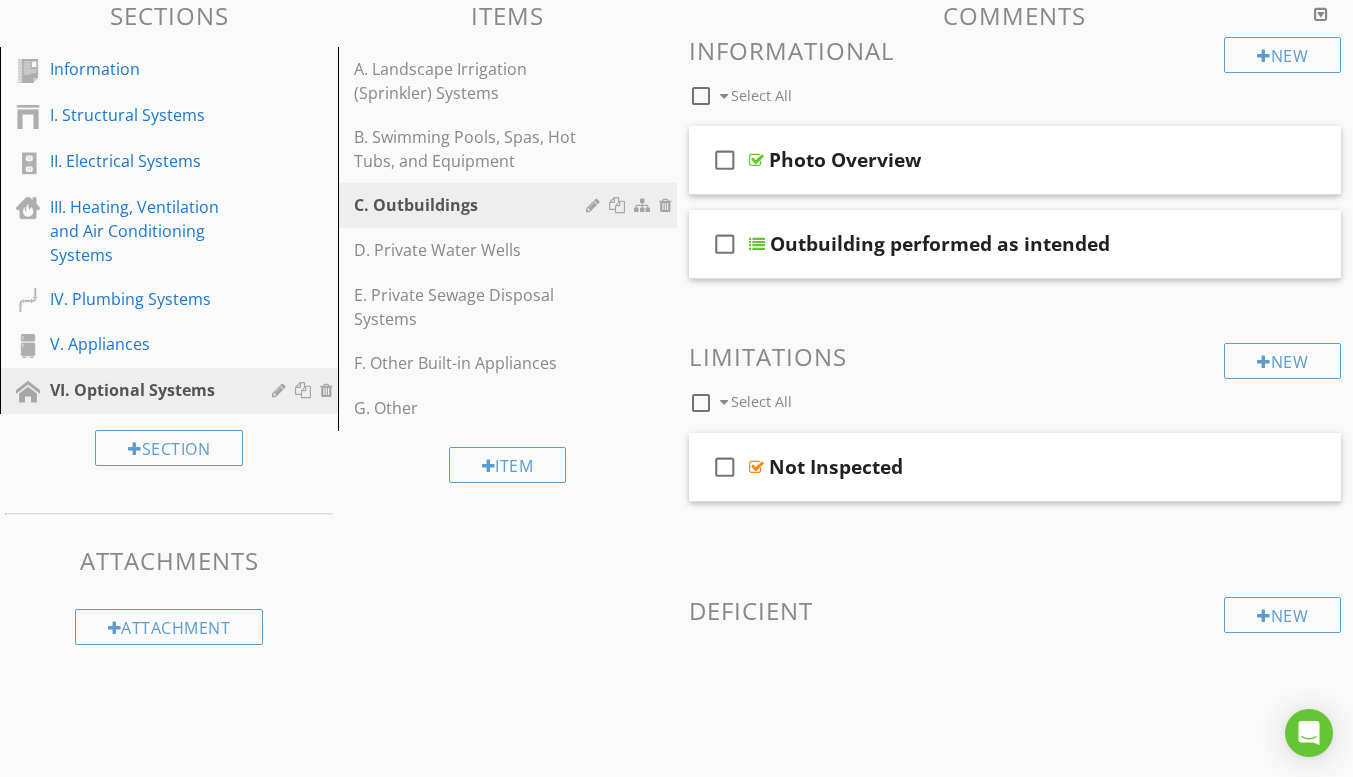 click on "Sections
Information           I. Structural Systems           II. Electrical Systems           III. Heating, Ventilation and Air Conditioning Systems           IV. Plumbing Systems           V. Appliances           VI. Optional Systems
Section
Attachments
Attachment
Items
A. Landscape Irrigation (Sprinkler) Systems           B. Swimming Pools, Spas, Hot Tubs, and Equipment           C. Outbuildings           D. Private Water Wells            E. Private Sewage Disposal Systems           F. Other Built-in Appliances           G. Other
Item
Comments
New
Informational   check_box_outline_blank     Select All       check_box_outline_blank
Photo Overview
check_box_outline_blank
Outbuilding performed as intended" at bounding box center (676, 396) 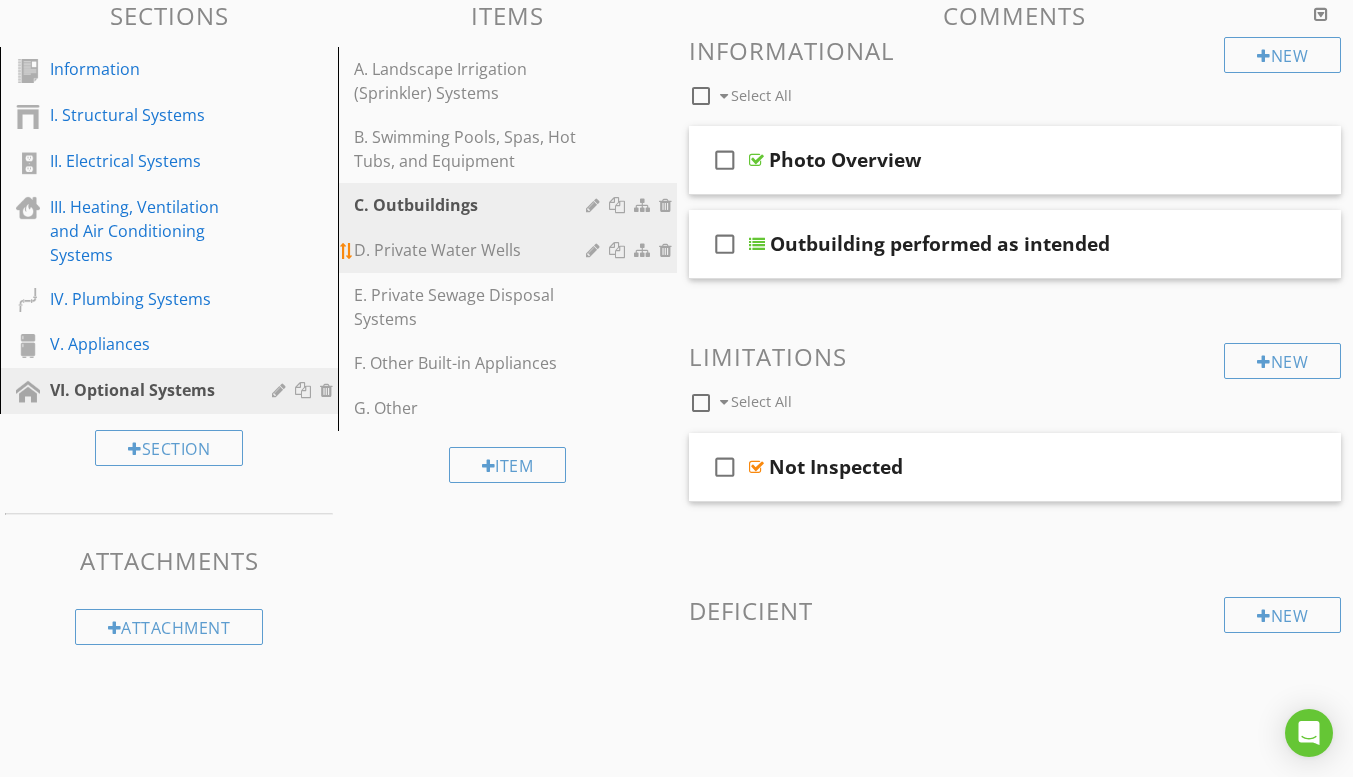 click on "D. Private Water Wells" at bounding box center [472, 250] 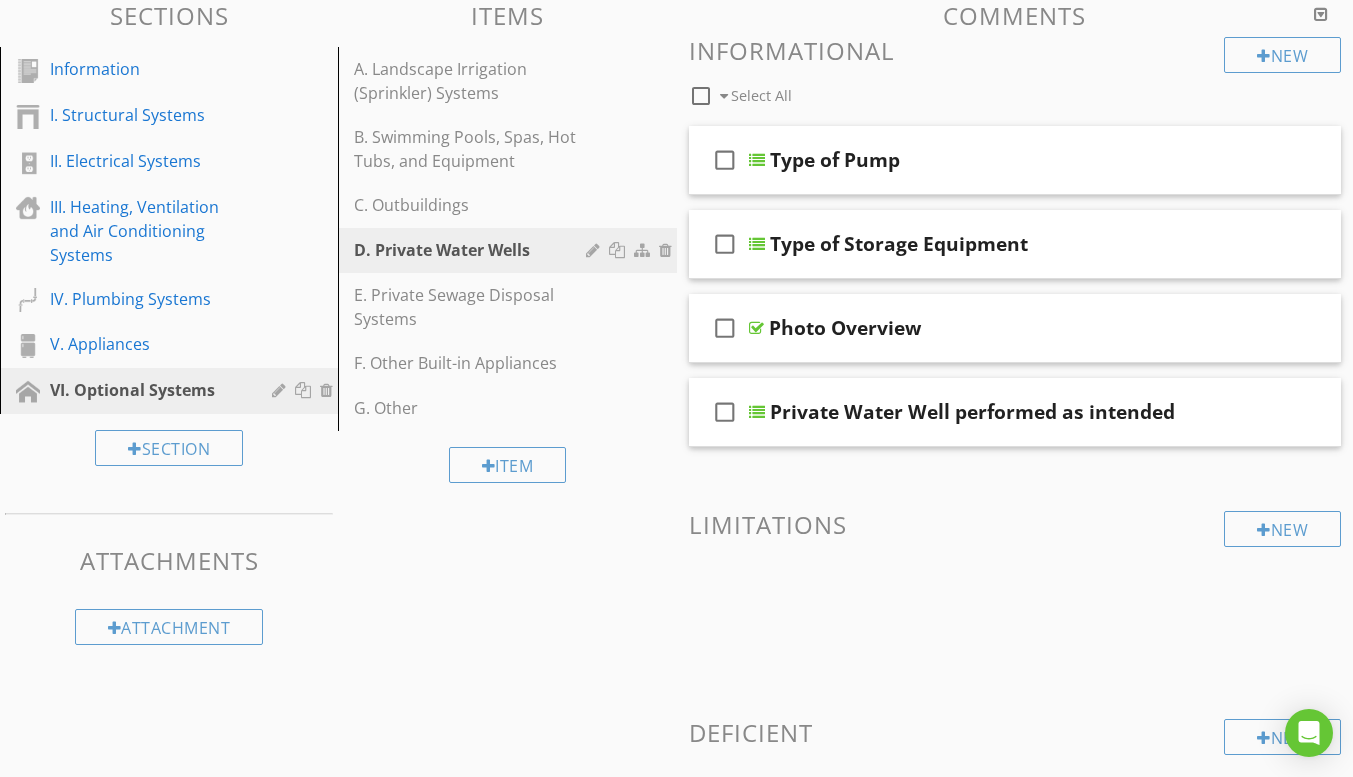 click at bounding box center (1015, 605) 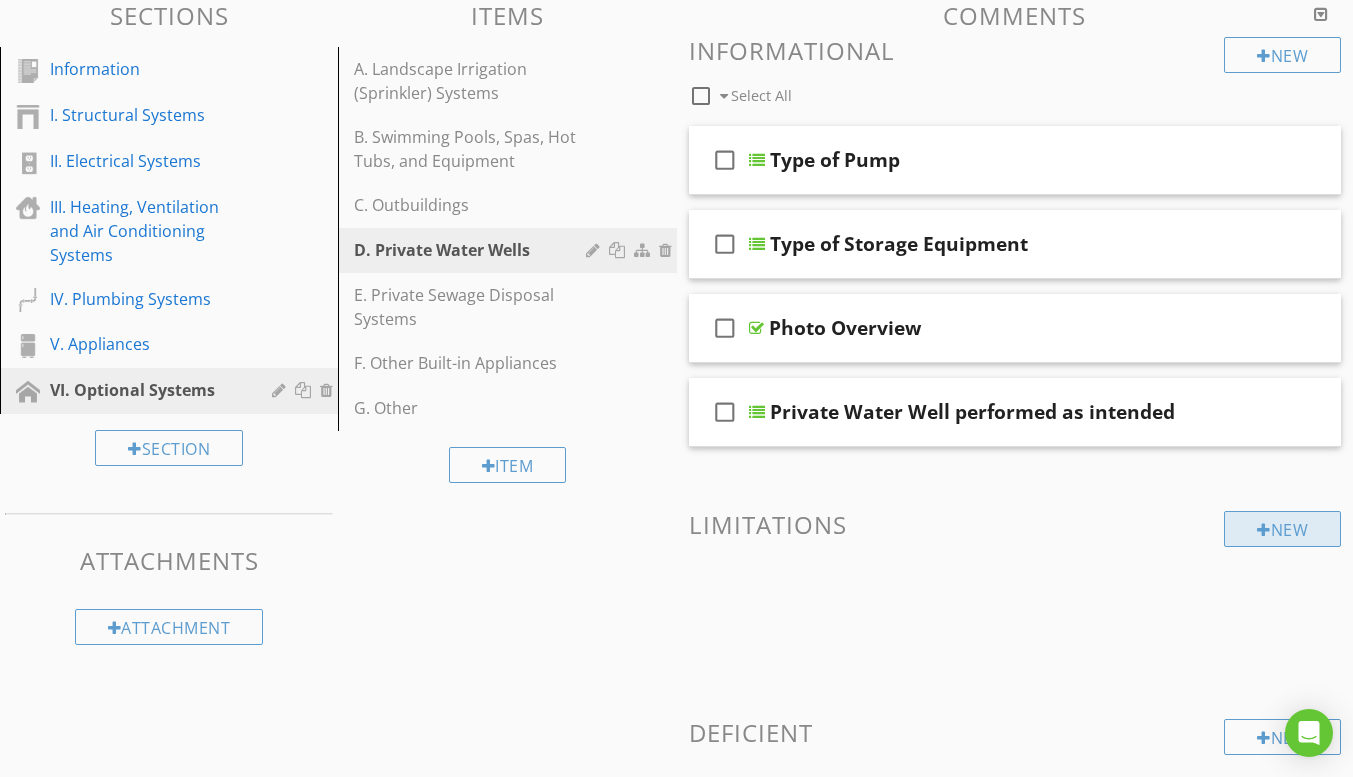 click on "New" at bounding box center [1282, 529] 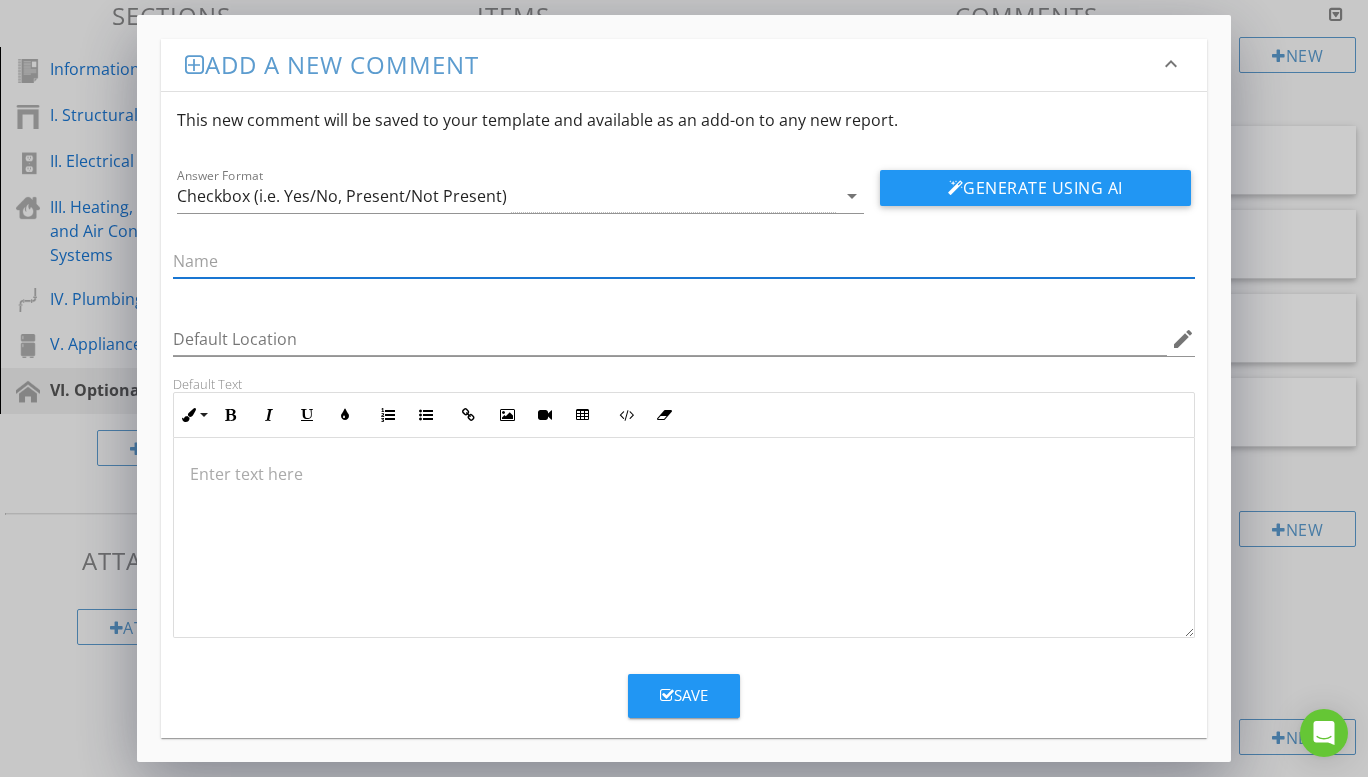paste on "Not inspected- Private Water Well (Beyond scope of inspection)" 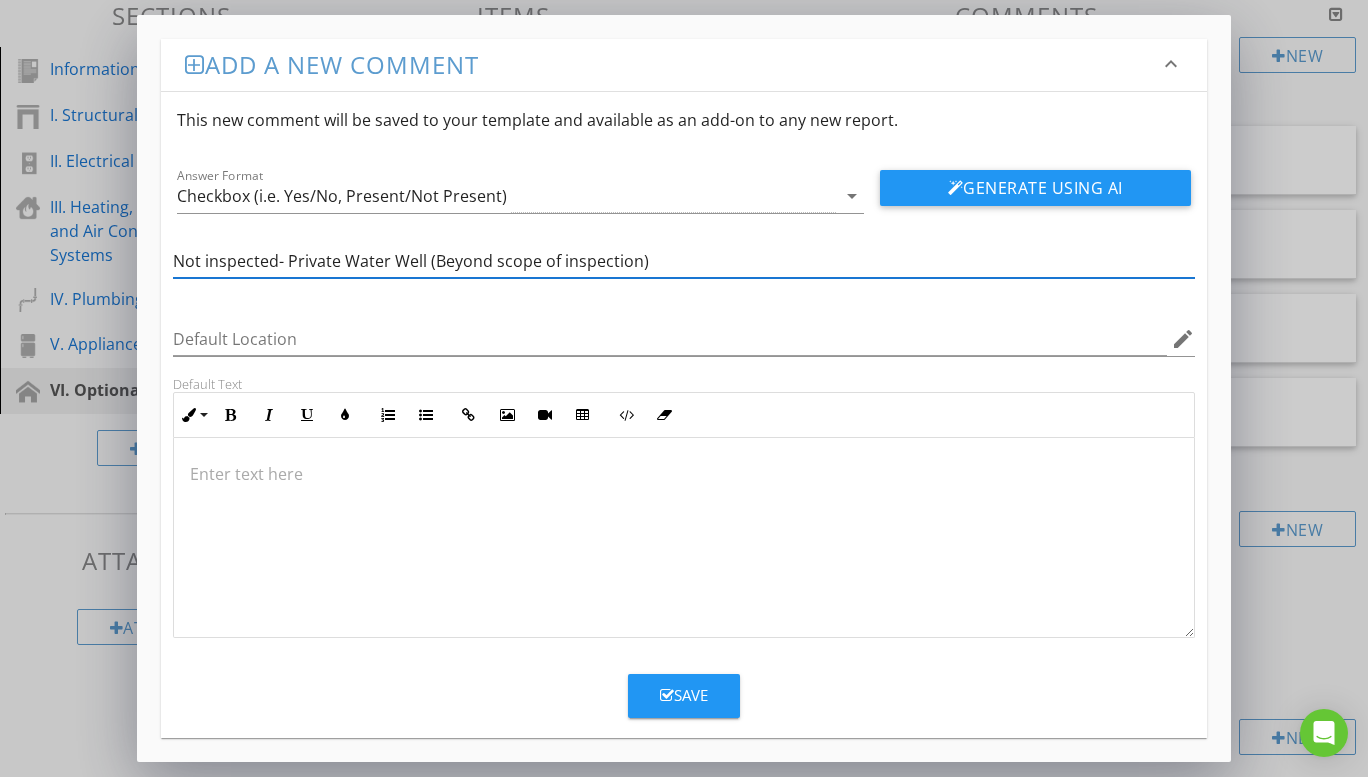 type on "Not inspected- Private Water Well (Beyond scope of inspection)" 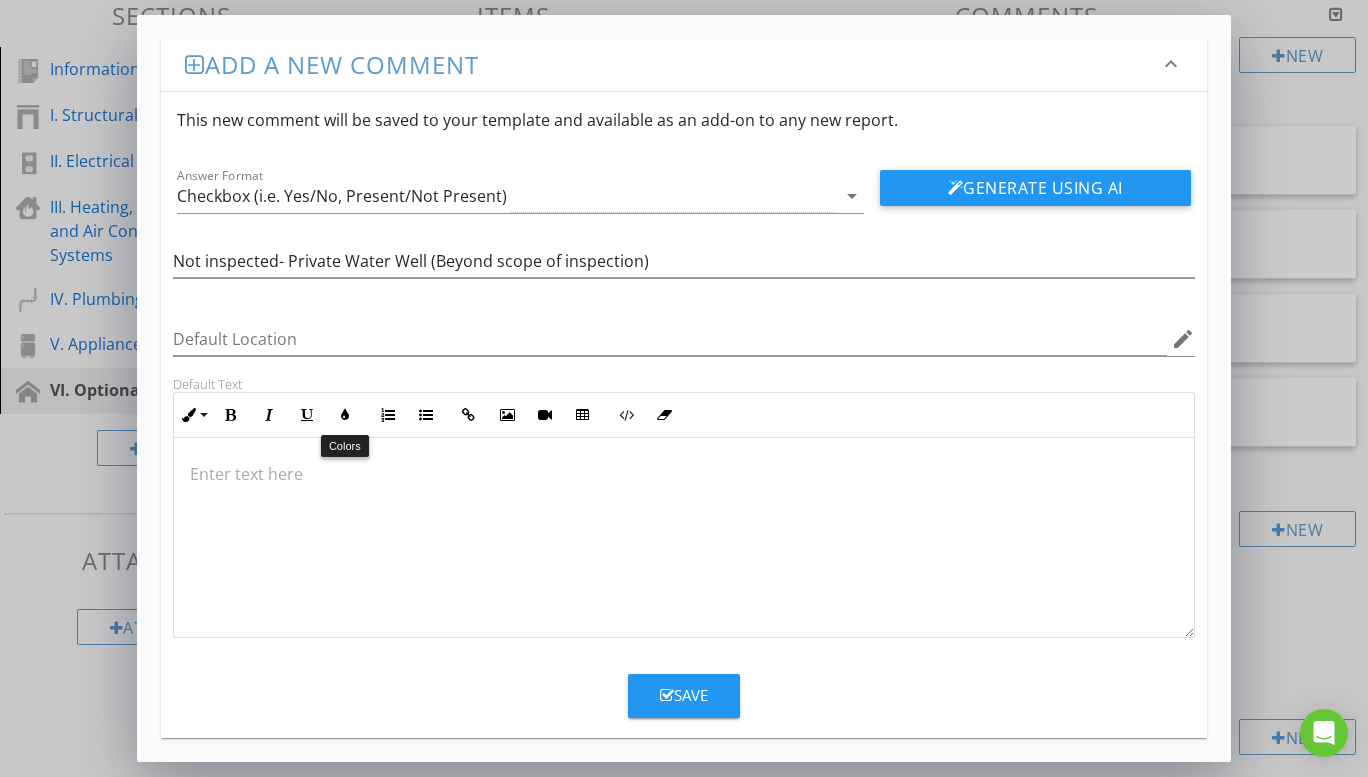 click at bounding box center (684, 538) 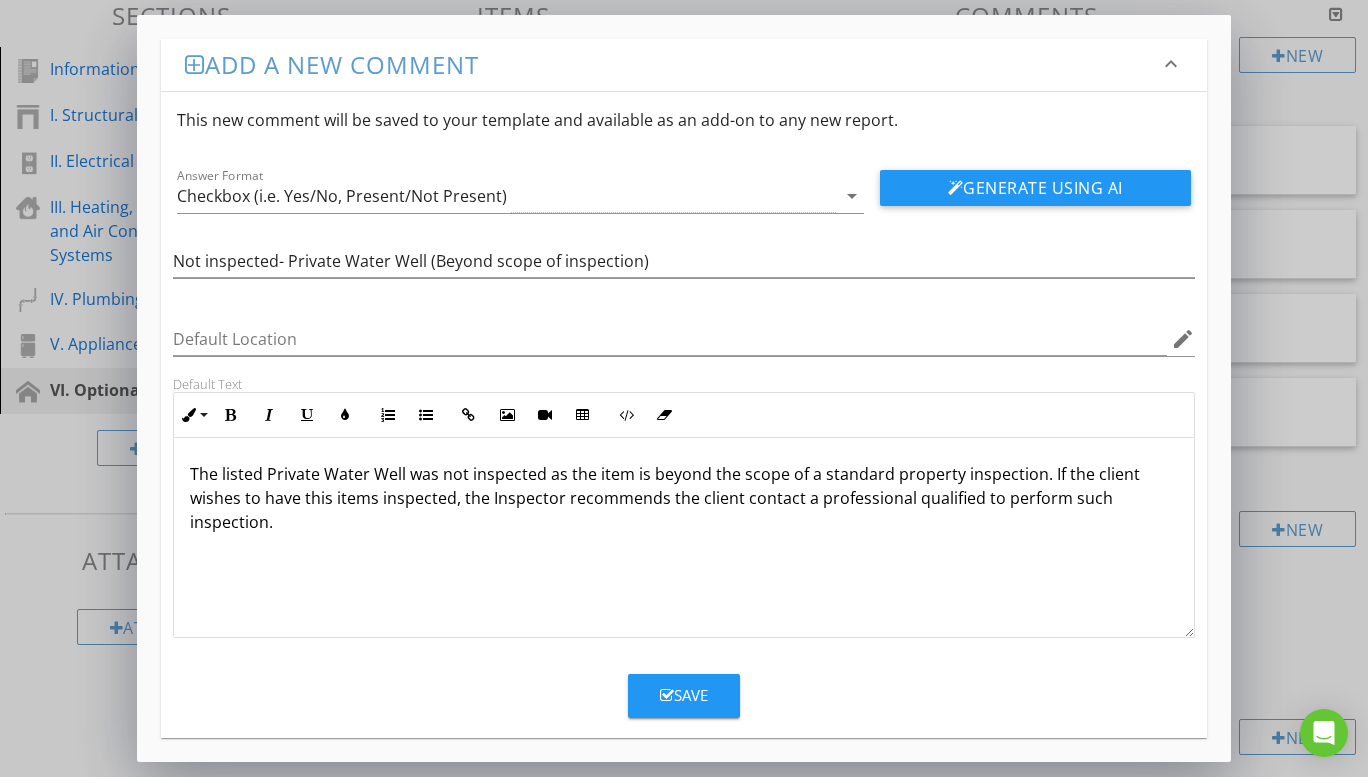 click on "Save" at bounding box center [684, 696] 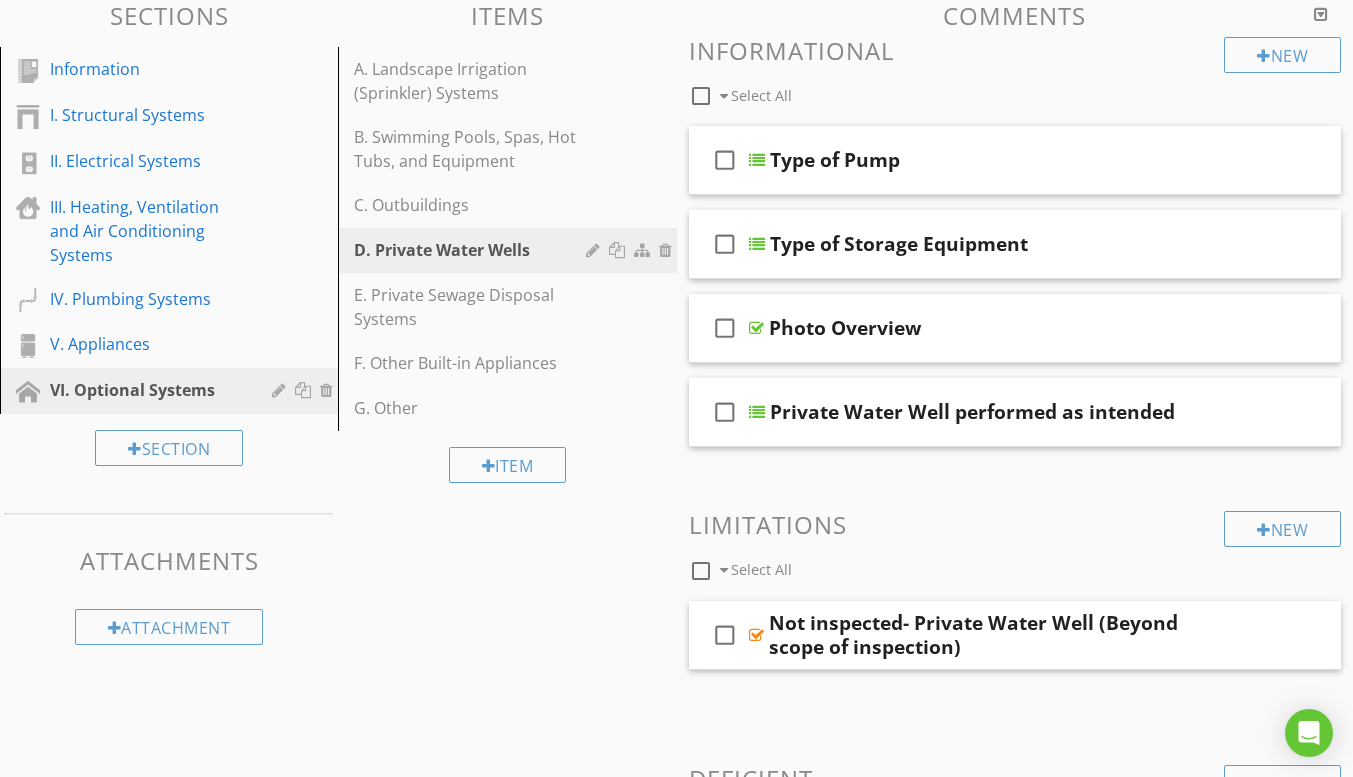 click on "Sections
Information           I. Structural Systems           II. Electrical Systems           III. Heating, Ventilation and Air Conditioning Systems           IV. Plumbing Systems           V. Appliances           VI. Optional Systems
Section
Attachments
Attachment
Items
A. Landscape Irrigation (Sprinkler) Systems           B. Swimming Pools, Spas, Hot Tubs, and Equipment           C. Outbuildings           D. Private Water Wells            E. Private Sewage Disposal Systems           F. Other Built-in Appliances           G. Other
Item
Comments
New
Informational   check_box_outline_blank     Select All       check_box_outline_blank
Type of Pump
check_box_outline_blank
Type of Storage Equipment" at bounding box center [676, 480] 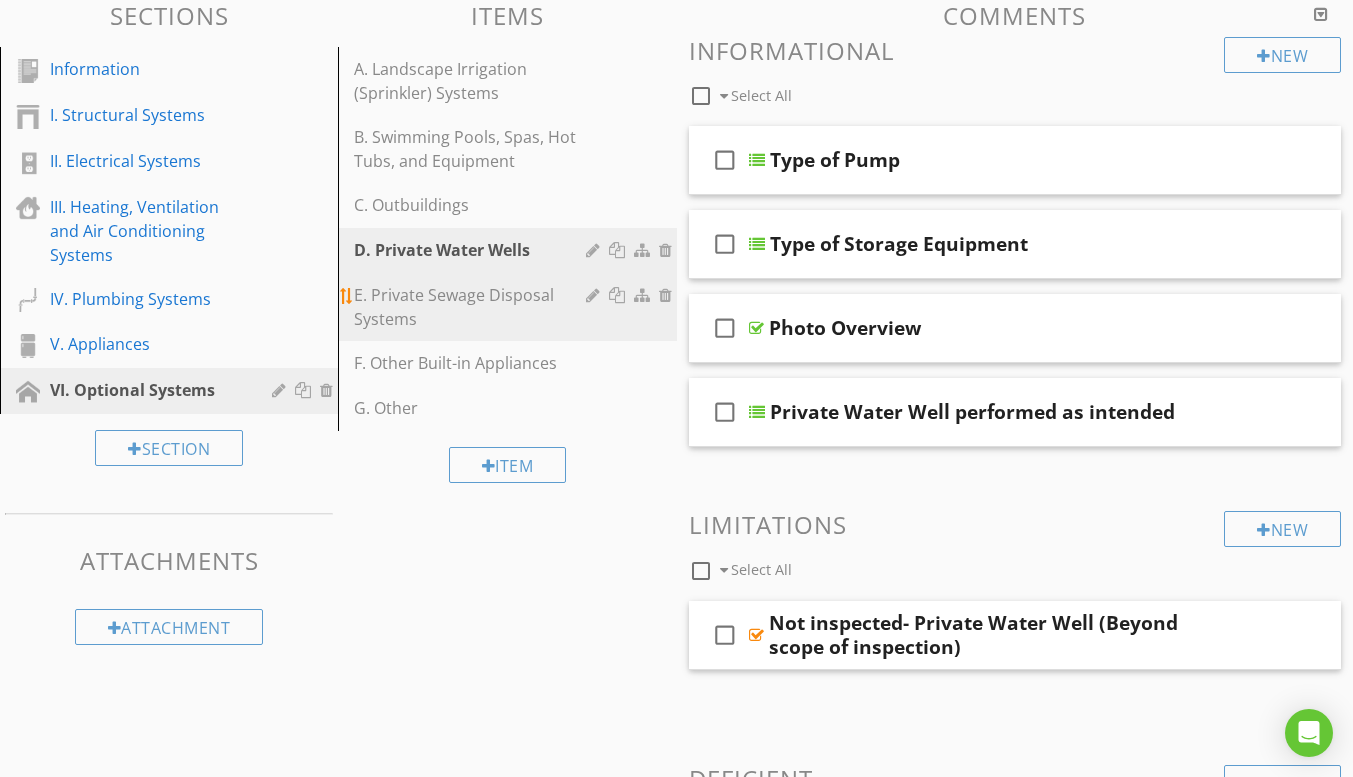 click on "E. Private Sewage Disposal Systems" at bounding box center [472, 307] 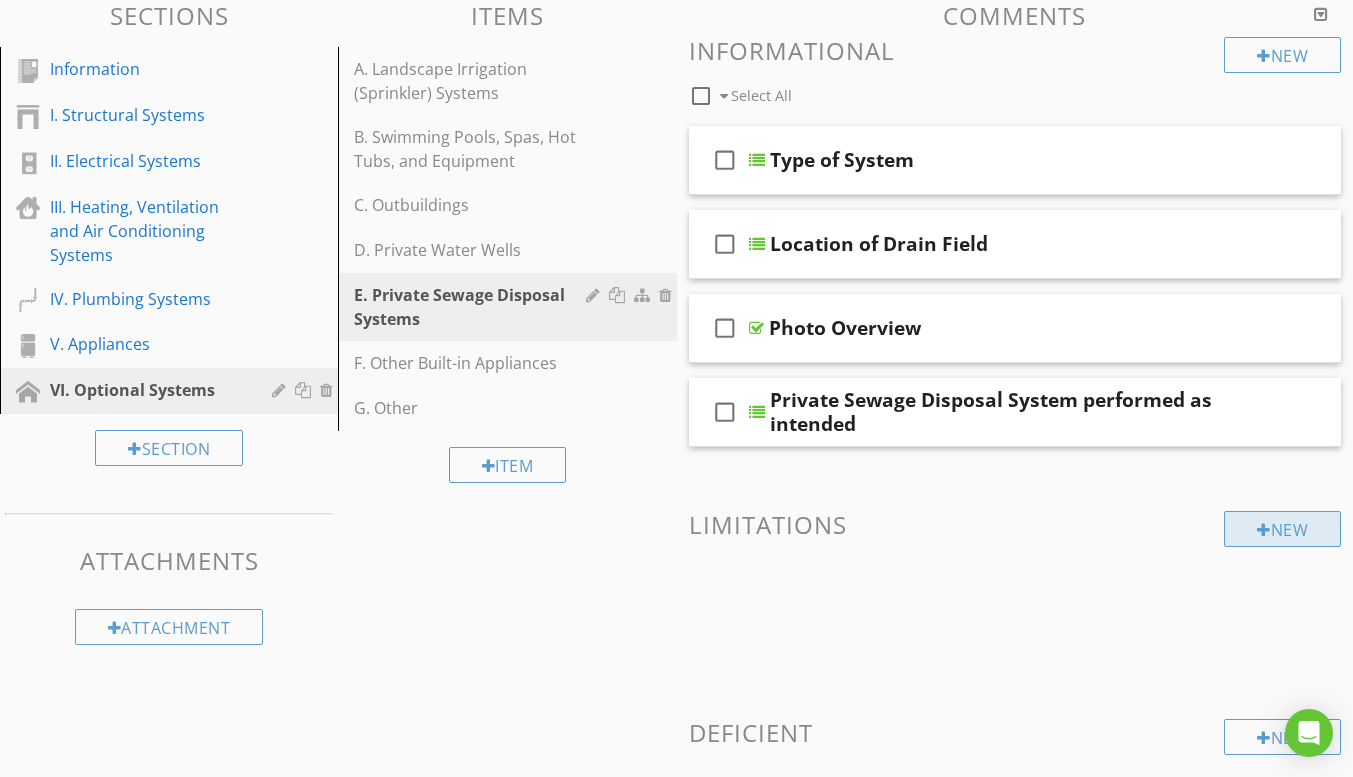 click on "New" at bounding box center (1282, 529) 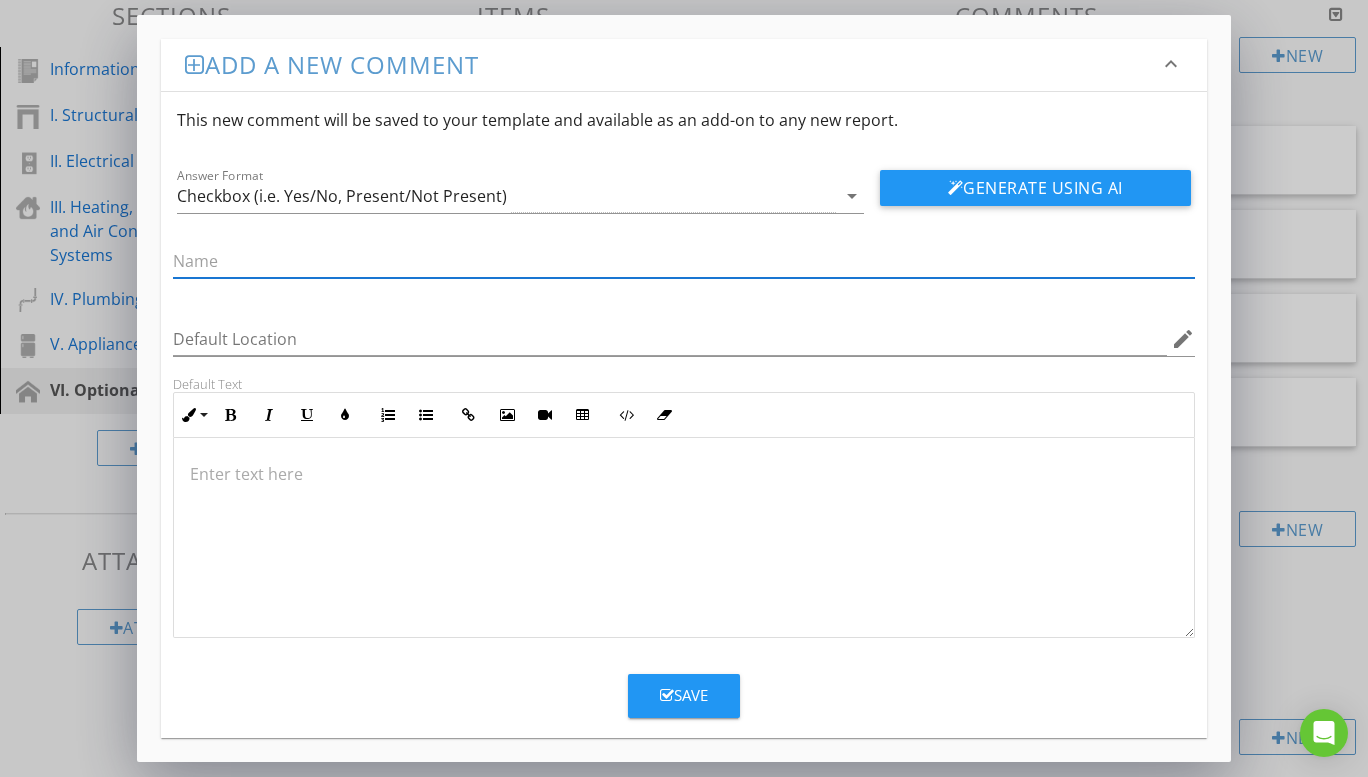 click at bounding box center [684, 261] 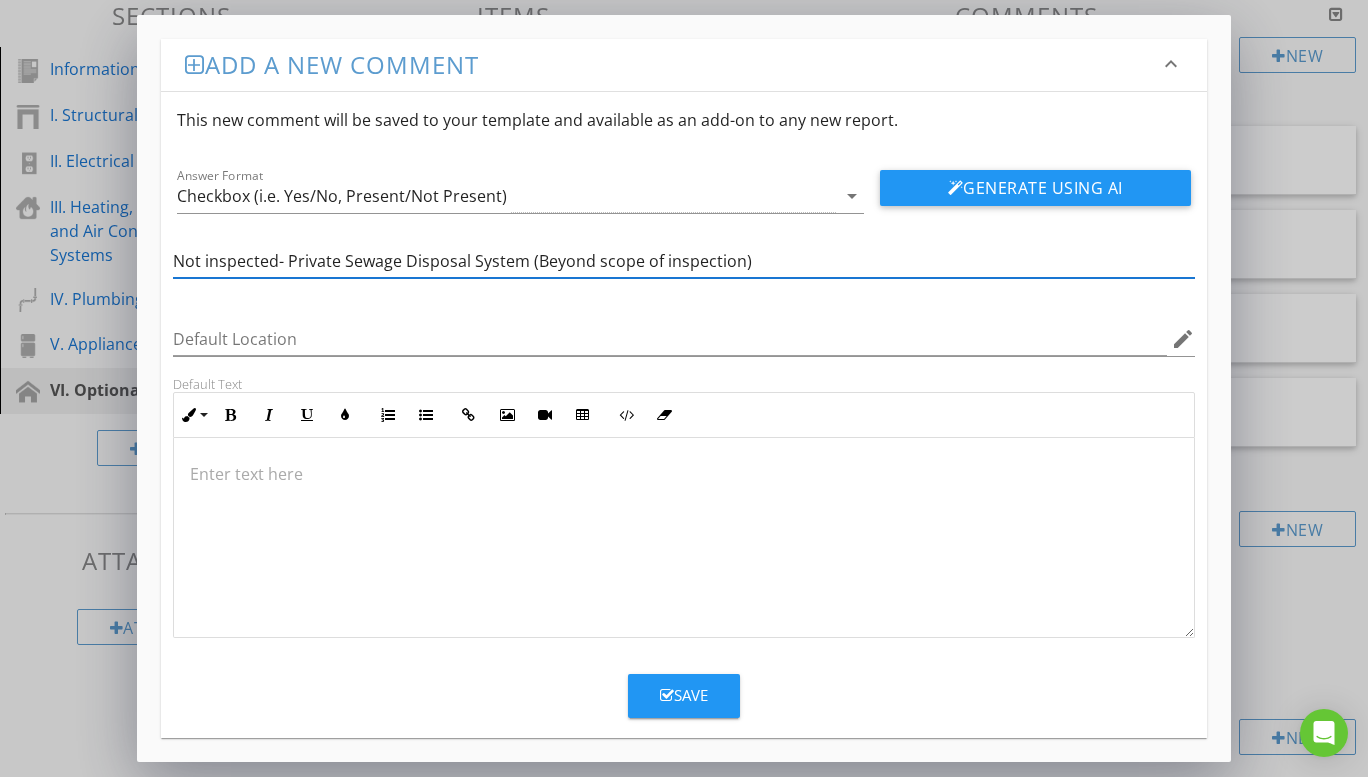 type on "Not inspected- Private Sewage Disposal System (Beyond scope of inspection)" 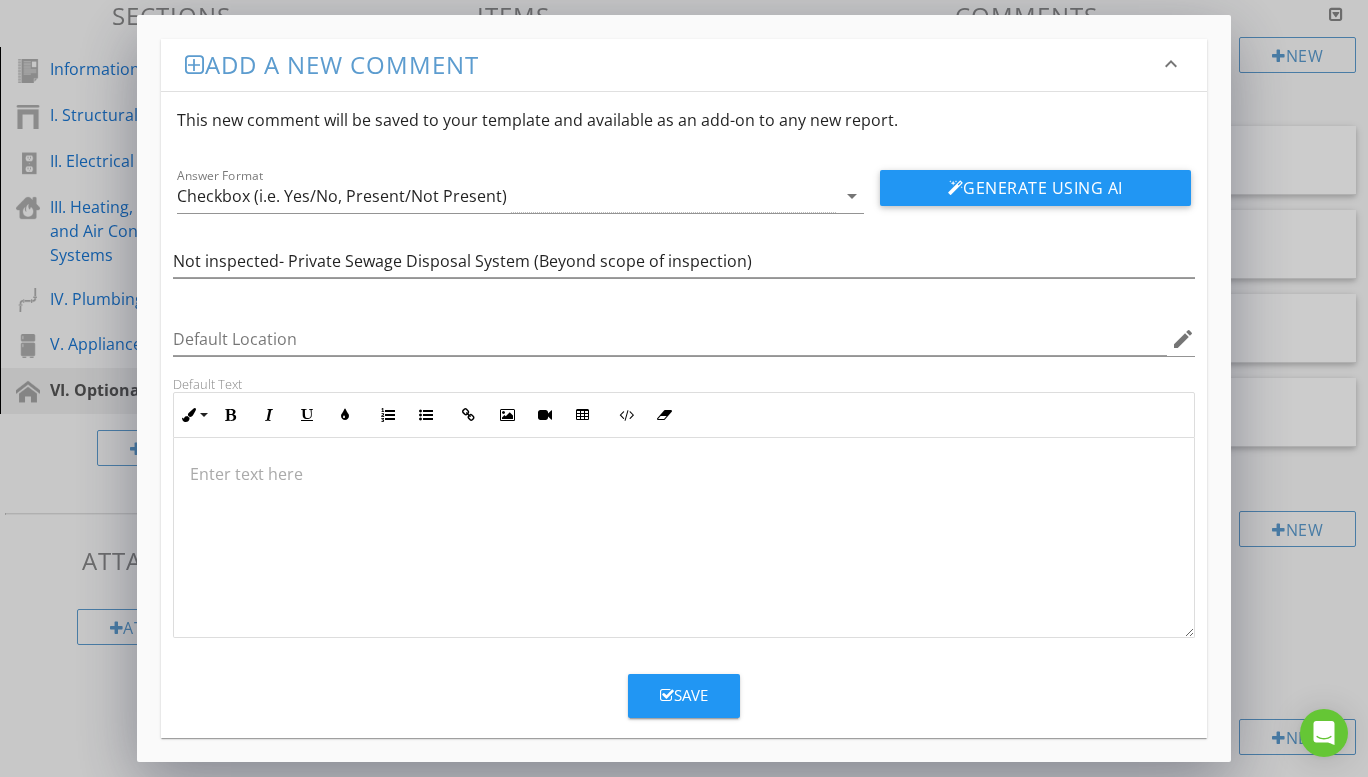 click at bounding box center [684, 474] 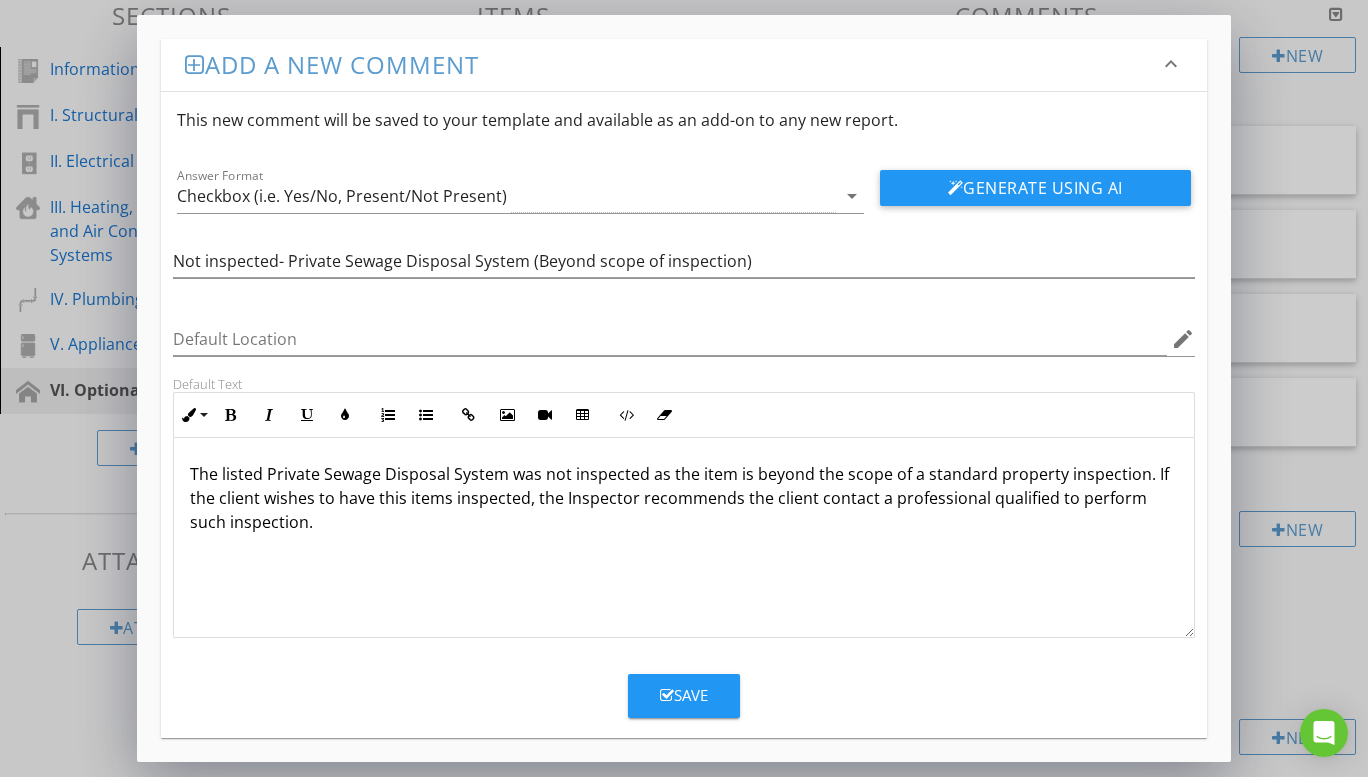 click on "Save" at bounding box center [684, 695] 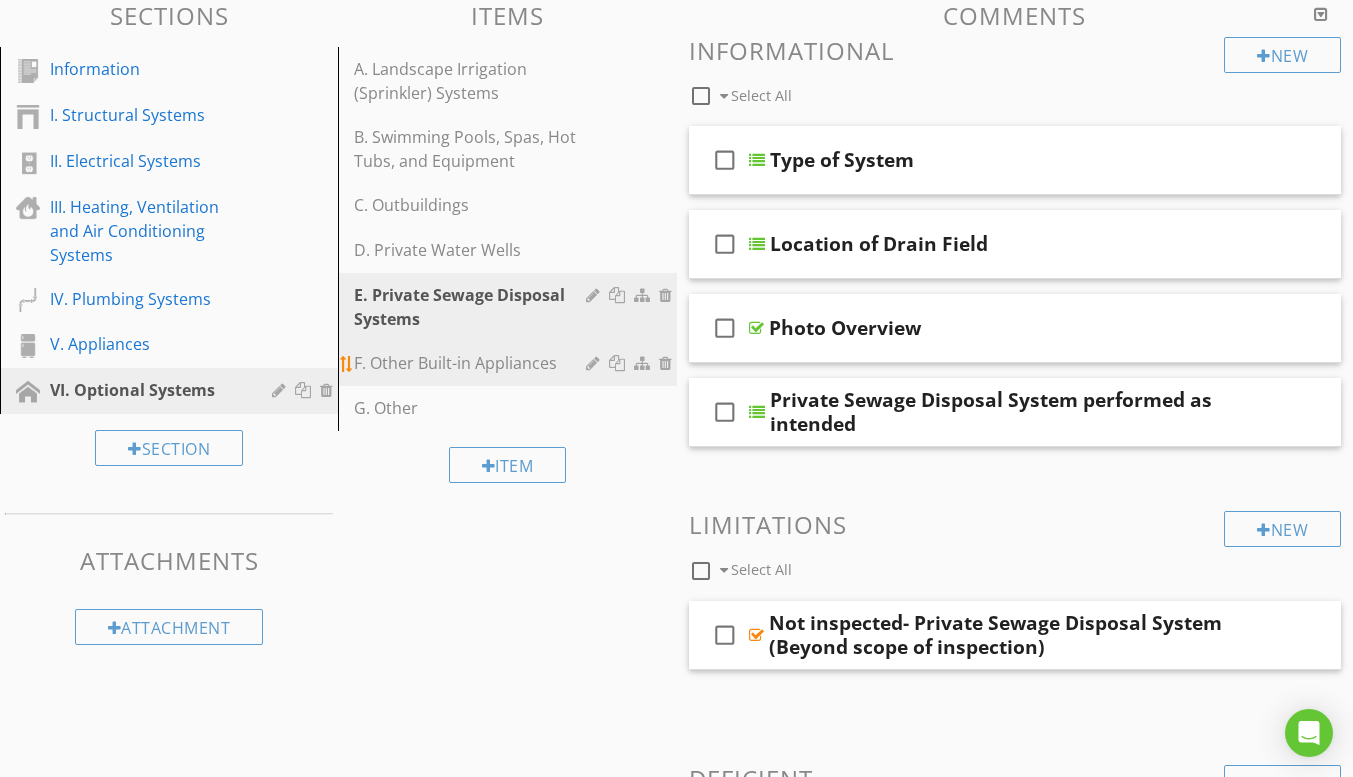 click on "F. Other Built-in Appliances" at bounding box center (472, 363) 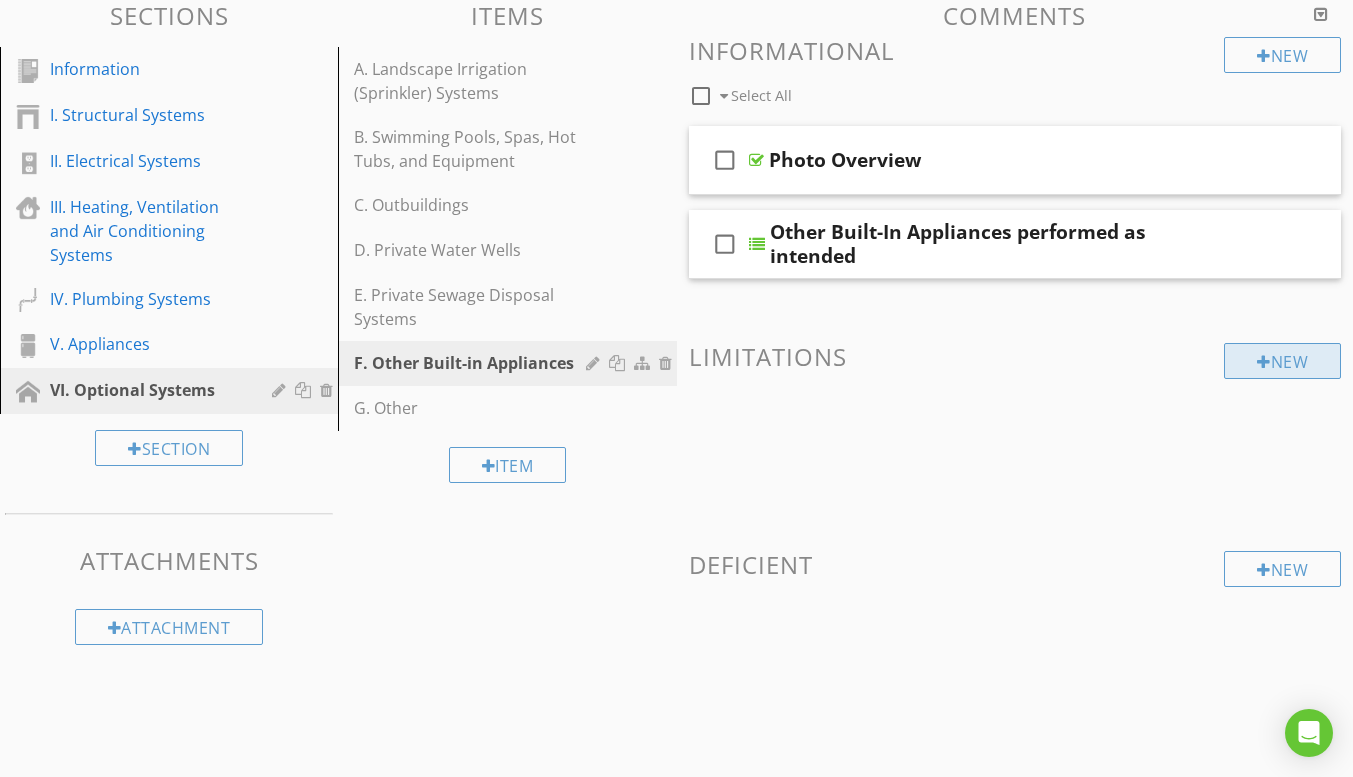 click on "New" at bounding box center (1282, 361) 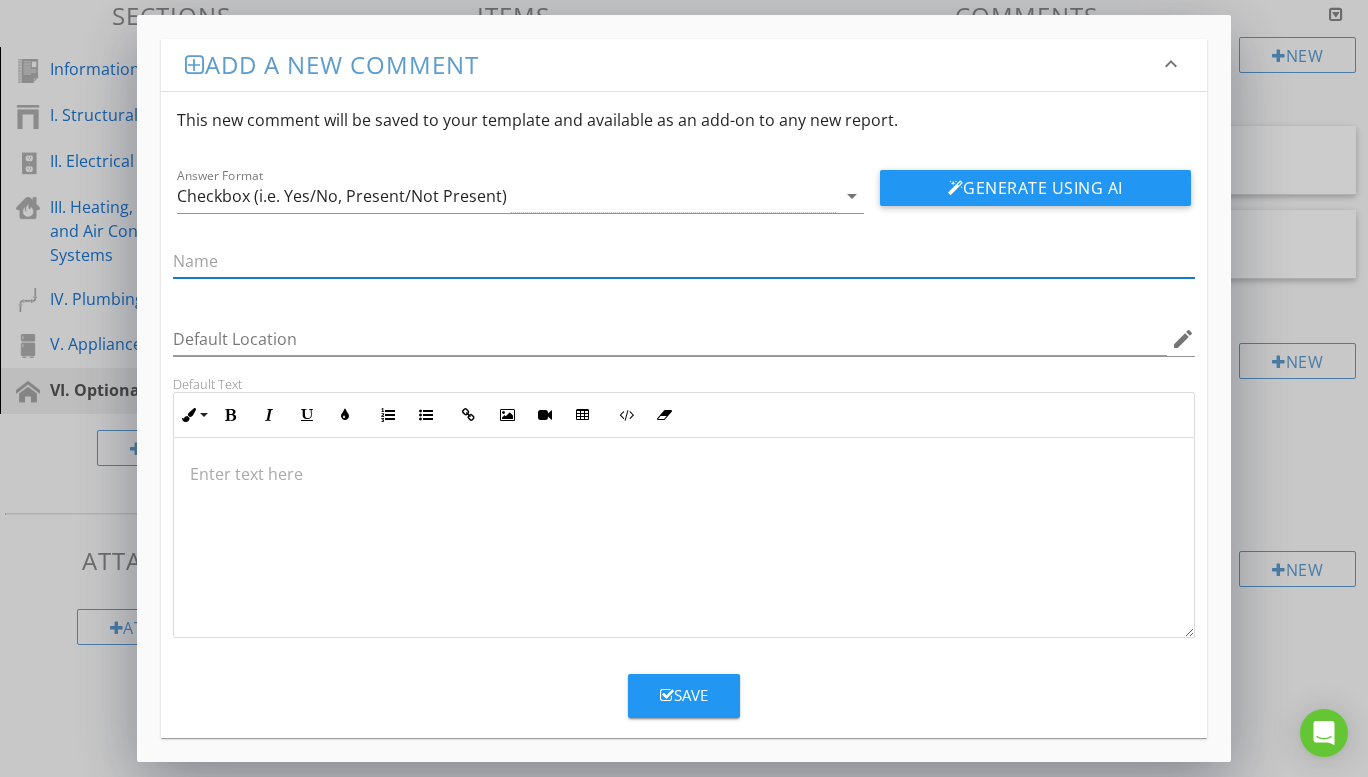 click at bounding box center (684, 261) 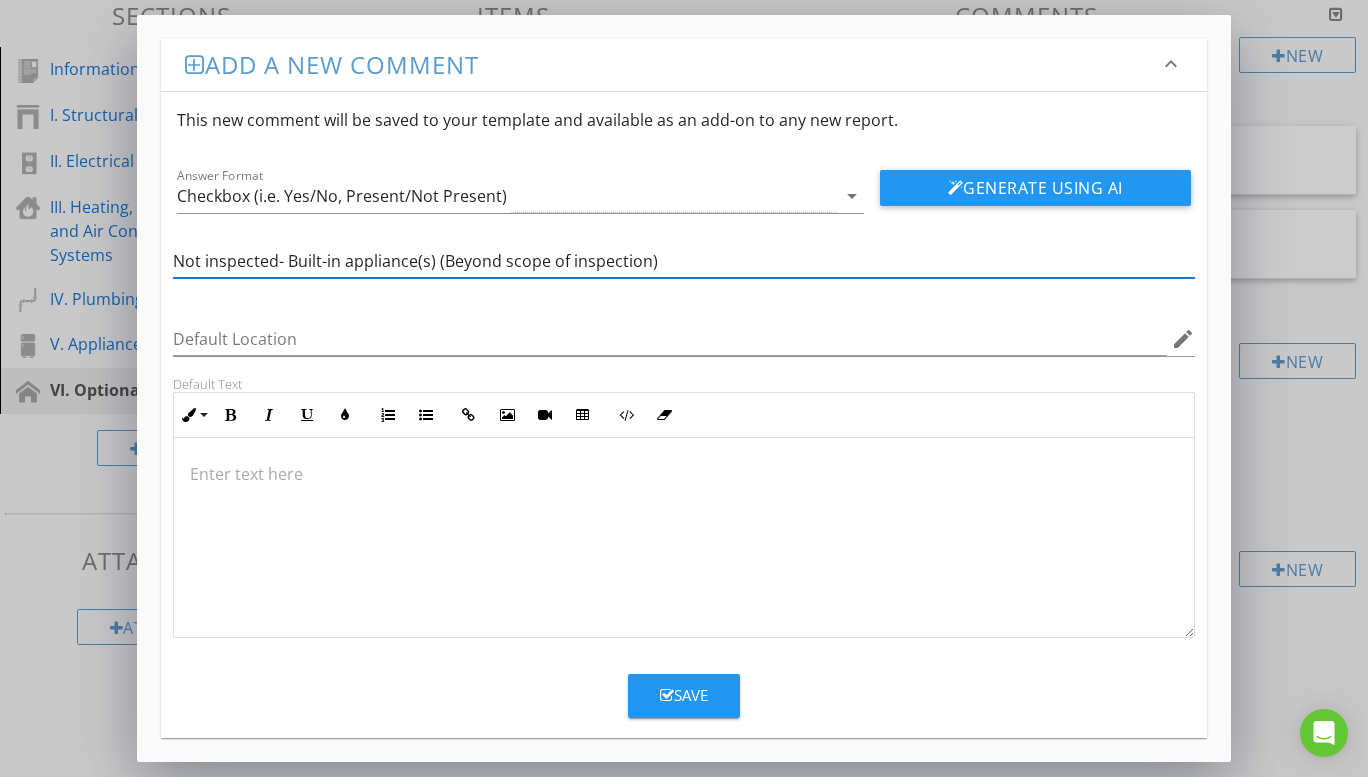 type on "Not inspected- Built-in appliance(s) (Beyond scope of inspection)" 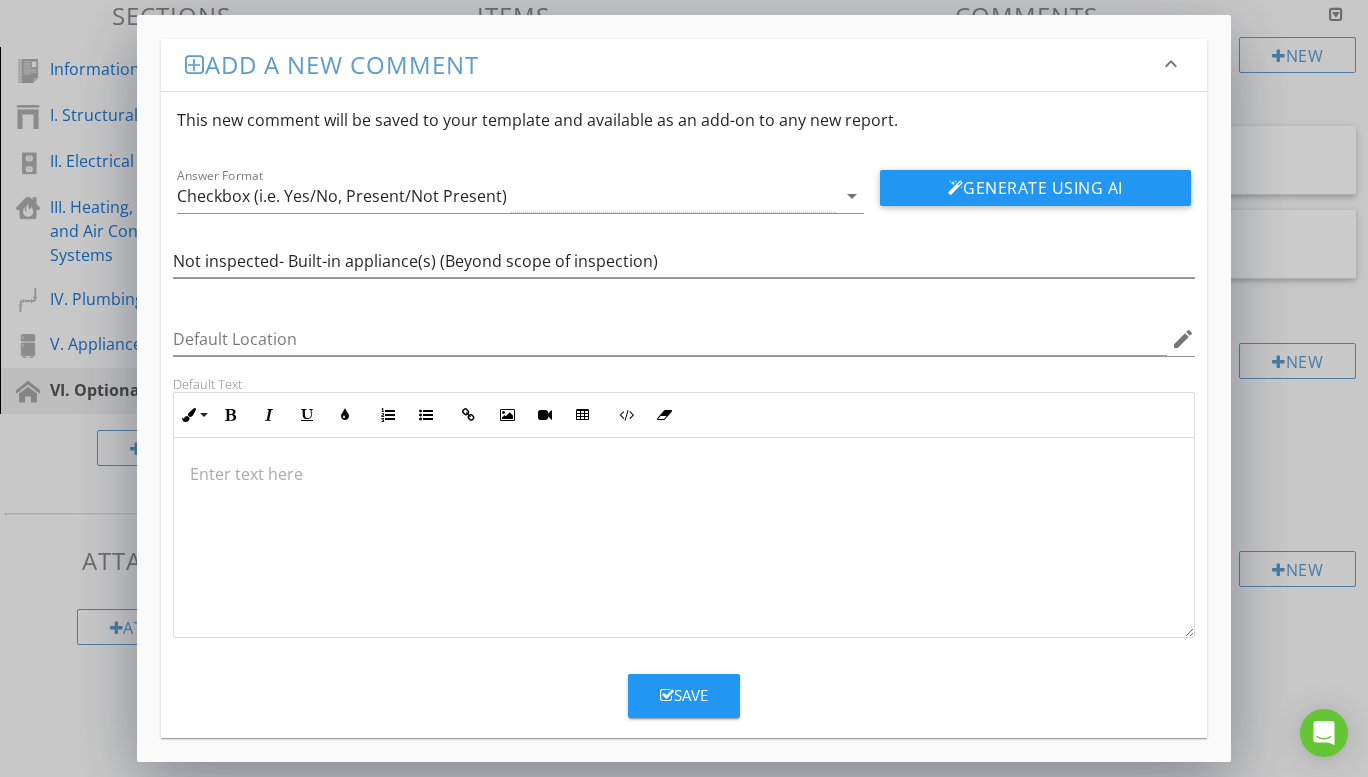 click at bounding box center [684, 474] 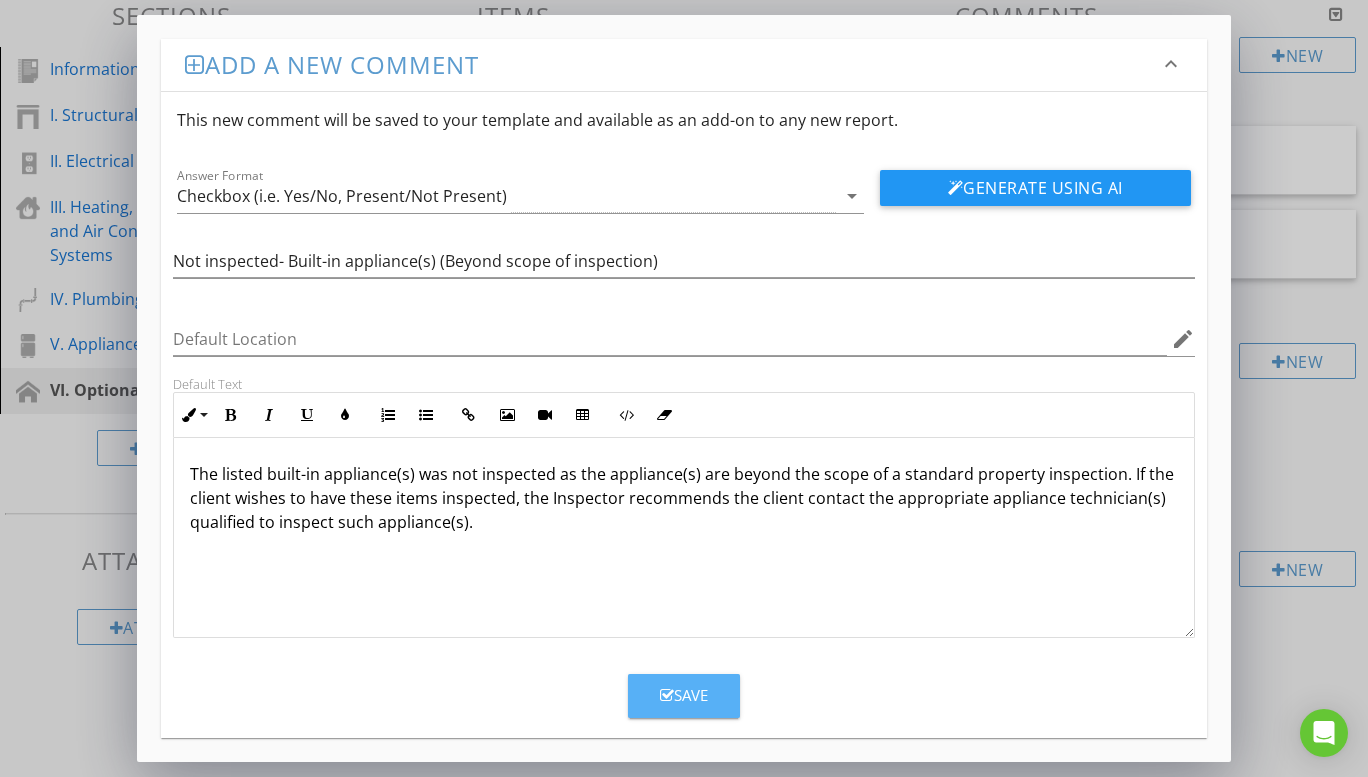 click on "Save" at bounding box center (684, 696) 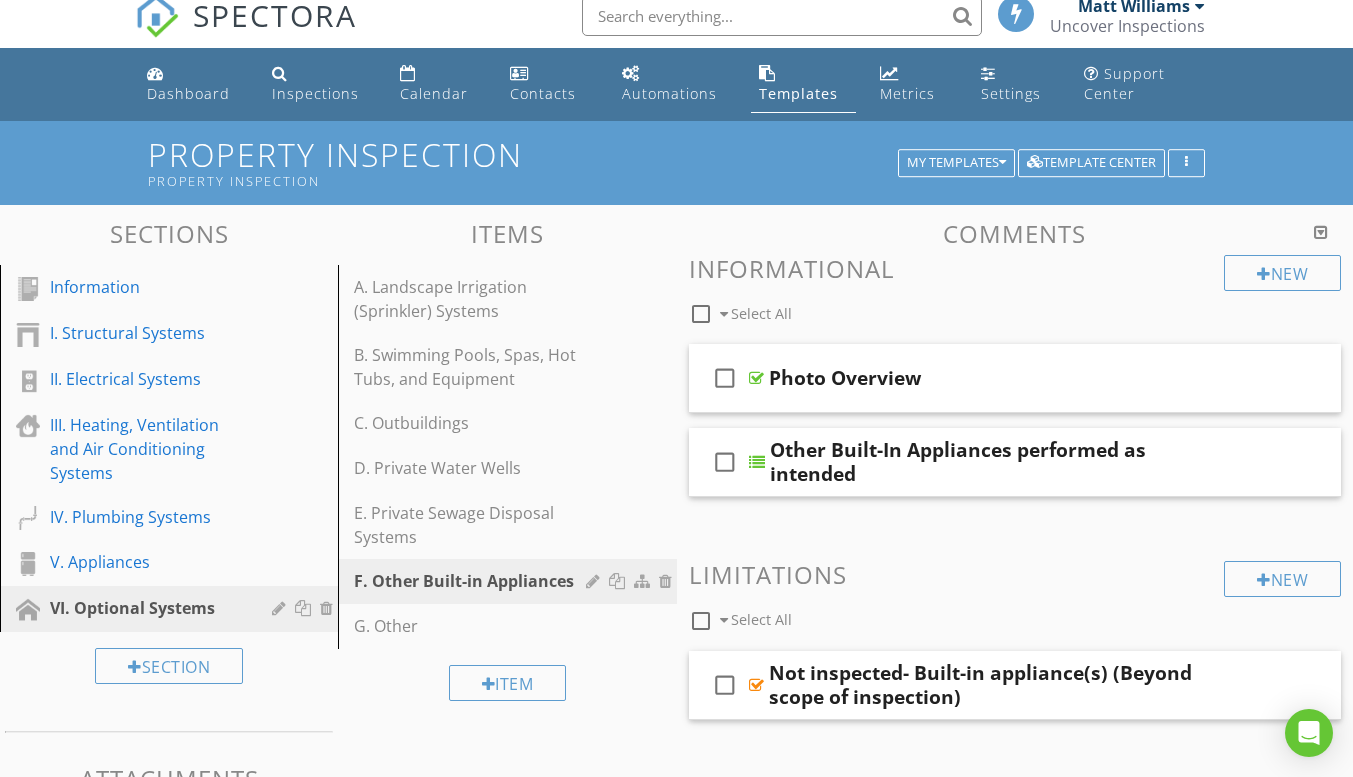 scroll, scrollTop: 0, scrollLeft: 0, axis: both 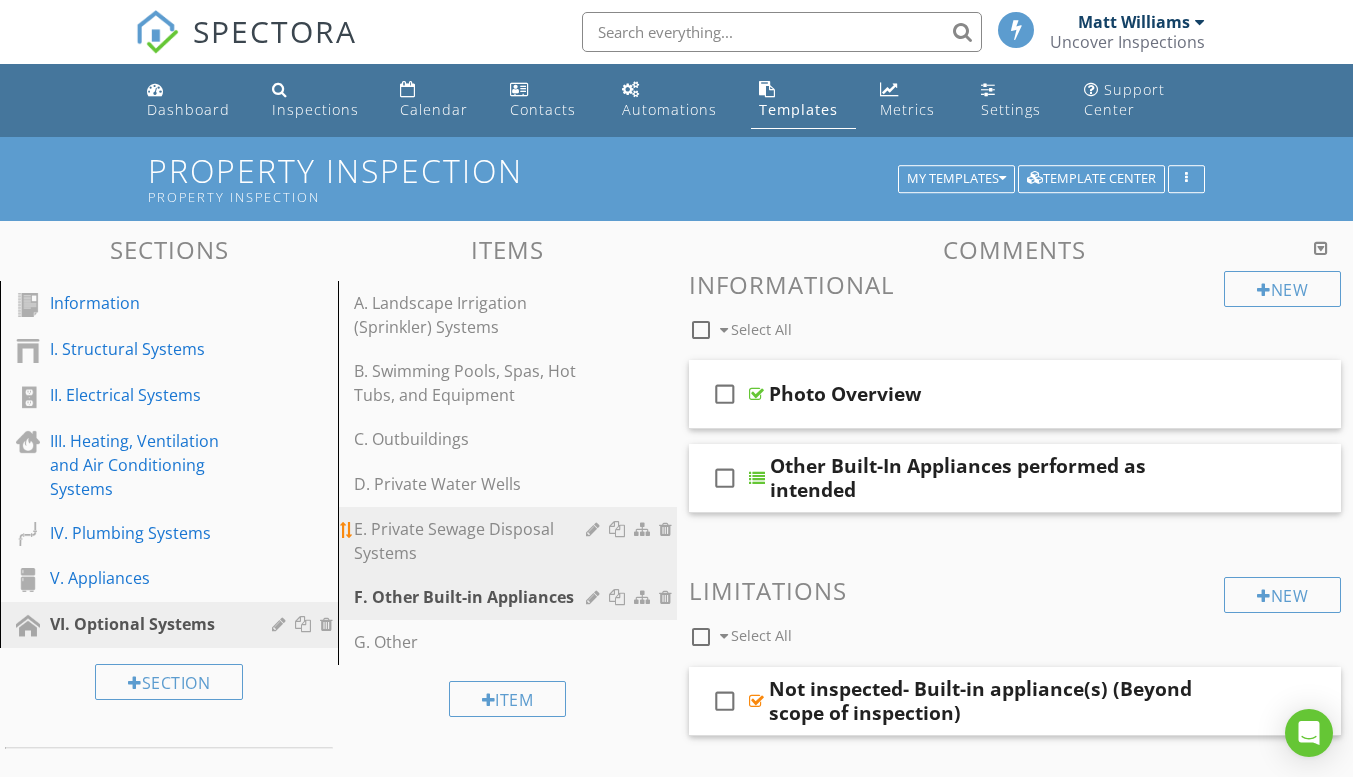 click on "E. Private Sewage Disposal Systems" at bounding box center (472, 541) 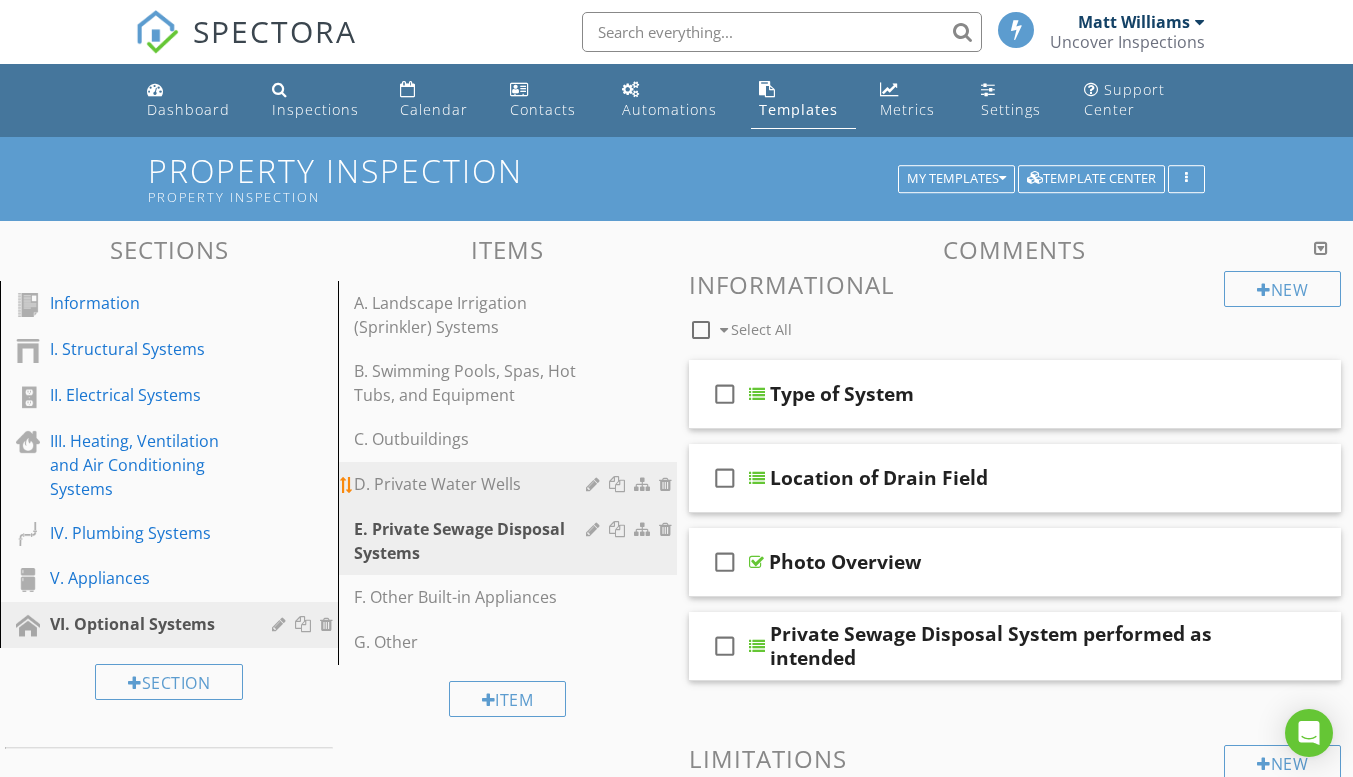 click on "D. Private Water Wells" at bounding box center (472, 484) 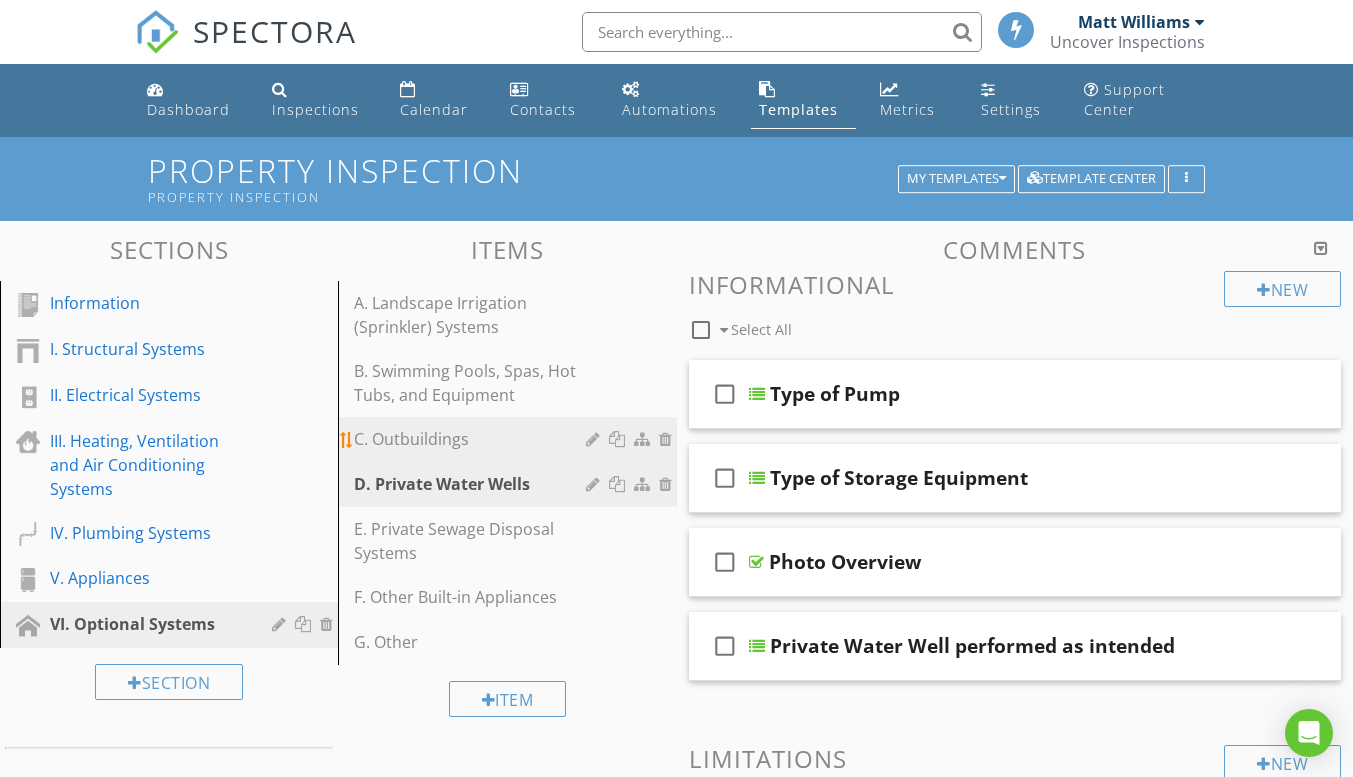 click on "C. Outbuildings" at bounding box center (472, 439) 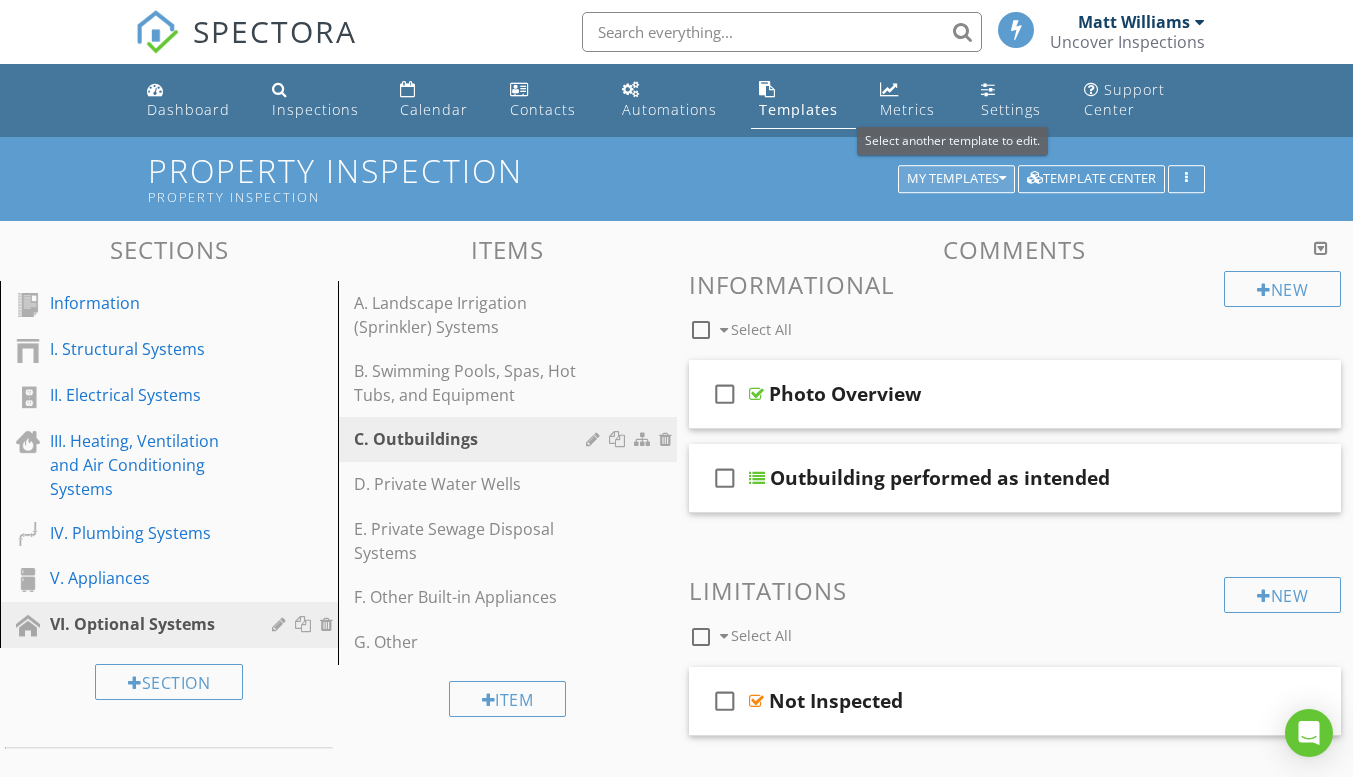 click at bounding box center [1002, 179] 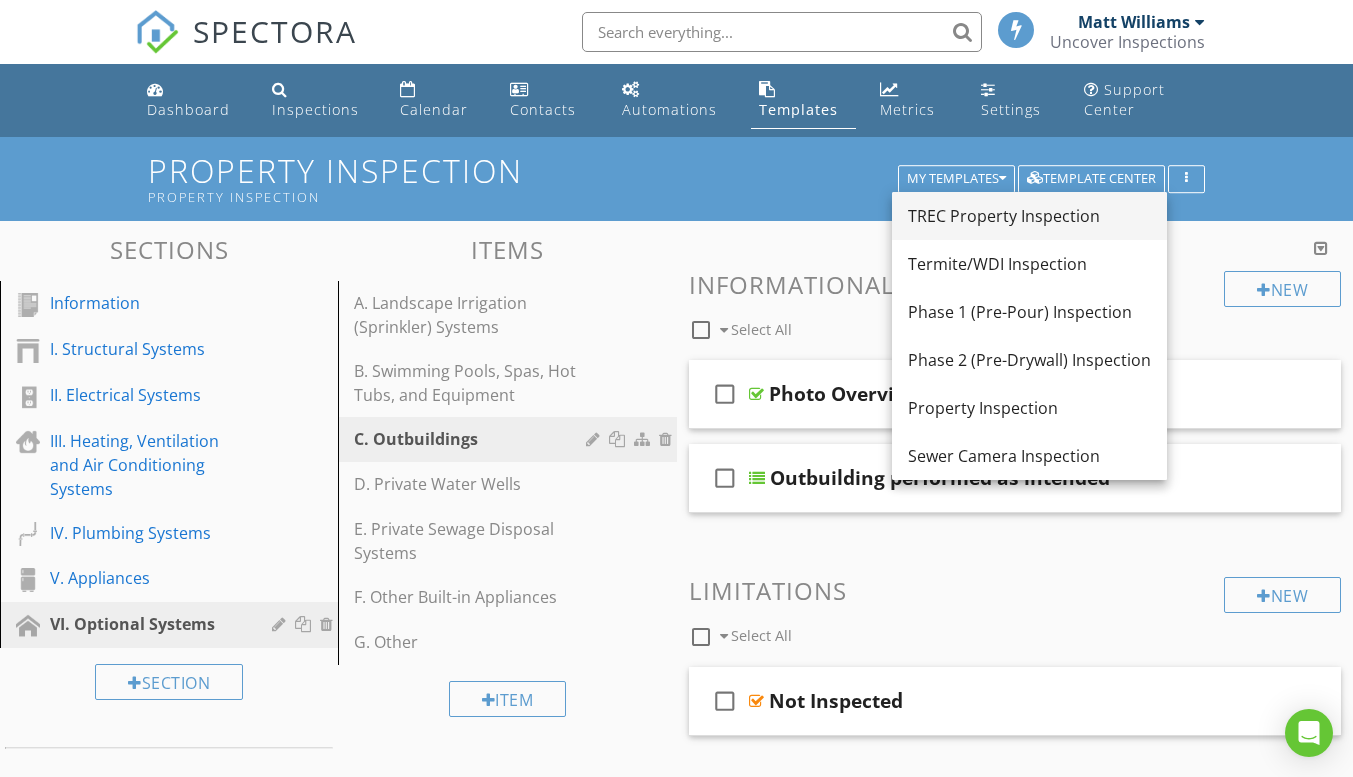 click on "TREC Property Inspection" at bounding box center [1029, 216] 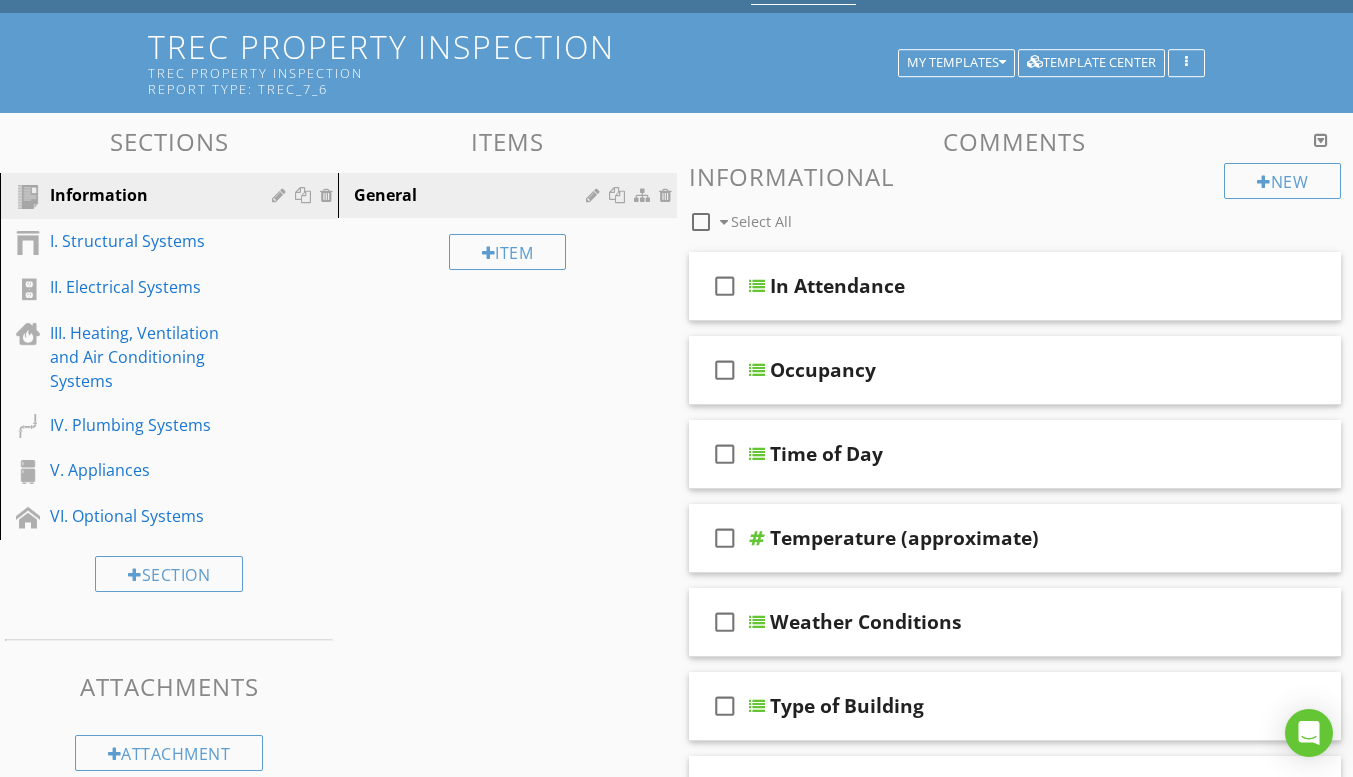 scroll, scrollTop: 123, scrollLeft: 0, axis: vertical 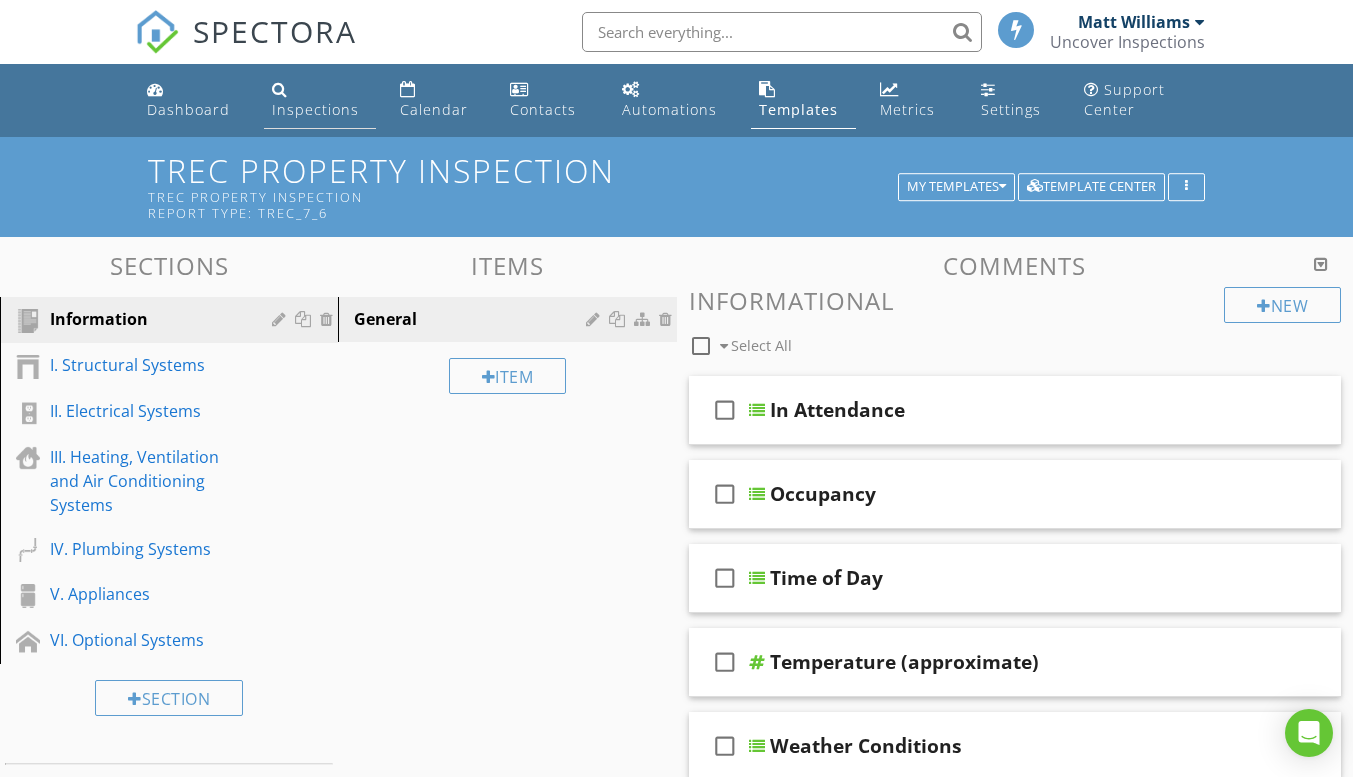 click on "Inspections" at bounding box center [315, 109] 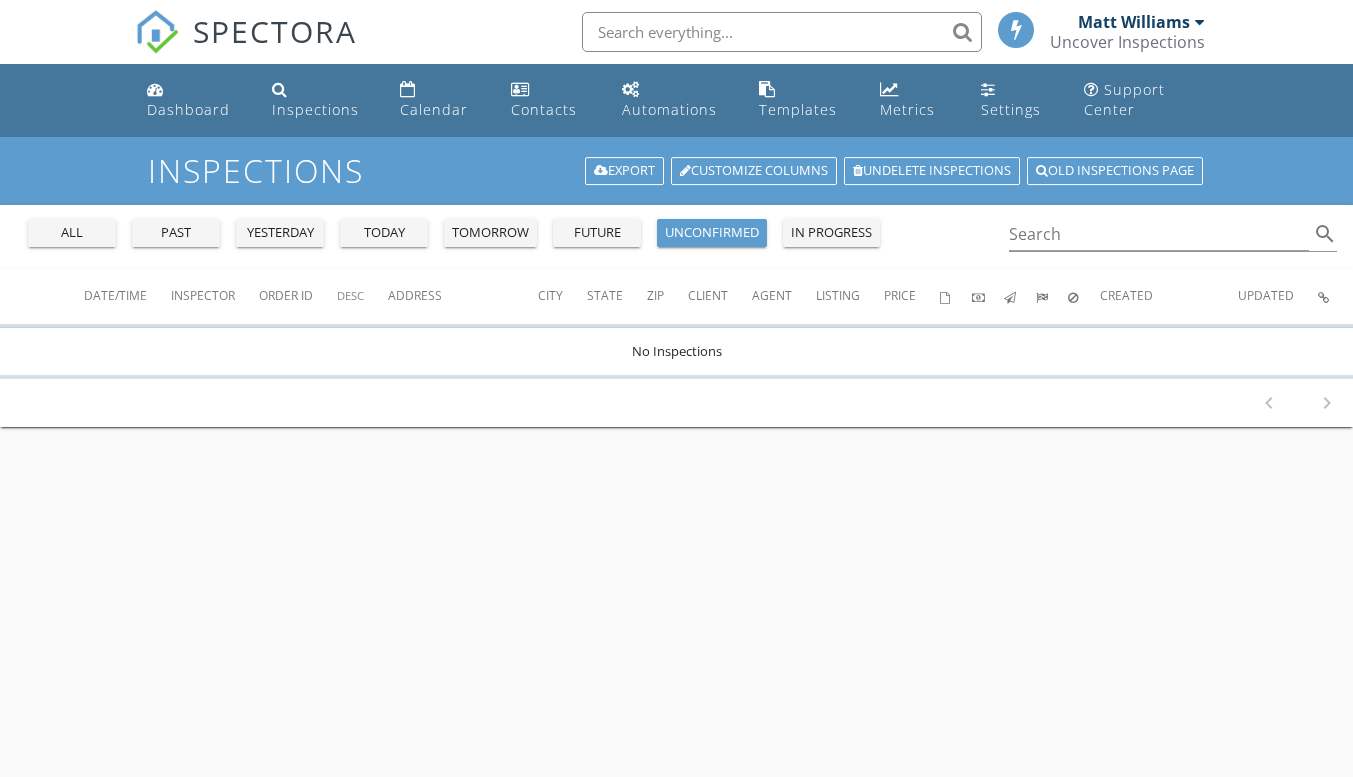 scroll, scrollTop: 0, scrollLeft: 0, axis: both 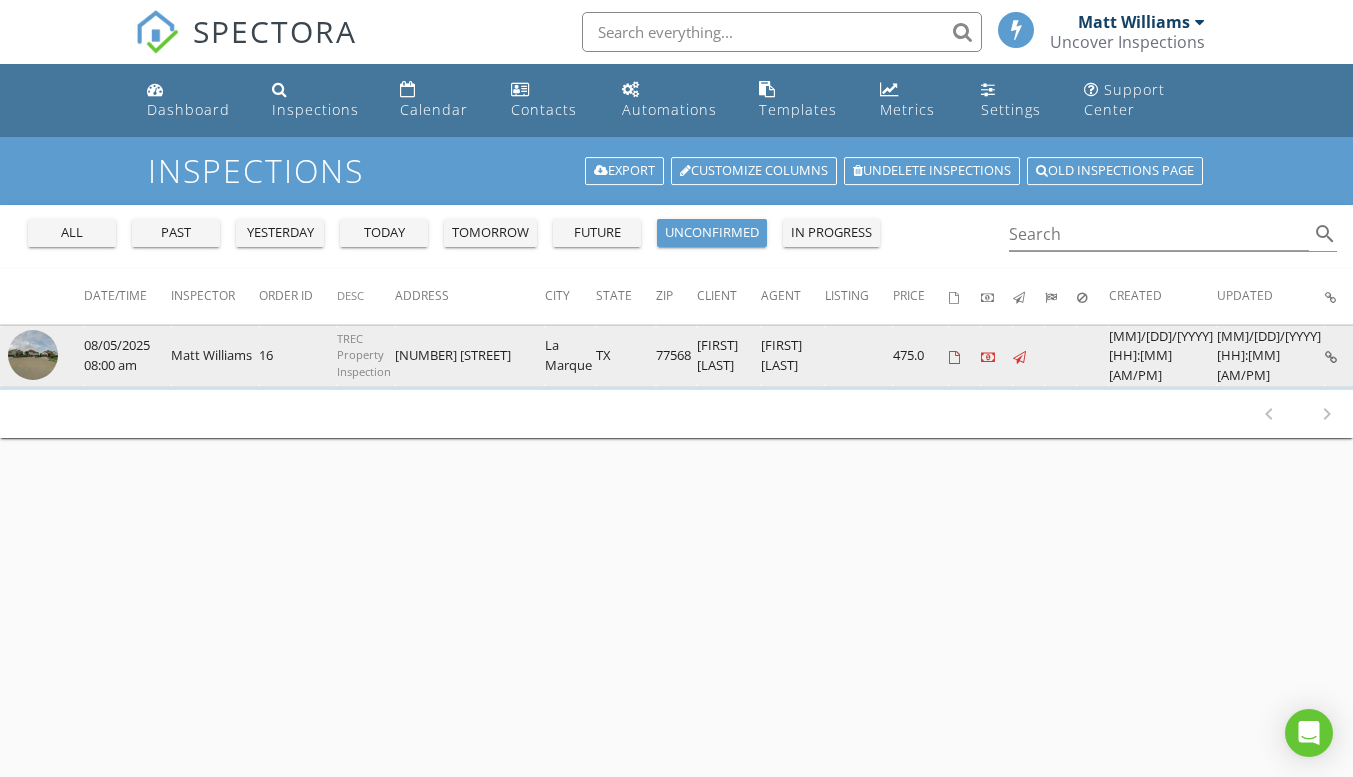 click at bounding box center [33, 355] 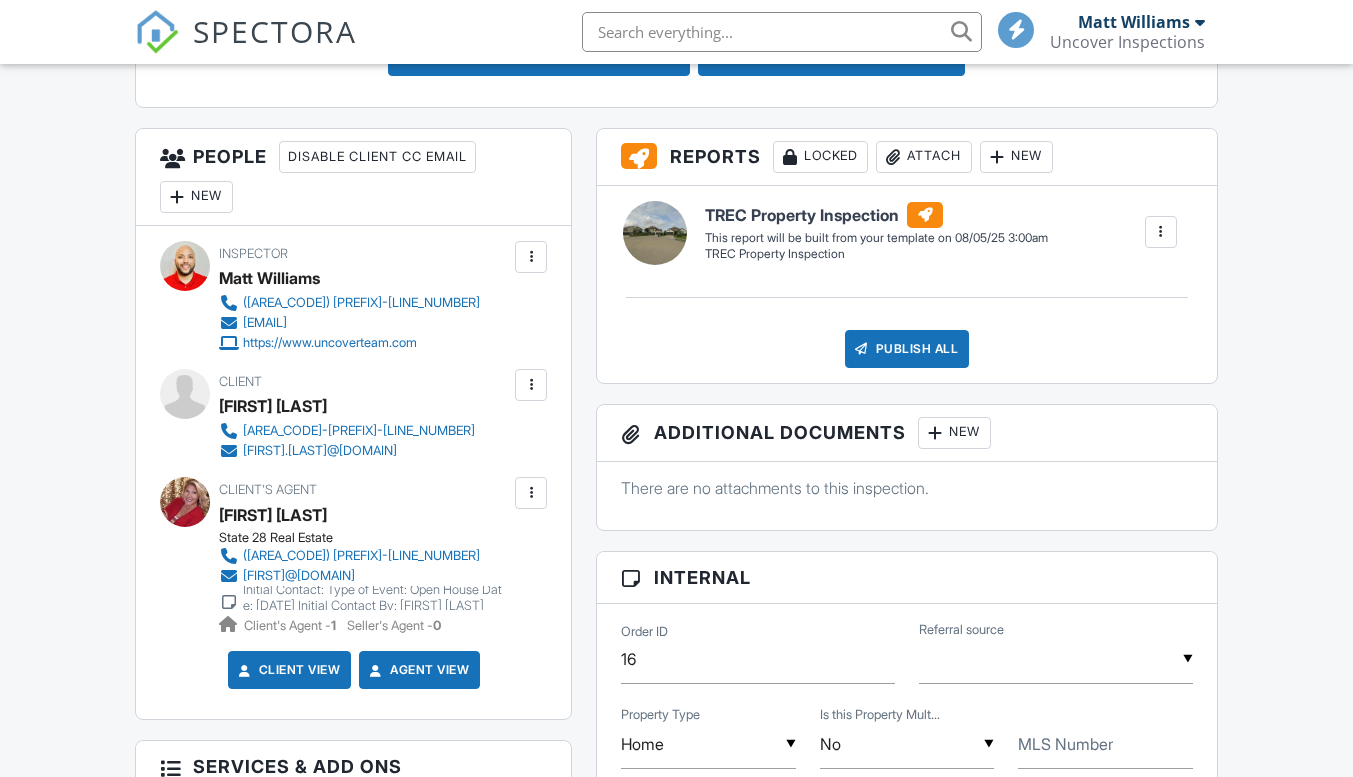 scroll, scrollTop: 695, scrollLeft: 0, axis: vertical 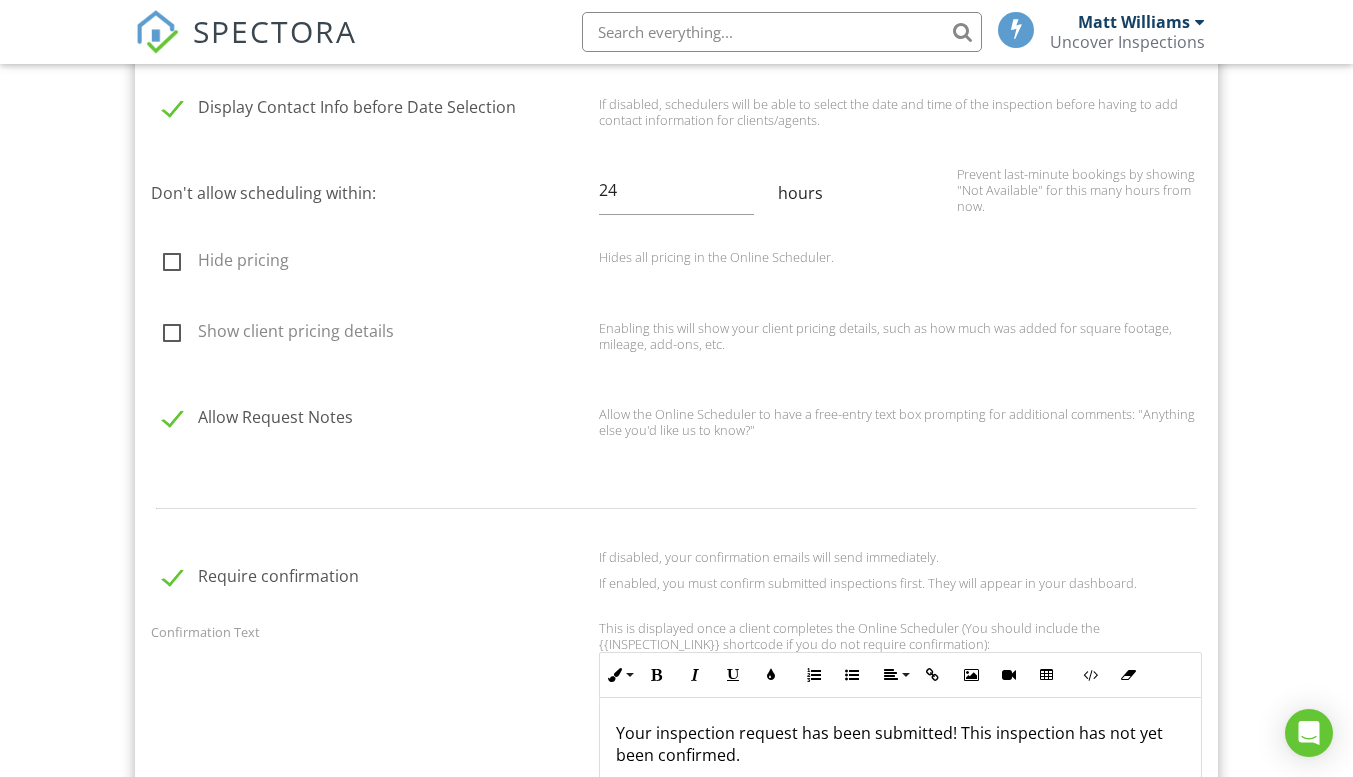 click on "Require confirmation
If disabled, your confirmation emails will send immediately.
If enabled, you must confirm submitted inspections first. They will appear in your dashboard." at bounding box center [676, 580] 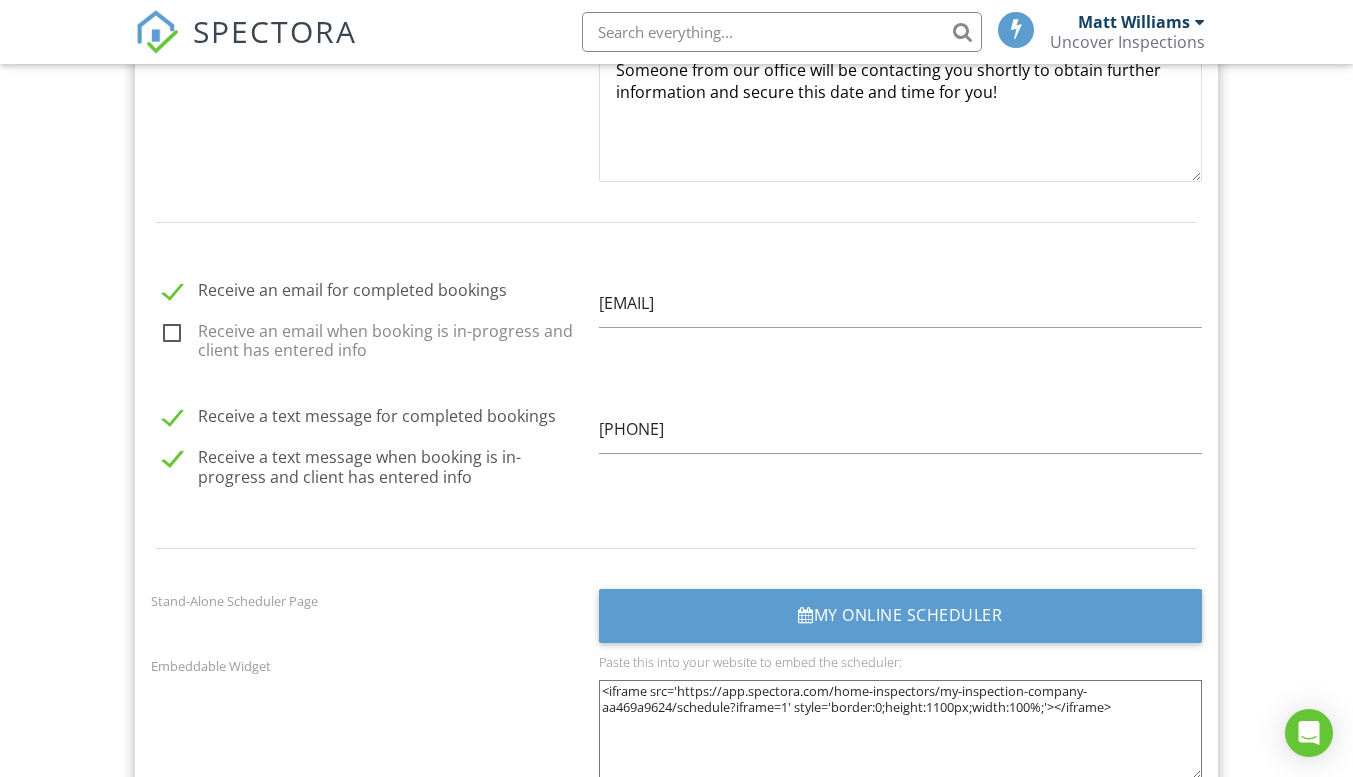 scroll, scrollTop: 2391, scrollLeft: 0, axis: vertical 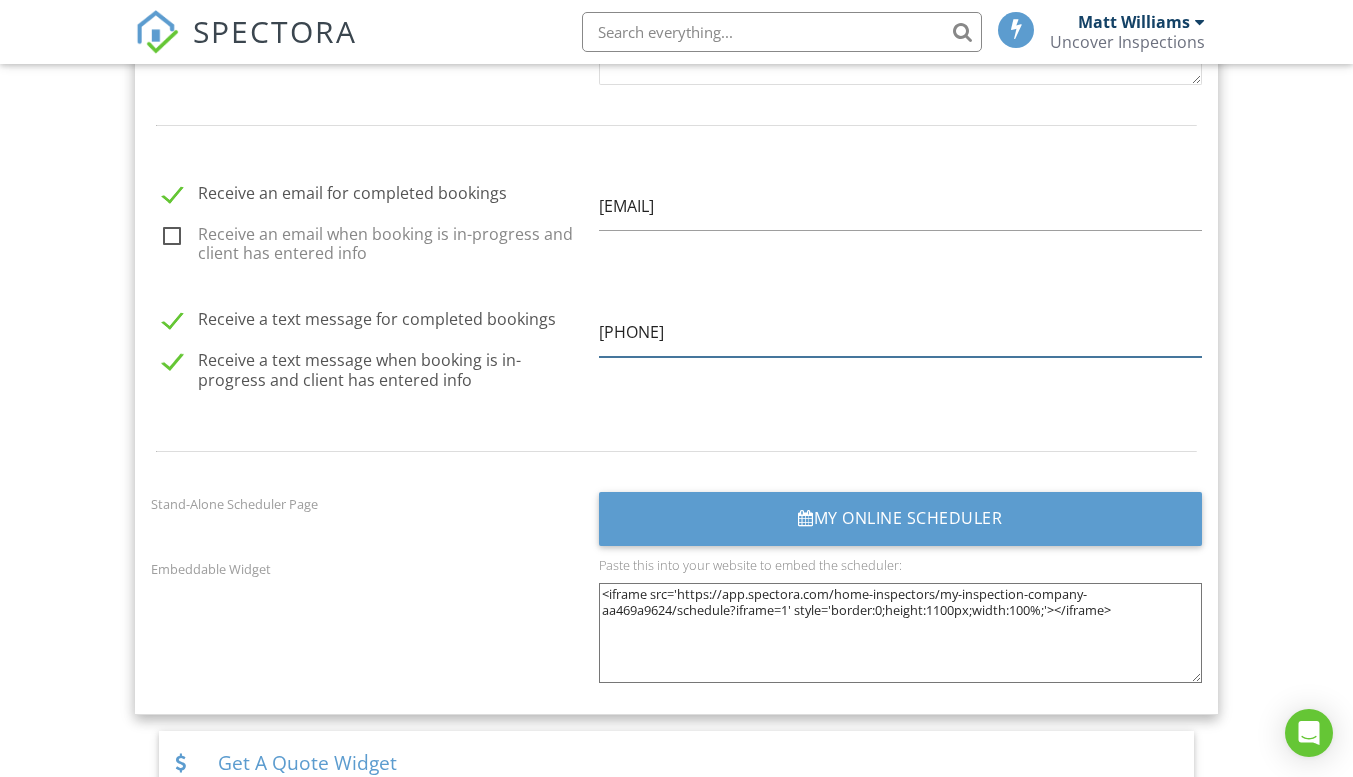 click on "[PHONE]" at bounding box center [900, 332] 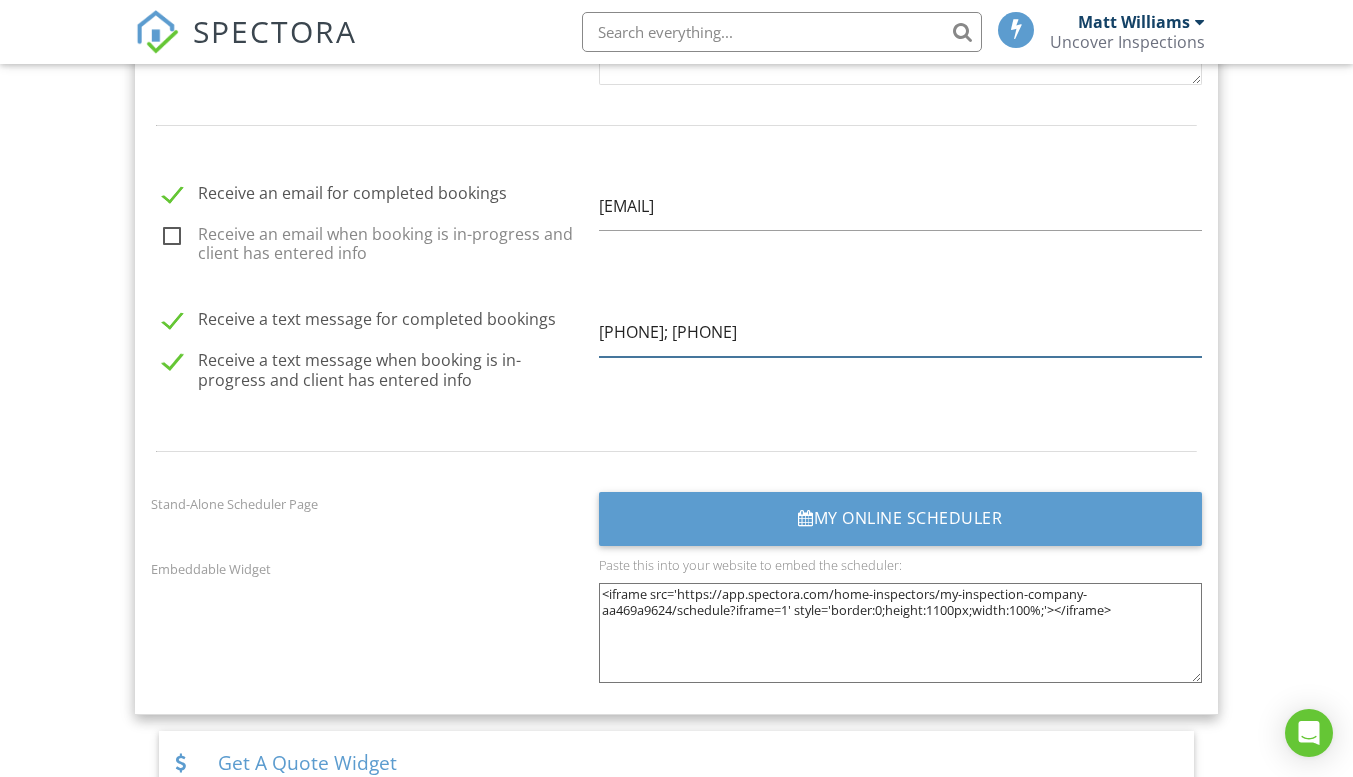 type on "909-636-2594; 346-249-6901" 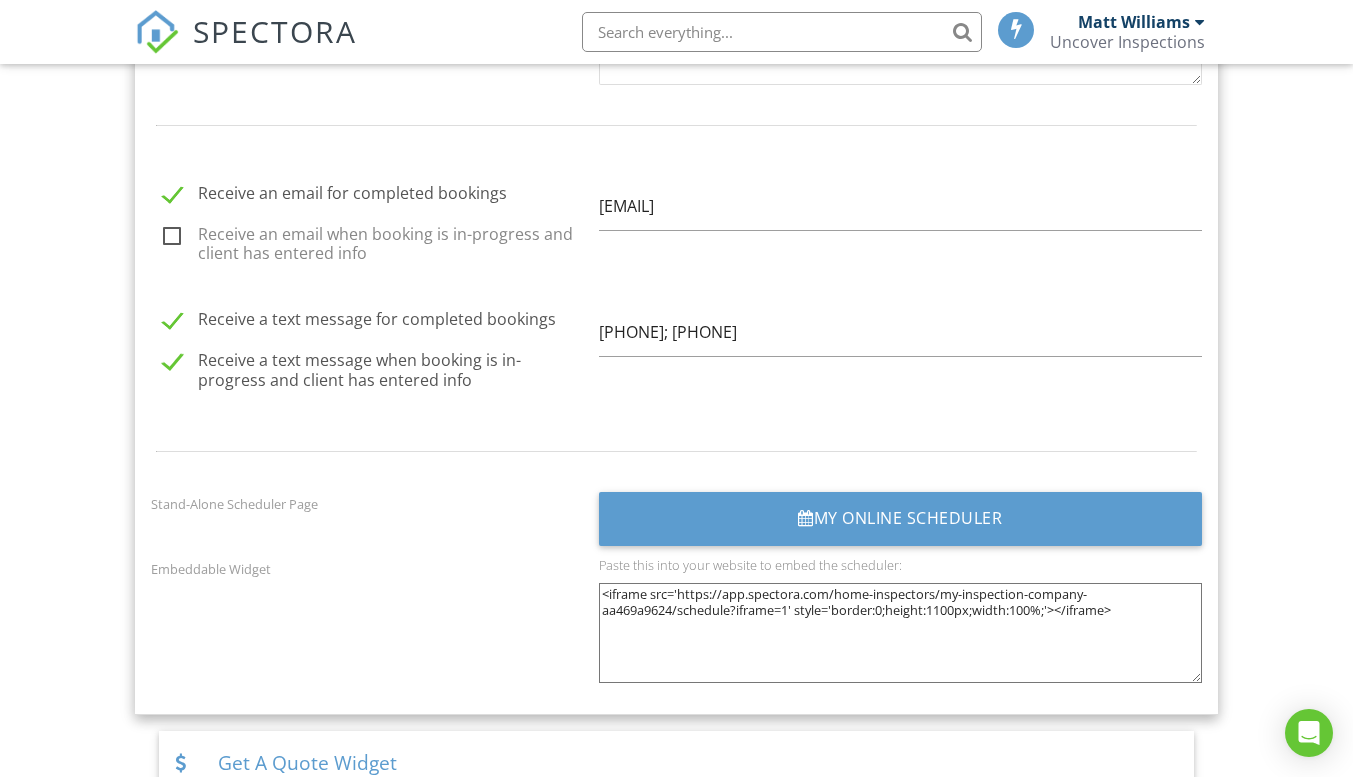 click on "Display Contact Info before Date Selection
If disabled, schedulers will be able to select the date and time of the inspection before having to add contact information for clients/agents.
Don't allow scheduling within:
24
hours
Prevent last-minute bookings by showing "Not Available" for this many hours from now.
Hide pricing
Hides all pricing in the Online Scheduler.
Show client pricing details
Enabling this will show your client pricing details, such as how much was added for square footage, mileage, add-ons, etc.
Allow Request Notes
Allow the Online Scheduler to have a free-entry text box prompting for additional comments: "Anything else you'd like us to know?"
Require confirmation
If disabled, your confirmation emails will send immediately.
If enabled, you must confirm submitted inspections first. They will appear in your dashboard.
Confirmation Text
XLarge" at bounding box center (676, -54) 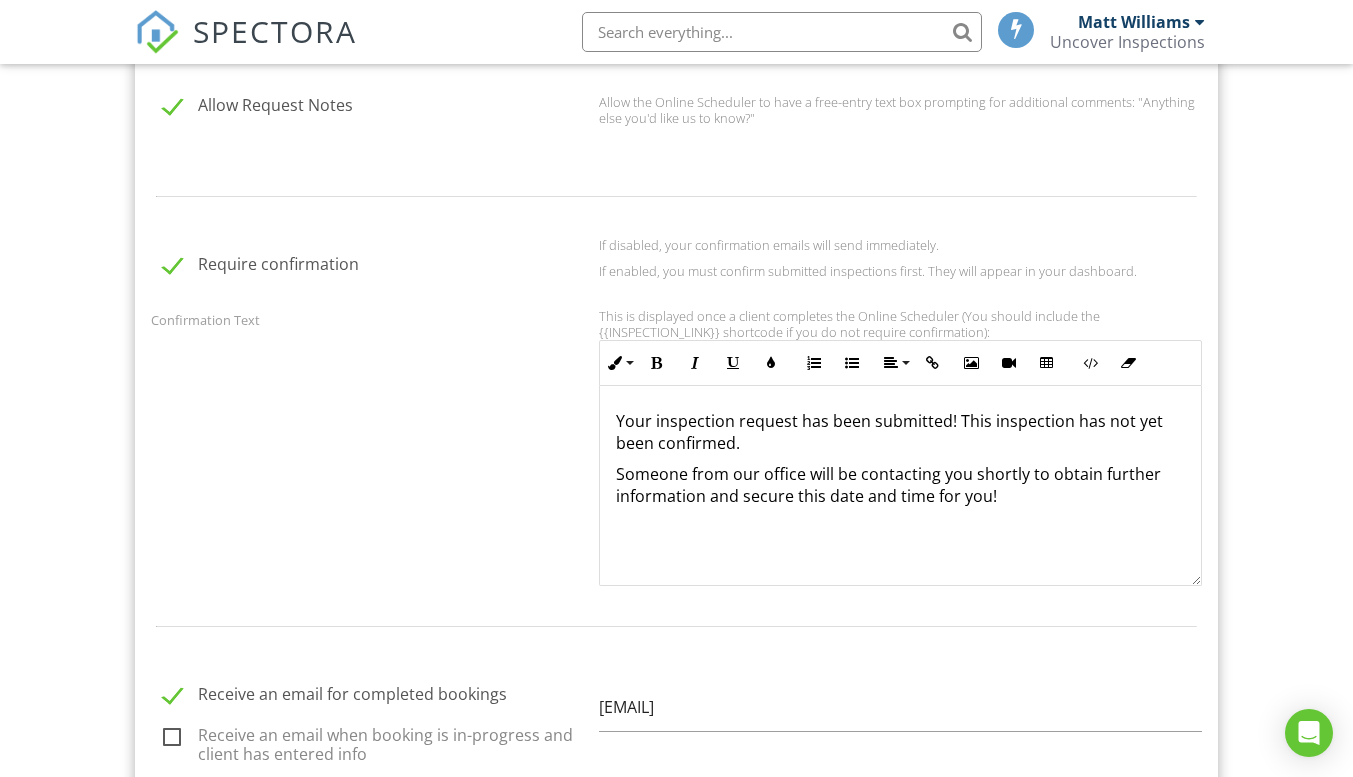 scroll, scrollTop: 1975, scrollLeft: 0, axis: vertical 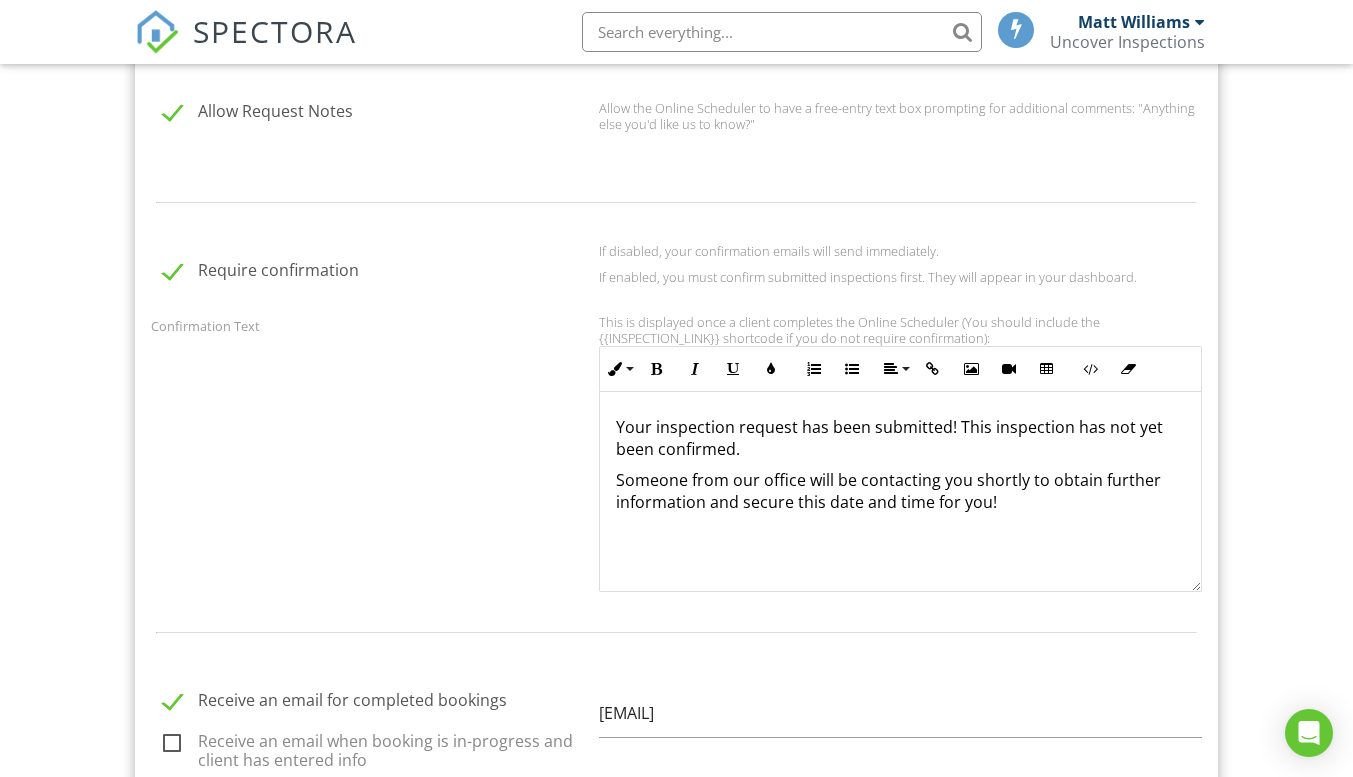 click on "Someone from our office will be contacting you shortly to obtain further information and secure this date and time for you!" at bounding box center (900, 491) 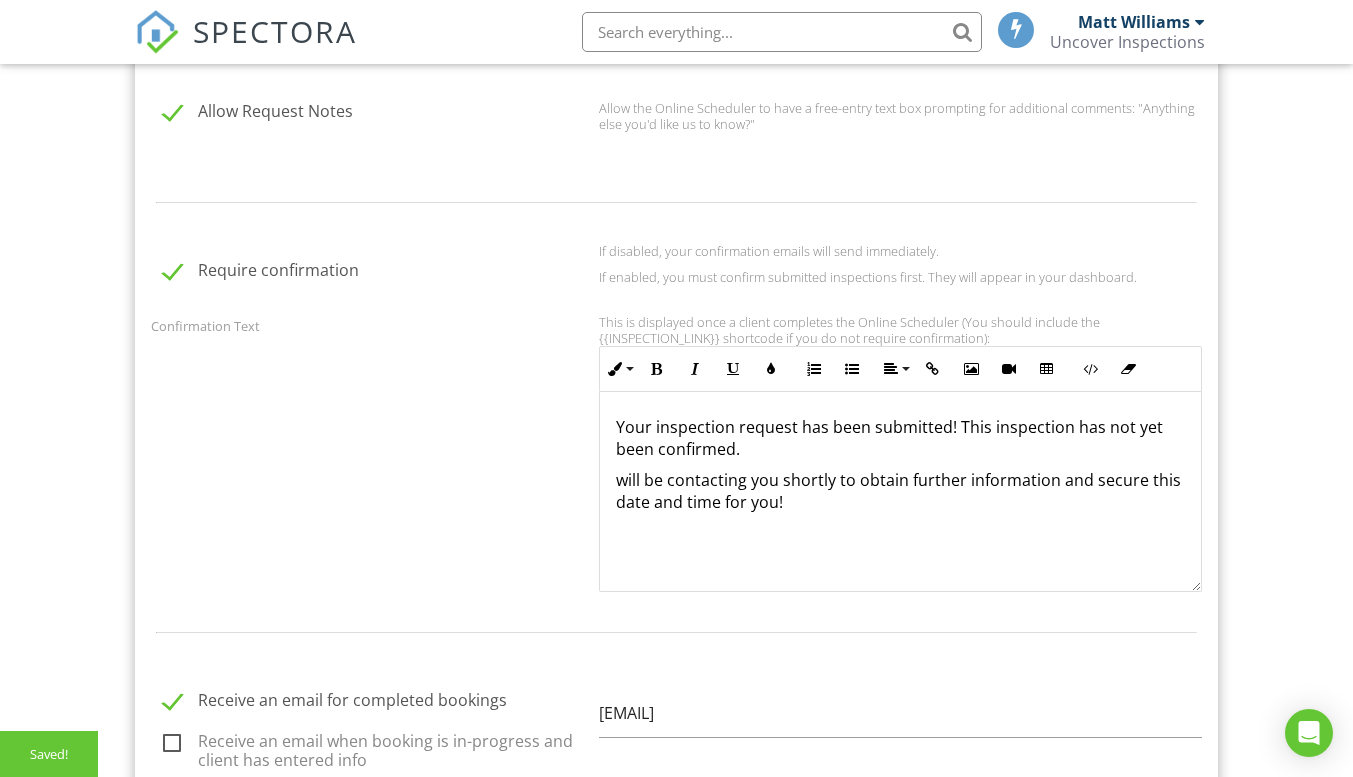 type 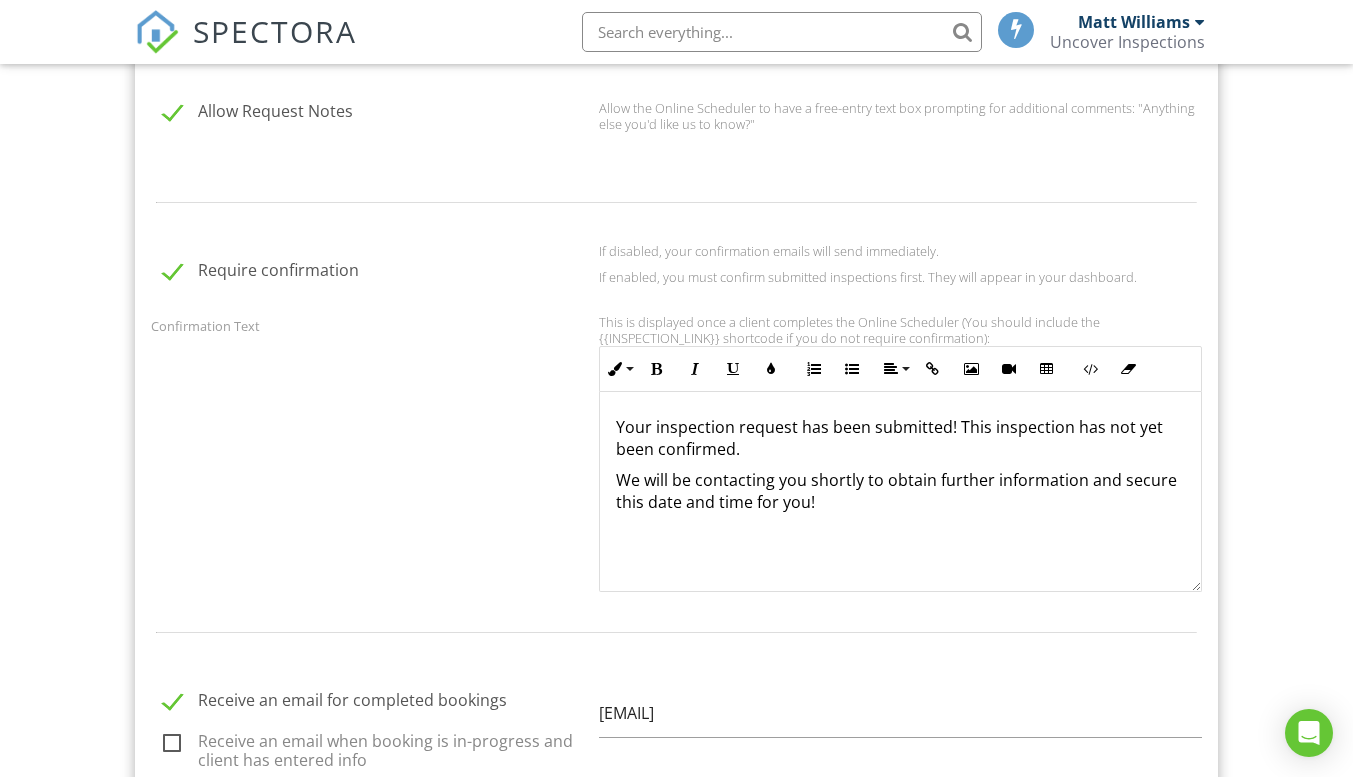 click on "We will be contacting you shortly to obtain further information and secure this date and time for you!" at bounding box center [900, 491] 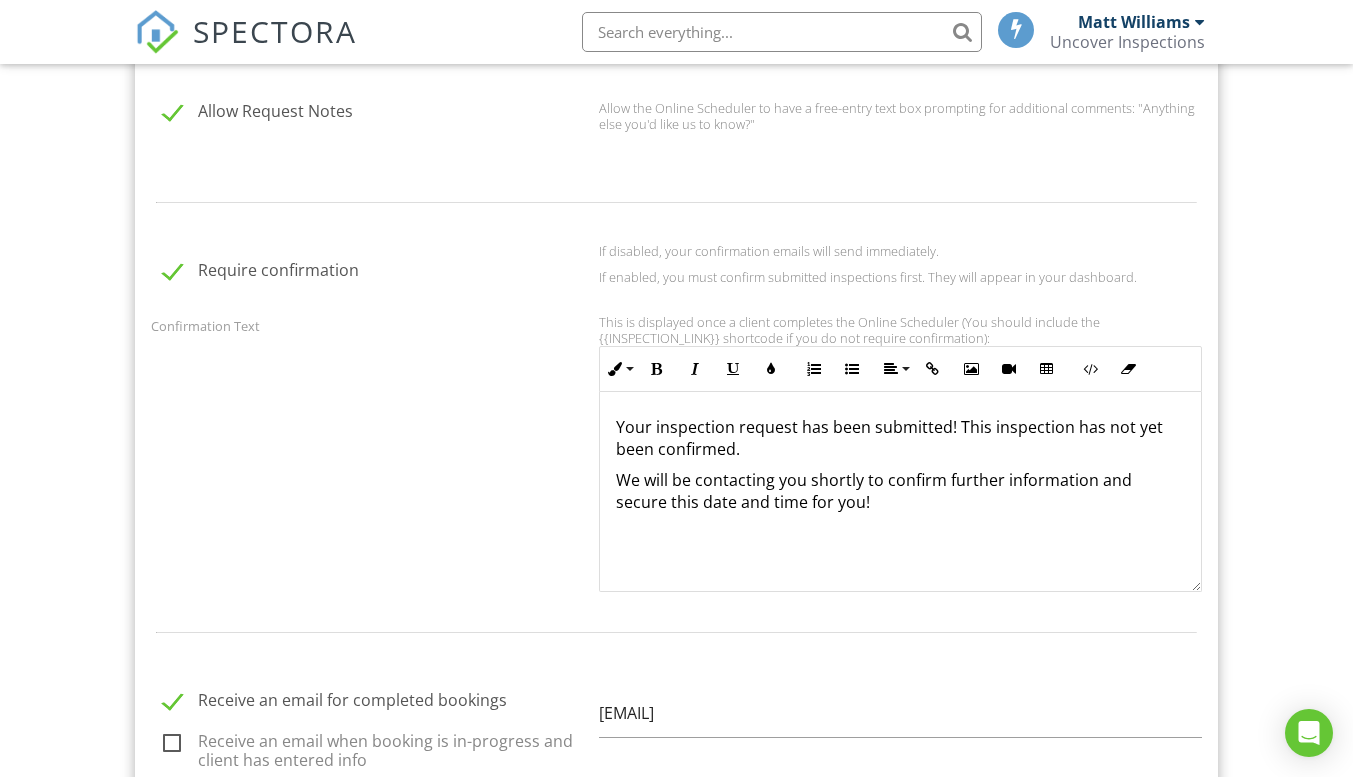 click on "We will be contacting you shortly to confirm further information and secure this date and time for you!" at bounding box center [900, 491] 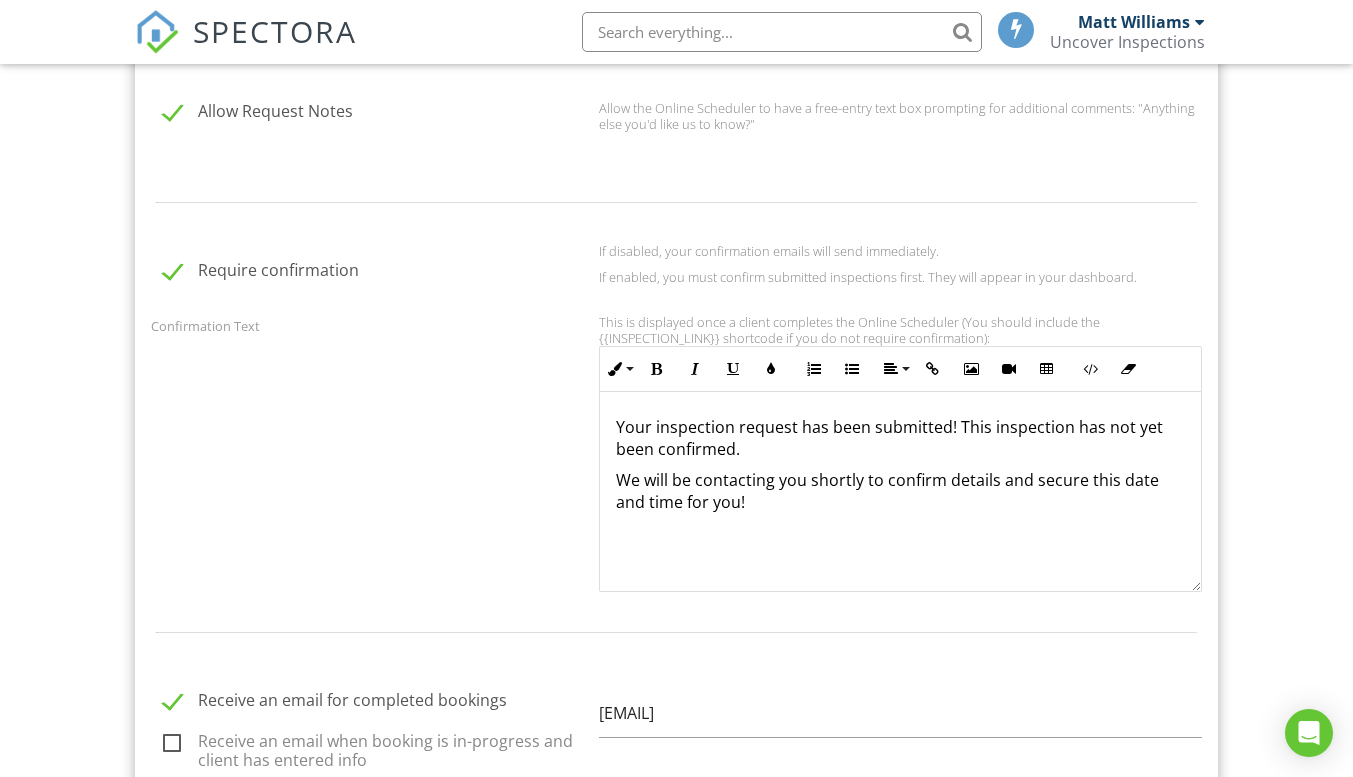 click on "We will be contacting you shortly to confirm details and secure this date and time for you!" at bounding box center (900, 491) 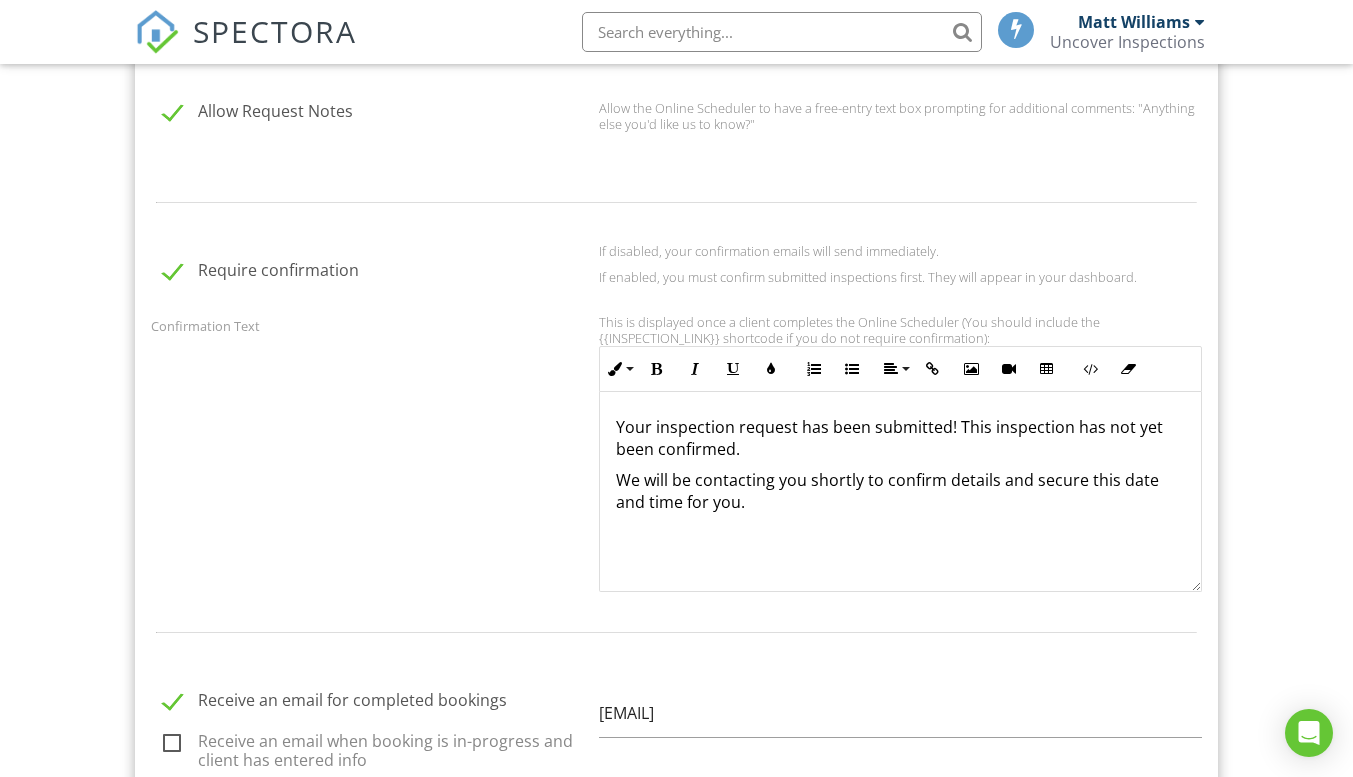 click on "Your inspection request has been submitted! This inspection has not yet been confirmed." at bounding box center [900, 438] 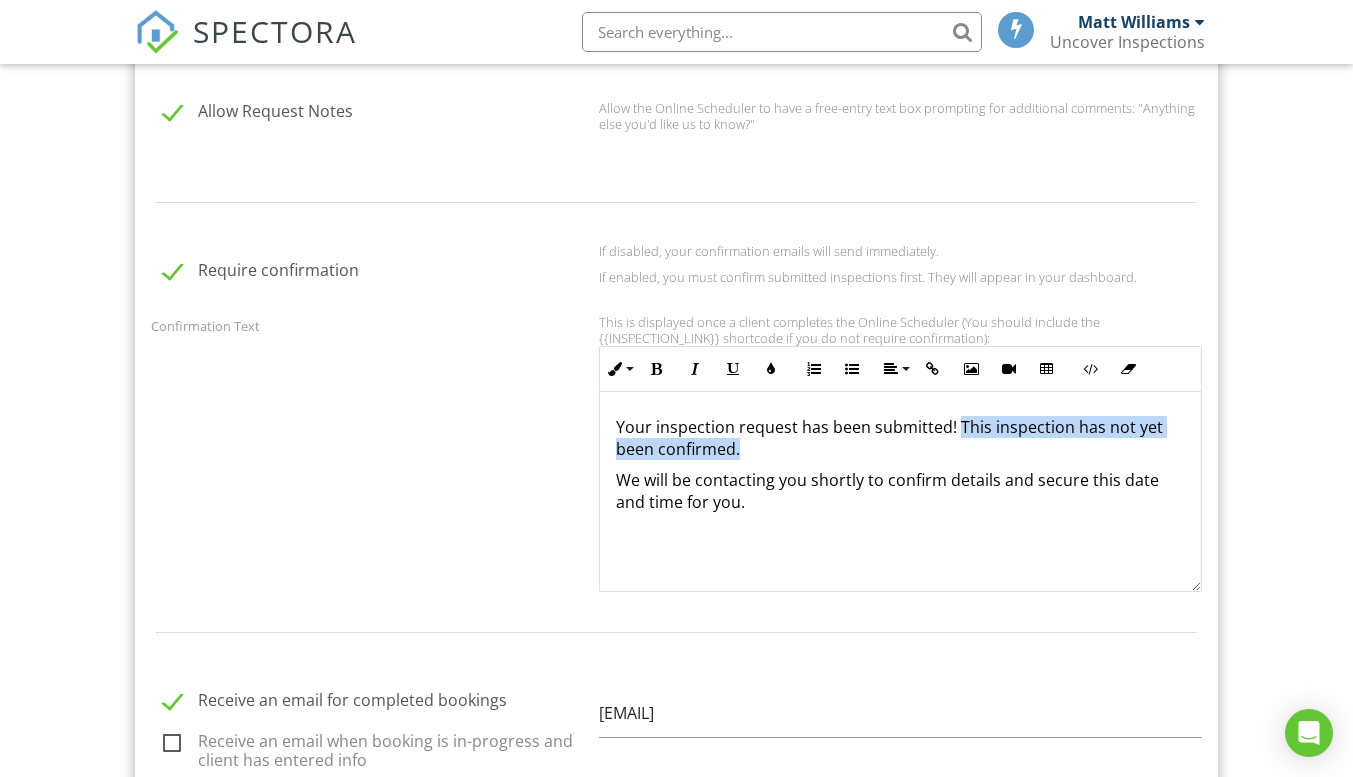 drag, startPoint x: 955, startPoint y: 424, endPoint x: 751, endPoint y: 445, distance: 205.07803 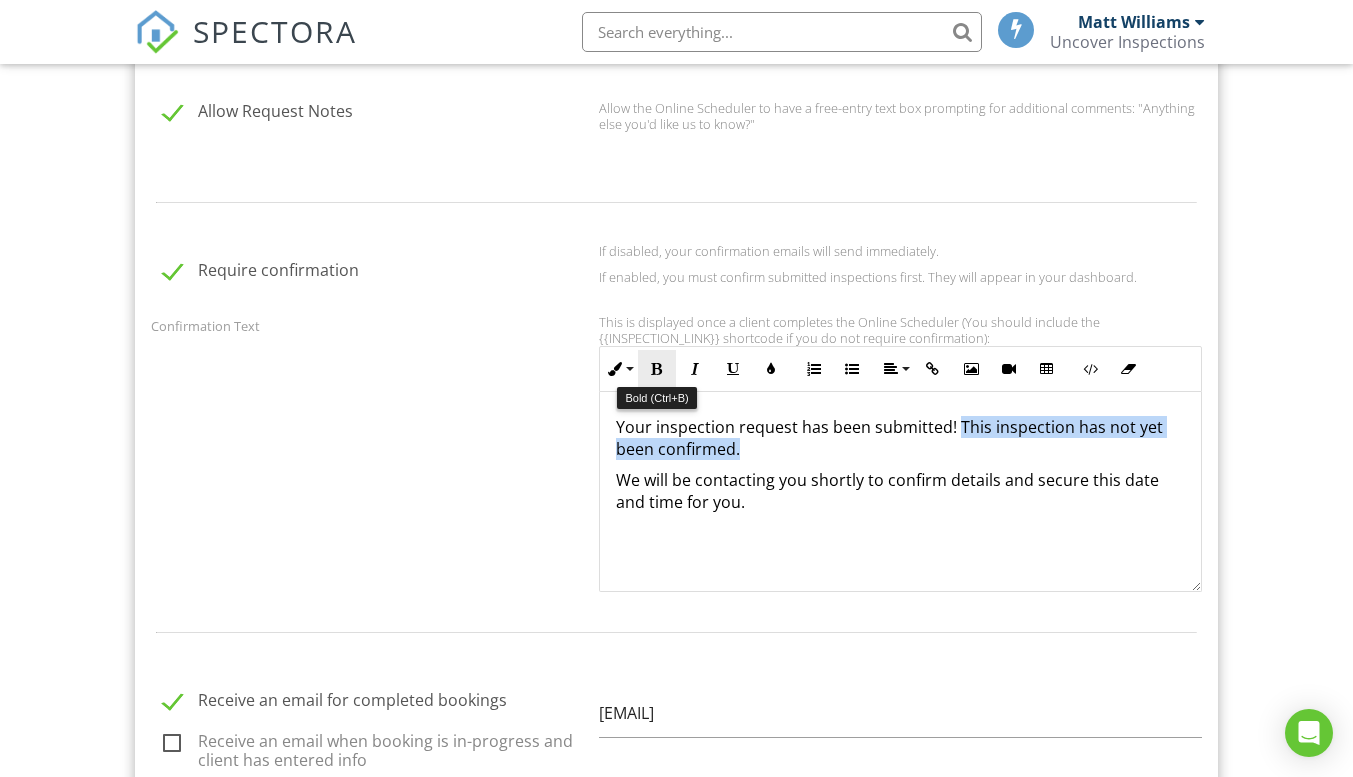 click on "Bold" at bounding box center (657, 369) 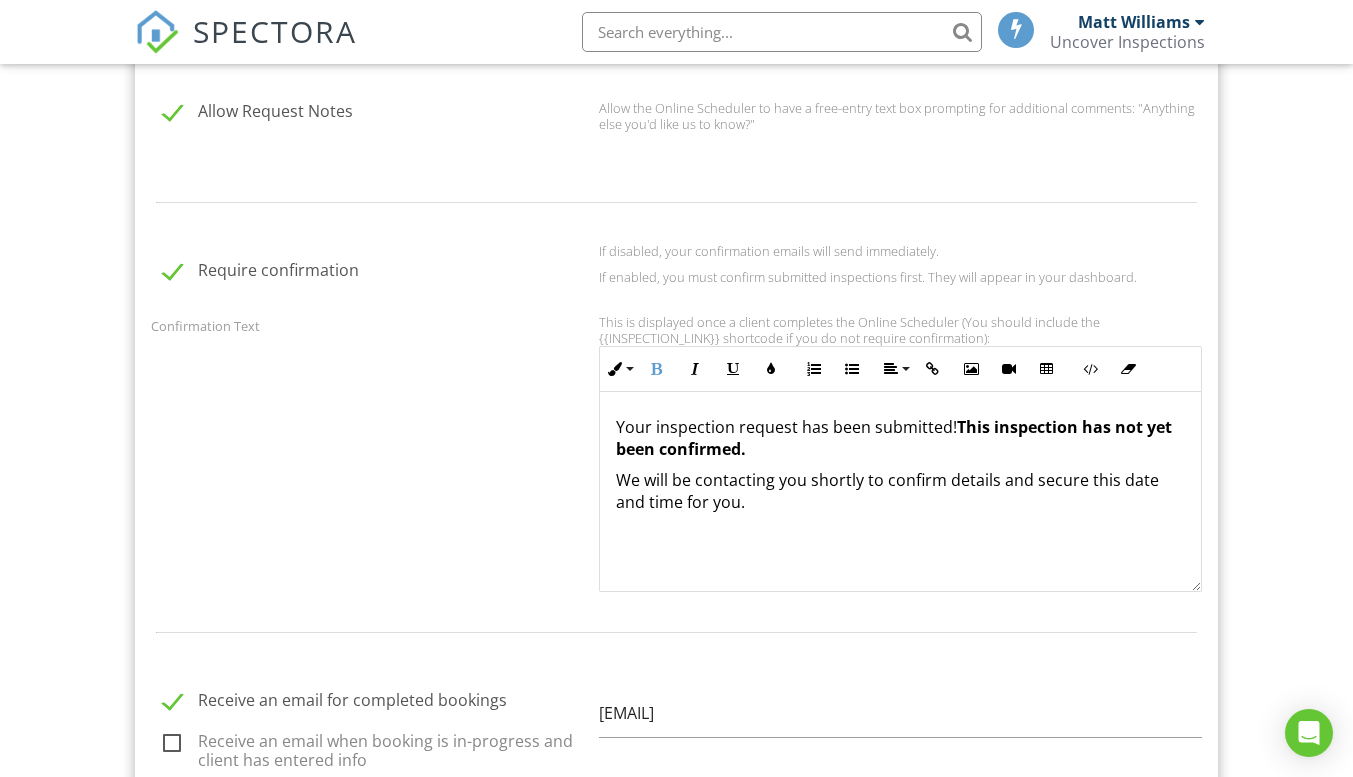 click on "Your inspection request has been submitted!  This inspection has not yet been confirmed." at bounding box center [900, 438] 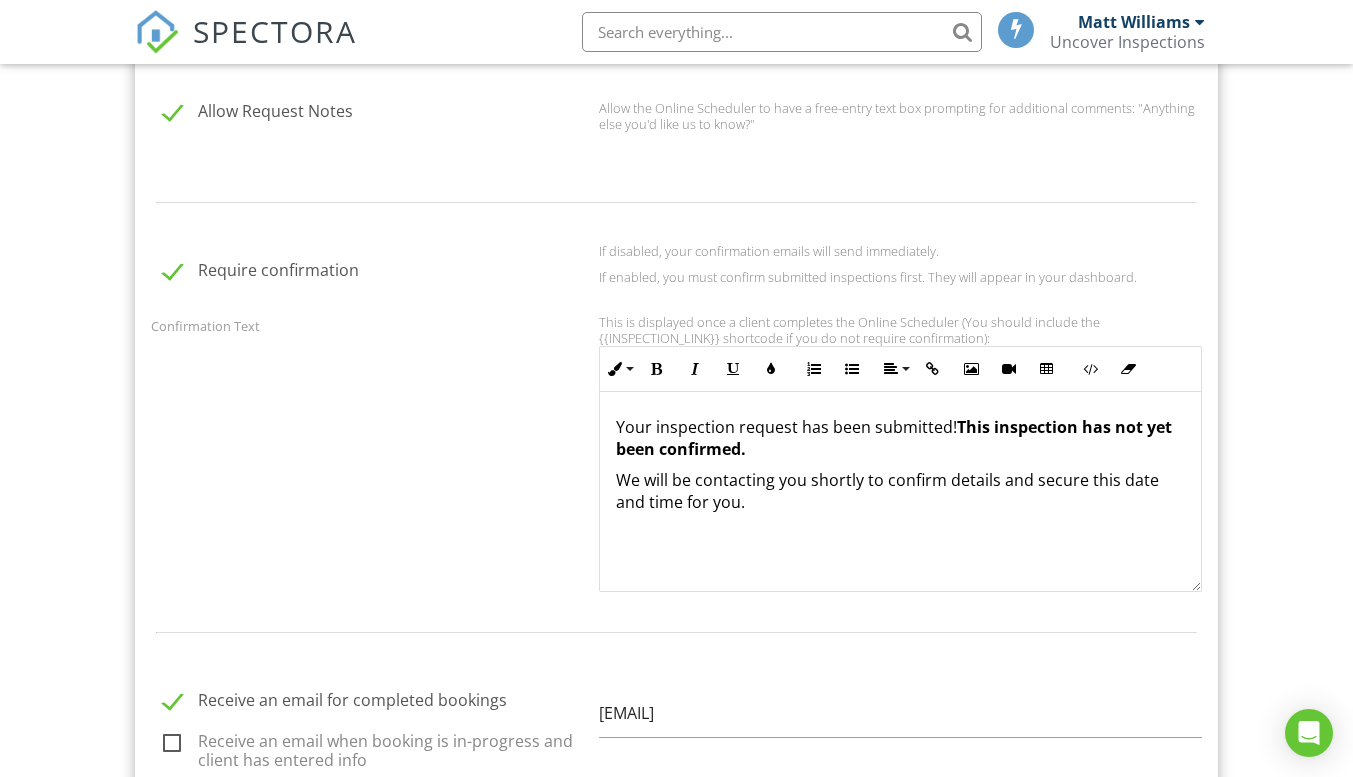 click on "This inspection has not yet been confirmed." at bounding box center [894, 438] 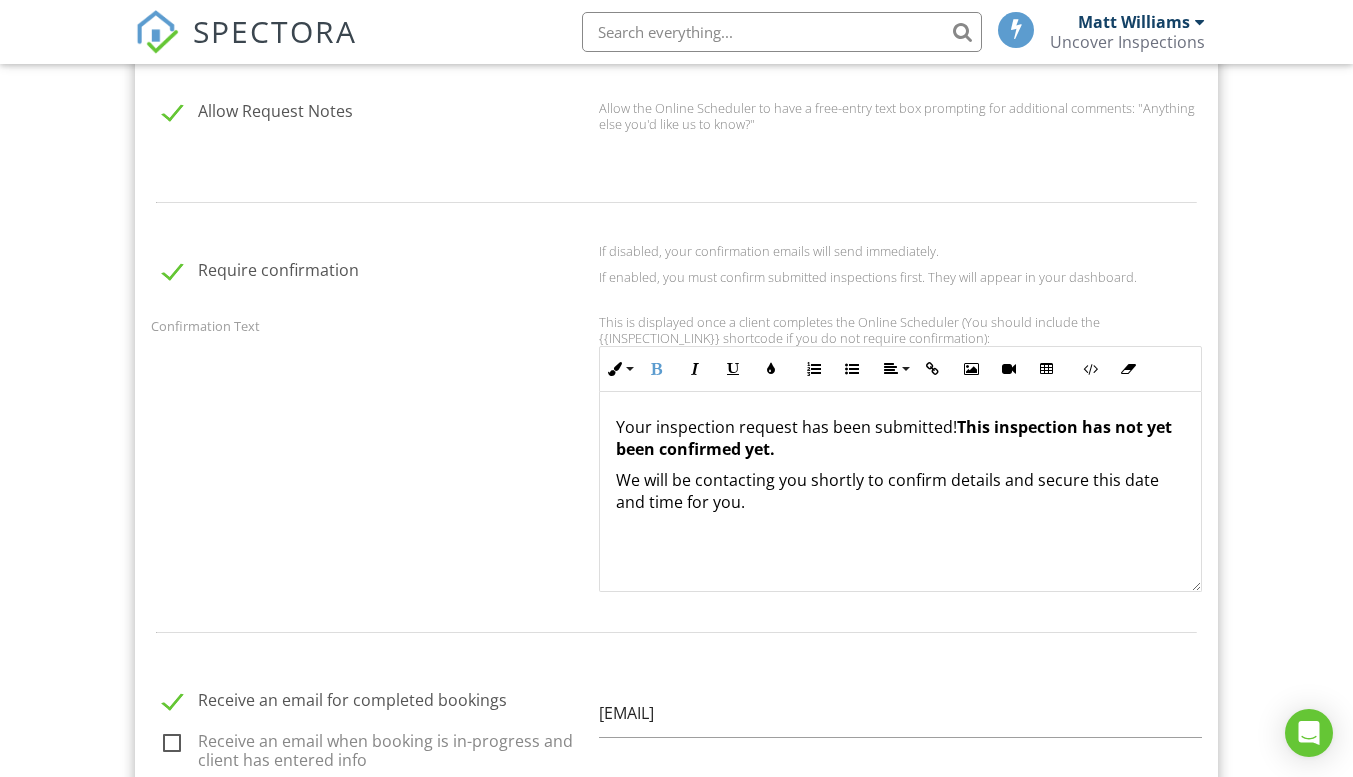 click on "This inspection has not yet been confirmed yet." at bounding box center [894, 438] 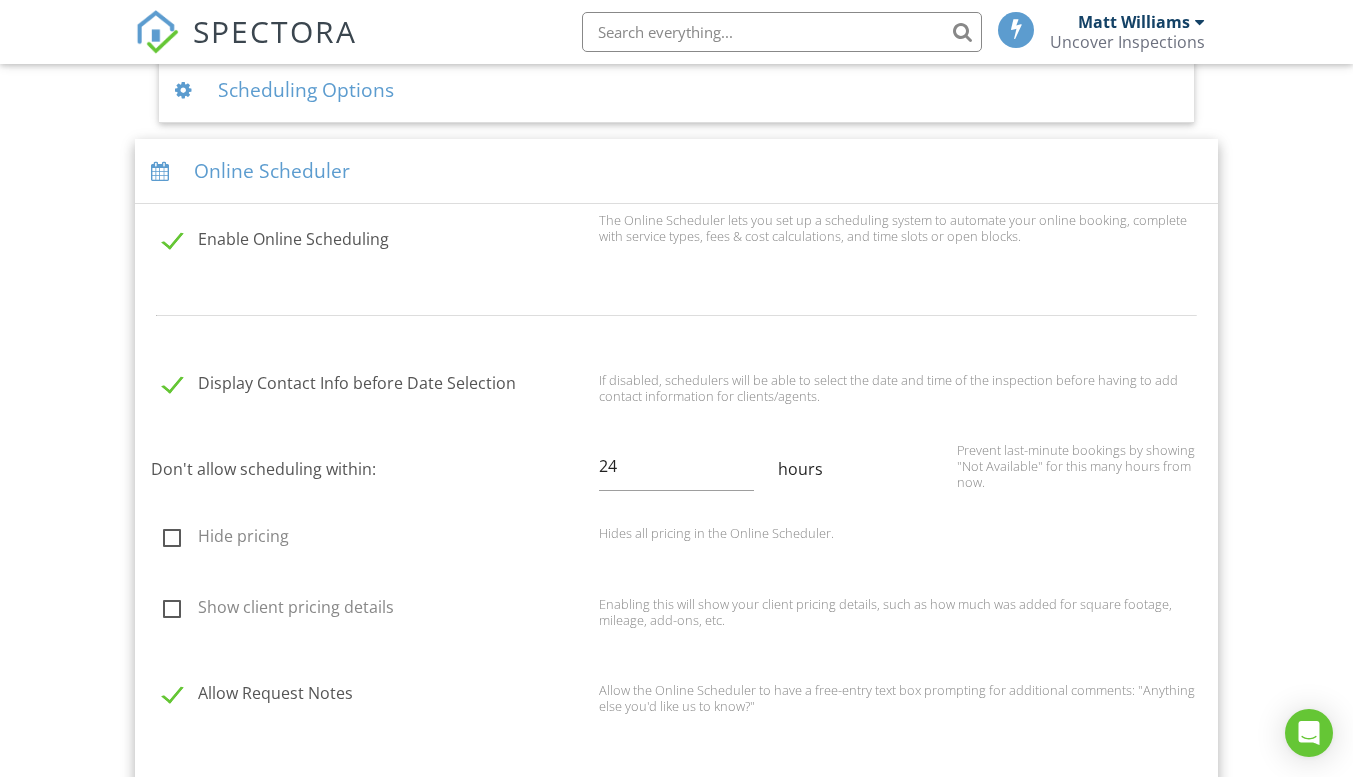 scroll, scrollTop: 1390, scrollLeft: 0, axis: vertical 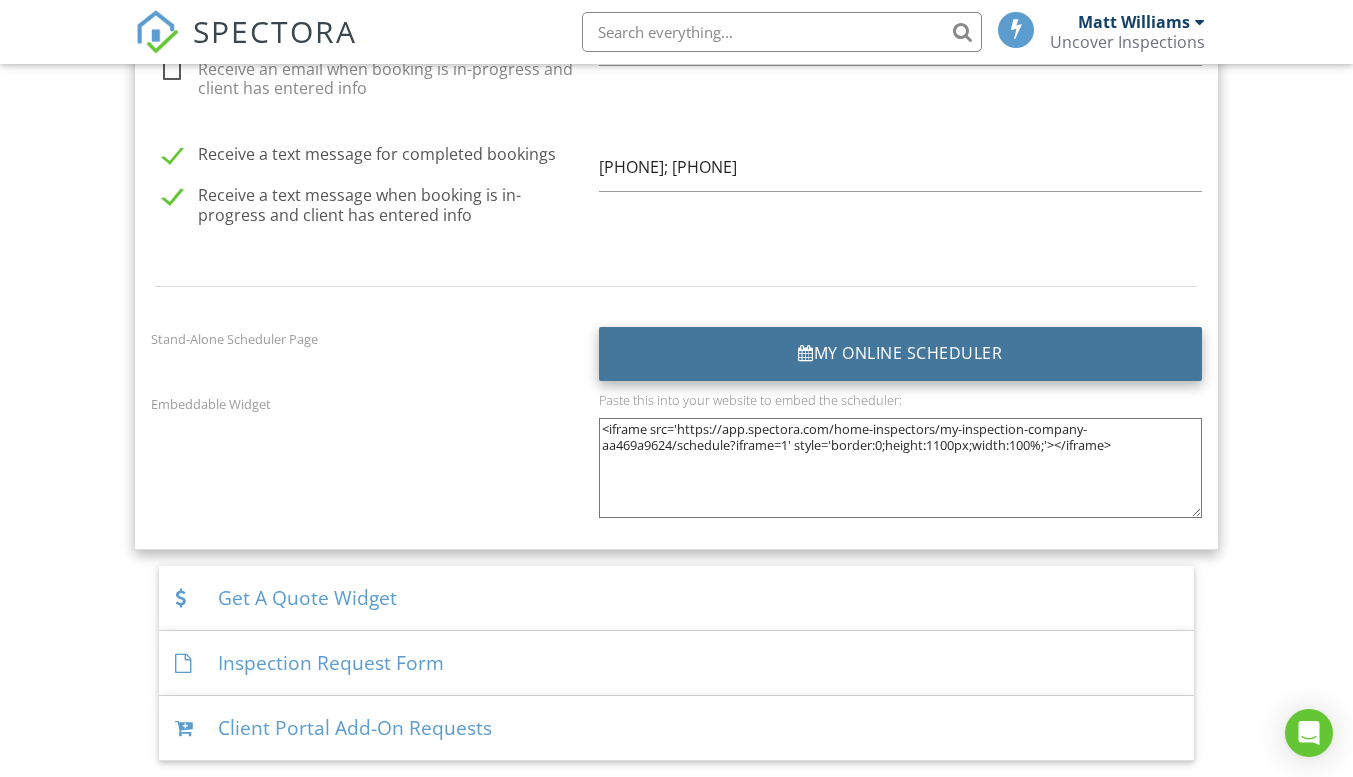 click on "My Online Scheduler" at bounding box center [900, 354] 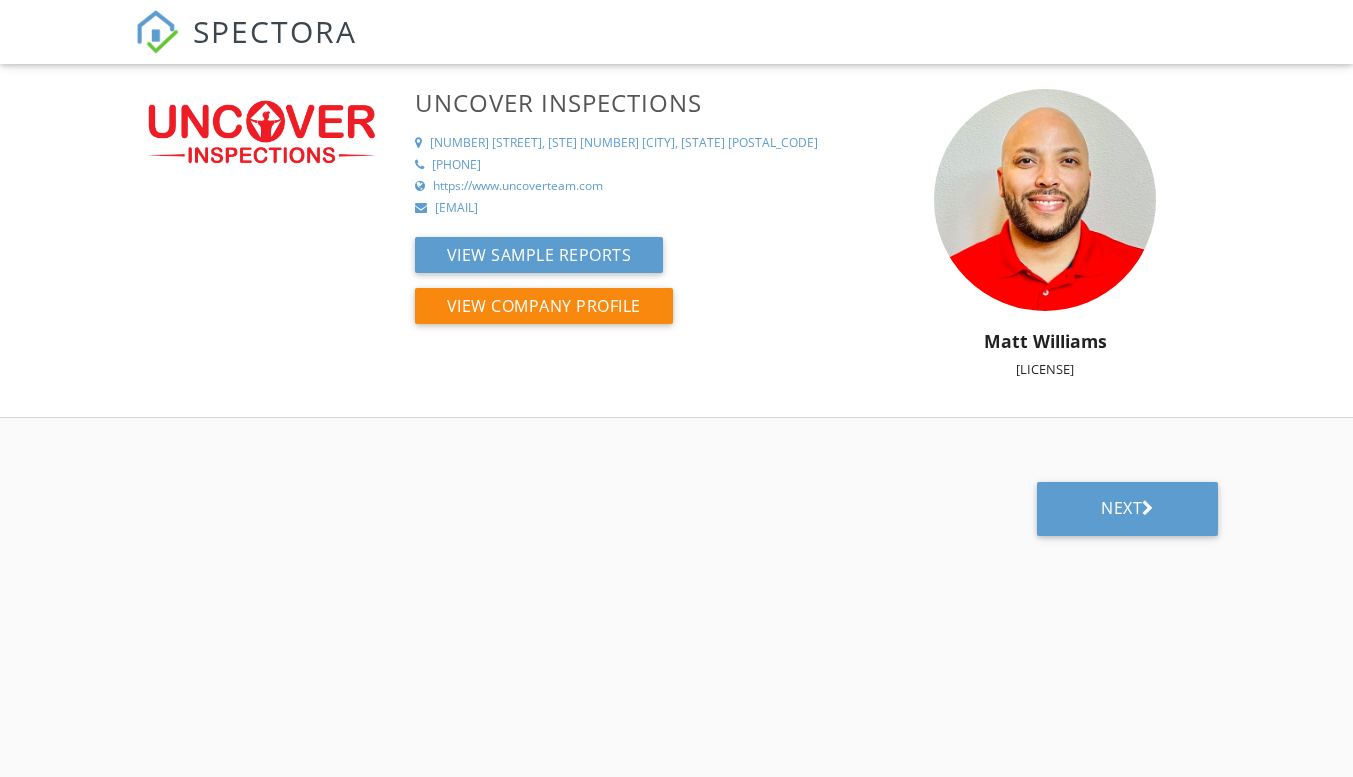 scroll, scrollTop: 0, scrollLeft: 0, axis: both 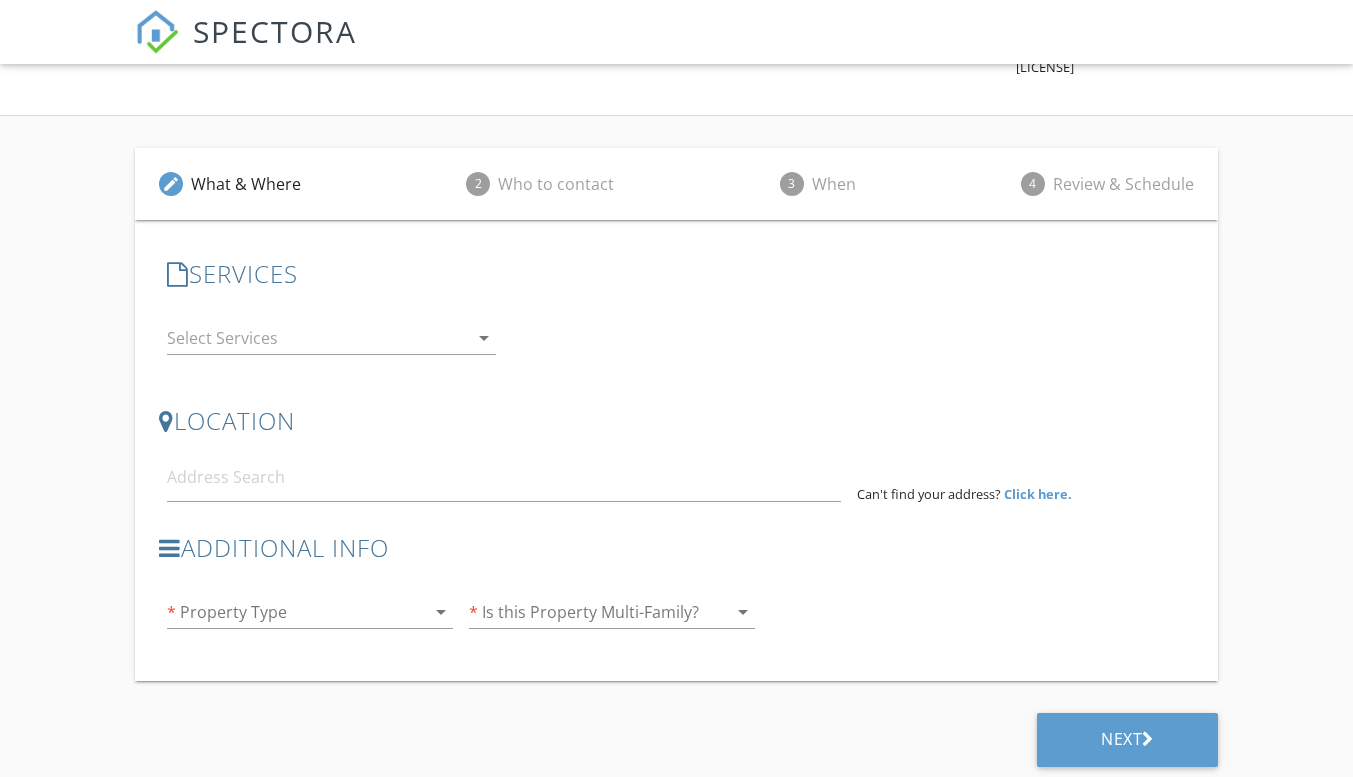 click on "arrow_drop_down" at bounding box center (441, 612) 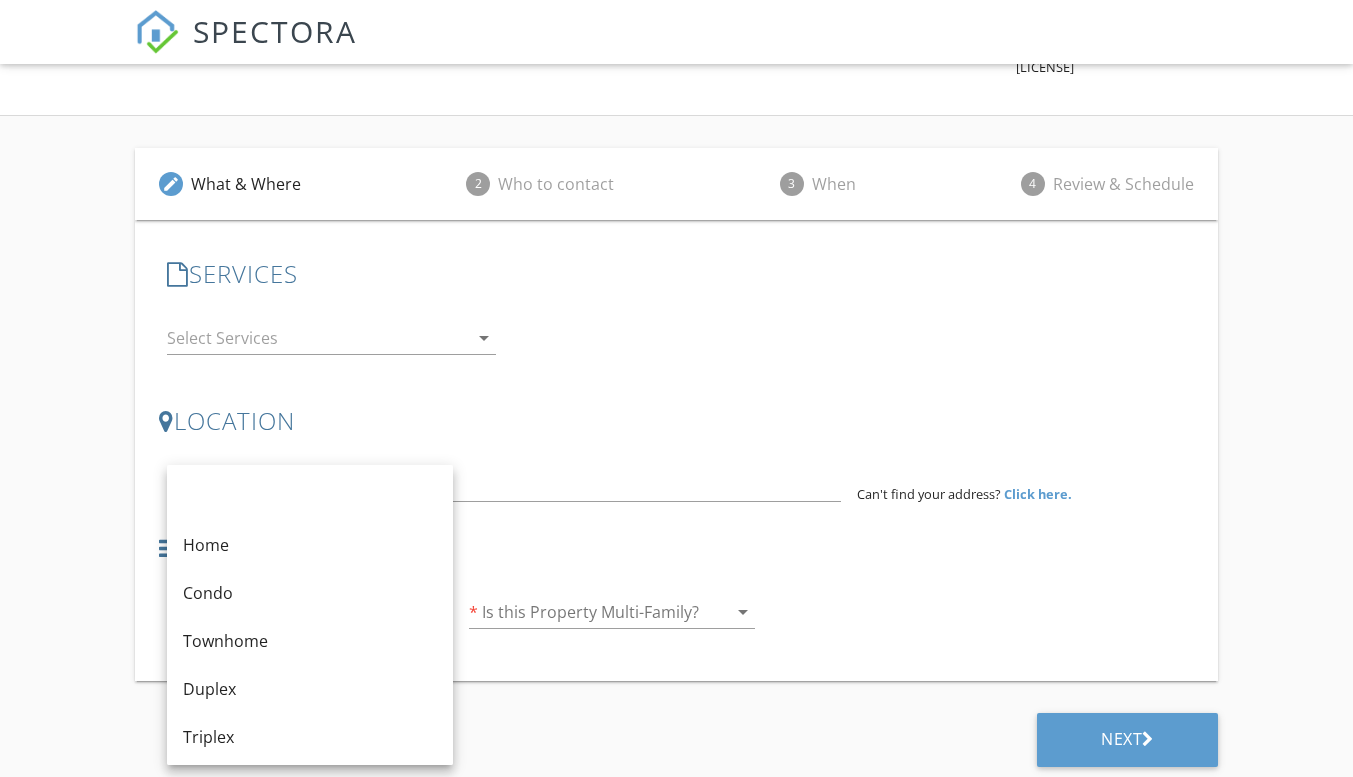 click on "SERVICES
check_box_outline_blank   Standard Residential Inspection   check_box_outline_blank   New Construction-Phase 1 (Pre-pour)   check_box_outline_blank   New Construction-Phase 2 (Pre-Drywall)   check_box_outline_blank   New Construction-Phase 3 (Final)   check_box_outline_blank   Warranty Inspection   check_box_outline_blank   Investor Inspection   check_box_outline_blank   Annual Maintenance Inspection   check_box_outline_blank   Storm Damage Inspection   check_box_outline_blank   Reinspection   check_box_outline_blank   Termite/WDI Inspection-Stand Alone   check_box_outline_blank   Sewer Camera Inspection-Stand Alone   arrow_drop_down
LOCATION
Address Form       Can't find your address?   Click here.
Additional Info
*   Property Type arrow_drop_down       *   Is this Property Multi-Family? arrow_drop_down" at bounding box center (676, 450) 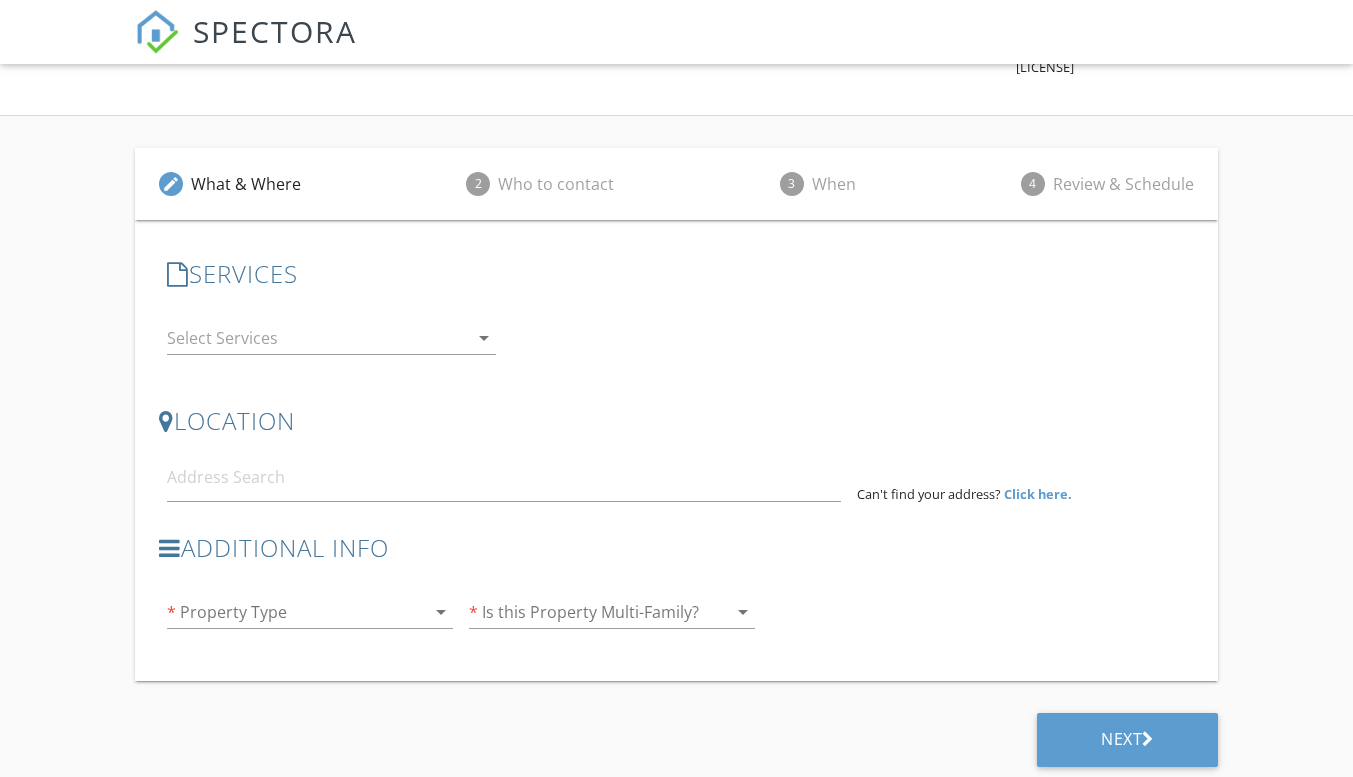 click on "arrow_drop_down" at bounding box center [743, 612] 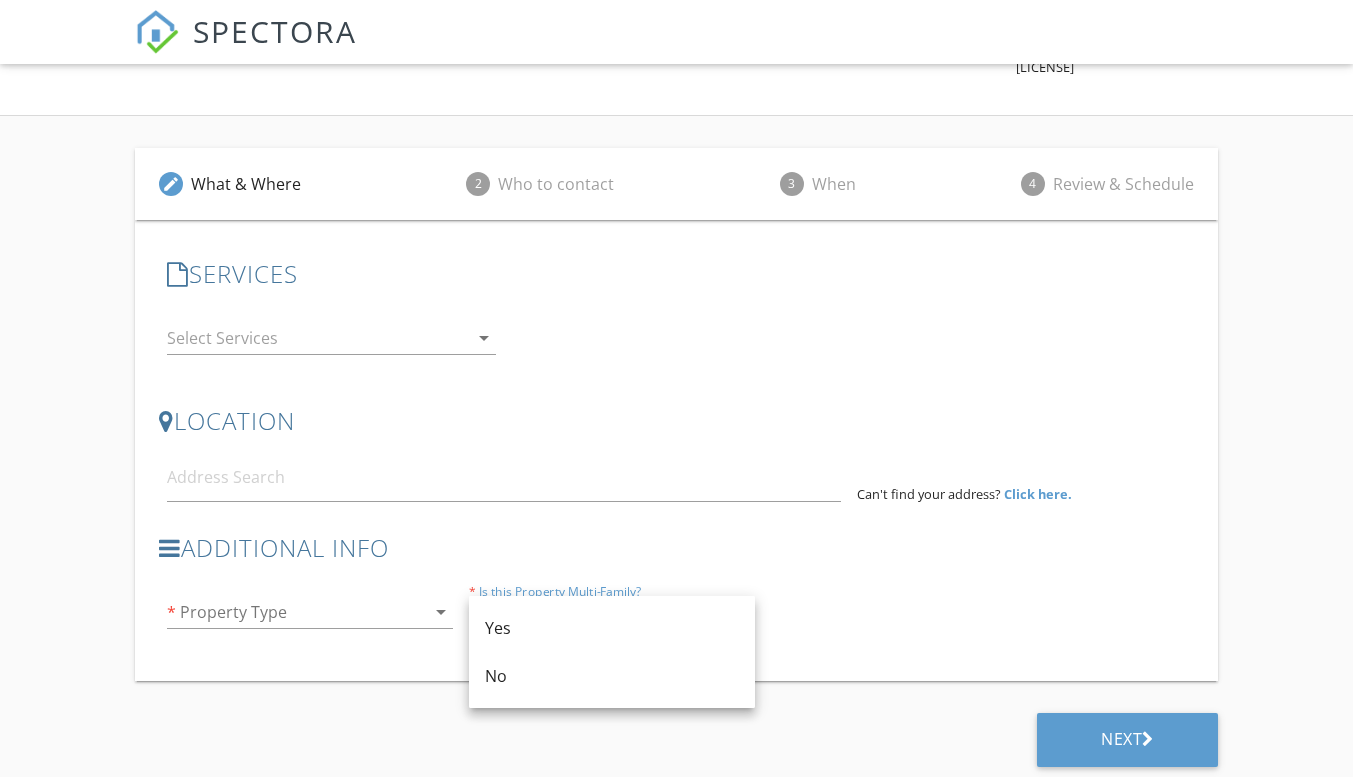 click on "Additional Info
*   Property Type arrow_drop_down       *   Is this Property Multi-Family? arrow_drop_down" at bounding box center [676, 591] 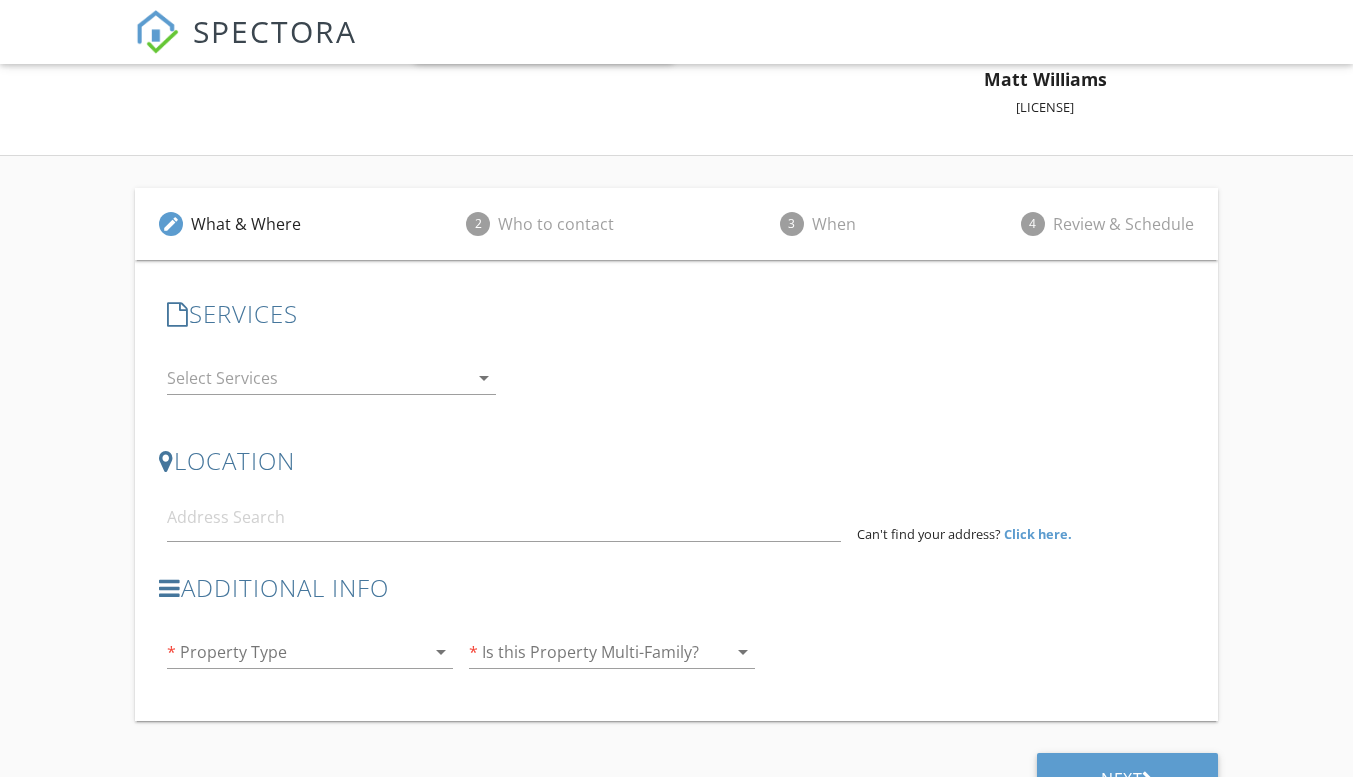 scroll, scrollTop: 272, scrollLeft: 0, axis: vertical 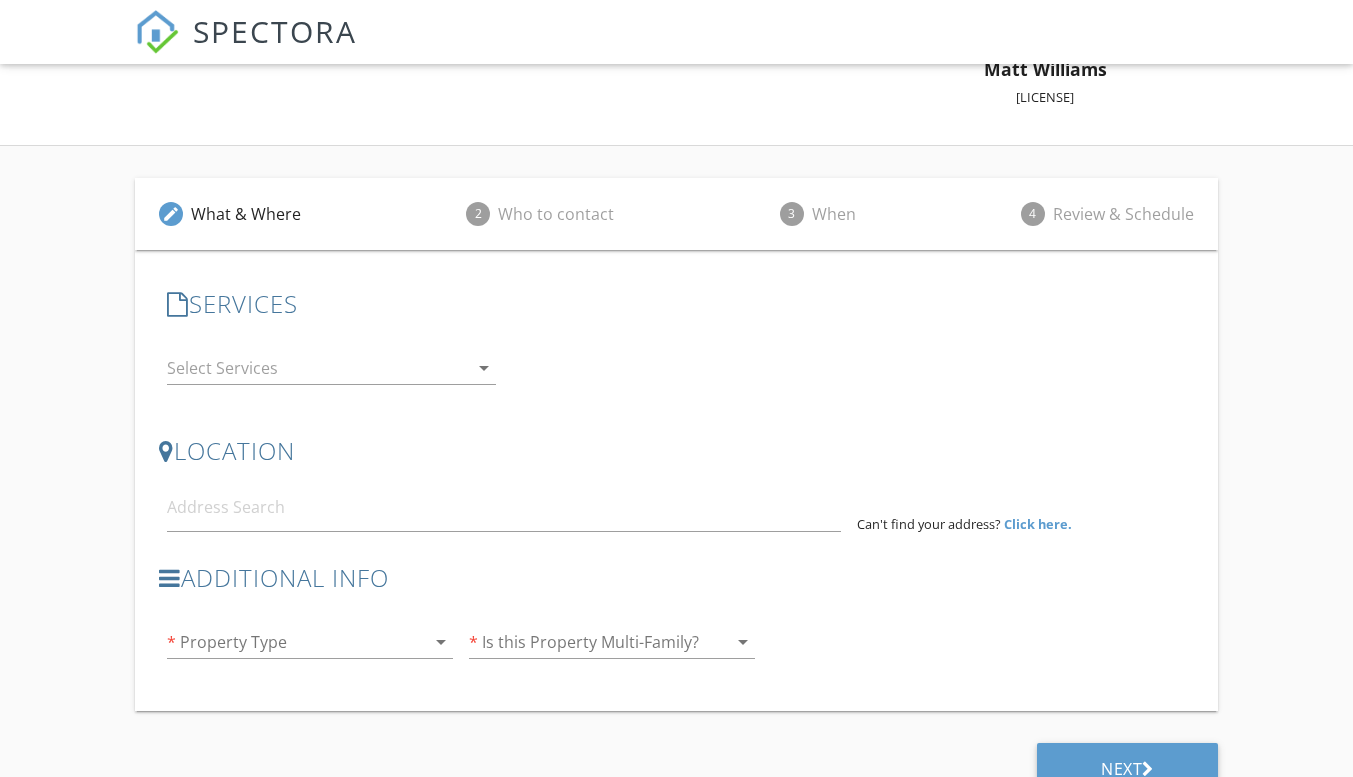 click on "arrow_drop_down" at bounding box center (484, 368) 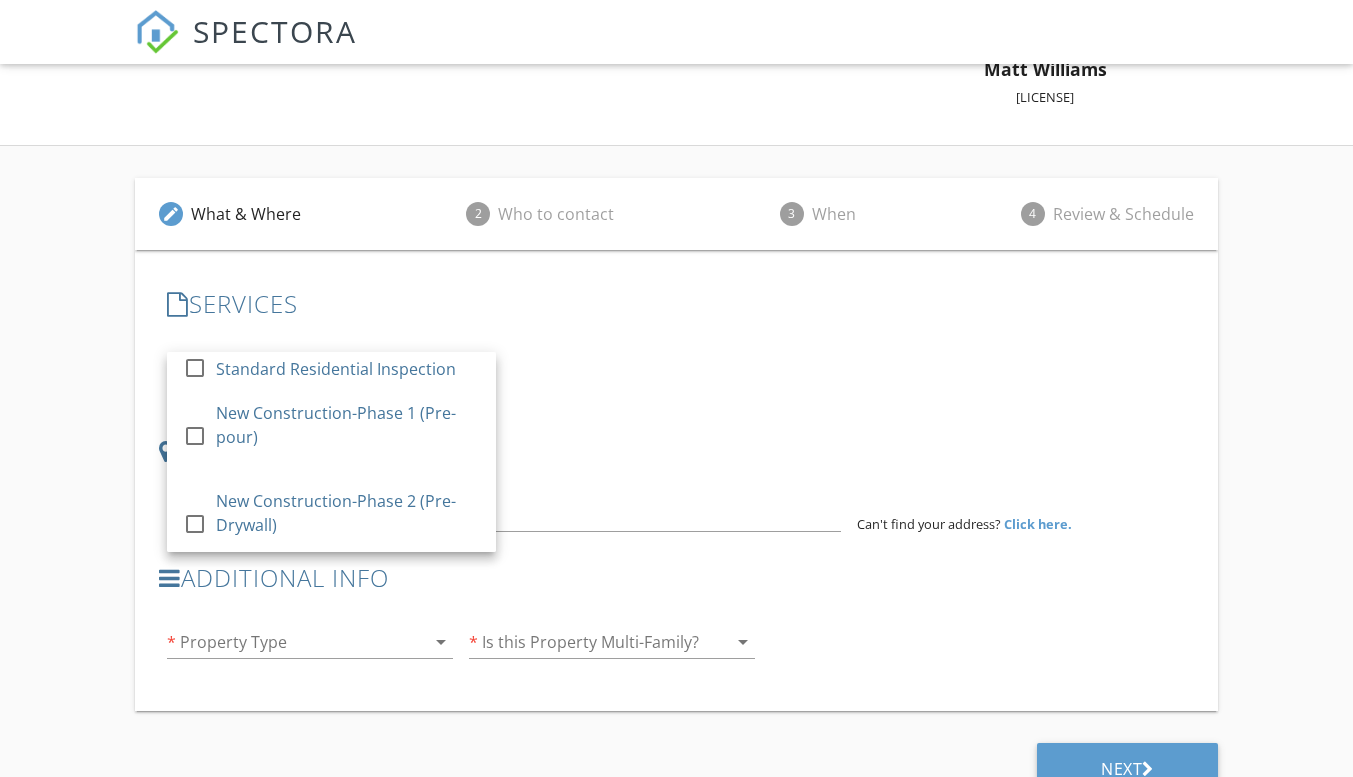 scroll, scrollTop: 0, scrollLeft: 0, axis: both 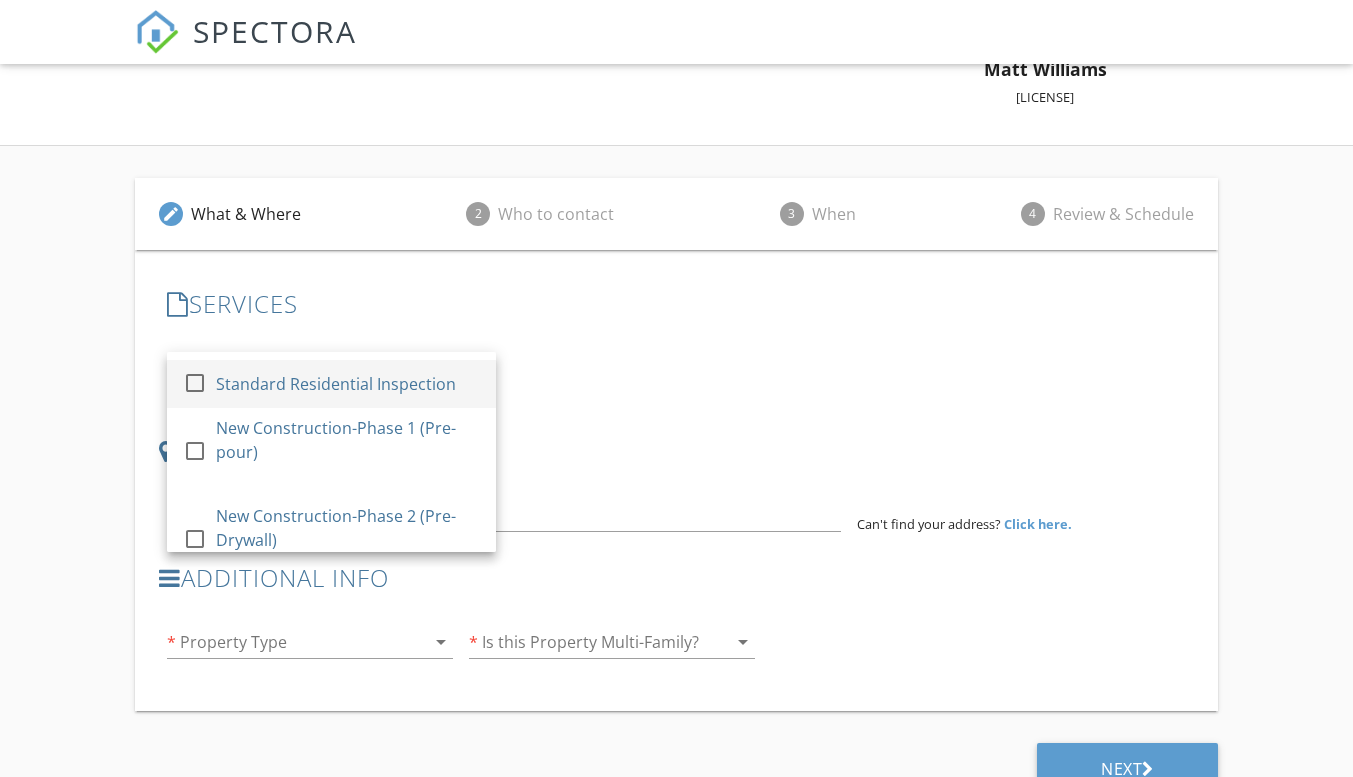 click at bounding box center [195, 383] 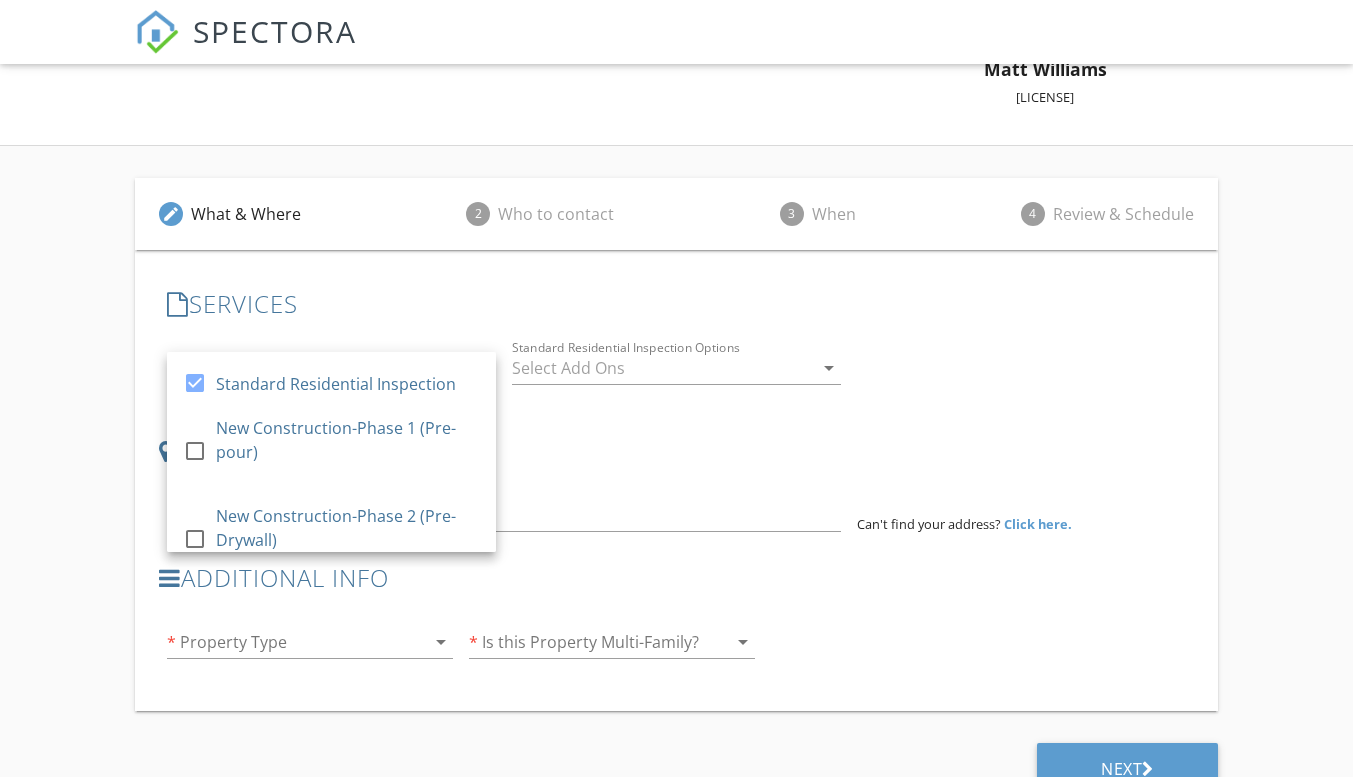 click on "LOCATION
Address Form       Can't find your address?   Click here." at bounding box center (676, 484) 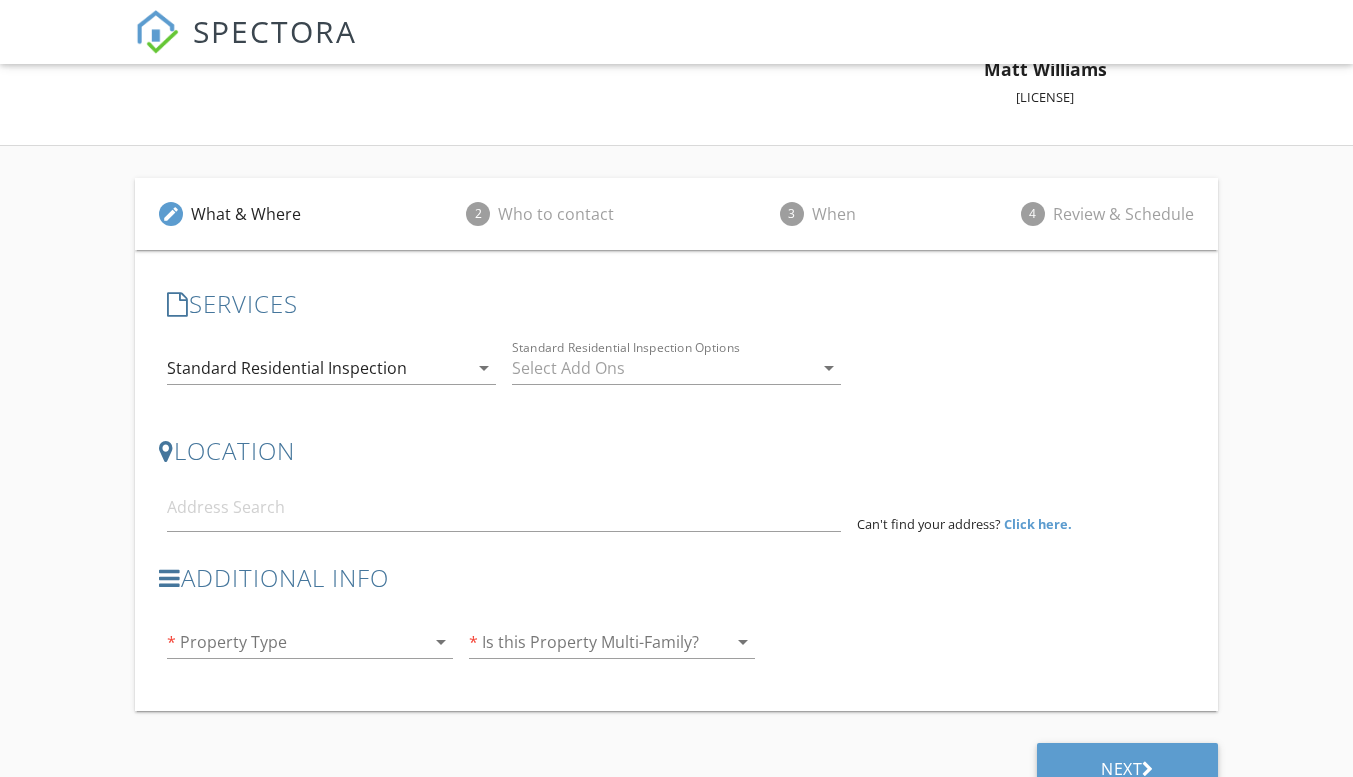 click on "arrow_drop_down" at bounding box center (829, 368) 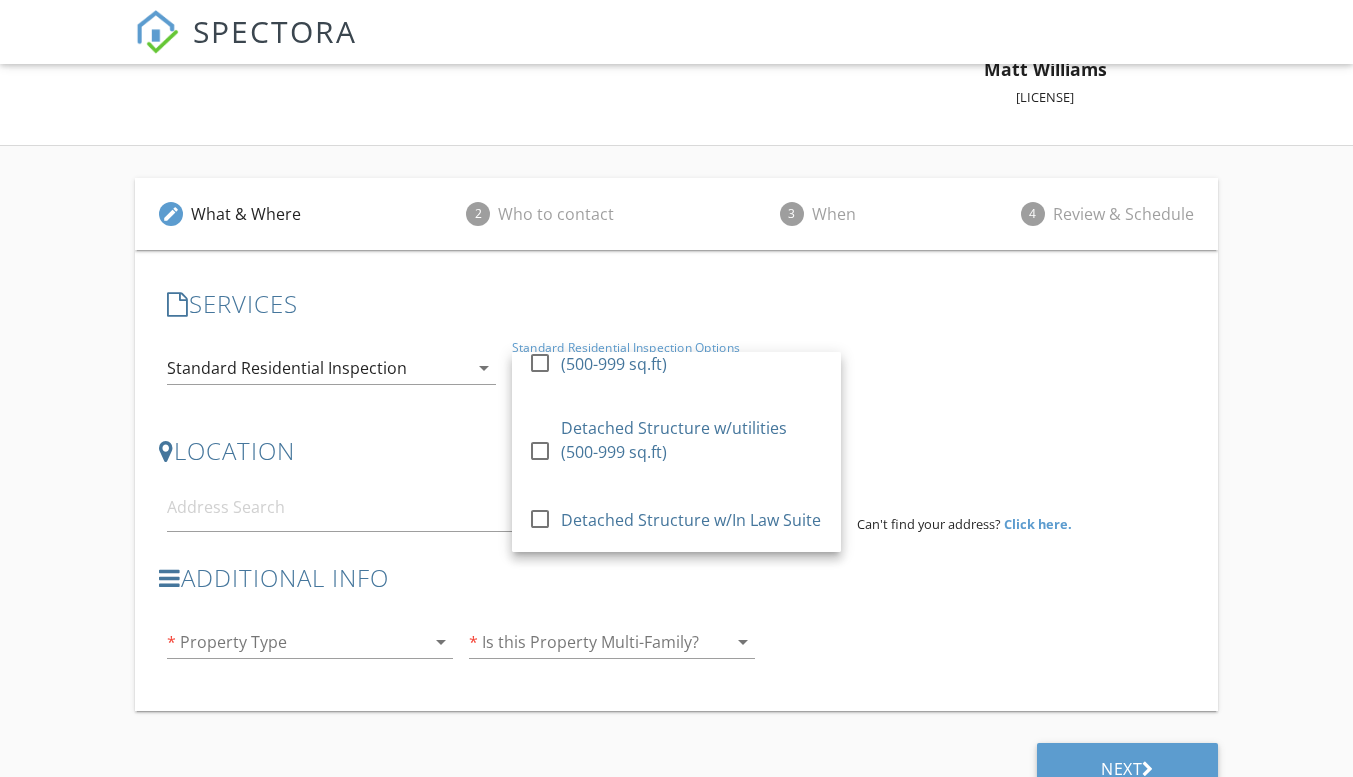 scroll, scrollTop: 0, scrollLeft: 0, axis: both 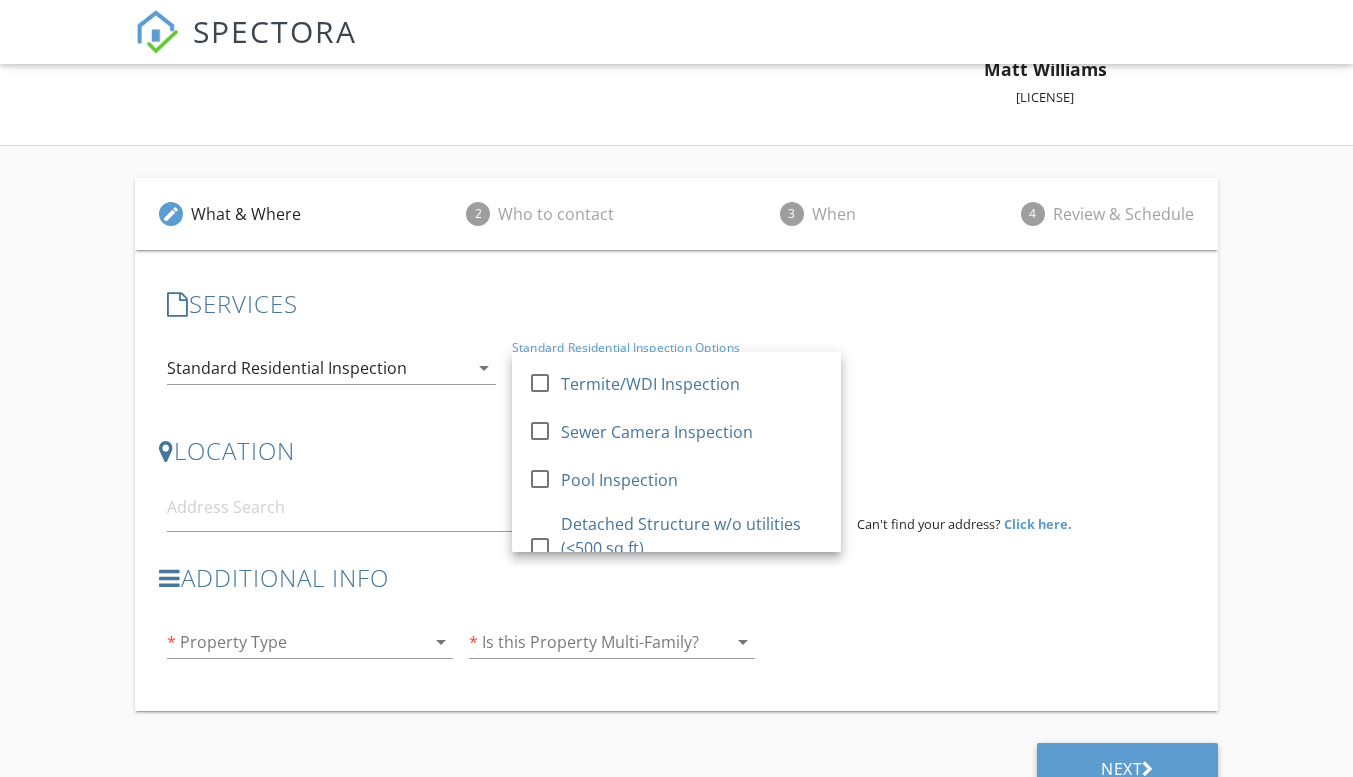 click on "SERVICES
check_box   Standard Residential Inspection   check_box_outline_blank   New Construction-Phase 1 (Pre-pour)   check_box_outline_blank   New Construction-Phase 2 (Pre-Drywall)   check_box_outline_blank   New Construction-Phase 3 (Final)   check_box_outline_blank   Warranty Inspection   check_box_outline_blank   Investor Inspection   check_box_outline_blank   Annual Maintenance Inspection   check_box_outline_blank   Storm Damage Inspection   check_box_outline_blank   Reinspection   check_box_outline_blank   Termite/WDI Inspection-Stand Alone   check_box_outline_blank   Sewer Camera Inspection-Stand Alone   Standard Residential Inspection arrow_drop_down   check_box_outline_blank   Termite/WDI Inspection   check_box_outline_blank   Sewer Camera Inspection   check_box_outline_blank   Pool Inspection   check_box_outline_blank   Detached Structure w/o utilities (<500 sq.ft)   check_box_outline_blank   Detached Structure w/utilities (<500 sq.ft)   check_box_outline_blank" at bounding box center [676, 347] 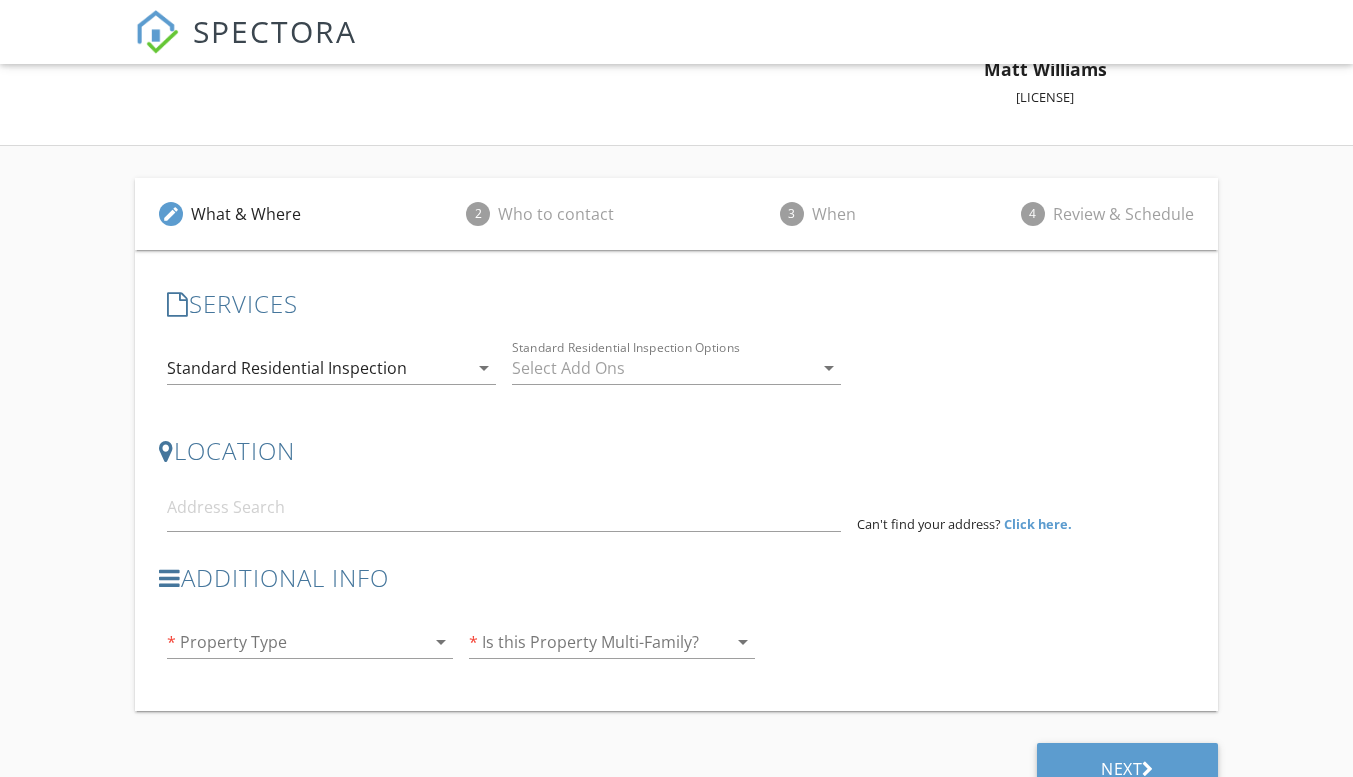 click on "arrow_drop_down" at bounding box center (484, 368) 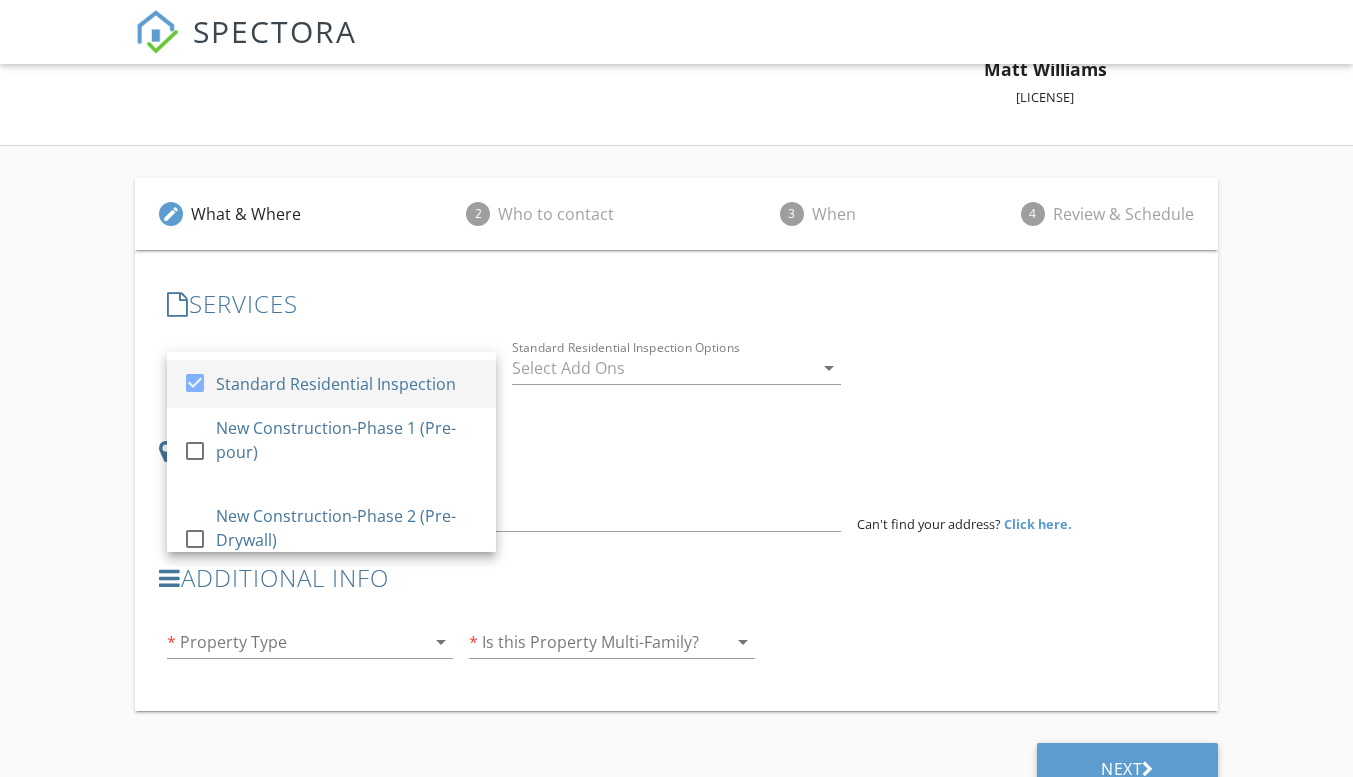 click at bounding box center [195, 383] 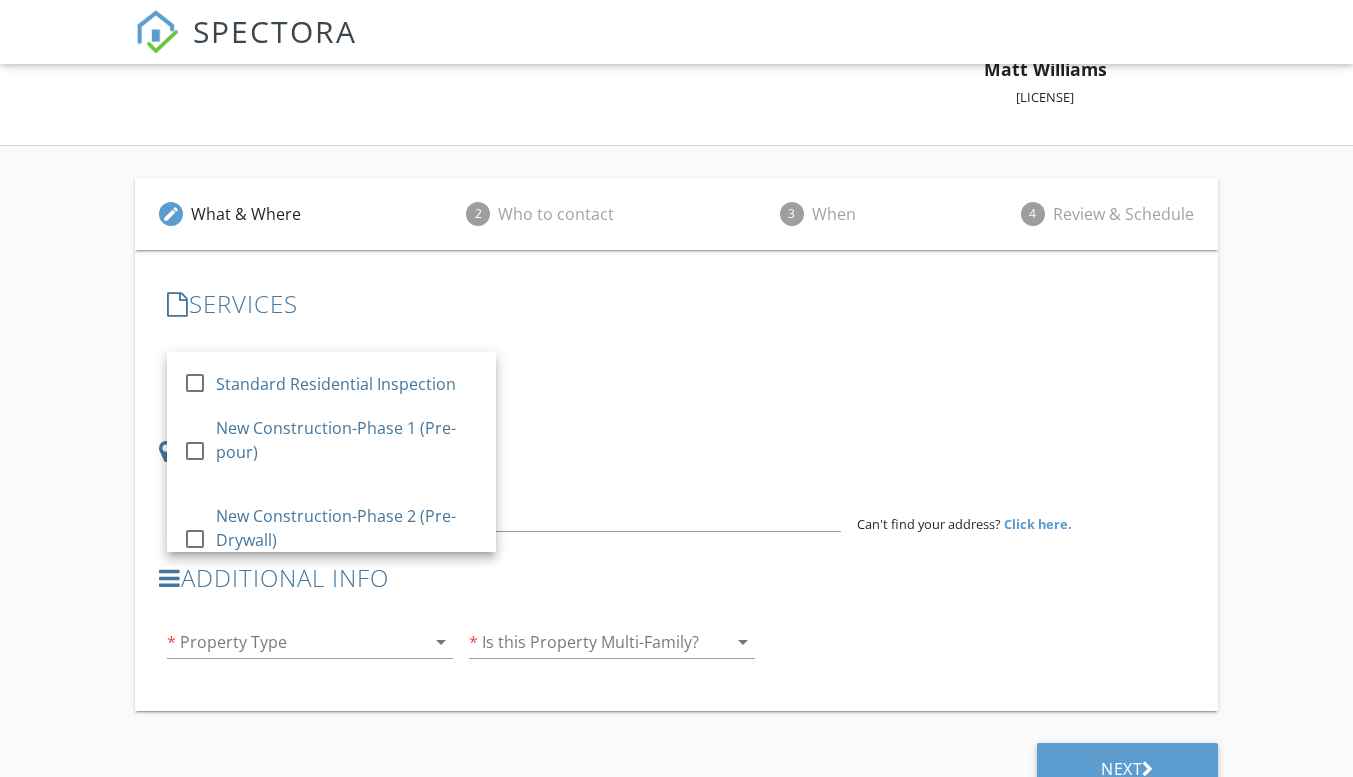click on "check_box_outline_blank   Standard Residential Inspection   check_box_outline_blank   New Construction-Phase 1 (Pre-pour)   check_box_outline_blank   New Construction-Phase 2 (Pre-Drywall)   check_box_outline_blank   New Construction-Phase 3 (Final)   check_box_outline_blank   Warranty Inspection   check_box_outline_blank   Investor Inspection   check_box_outline_blank   Annual Maintenance Inspection   check_box_outline_blank   Storm Damage Inspection   check_box_outline_blank   Reinspection   check_box_outline_blank   Termite/WDI Inspection-Stand Alone   check_box_outline_blank   Sewer Camera Inspection-Stand Alone   arrow_drop_down" at bounding box center (676, 370) 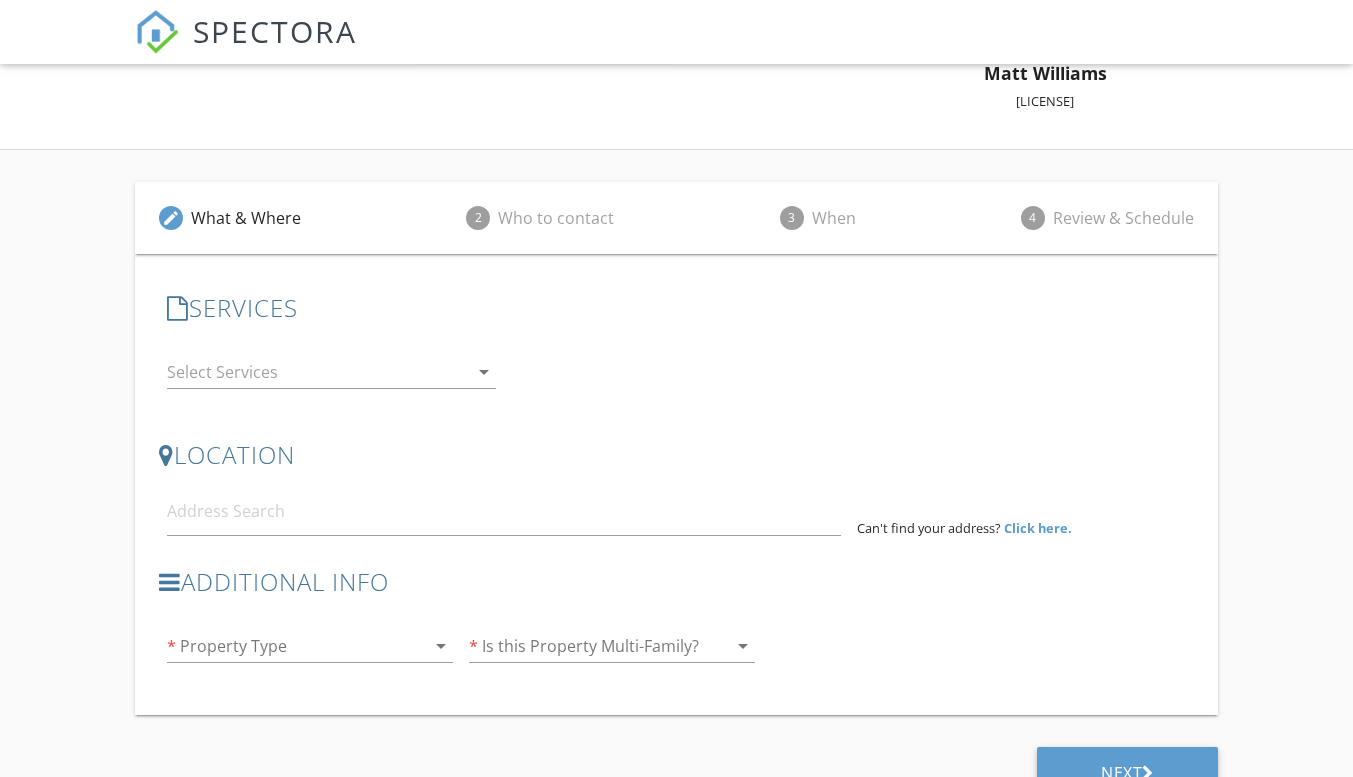 scroll, scrollTop: 261, scrollLeft: 0, axis: vertical 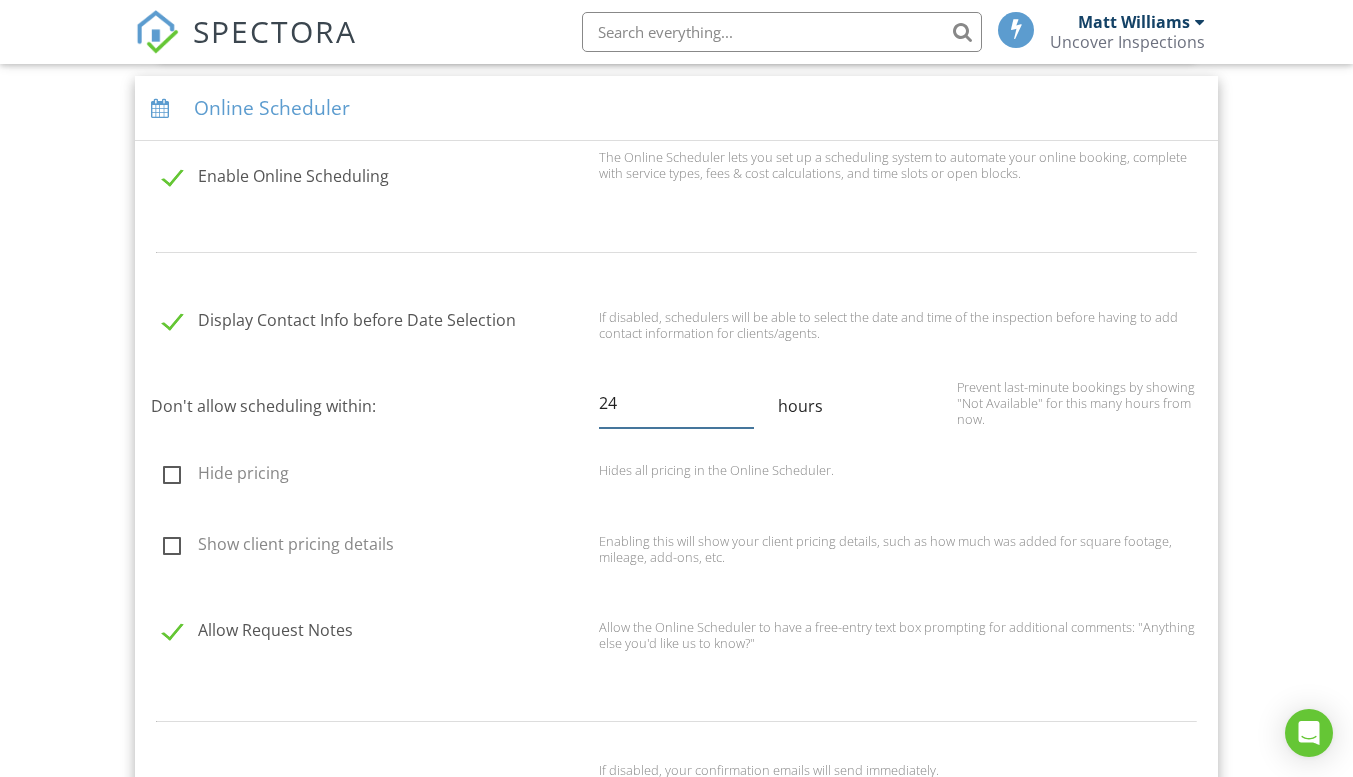click on "24" at bounding box center (676, 403) 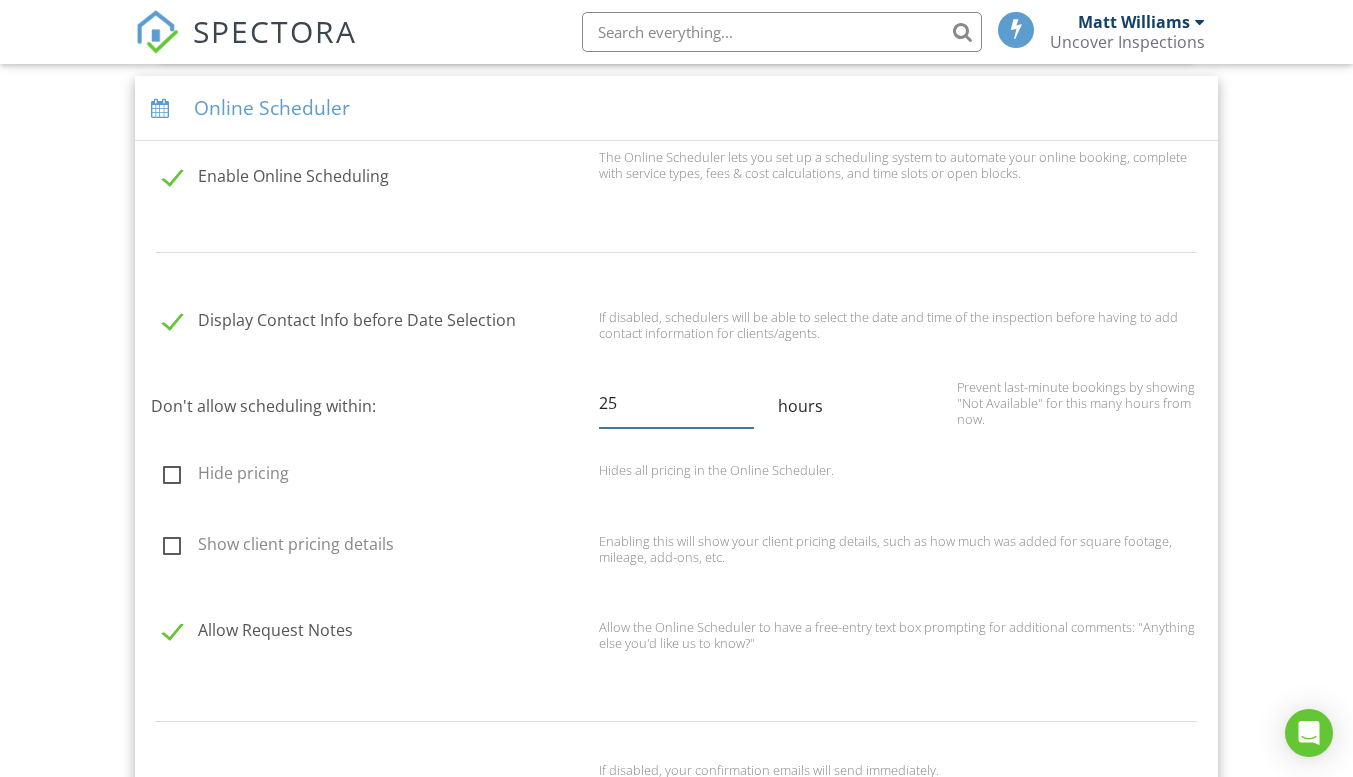 click on "25" at bounding box center [676, 403] 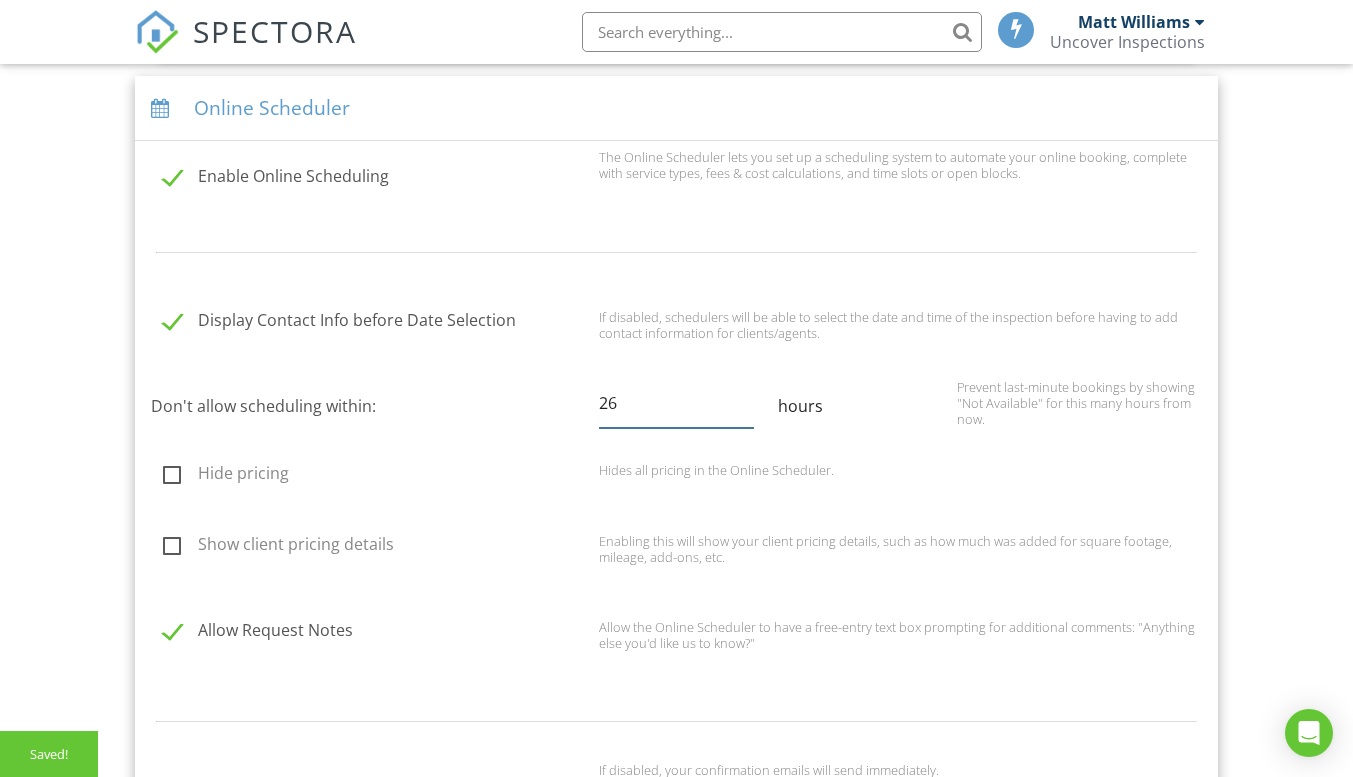 click on "26" at bounding box center (676, 403) 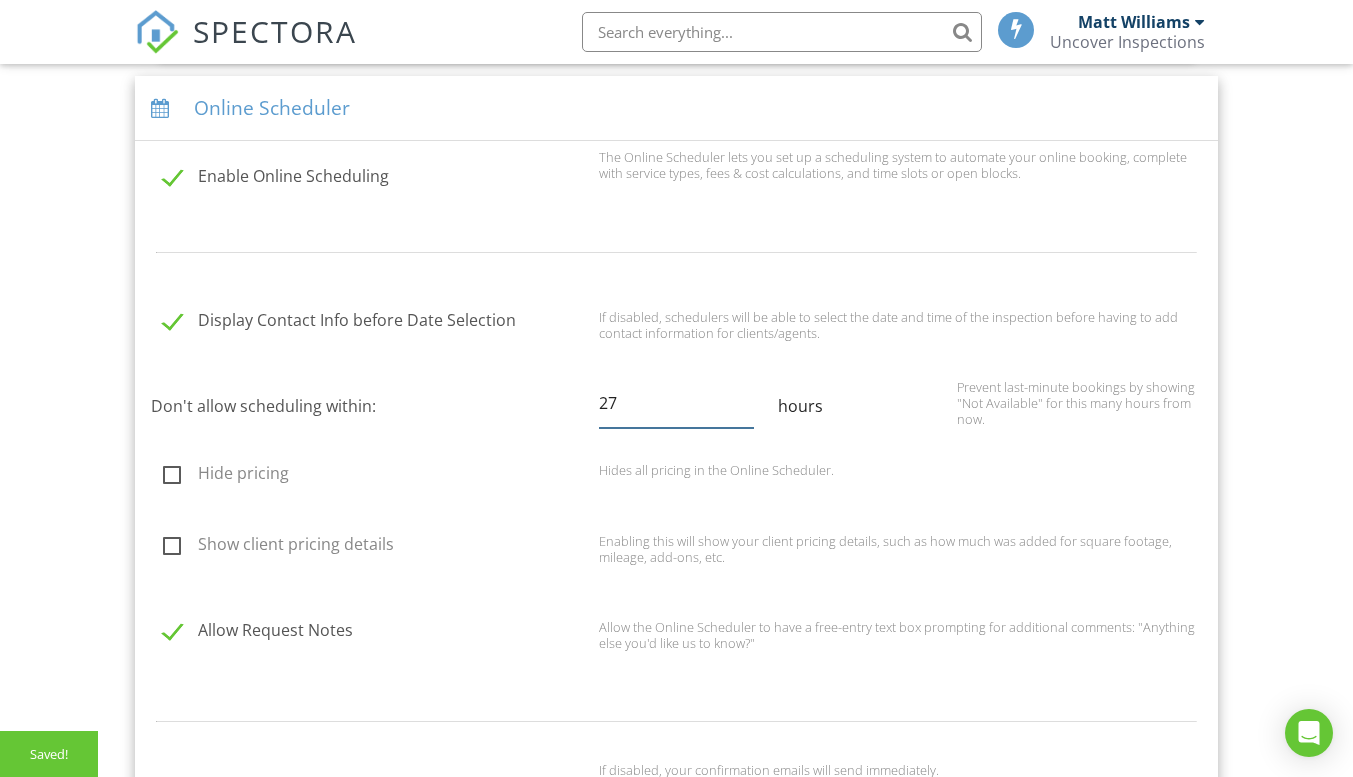 click on "27" at bounding box center (676, 403) 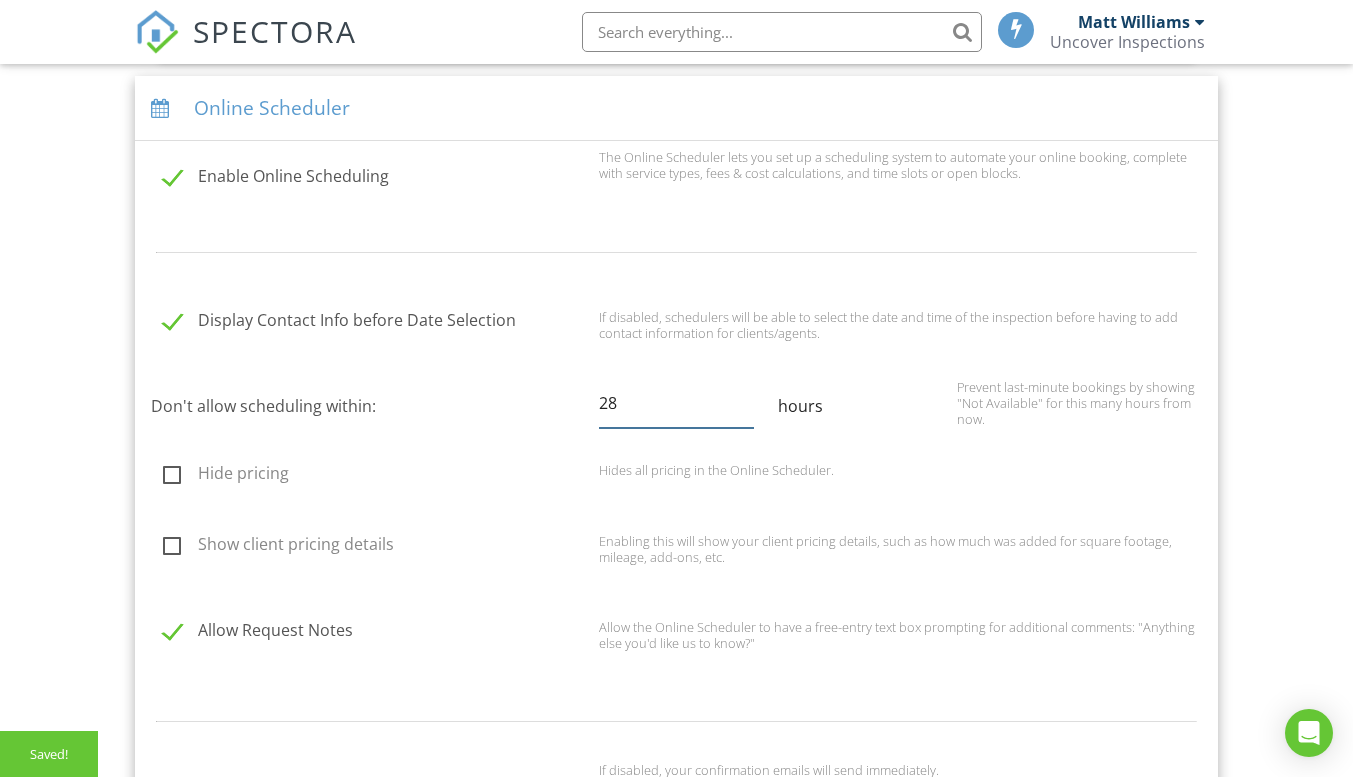 click on "28" at bounding box center [676, 403] 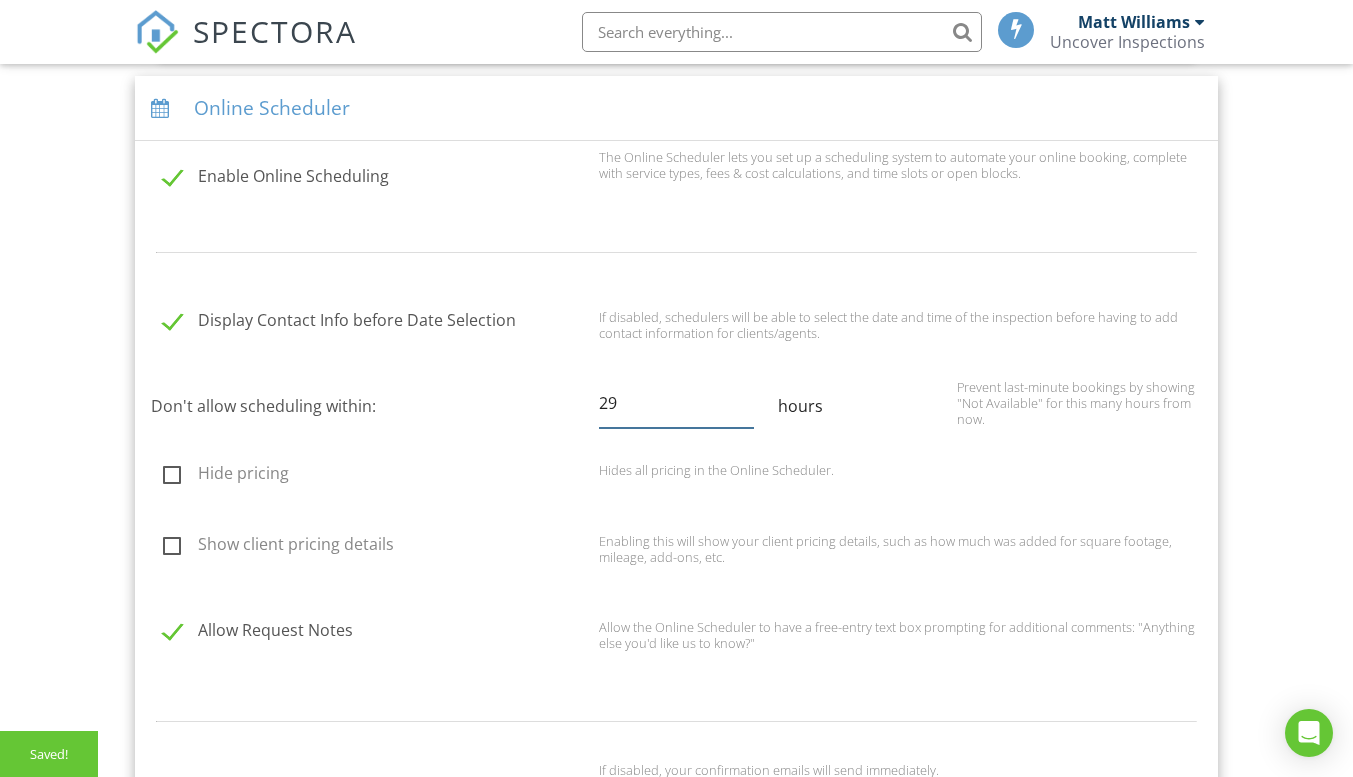 click on "29" at bounding box center [676, 403] 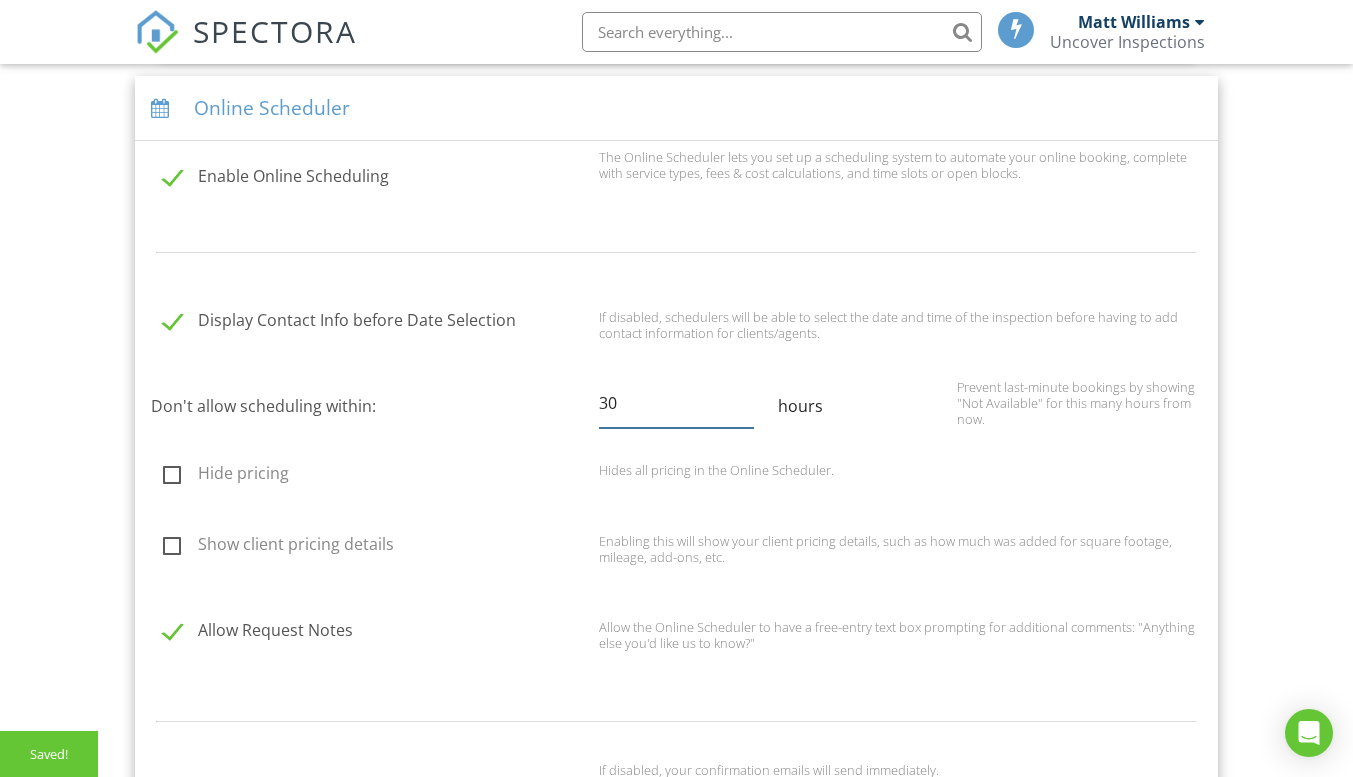click on "30" at bounding box center (676, 403) 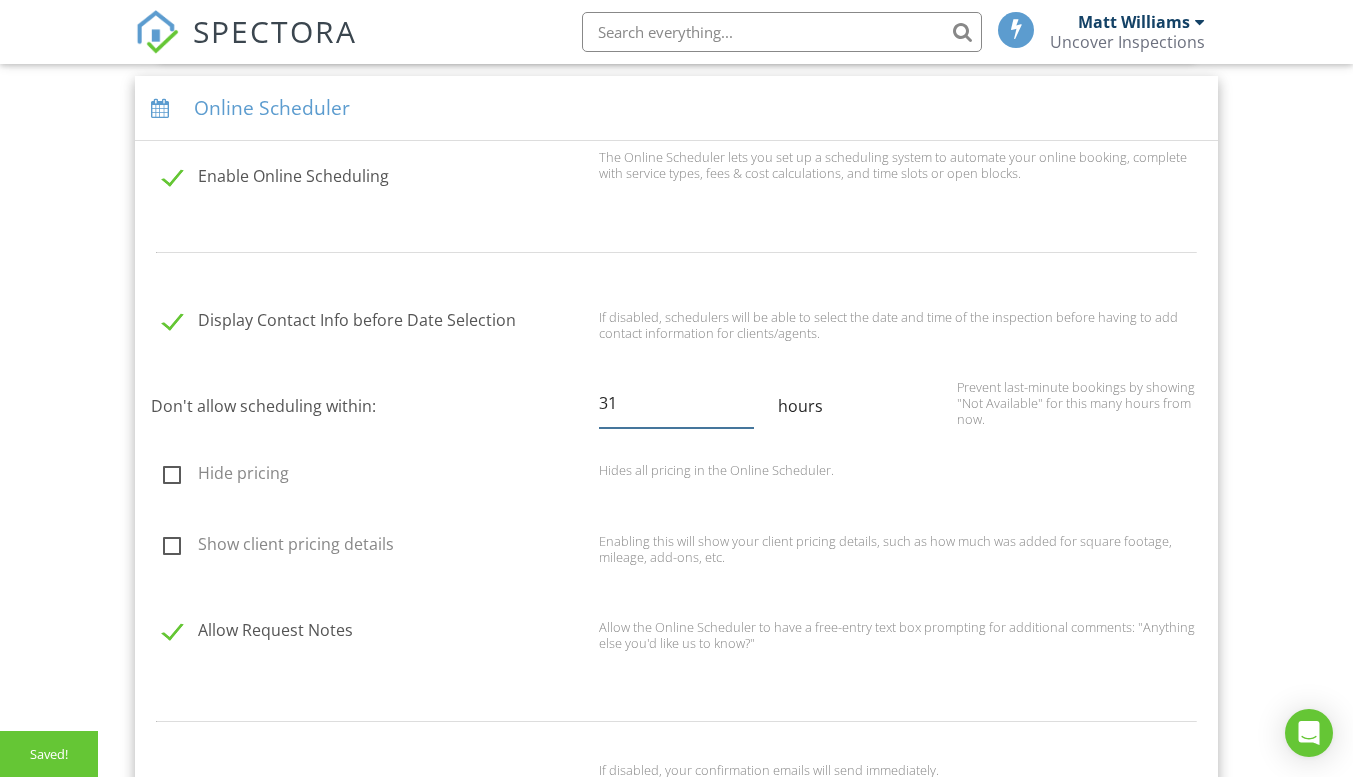 click on "31" at bounding box center [676, 403] 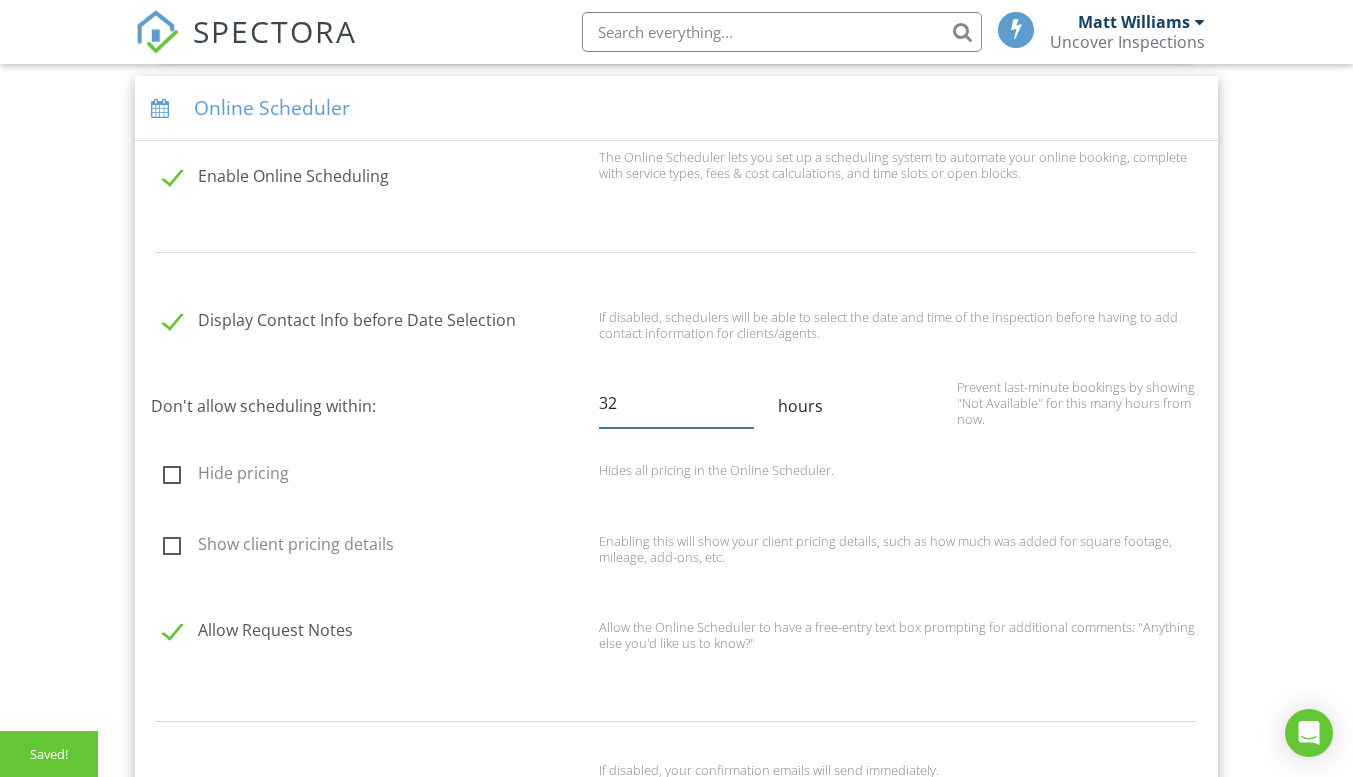 click on "32" at bounding box center [676, 403] 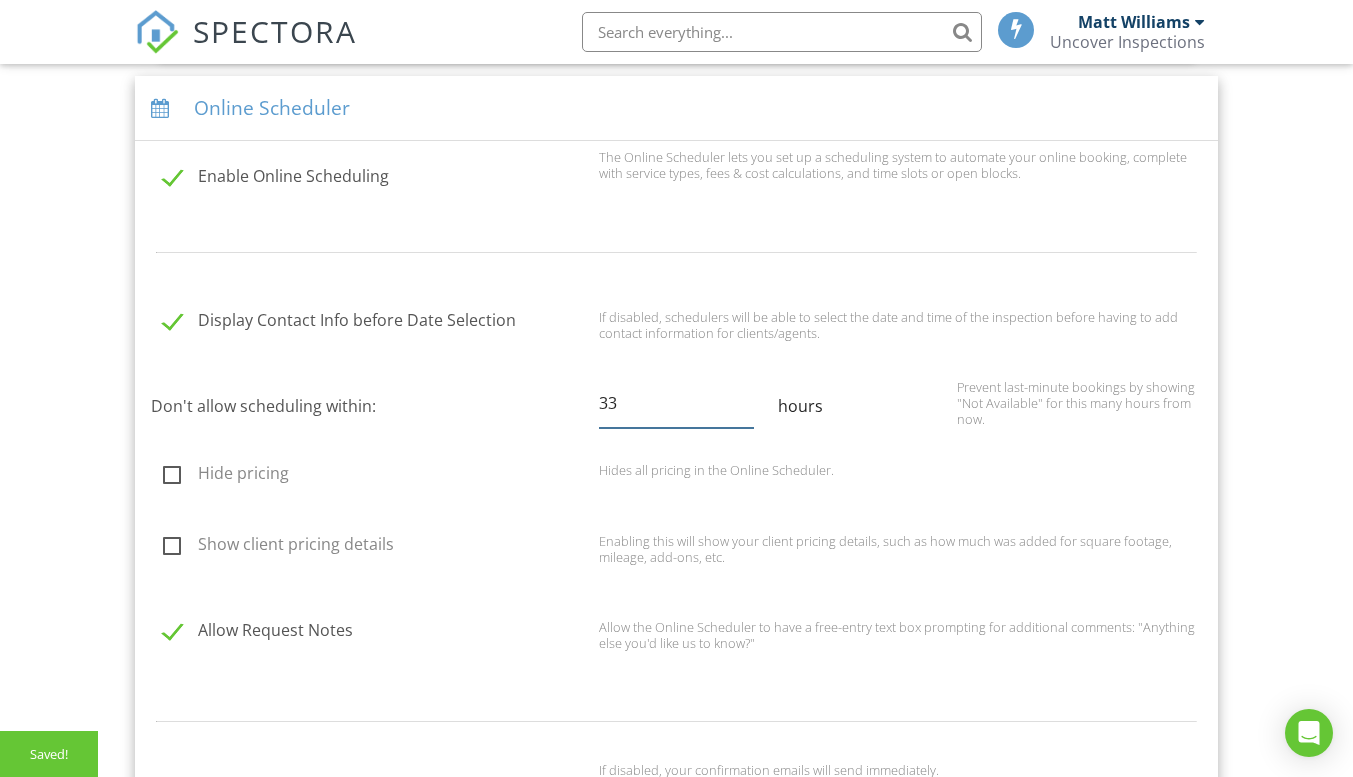 click on "33" at bounding box center [676, 403] 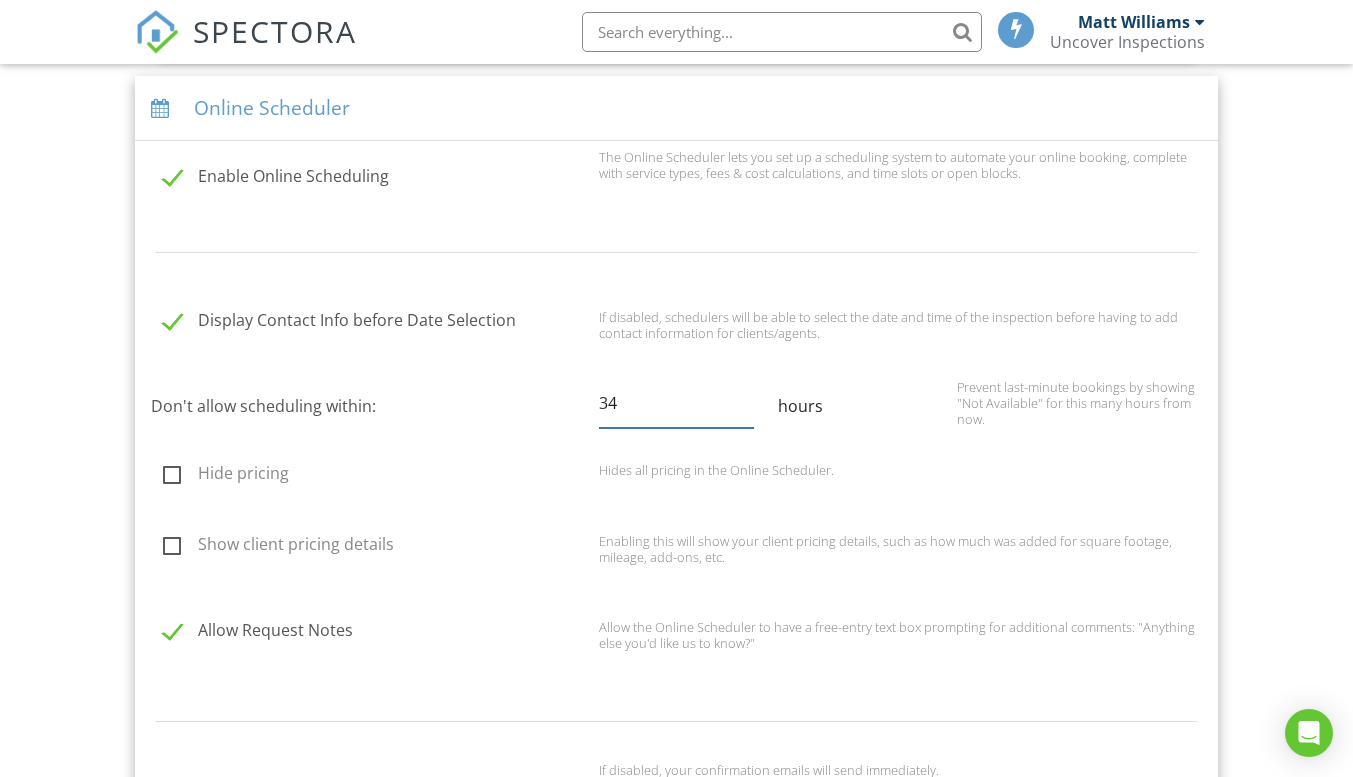 click on "34" at bounding box center [676, 403] 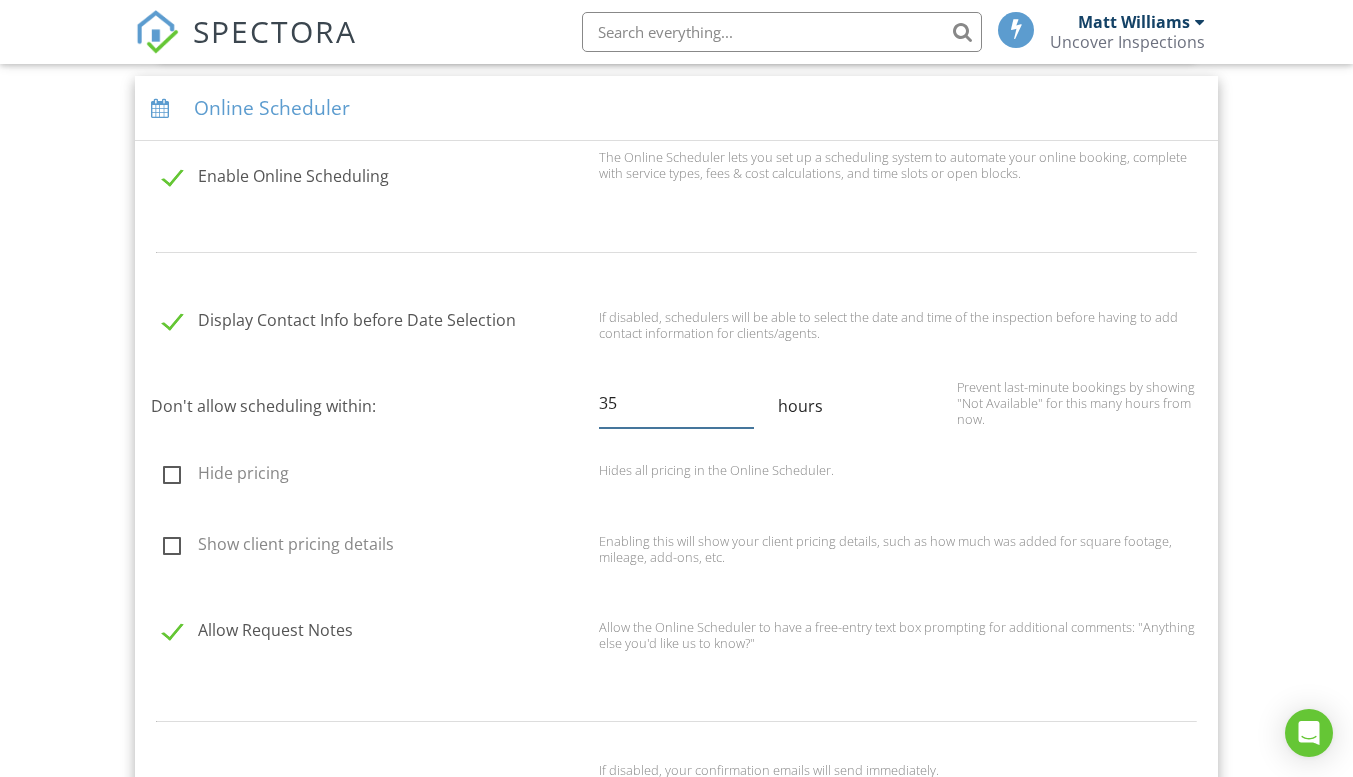 click on "35" at bounding box center [676, 403] 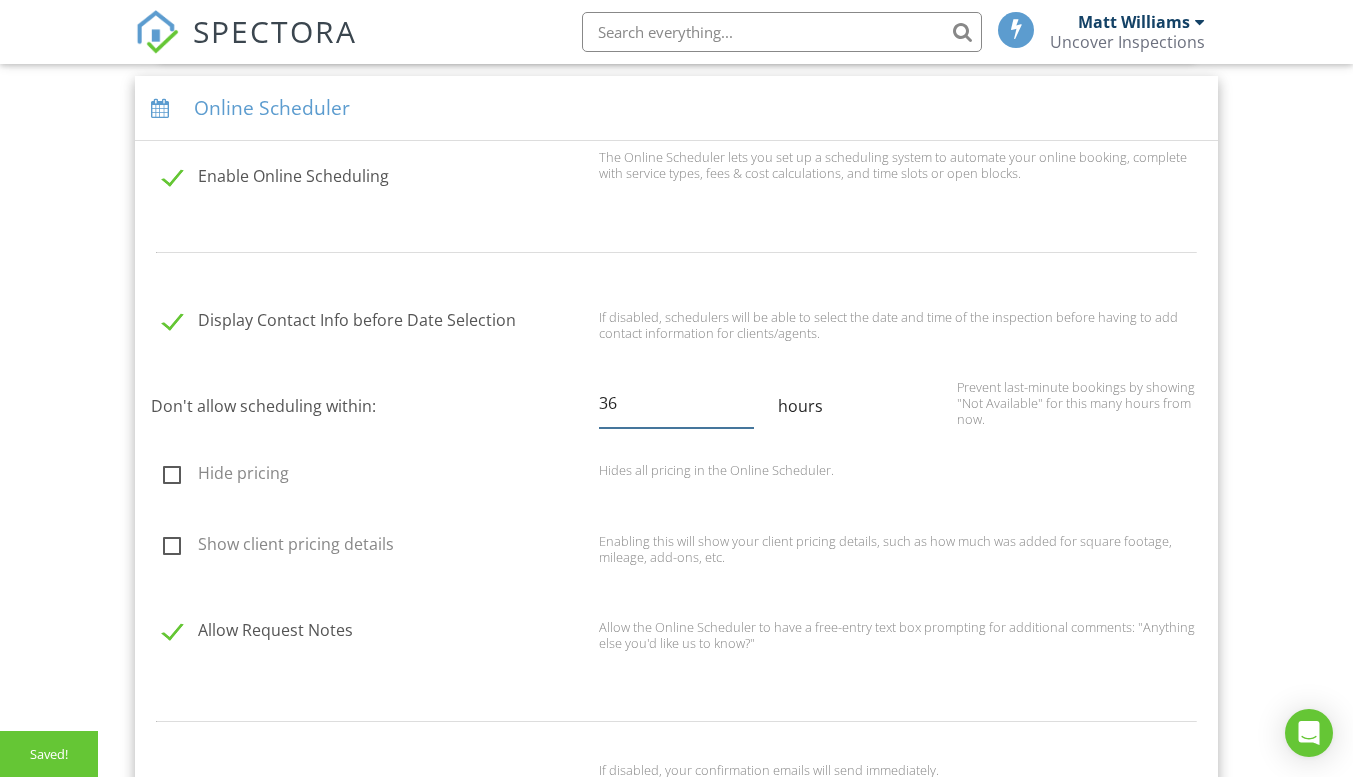 click on "36" at bounding box center (676, 403) 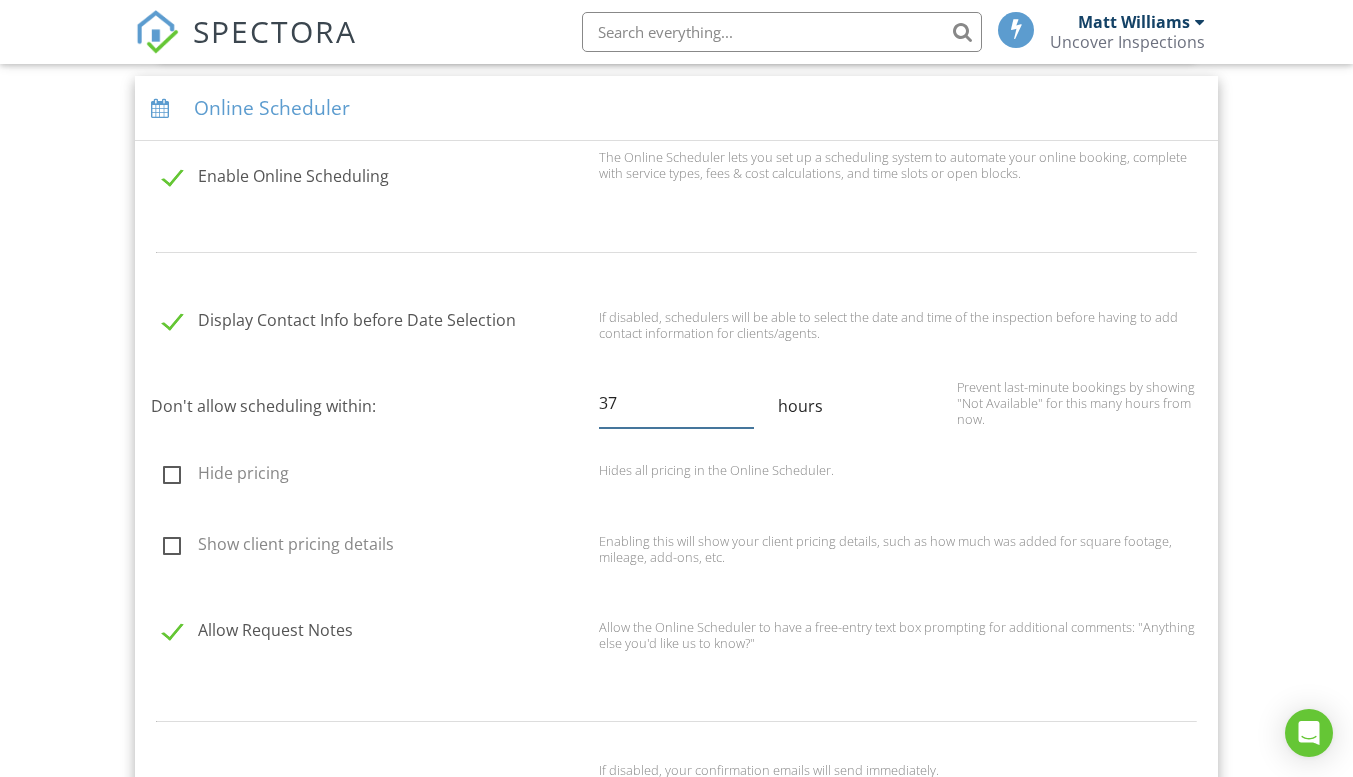 click on "37" at bounding box center (676, 403) 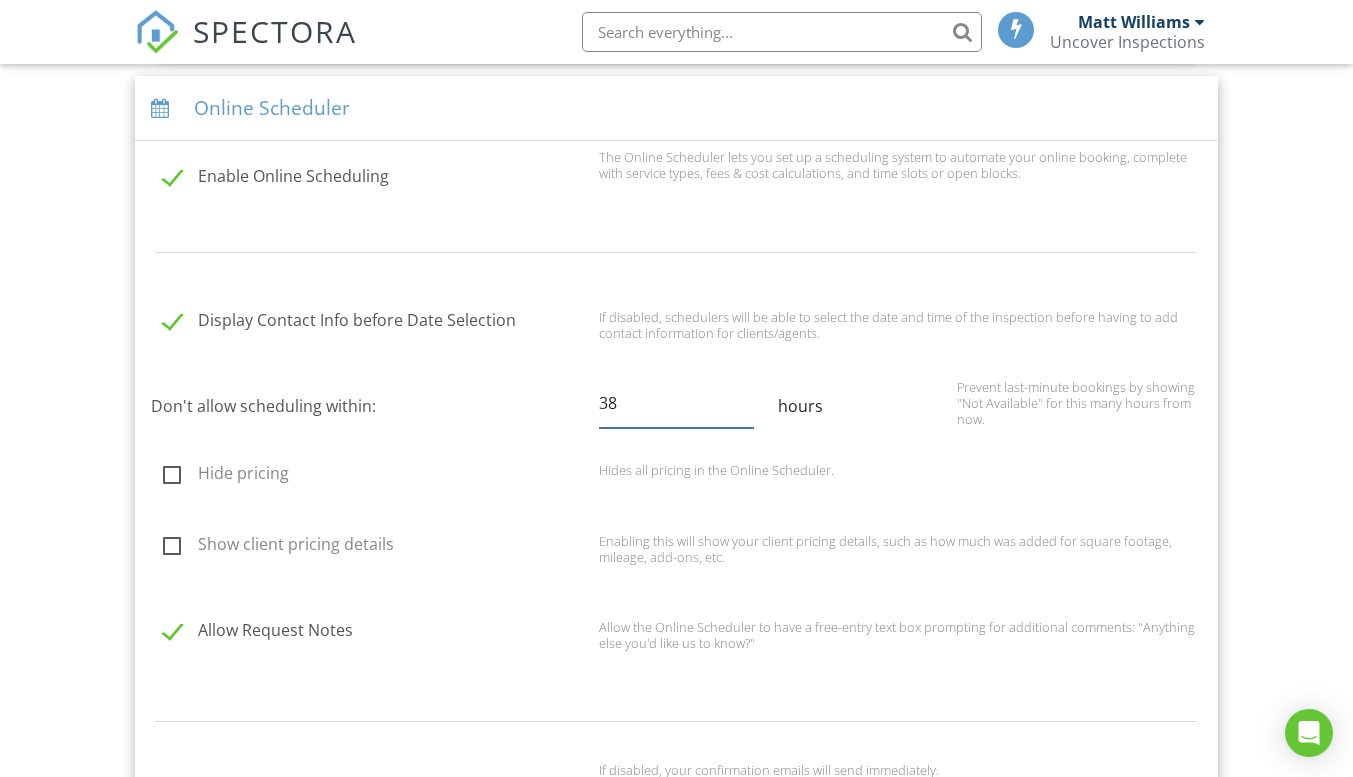 click on "38" at bounding box center (676, 403) 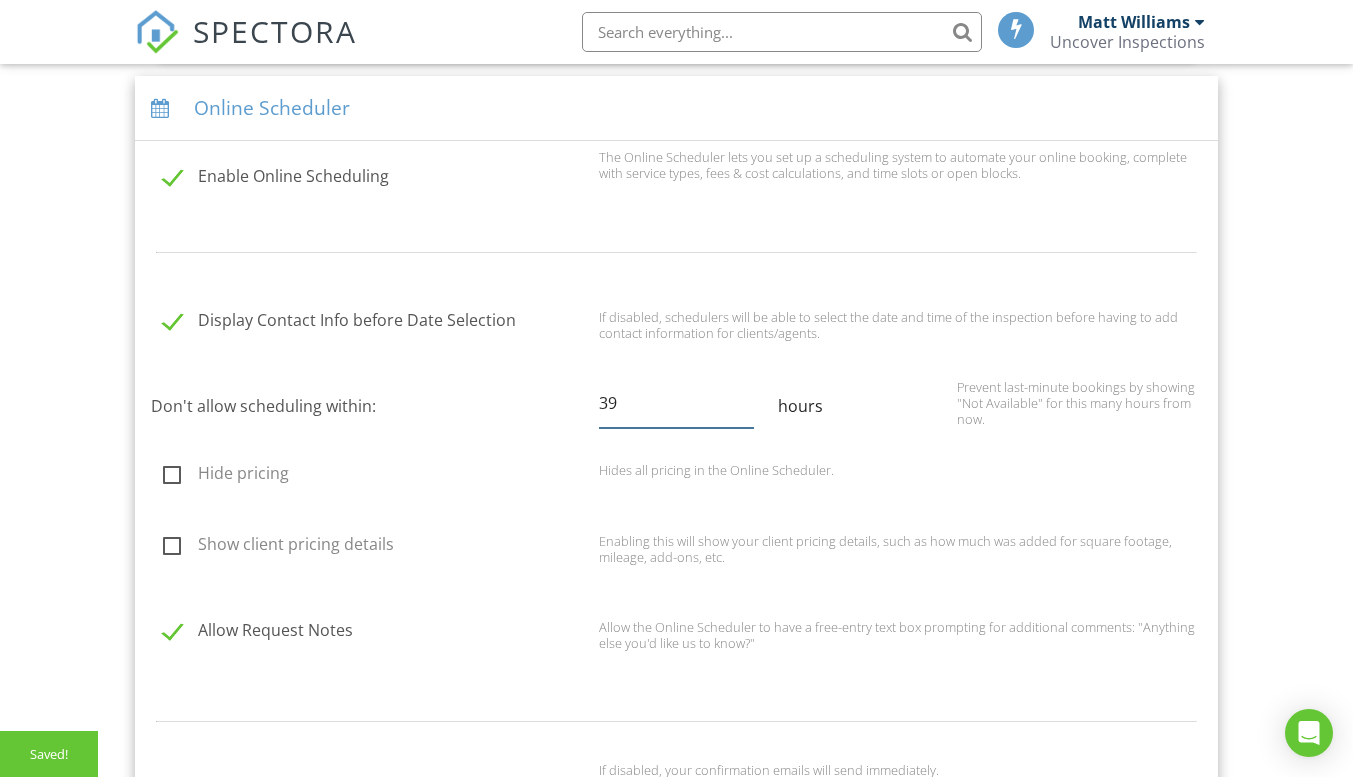 click on "39" at bounding box center [676, 403] 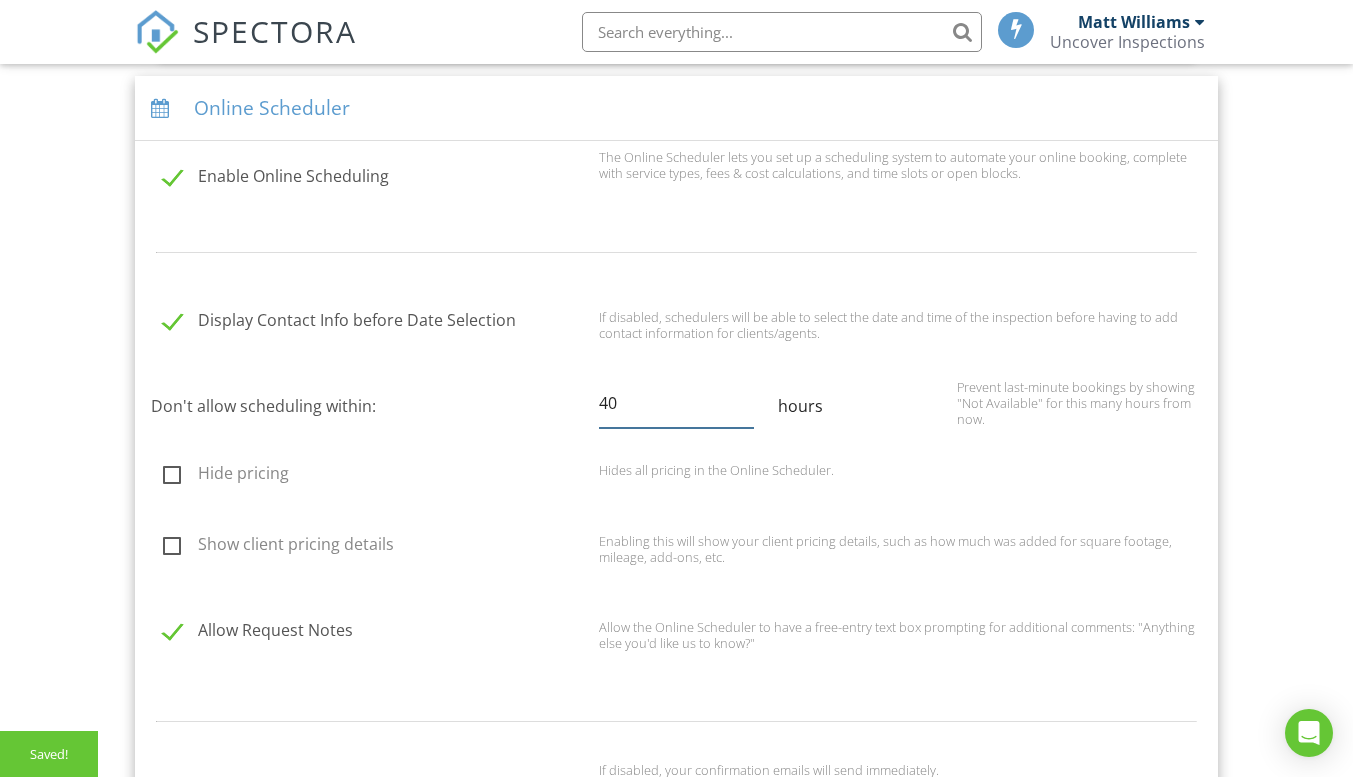 click on "40" at bounding box center [676, 403] 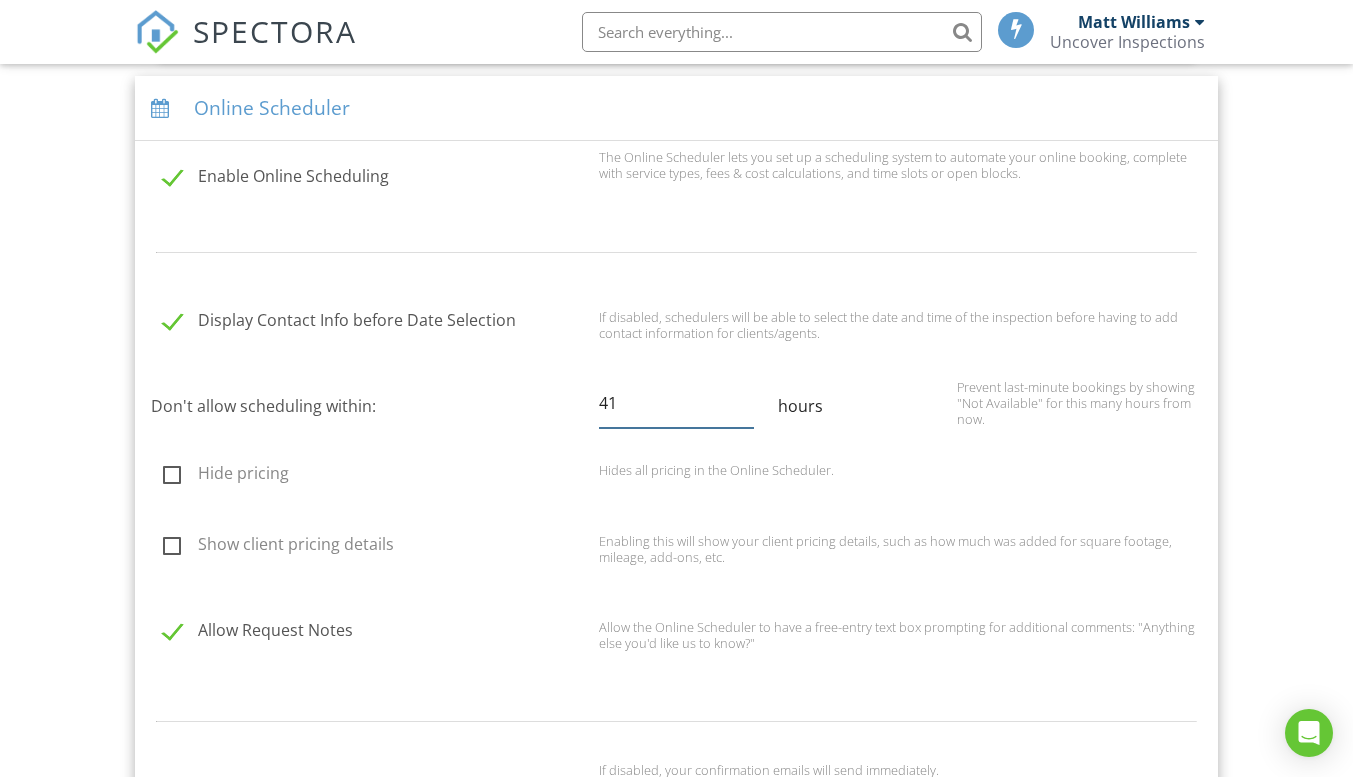 click on "41" at bounding box center [676, 403] 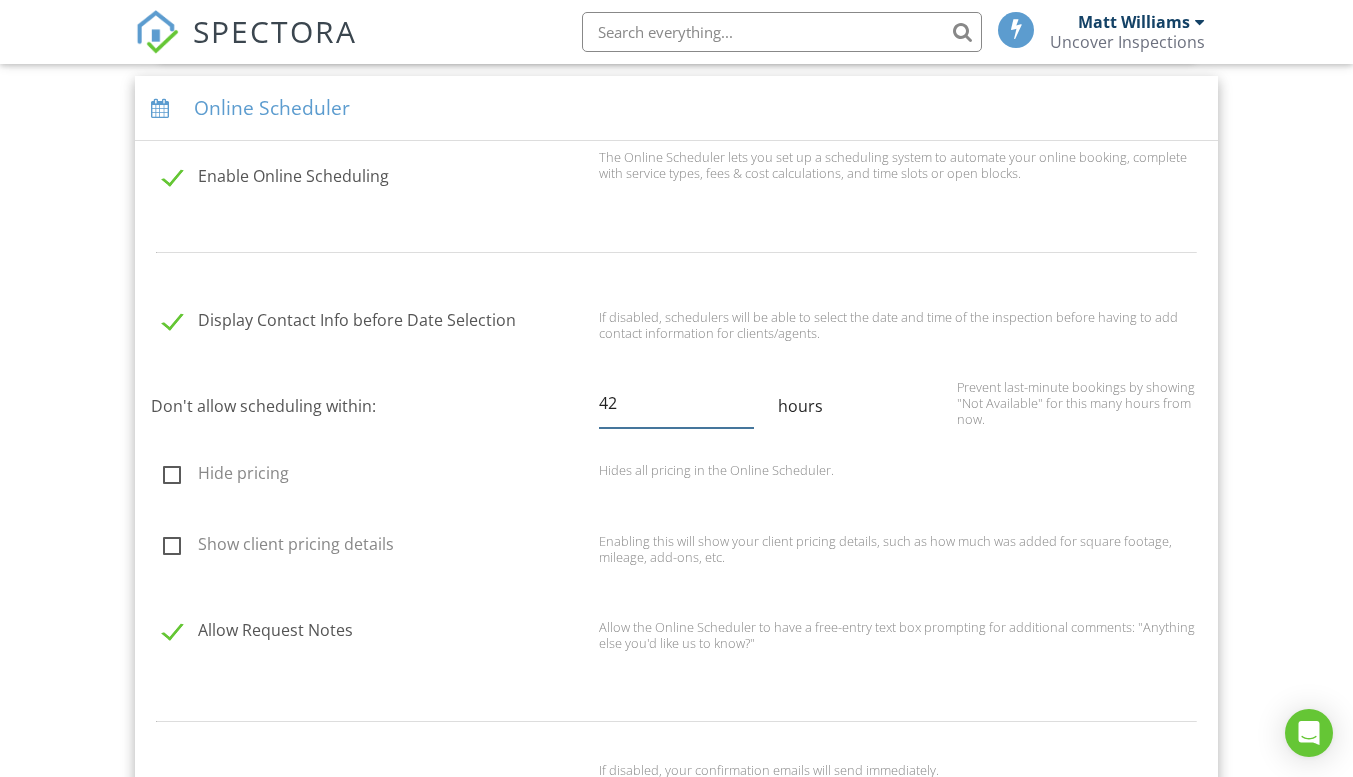 click on "42" at bounding box center [676, 403] 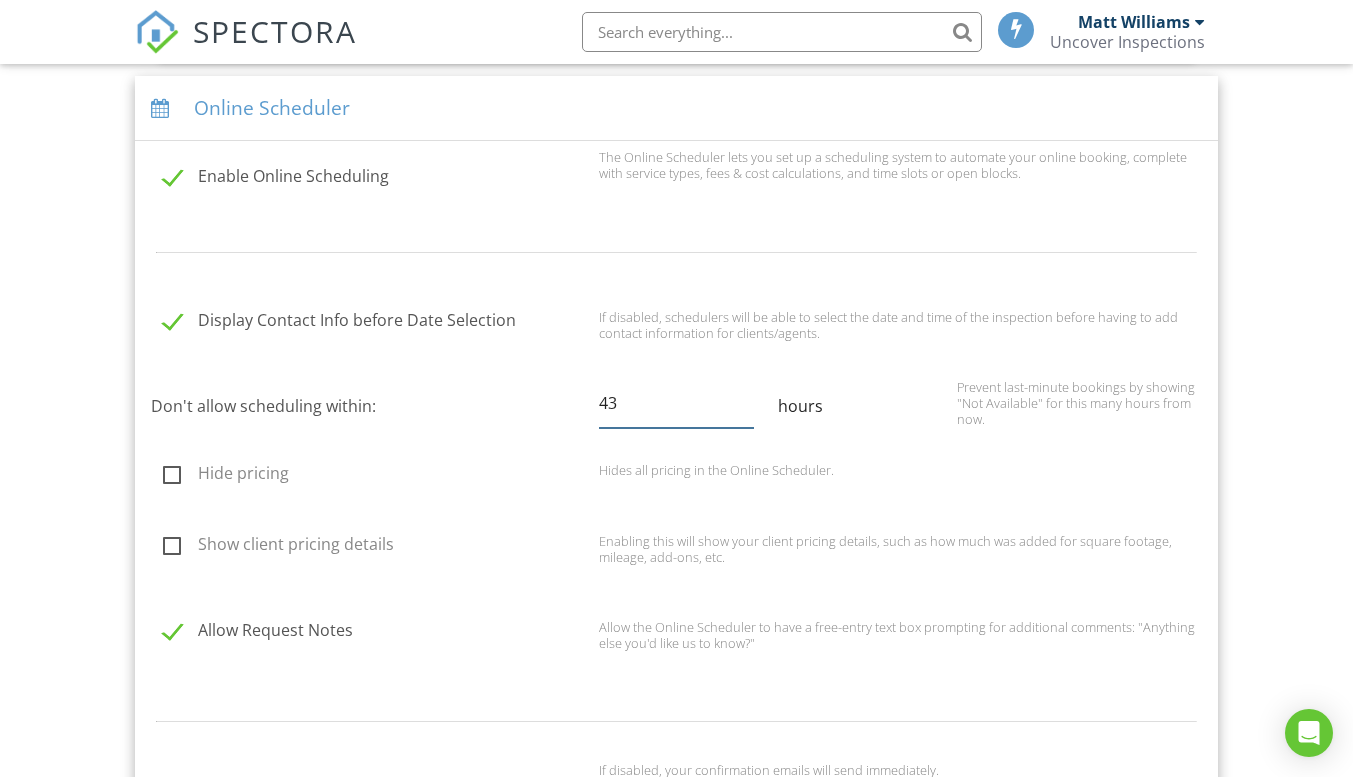 click on "43" at bounding box center (676, 403) 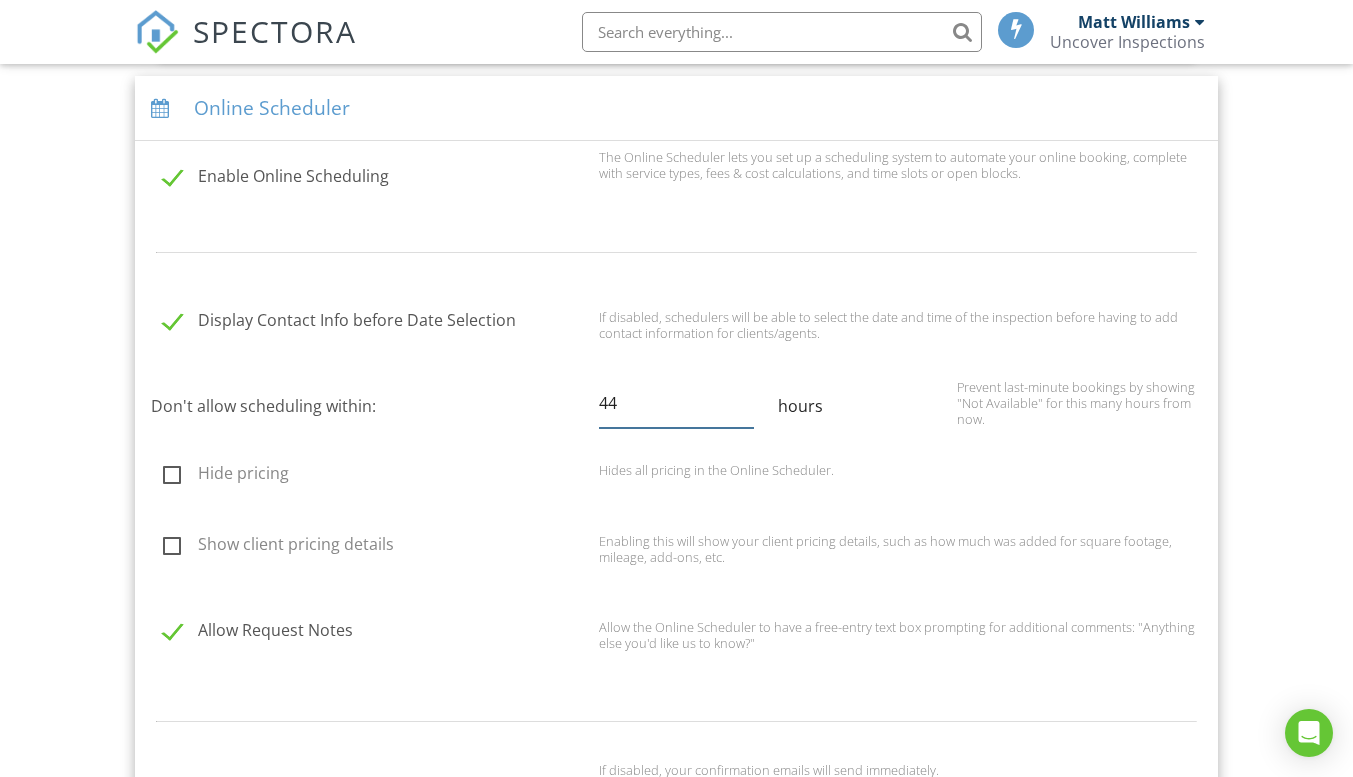 click on "44" at bounding box center (676, 403) 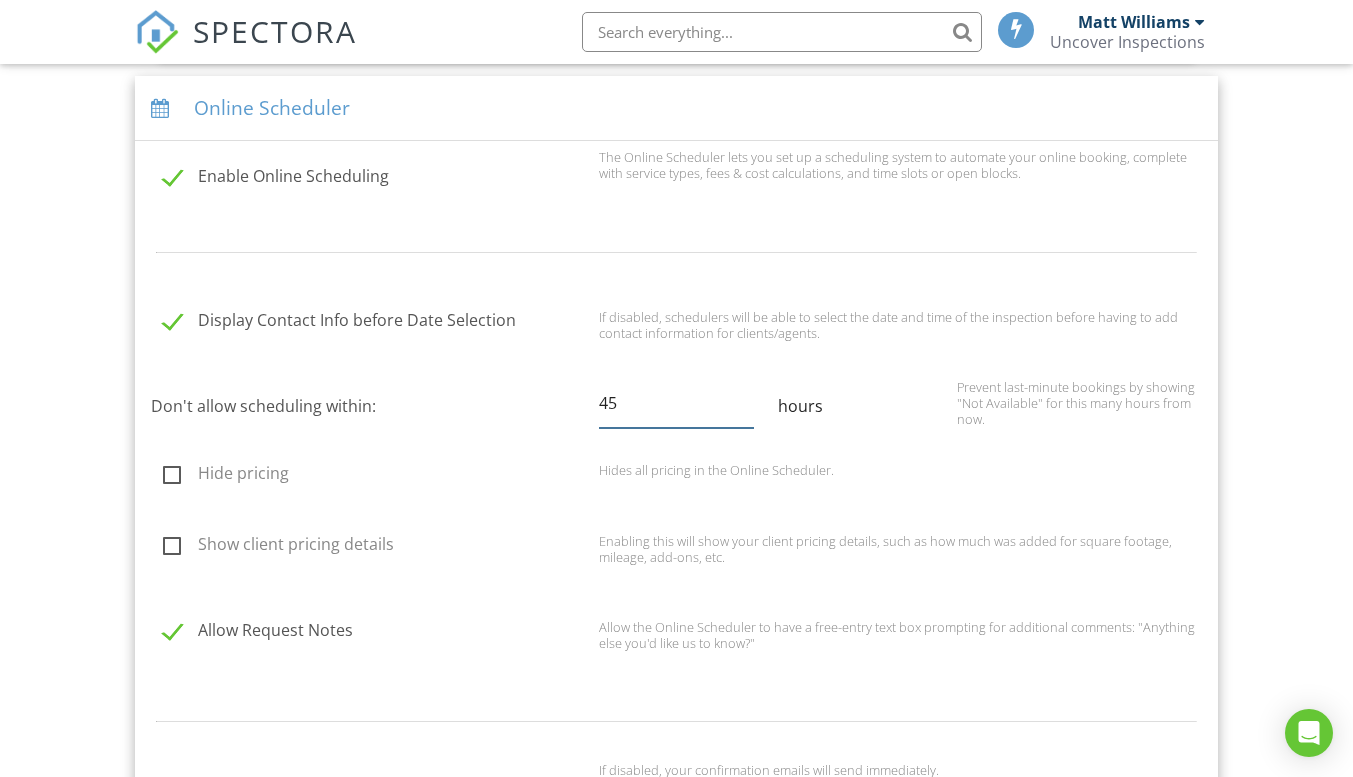 click on "45" at bounding box center [676, 403] 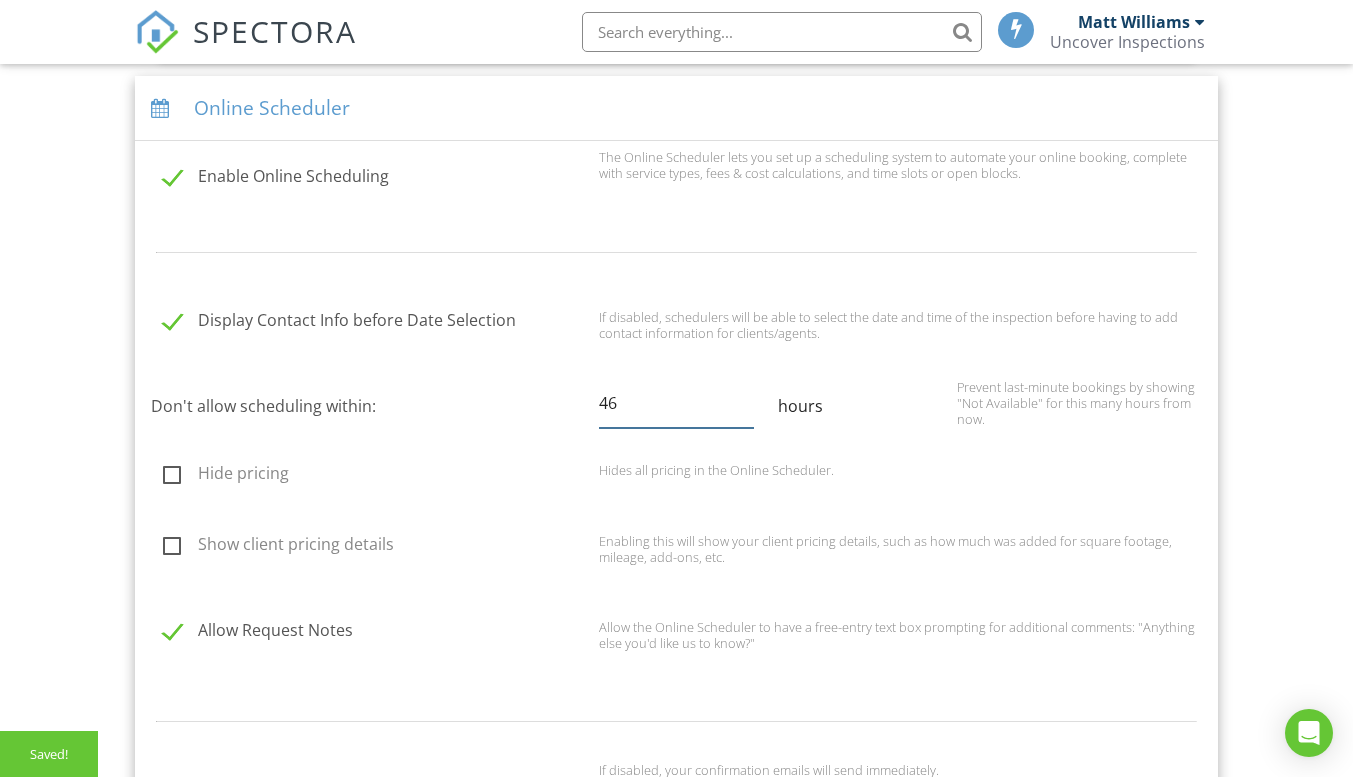 click on "46" at bounding box center [676, 403] 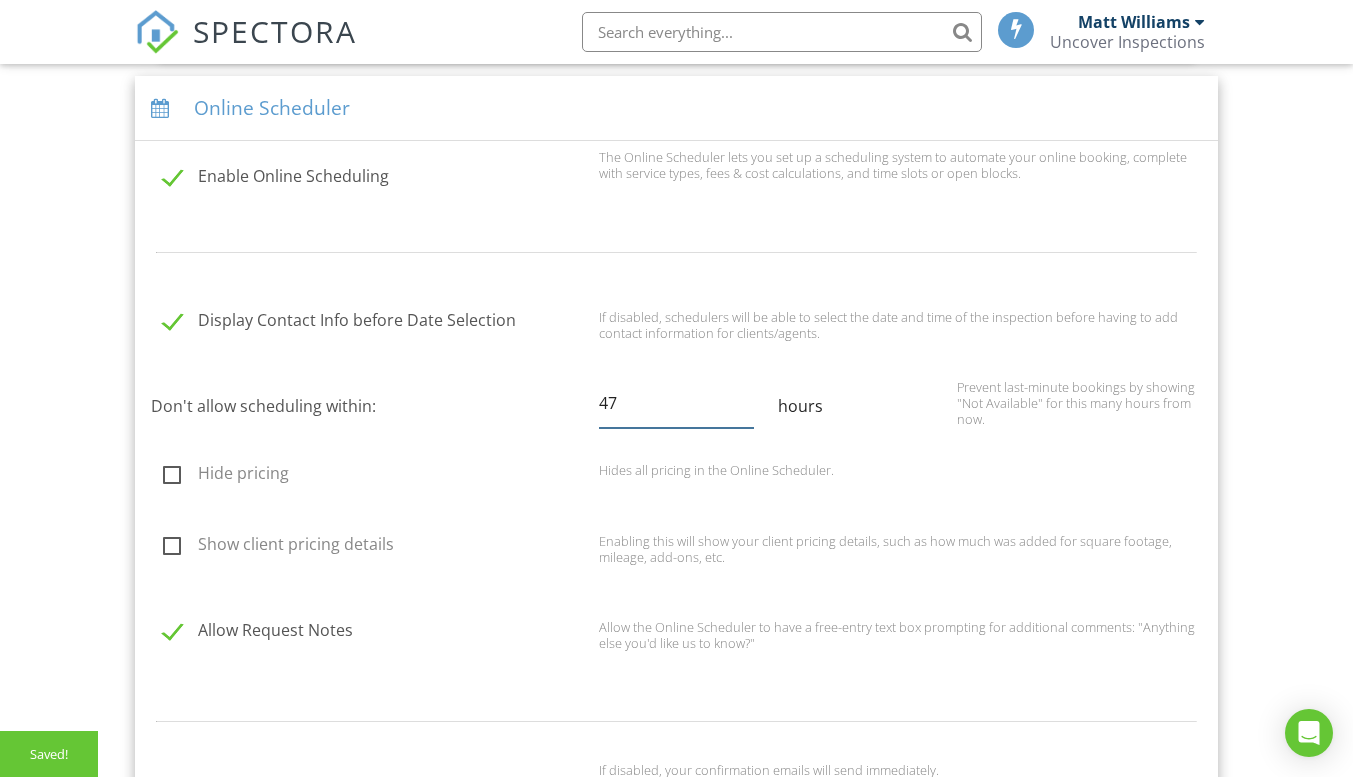 click on "47" at bounding box center [676, 403] 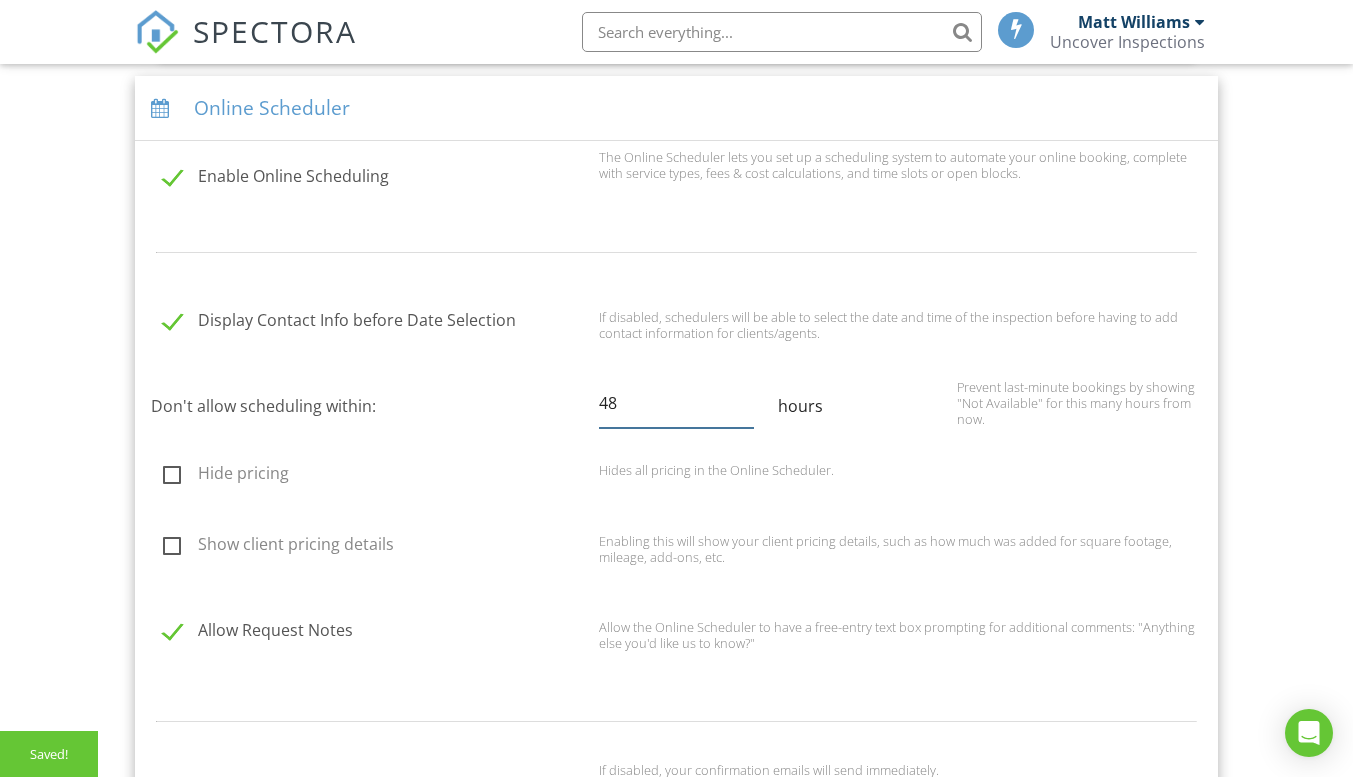 type on "48" 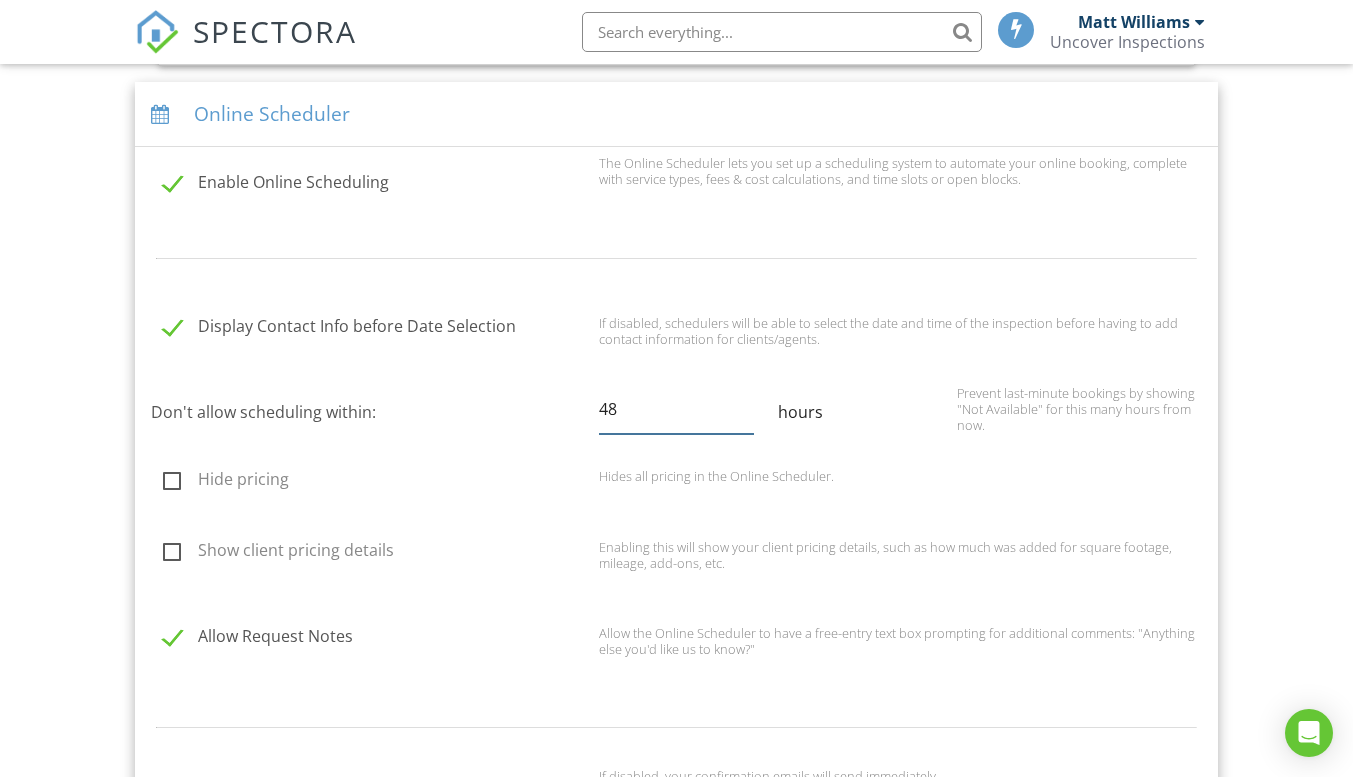 scroll, scrollTop: 1436, scrollLeft: 0, axis: vertical 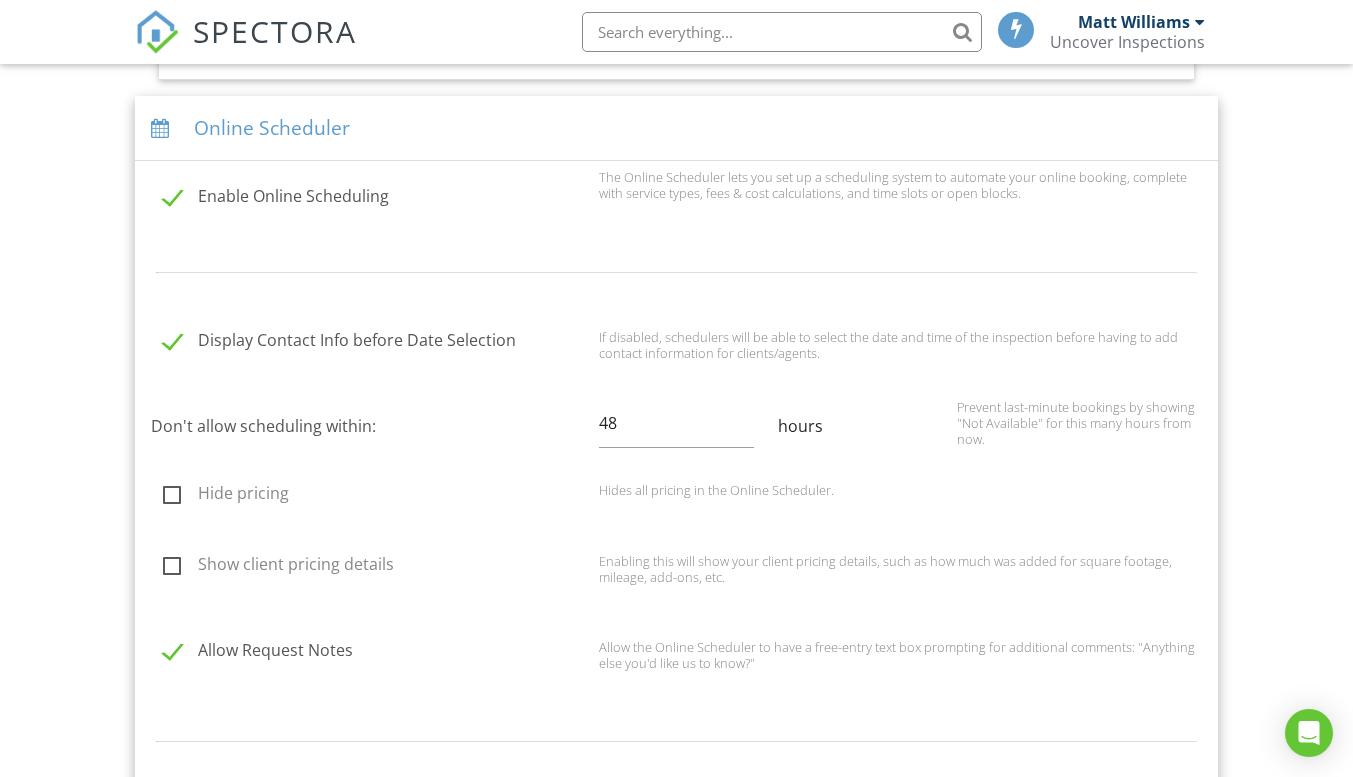 click on "Dashboard
Inspections
Calendar
Contacts
Automations
Templates
Metrics
Settings
Support Center
Settings
Basics
Profile
Services & Fees
Availability
Team
Sample Reports
Discount Codes
Spectora Connect
Partnerships
Make more money per inspection with third-party offers
Enabled
Recommended Contractors
Provide repair resources for your clients
Enabled
Business Tools
Agreements
Signature Type
▼ Written Signature E-signature (checkbox) Written Signature E-signature (checkbox)
Written Signature
Client agreement instructions
This text will appear on the client portal under "Sign Agreement(s)"
Inline Style XLarge Large Normal Small Light Small/Light Bold Italic Underline Colors Ordered List Align" at bounding box center (676, 1080) 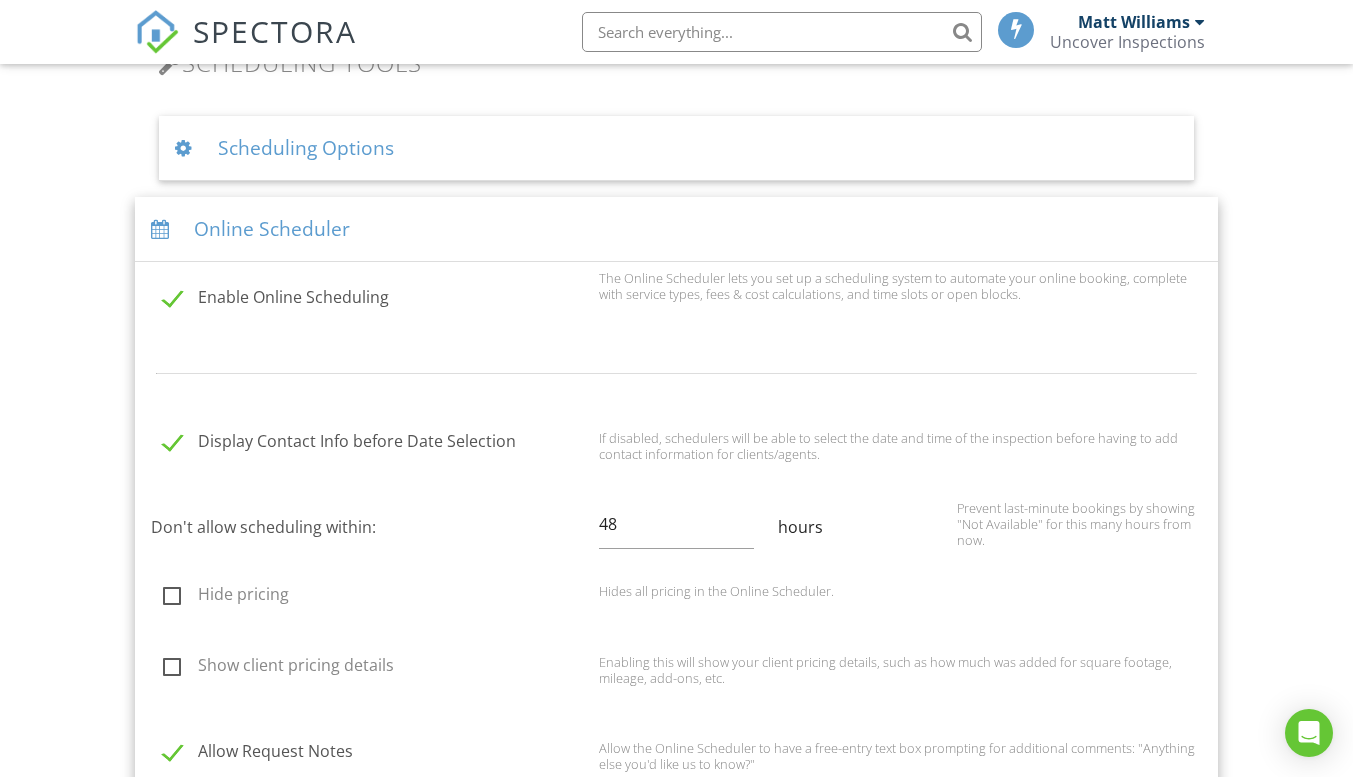 scroll, scrollTop: 1349, scrollLeft: 0, axis: vertical 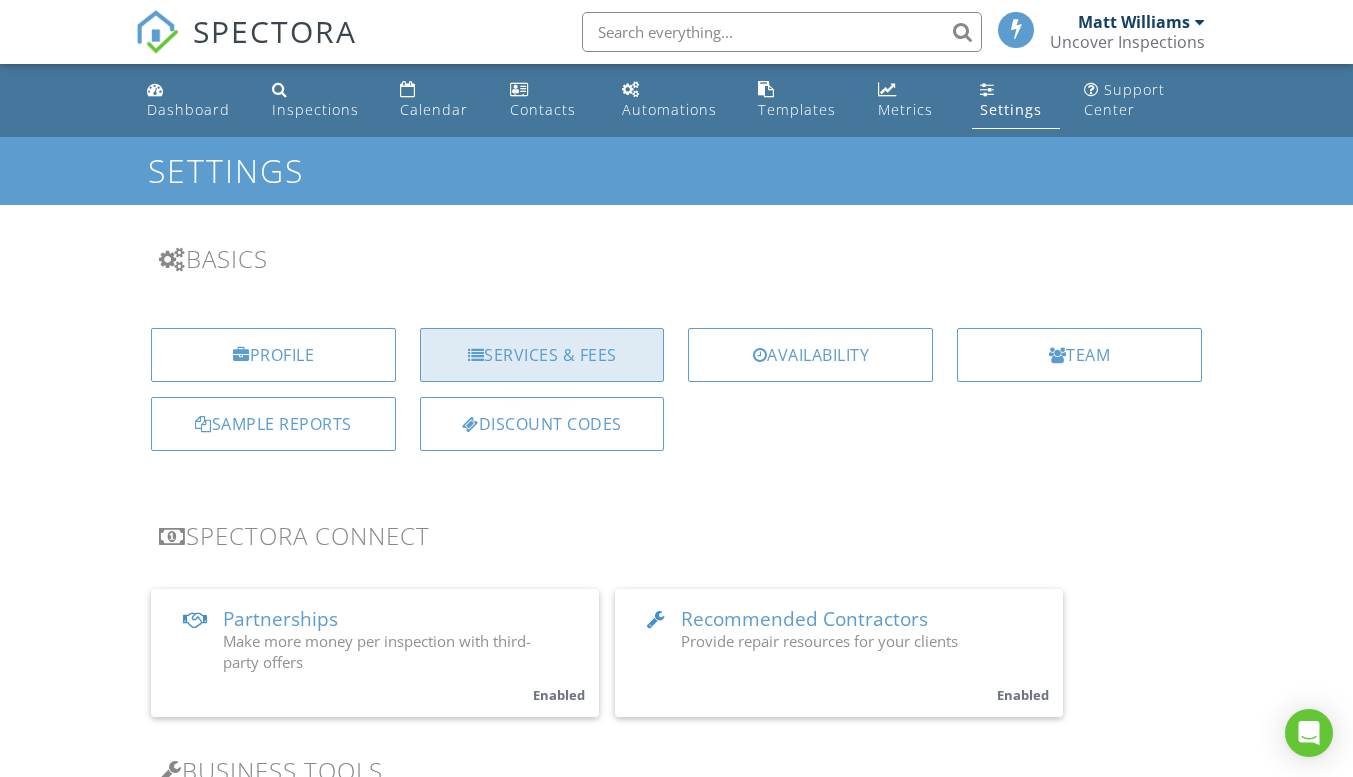 click on "Services & Fees" at bounding box center (542, 355) 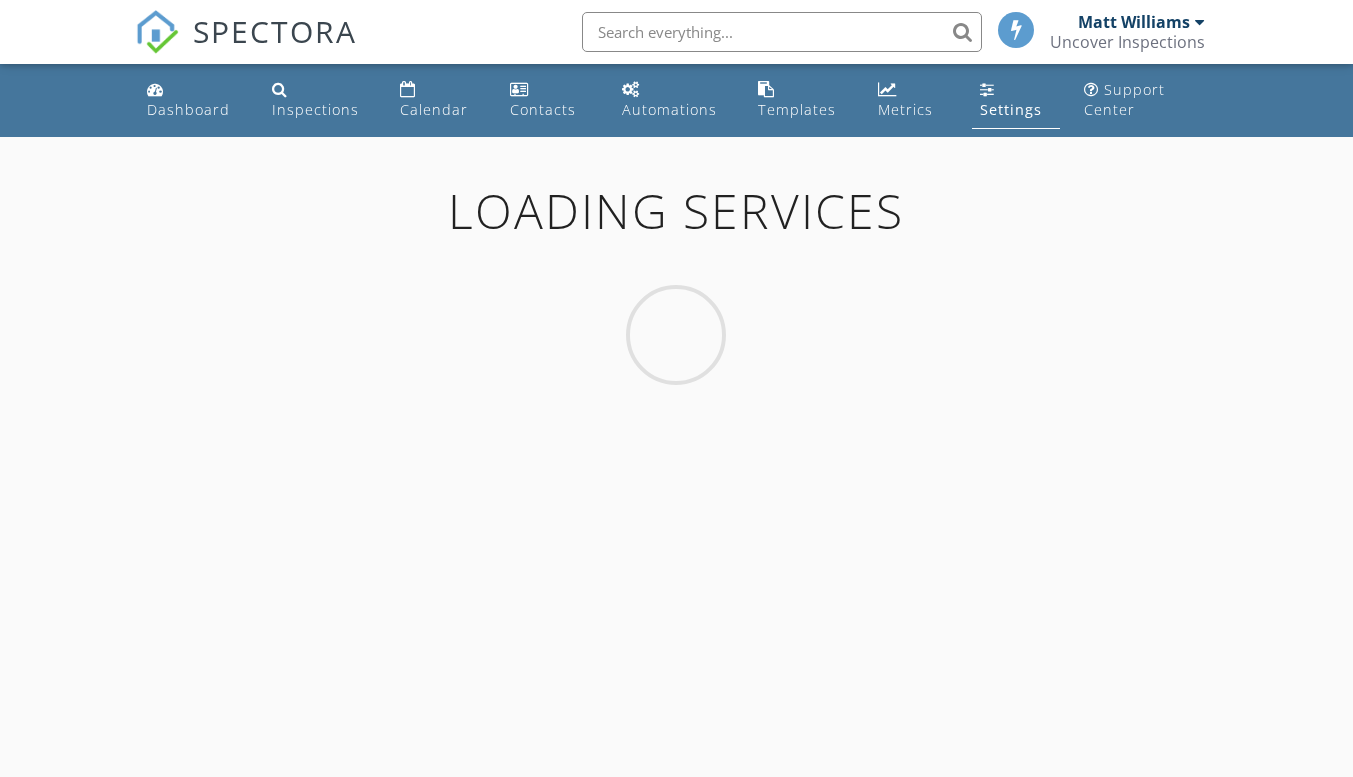 scroll, scrollTop: 0, scrollLeft: 0, axis: both 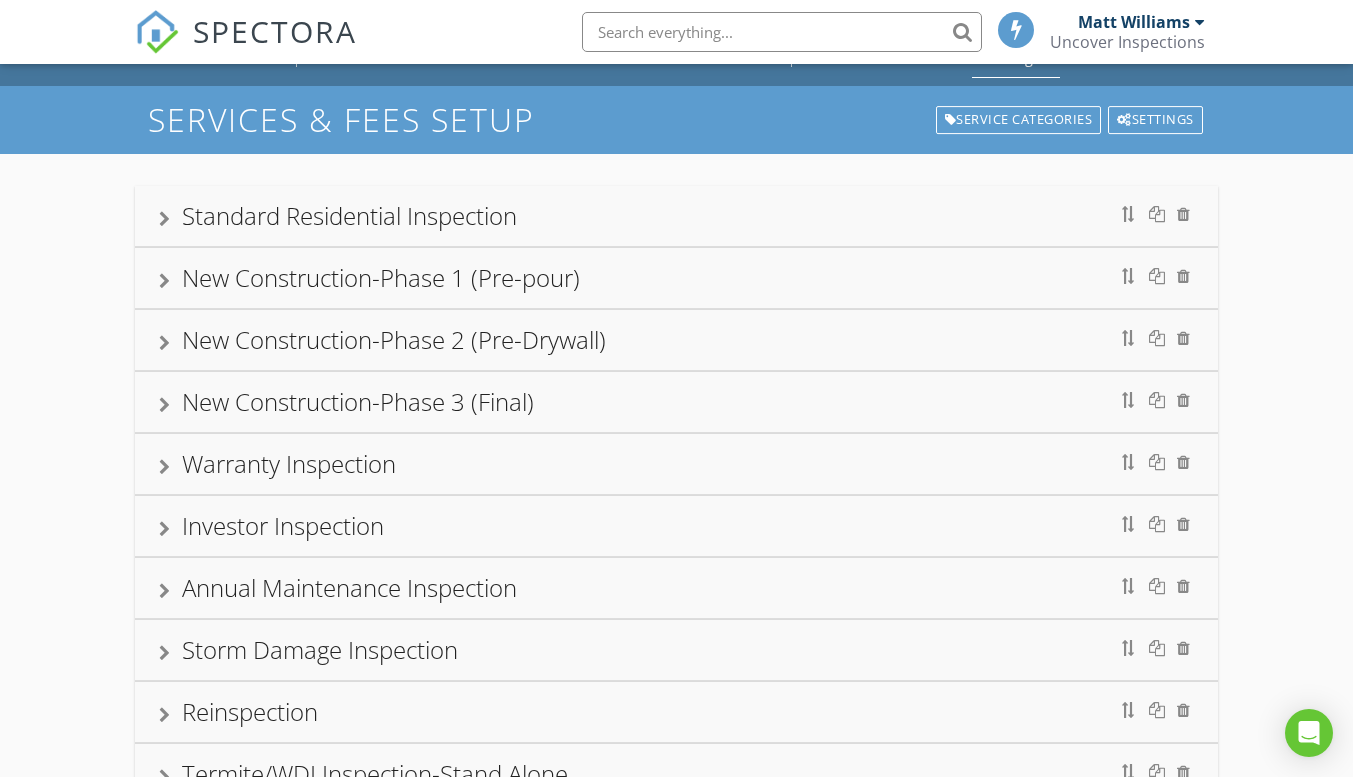 click at bounding box center (164, 219) 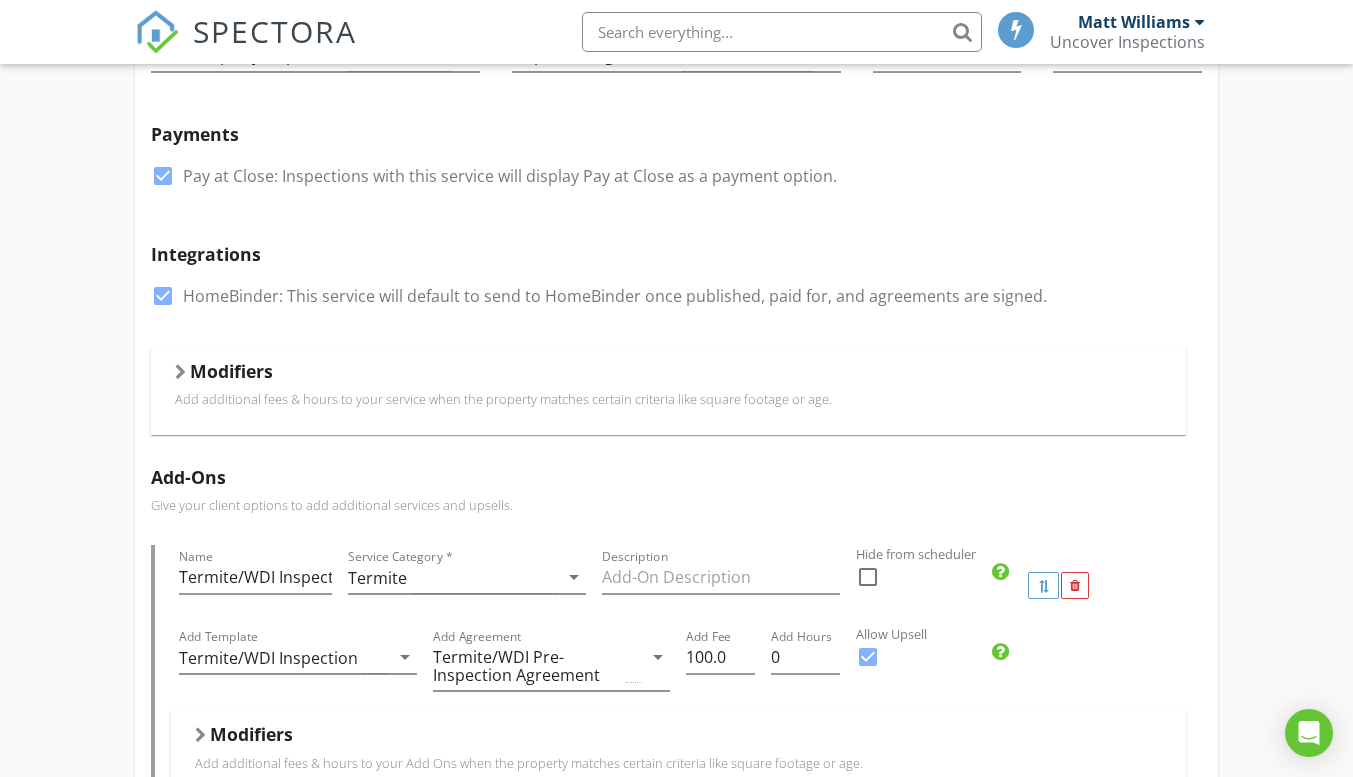 scroll, scrollTop: 412, scrollLeft: 0, axis: vertical 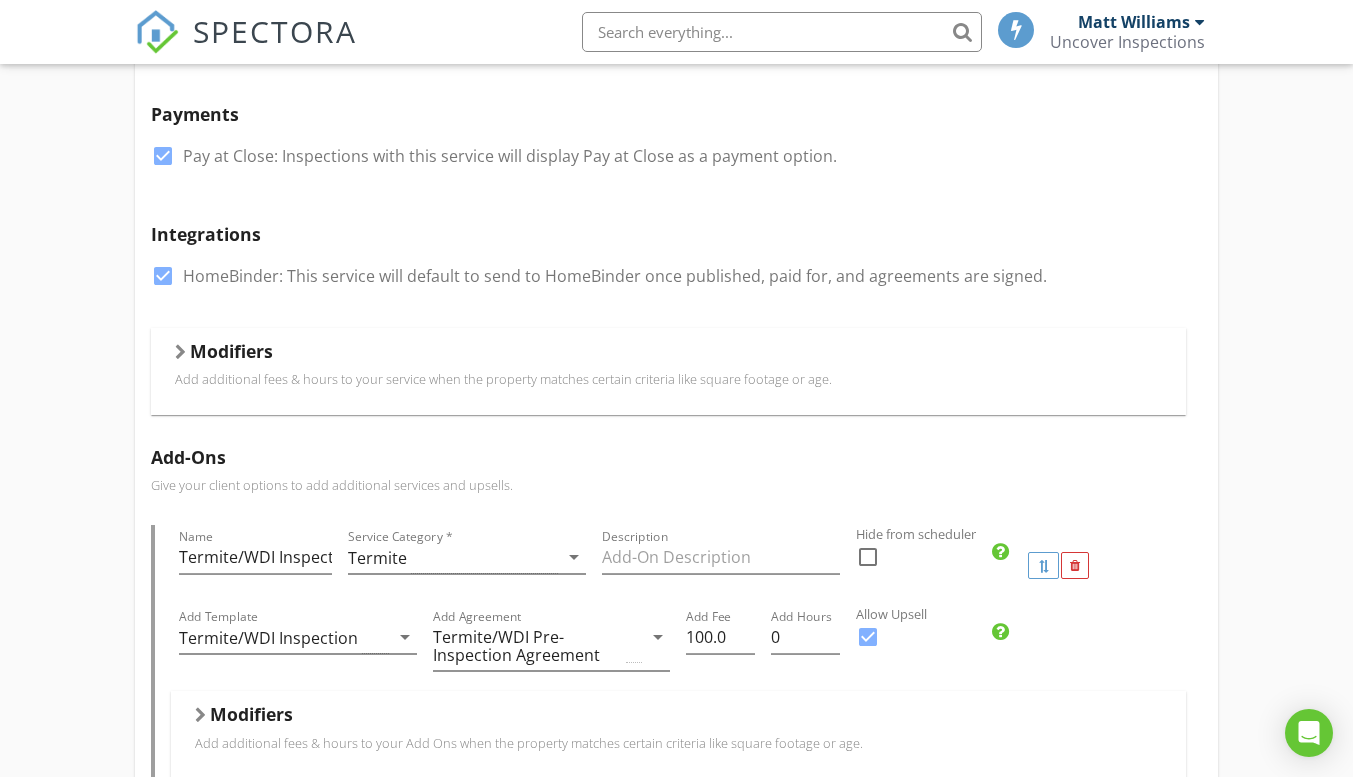 click on "Modifiers" at bounding box center (231, 351) 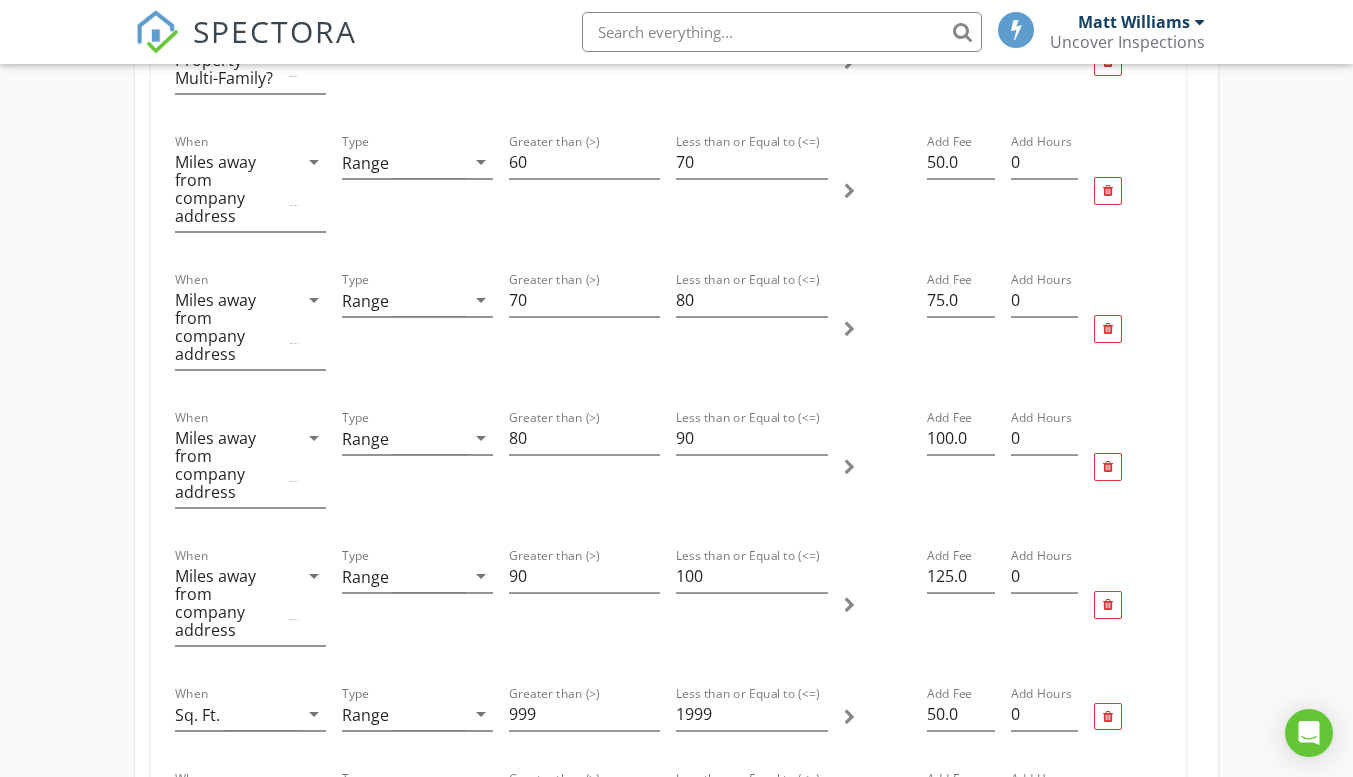 scroll, scrollTop: 1618, scrollLeft: 0, axis: vertical 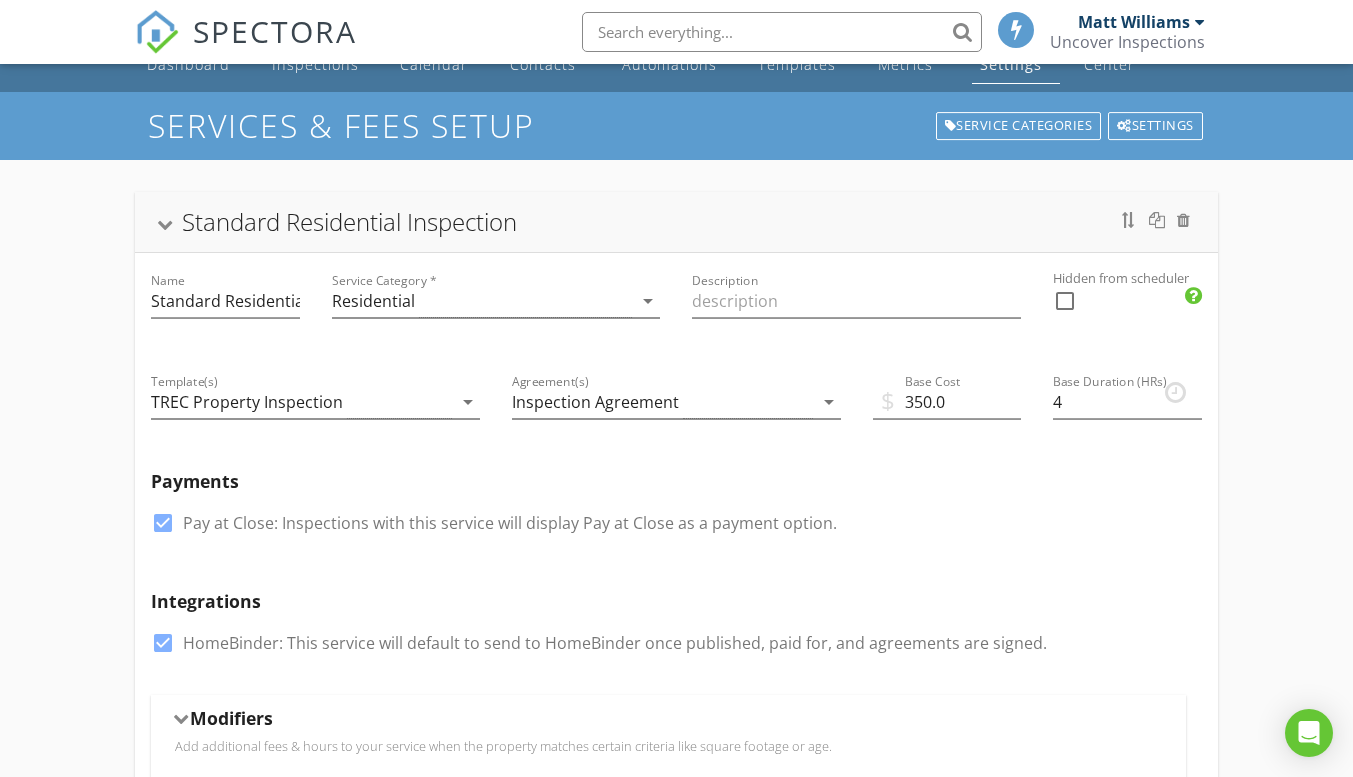 click on "Standard Residential Inspection" at bounding box center [676, 222] 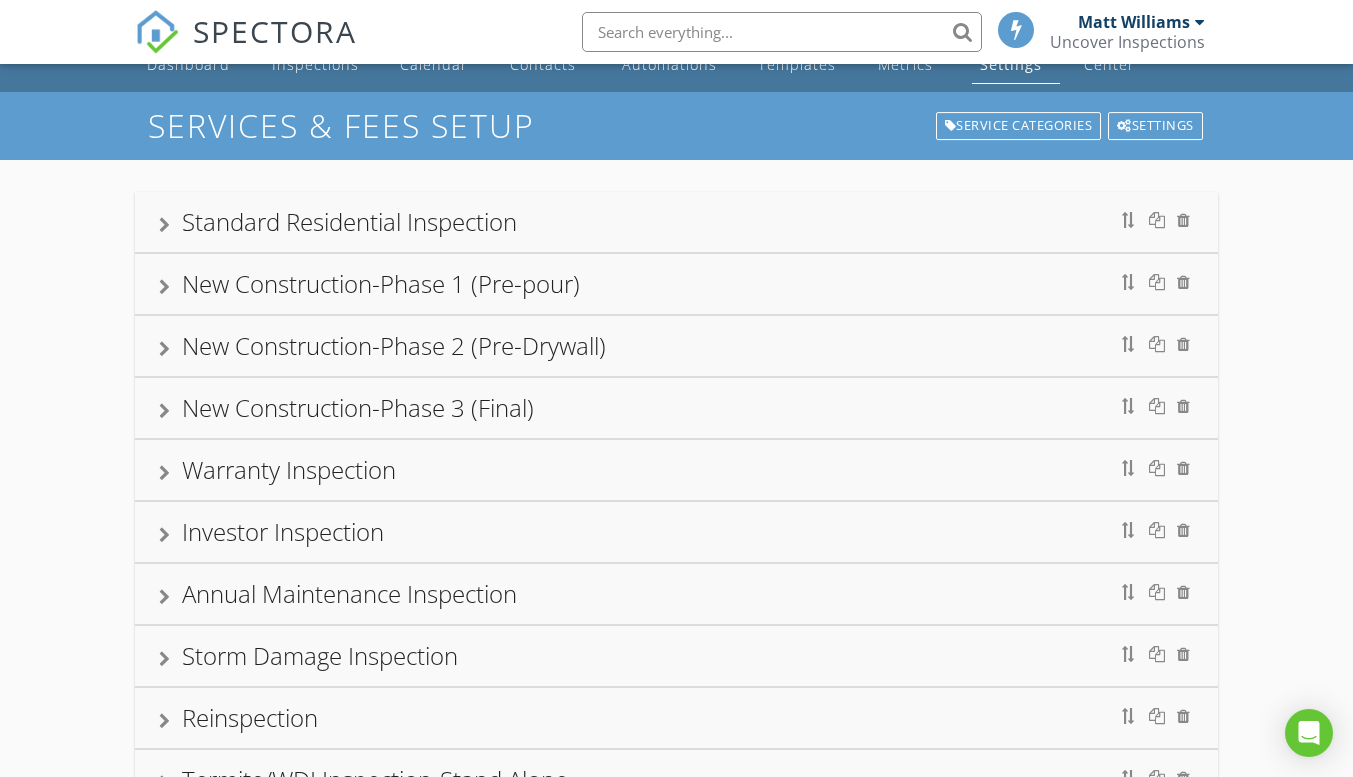 click on "New Construction-Phase 1 (Pre-pour)" at bounding box center (676, 284) 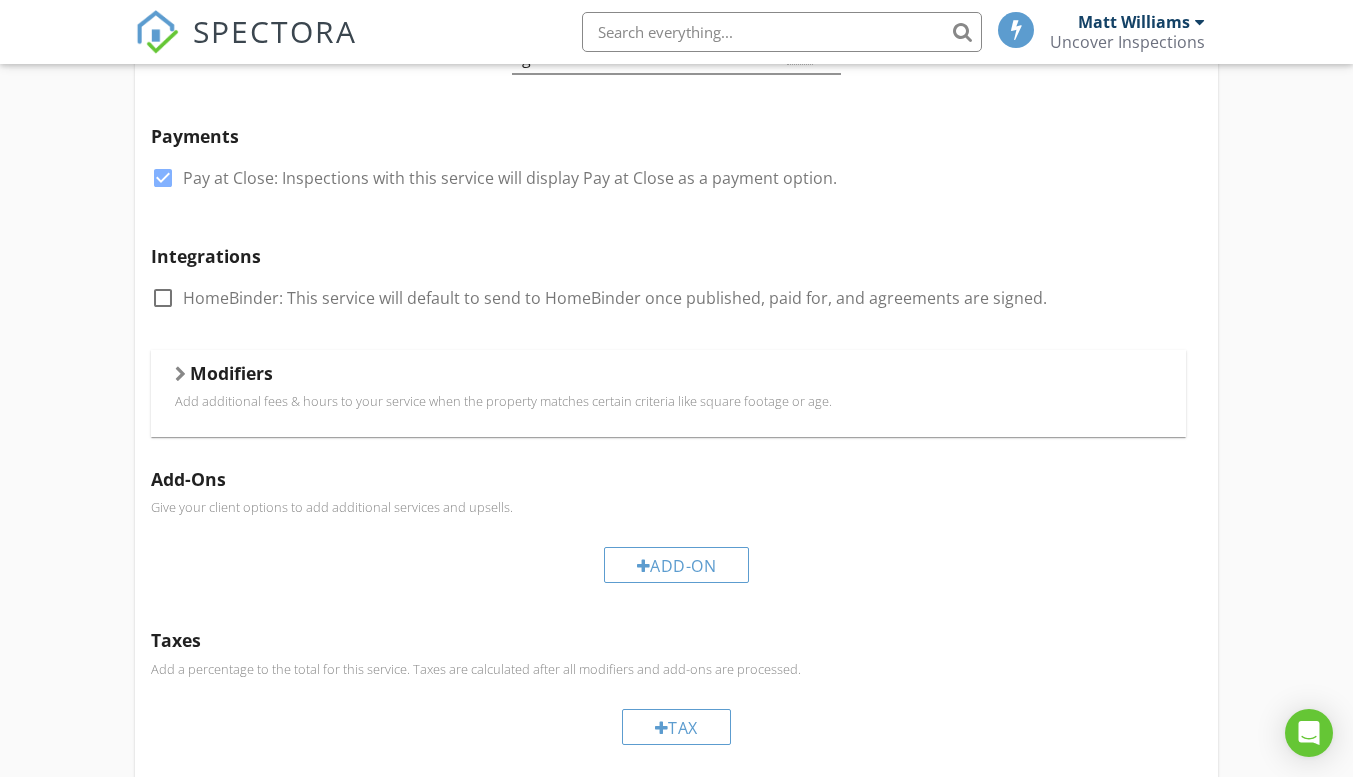 scroll, scrollTop: 509, scrollLeft: 0, axis: vertical 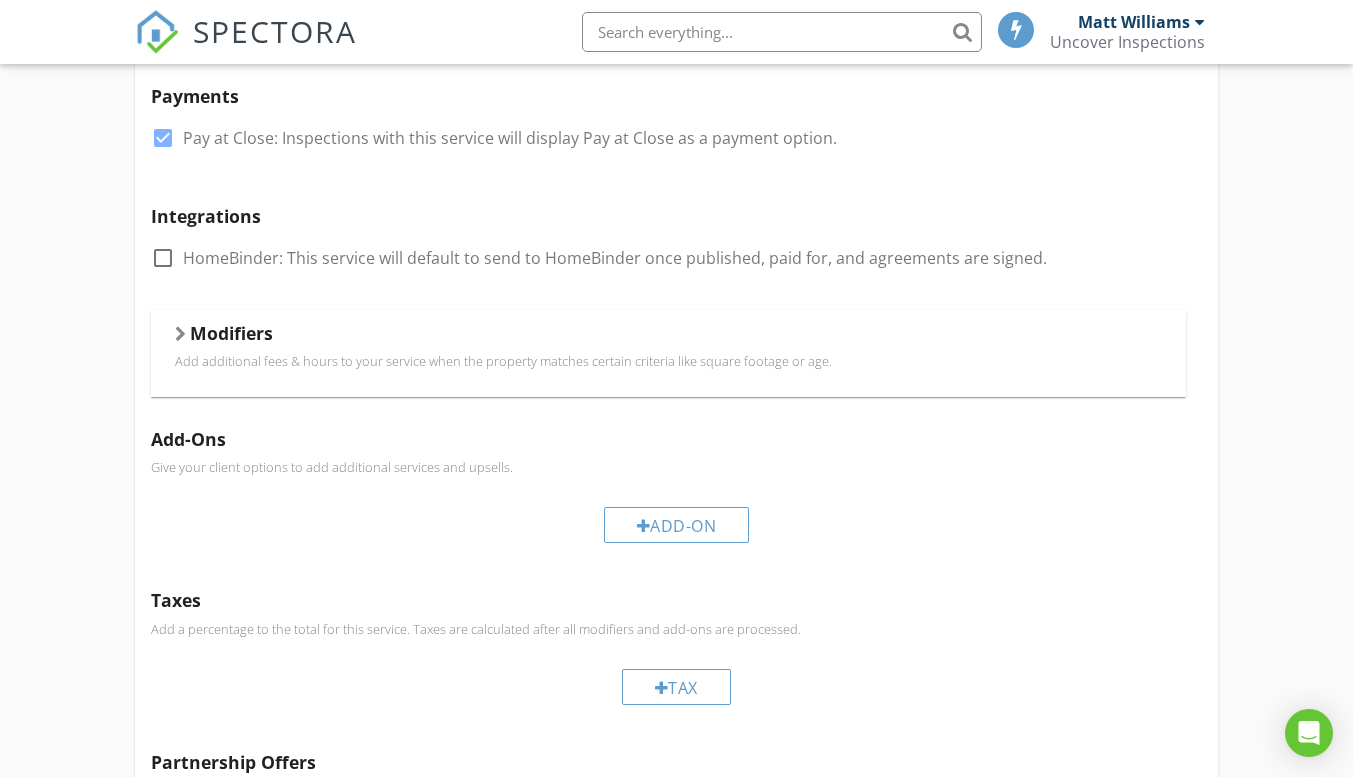 click on "Modifiers" at bounding box center (231, 333) 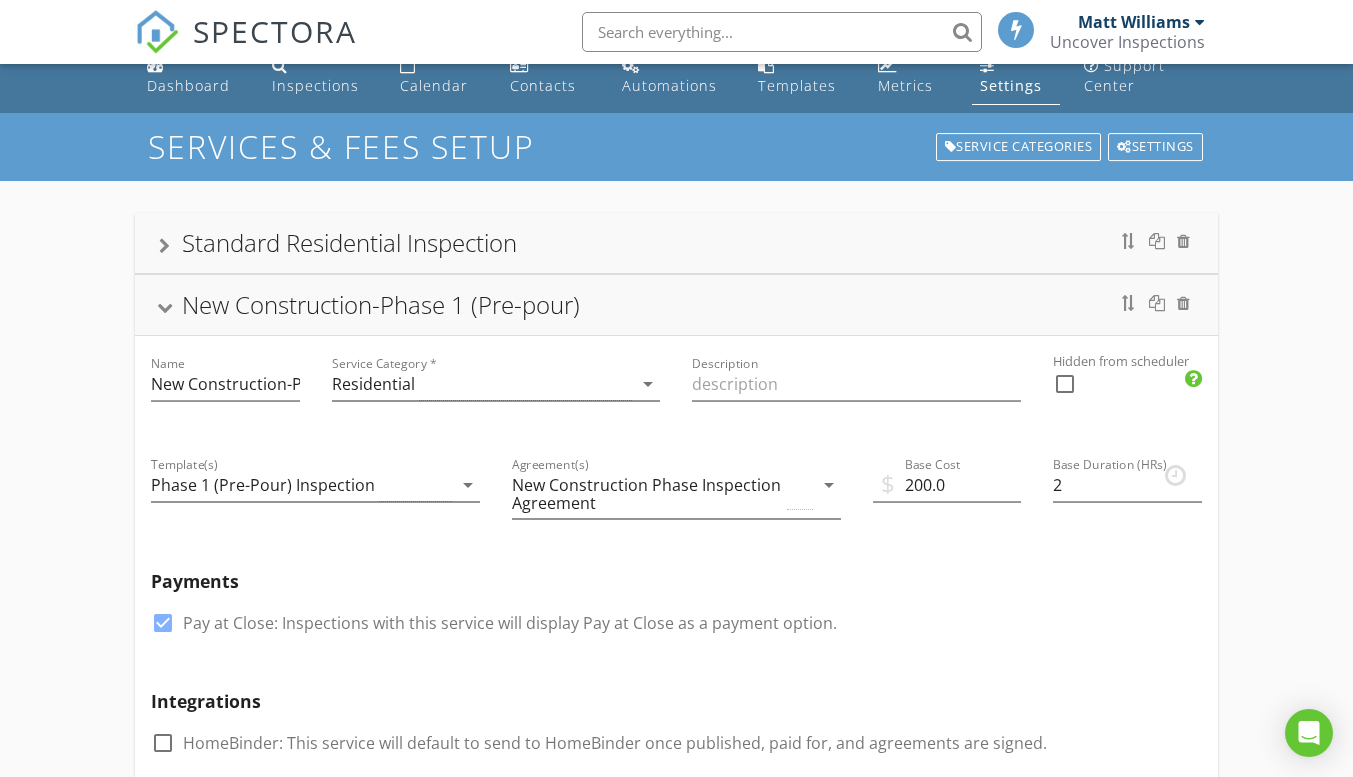 scroll, scrollTop: 19, scrollLeft: 0, axis: vertical 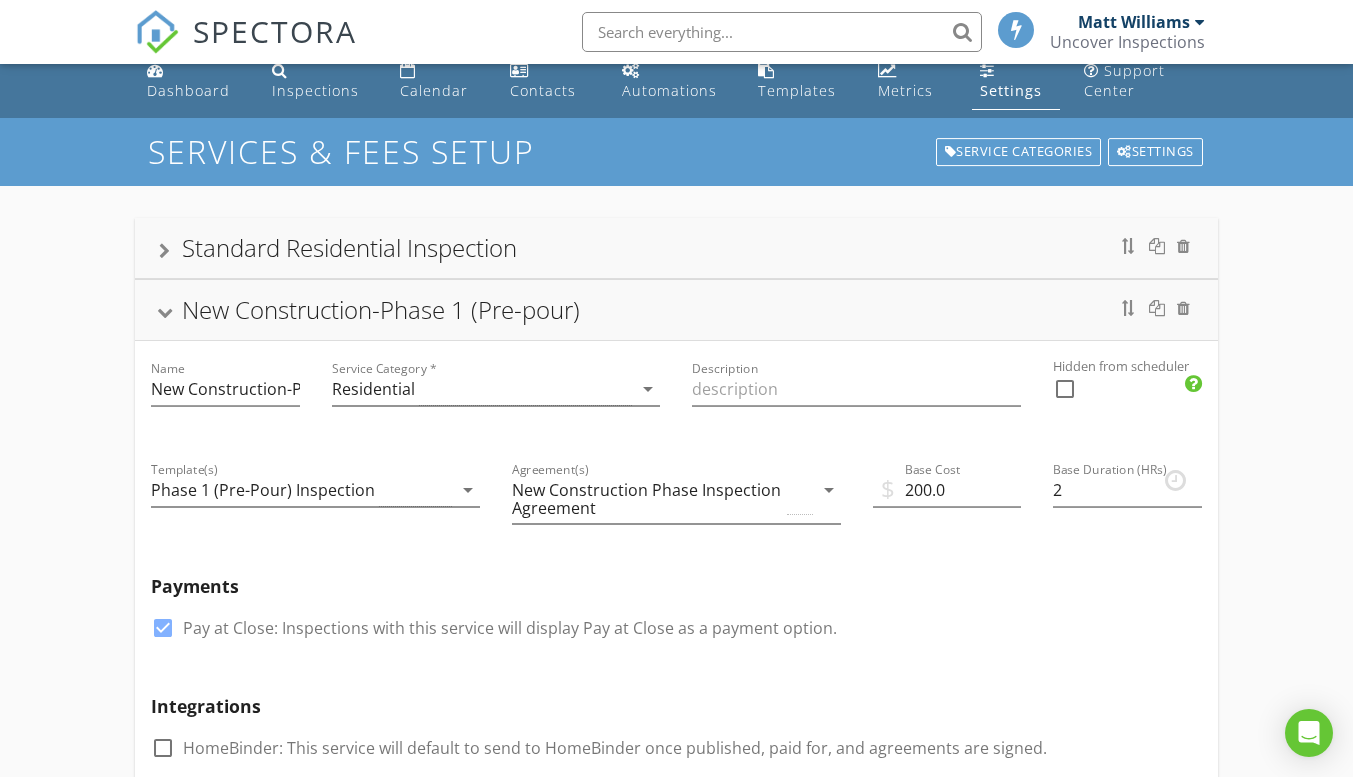 click on "New Construction-Phase 1 (Pre-pour)" at bounding box center (381, 309) 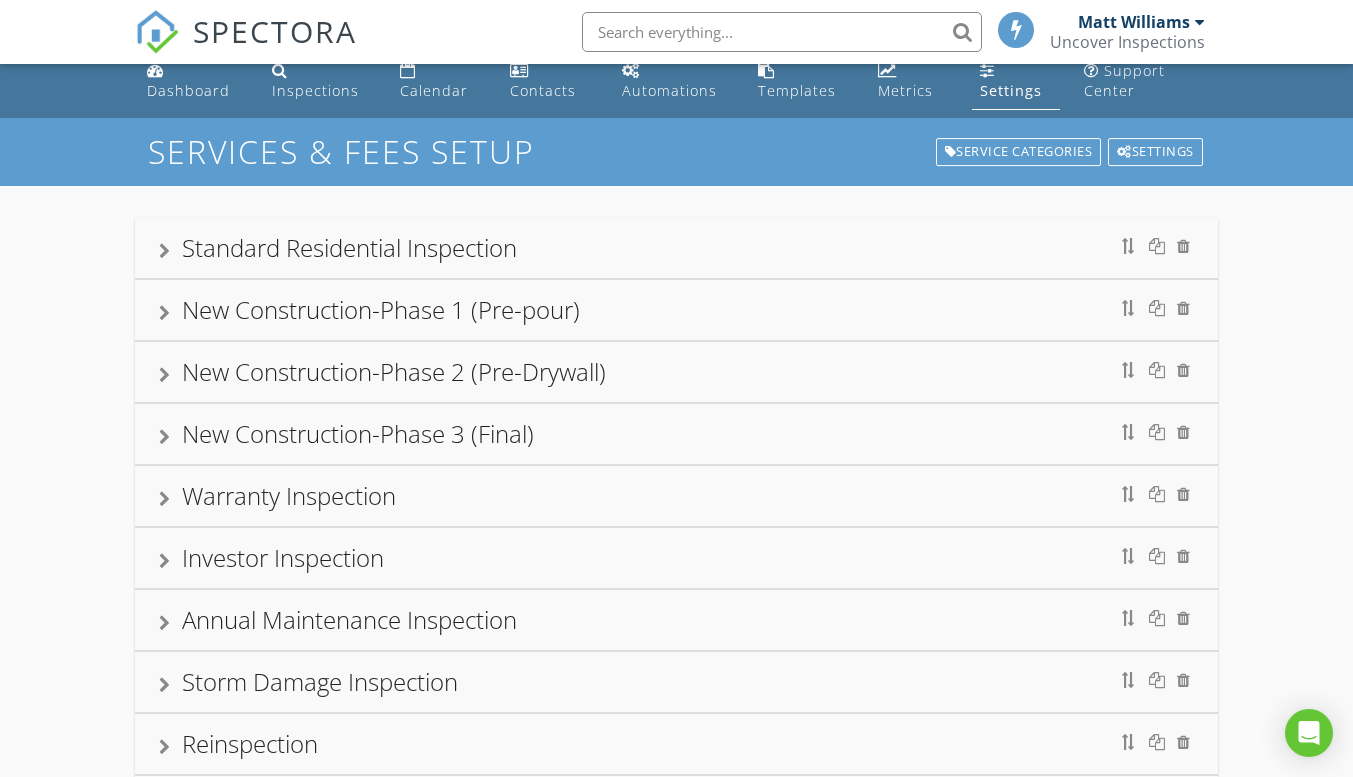 click on "Warranty Inspection" at bounding box center (289, 495) 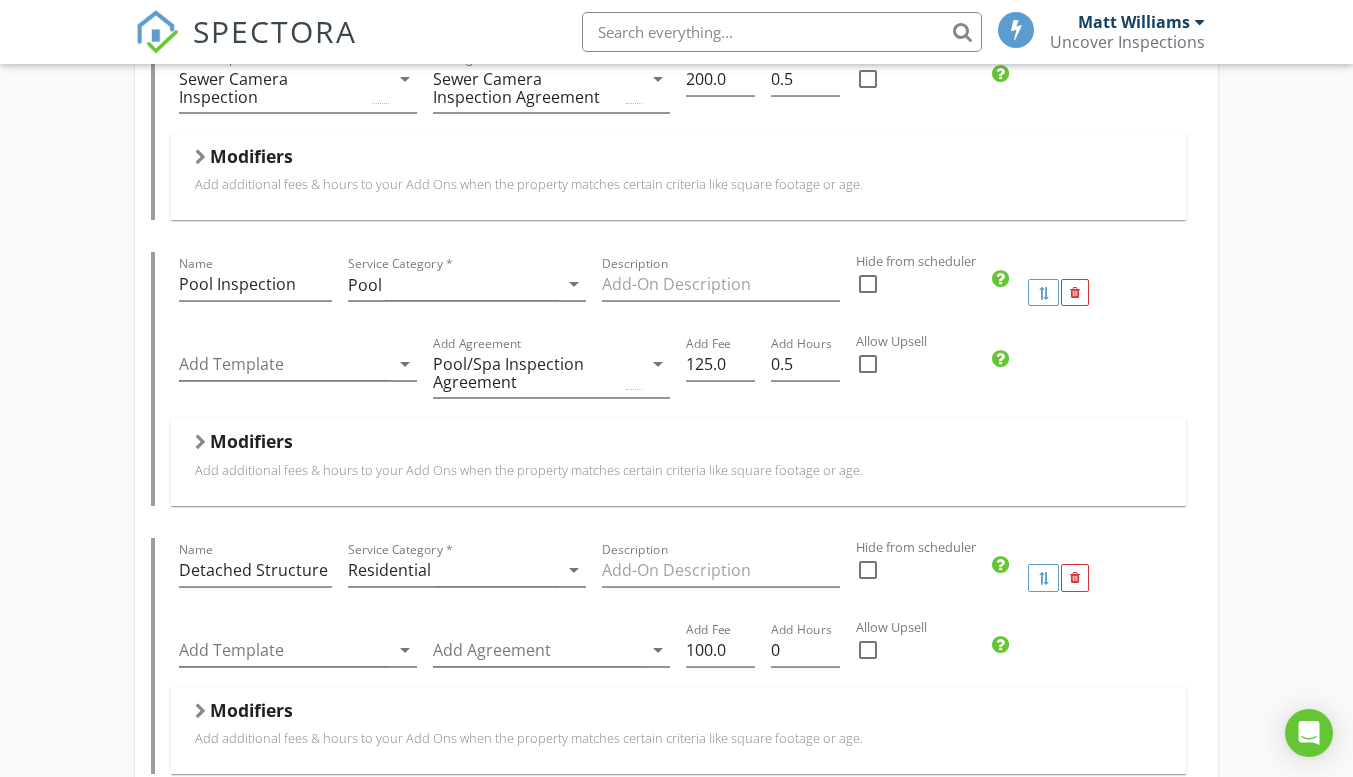 scroll, scrollTop: 1539, scrollLeft: 0, axis: vertical 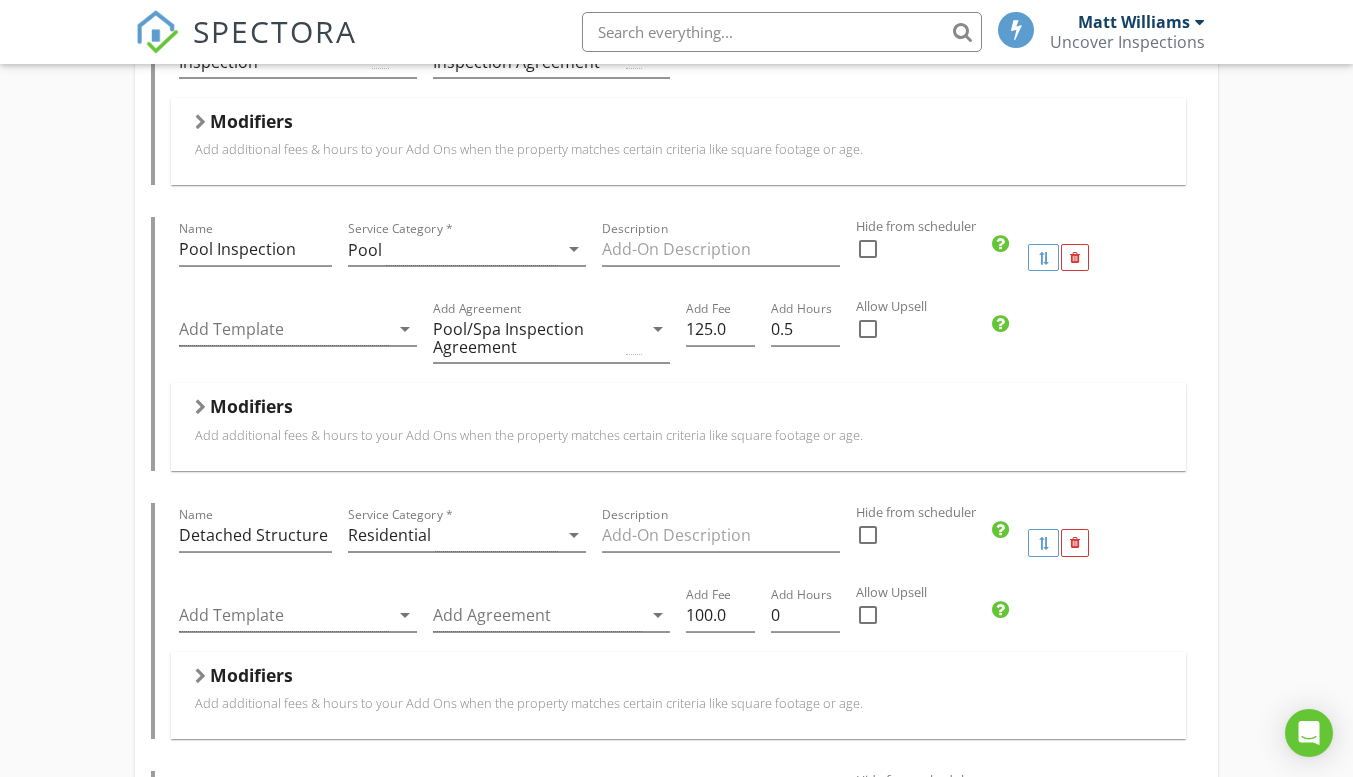 click on "Modifiers" at bounding box center (251, 406) 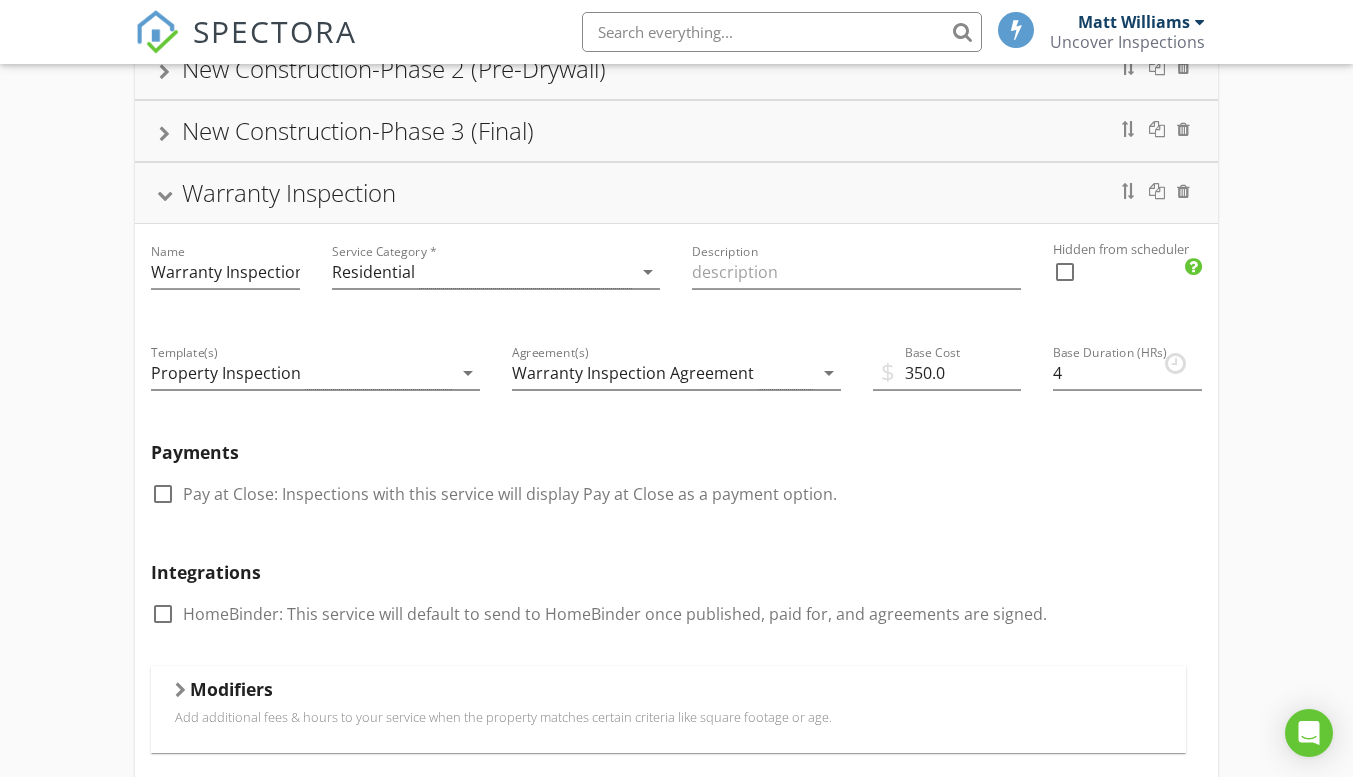 scroll, scrollTop: 310, scrollLeft: 0, axis: vertical 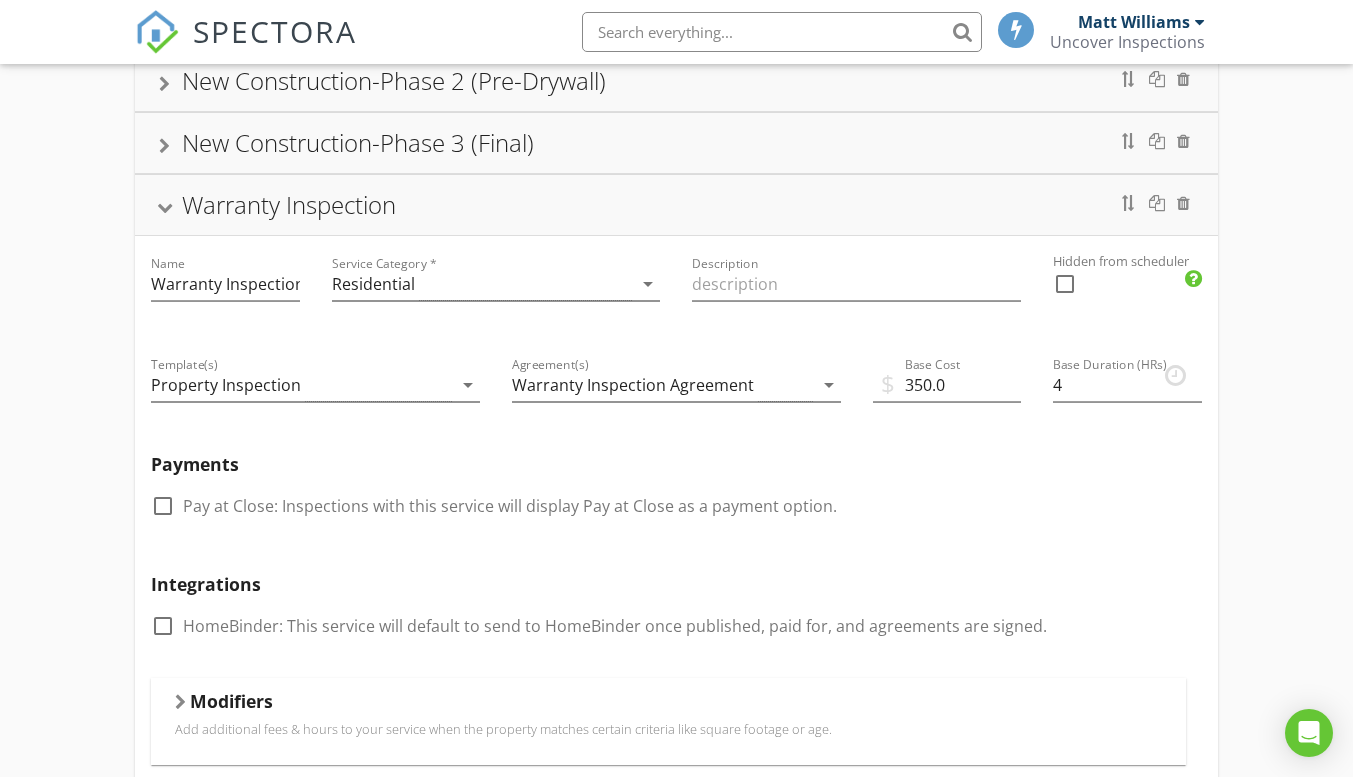 click on "Modifiers" at bounding box center (231, 701) 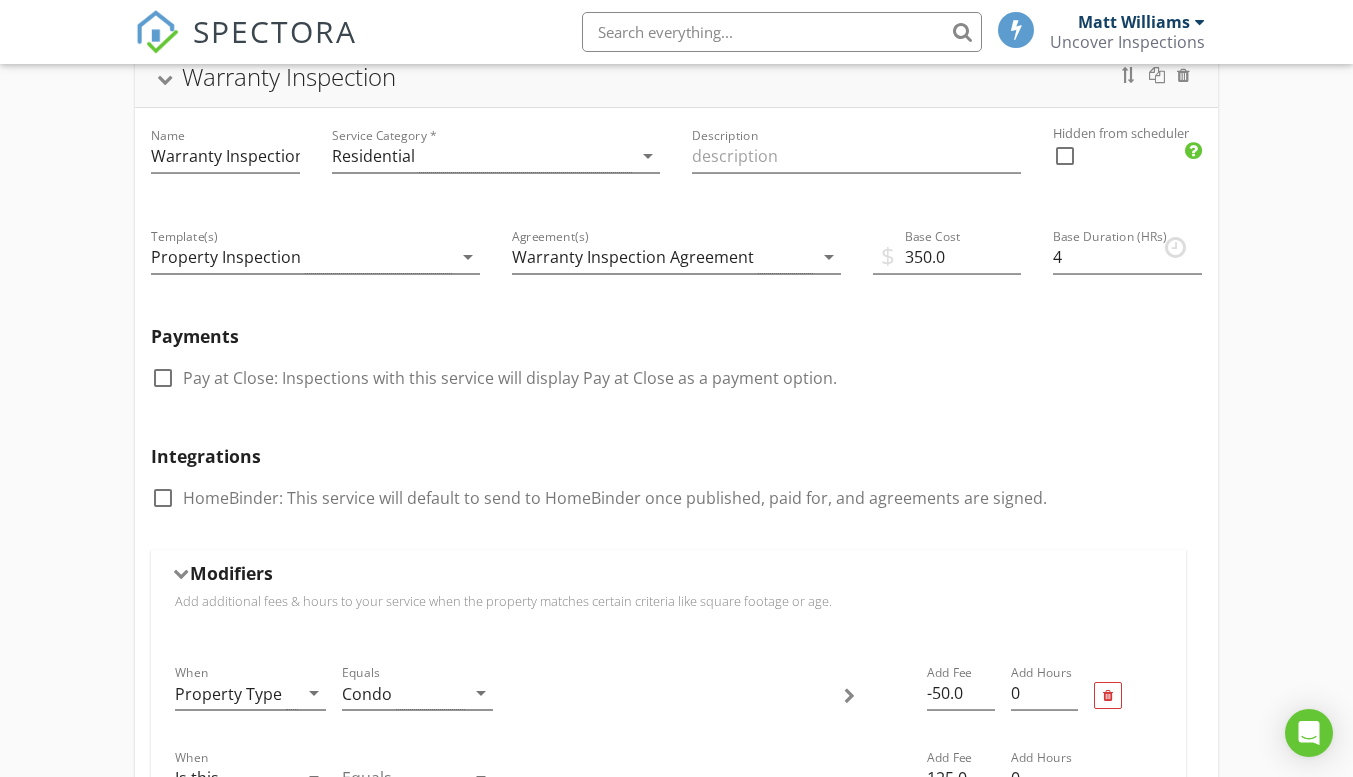 scroll, scrollTop: 350, scrollLeft: 0, axis: vertical 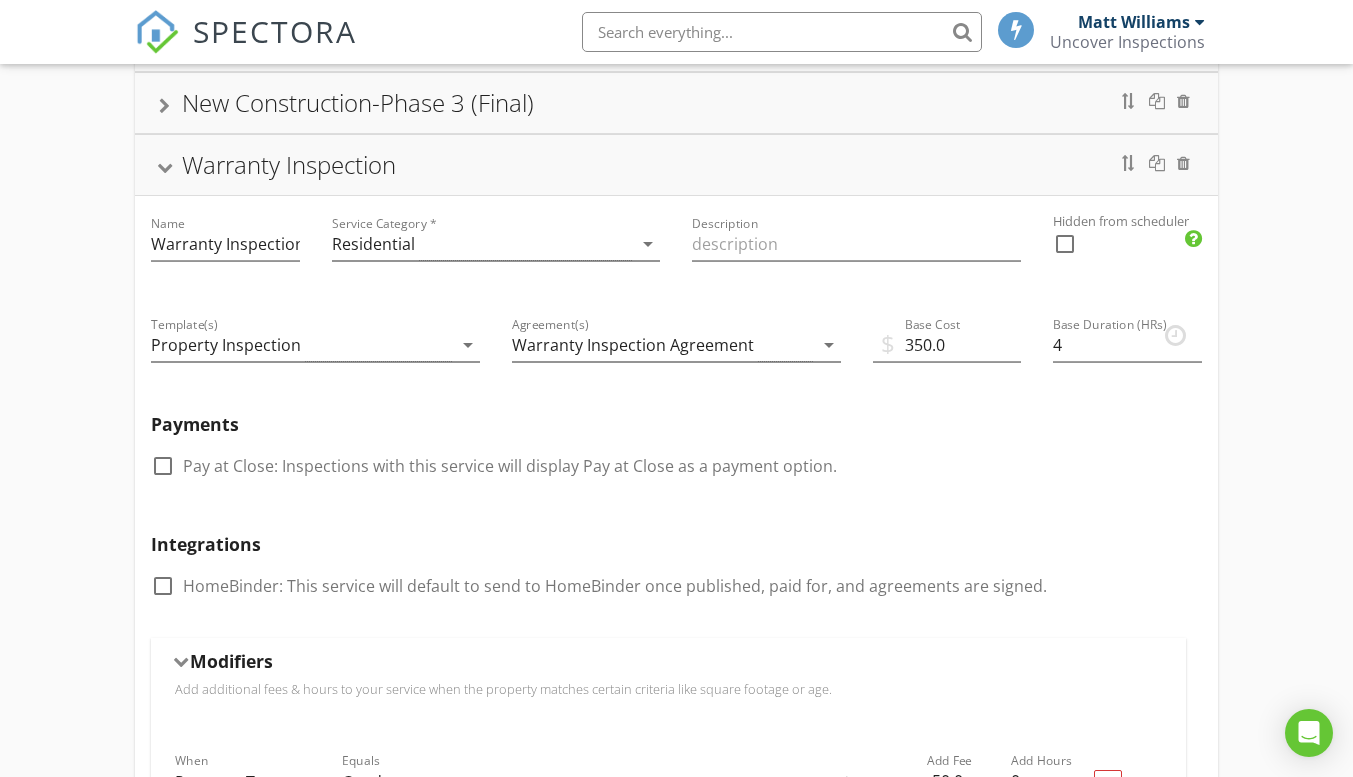 click on "Warranty Inspection" at bounding box center [676, 165] 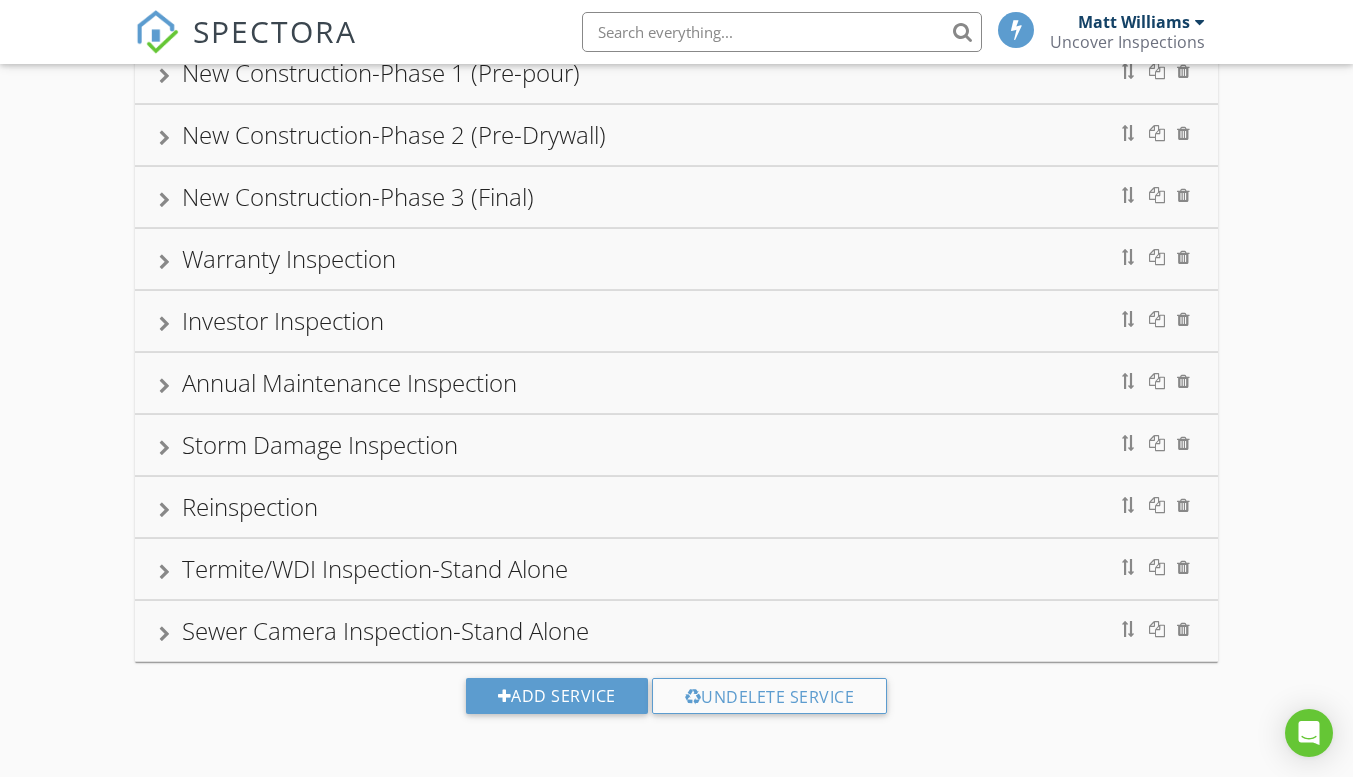 scroll, scrollTop: 255, scrollLeft: 0, axis: vertical 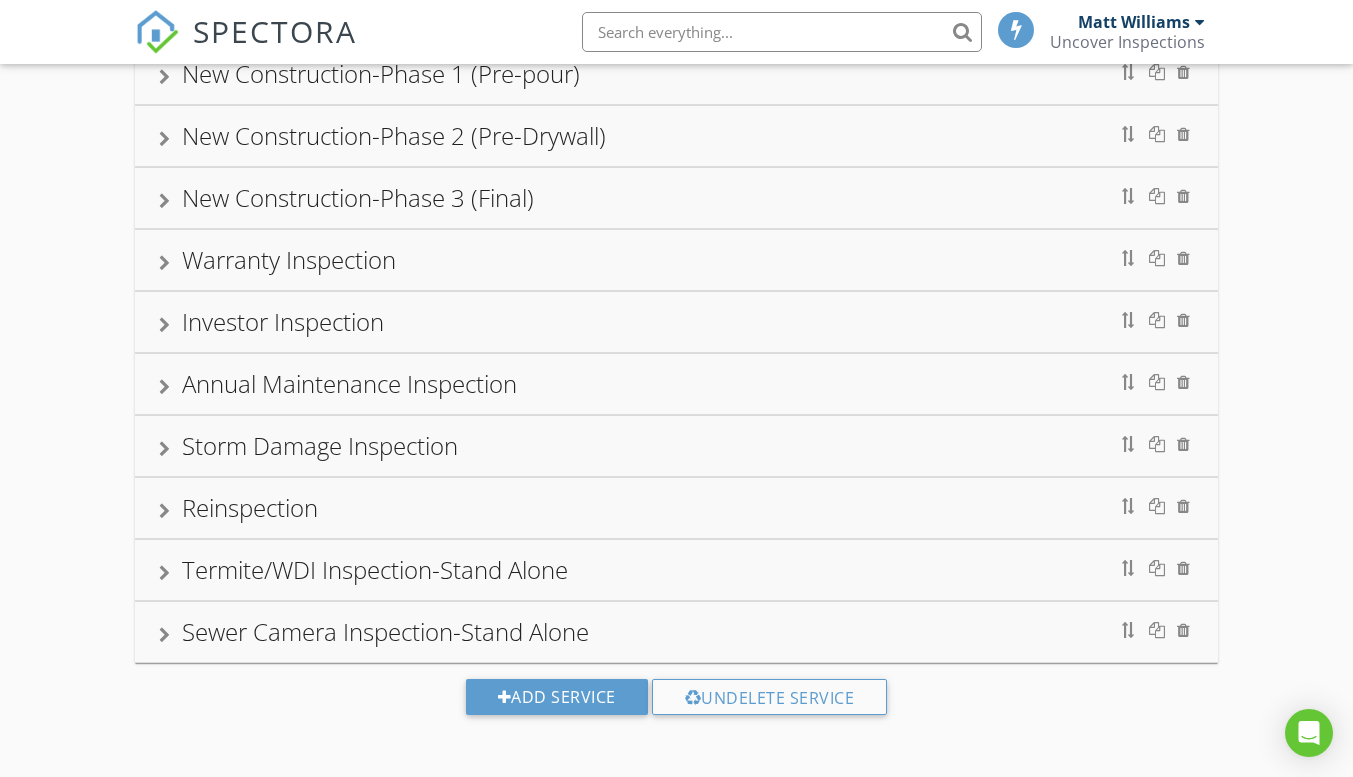 click on "New Construction-Phase 1 (Pre-pour)" at bounding box center (381, 73) 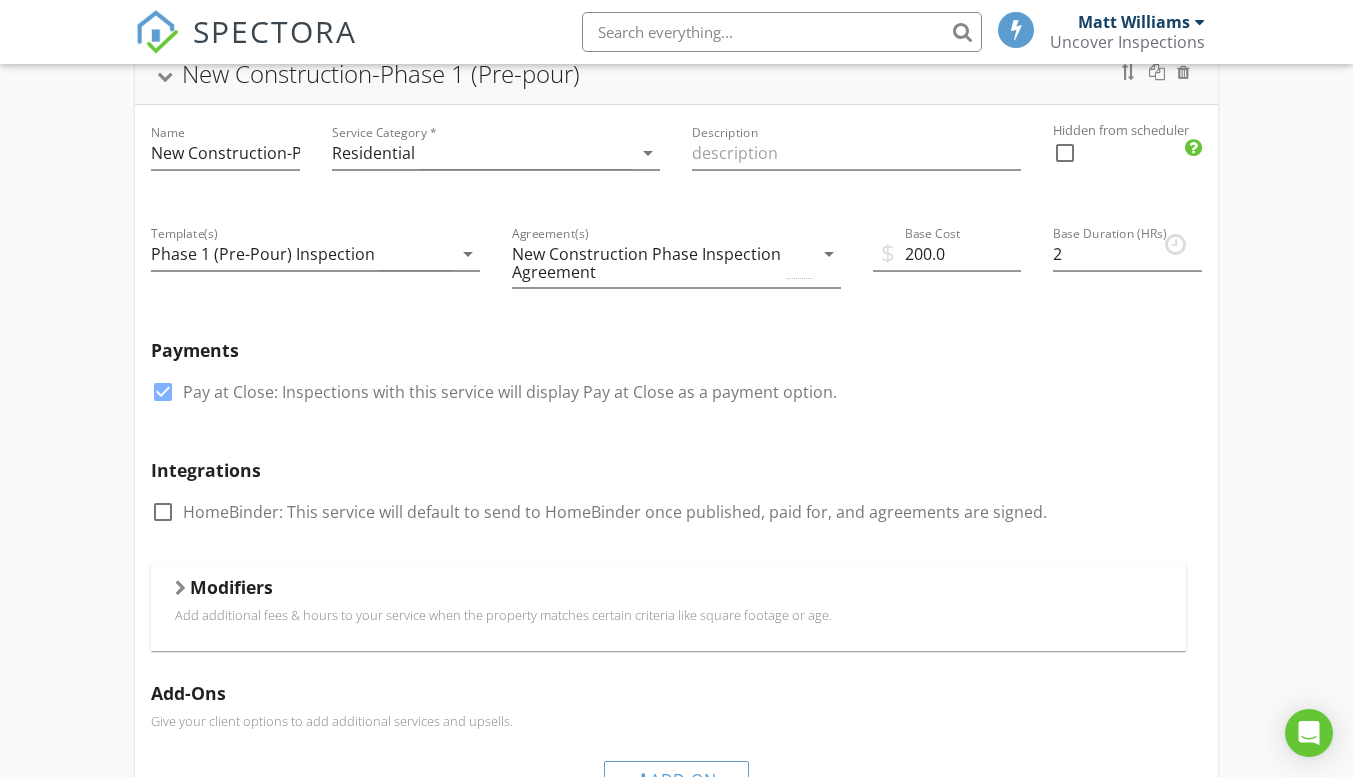 click on "Modifiers" at bounding box center (231, 587) 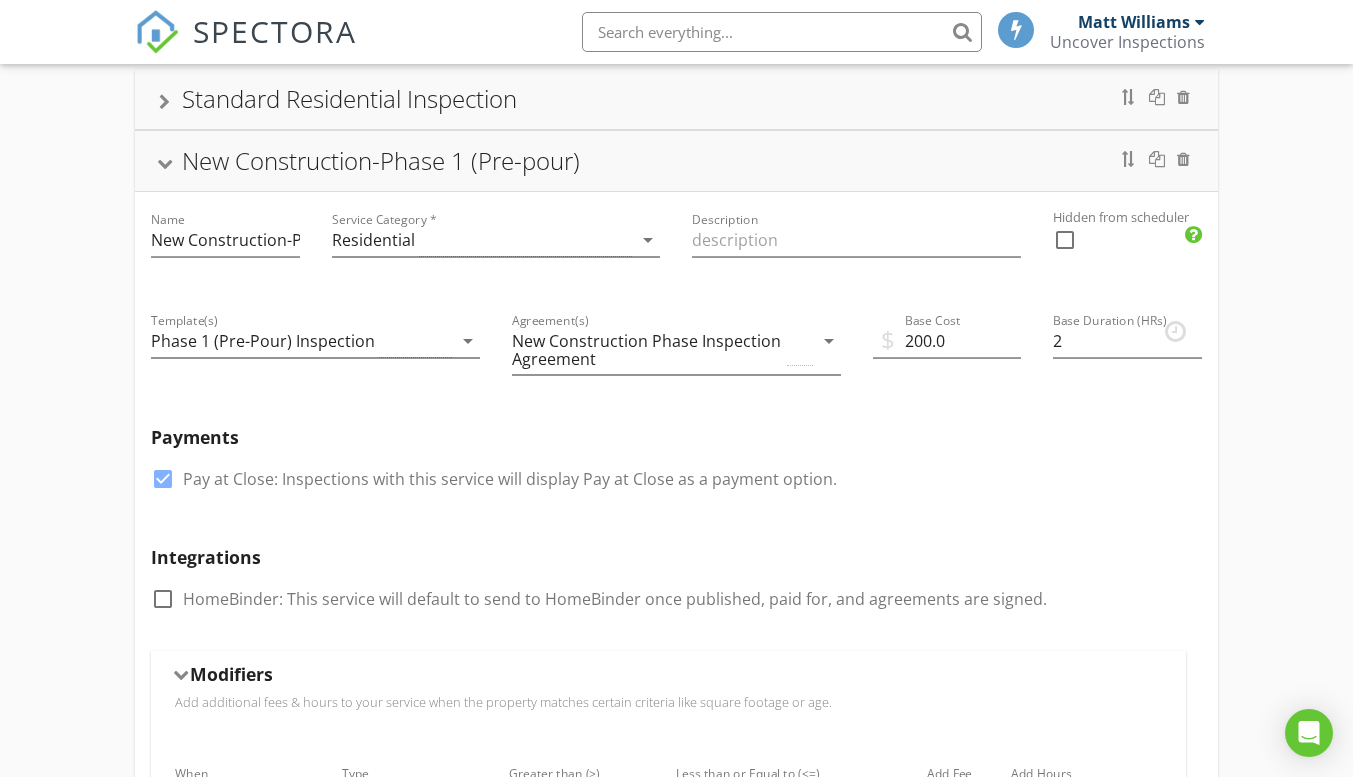 scroll, scrollTop: 160, scrollLeft: 0, axis: vertical 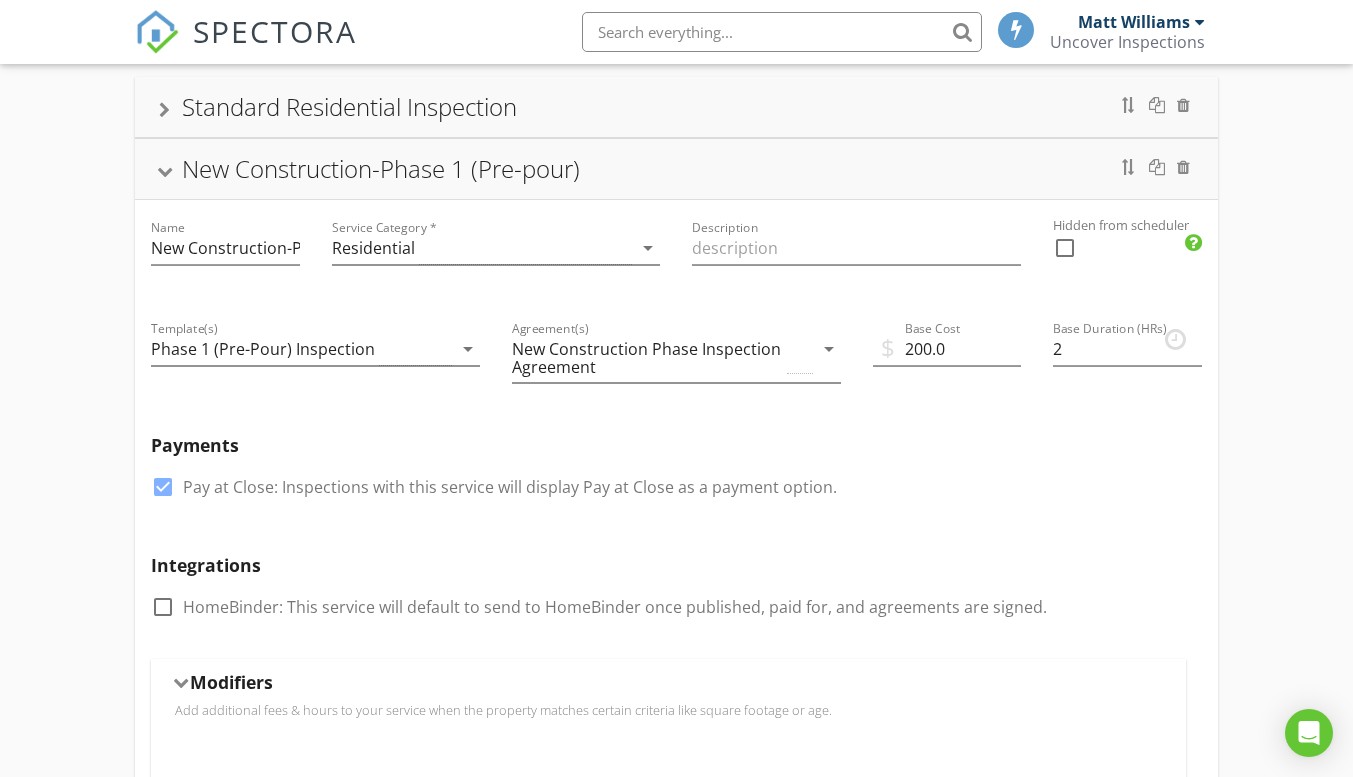 click at bounding box center (165, 171) 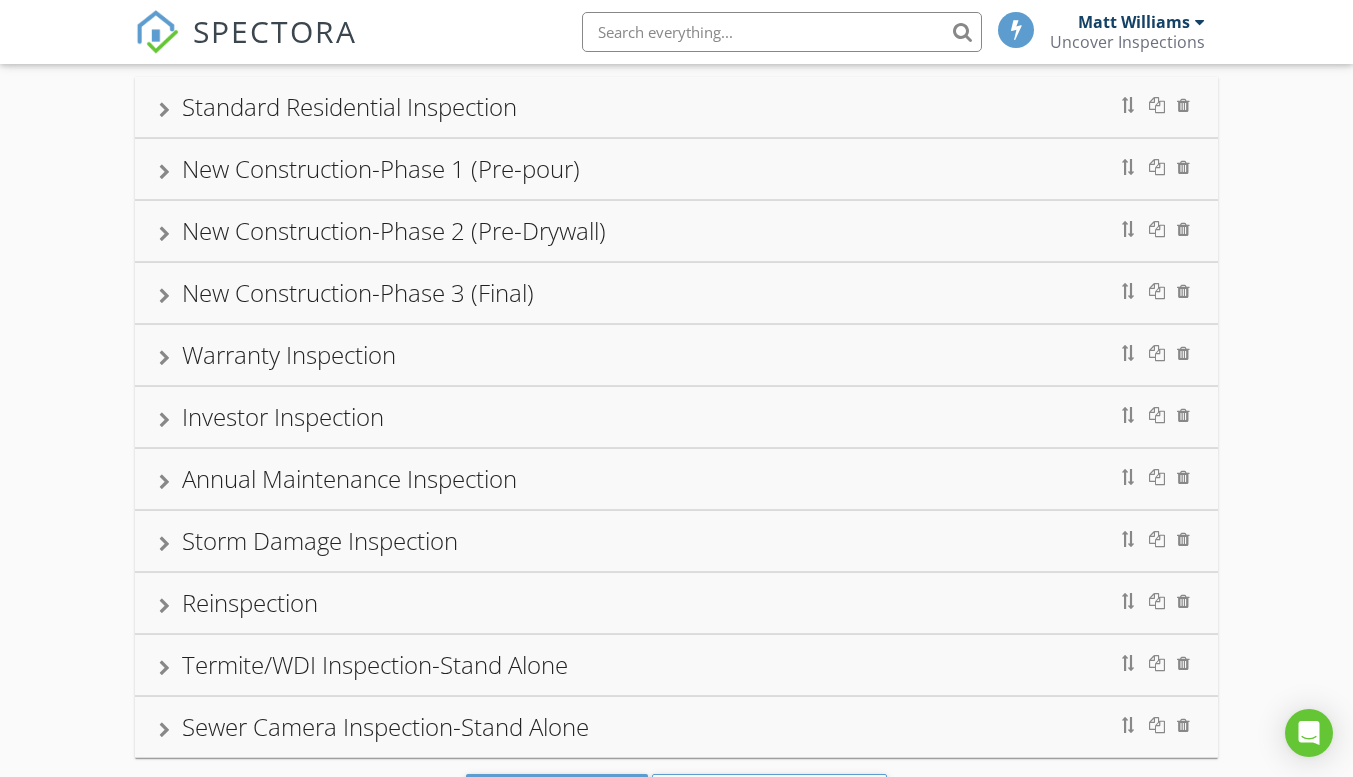 click at bounding box center (164, 234) 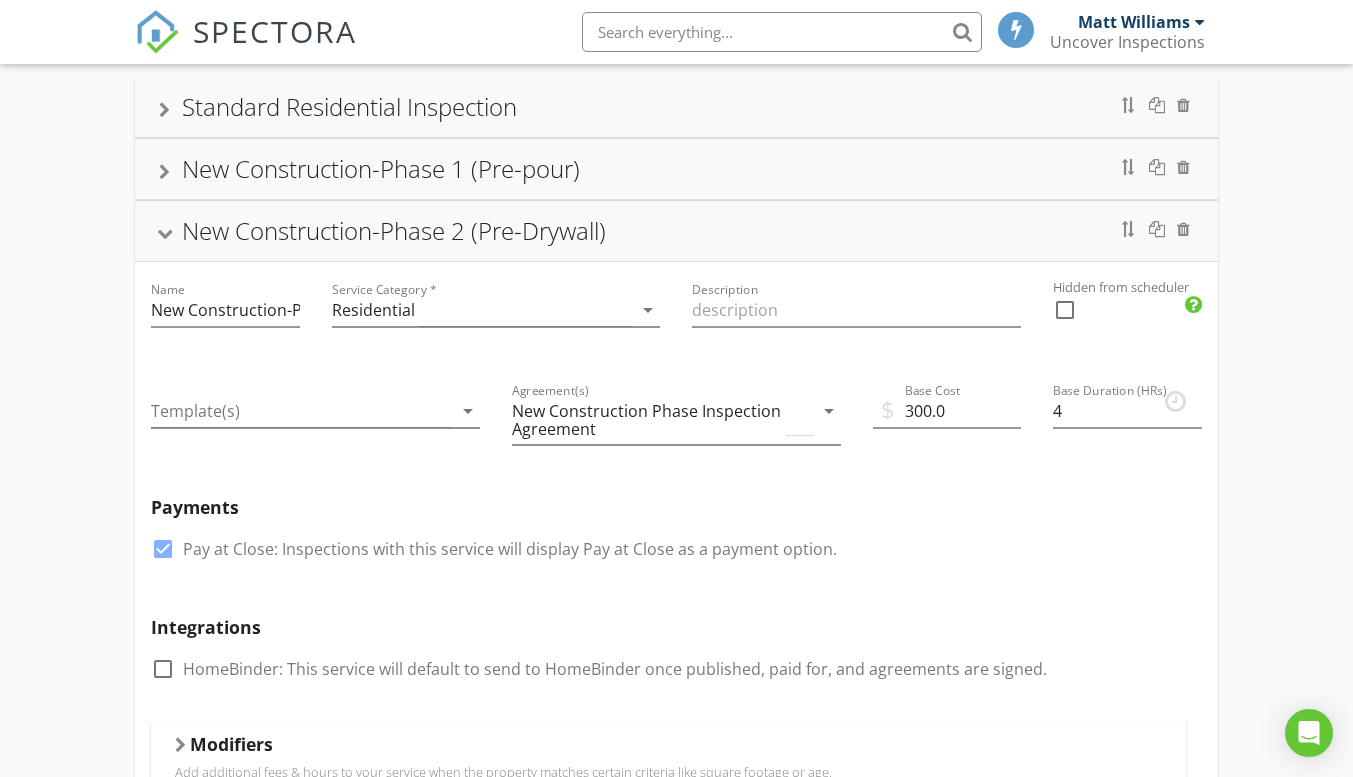 scroll, scrollTop: 321, scrollLeft: 0, axis: vertical 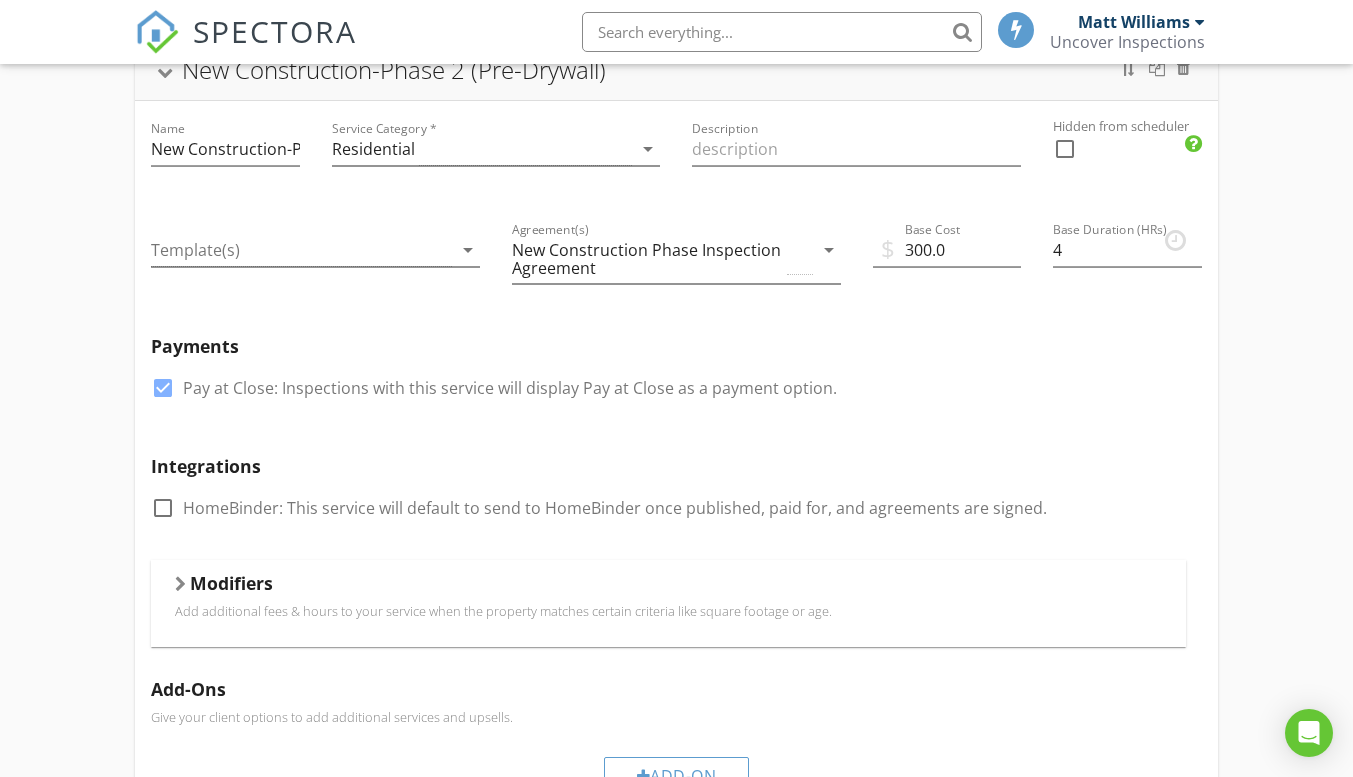 click on "Modifiers" at bounding box center [231, 583] 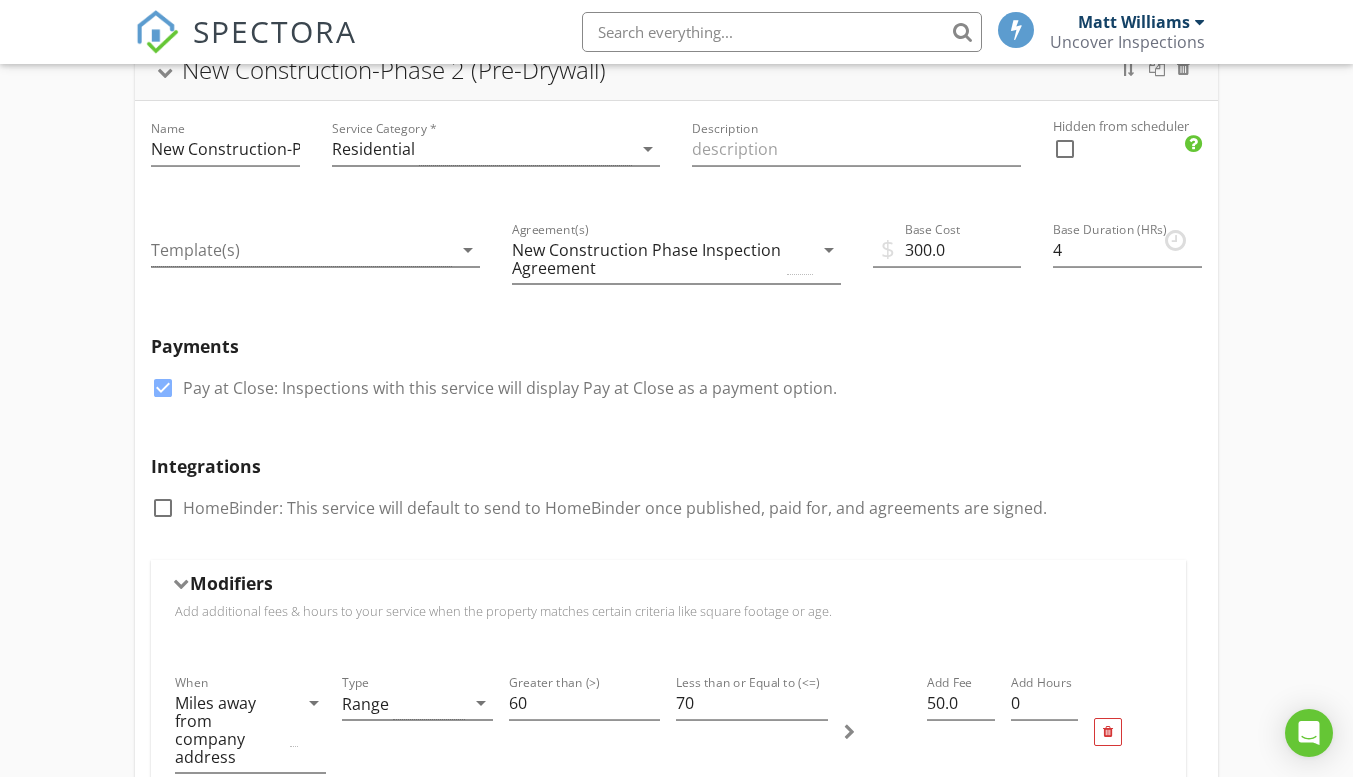 click on "Modifiers" at bounding box center (231, 583) 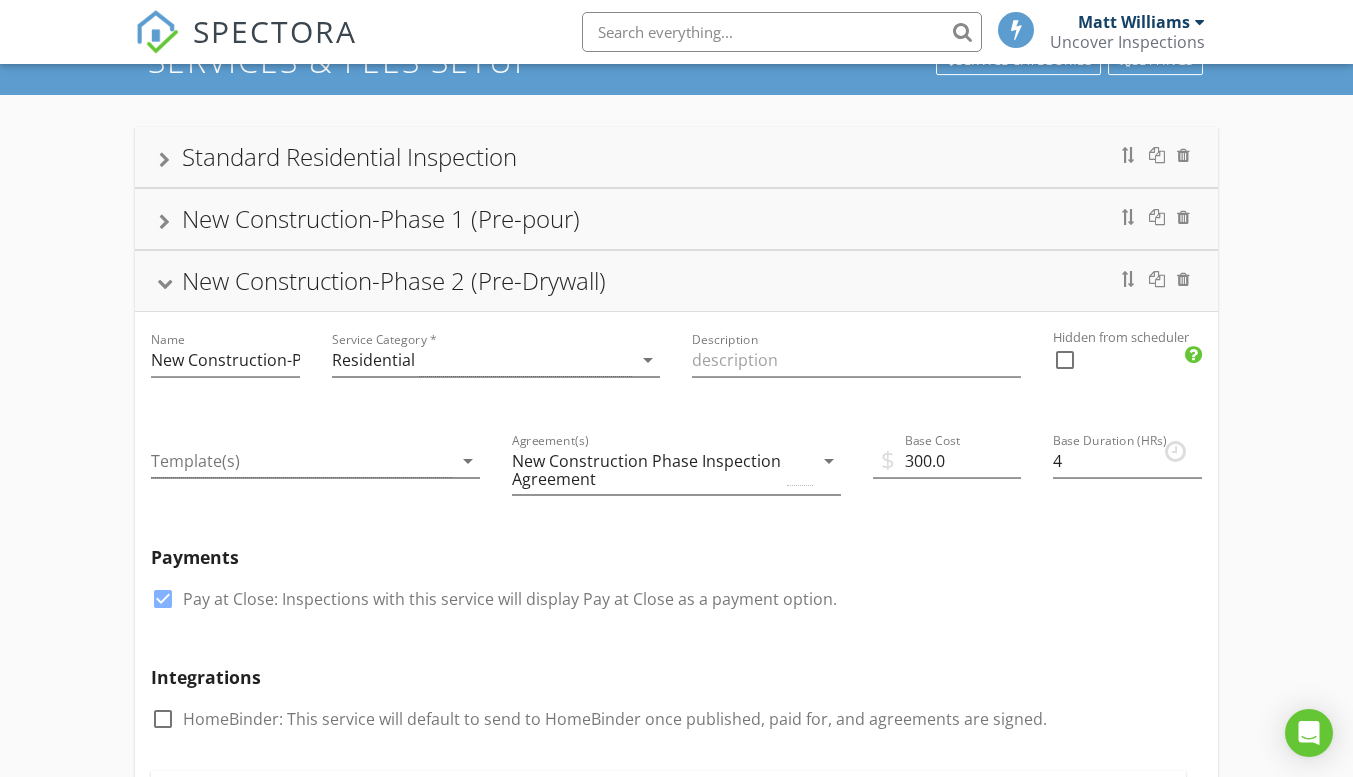 scroll, scrollTop: 104, scrollLeft: 0, axis: vertical 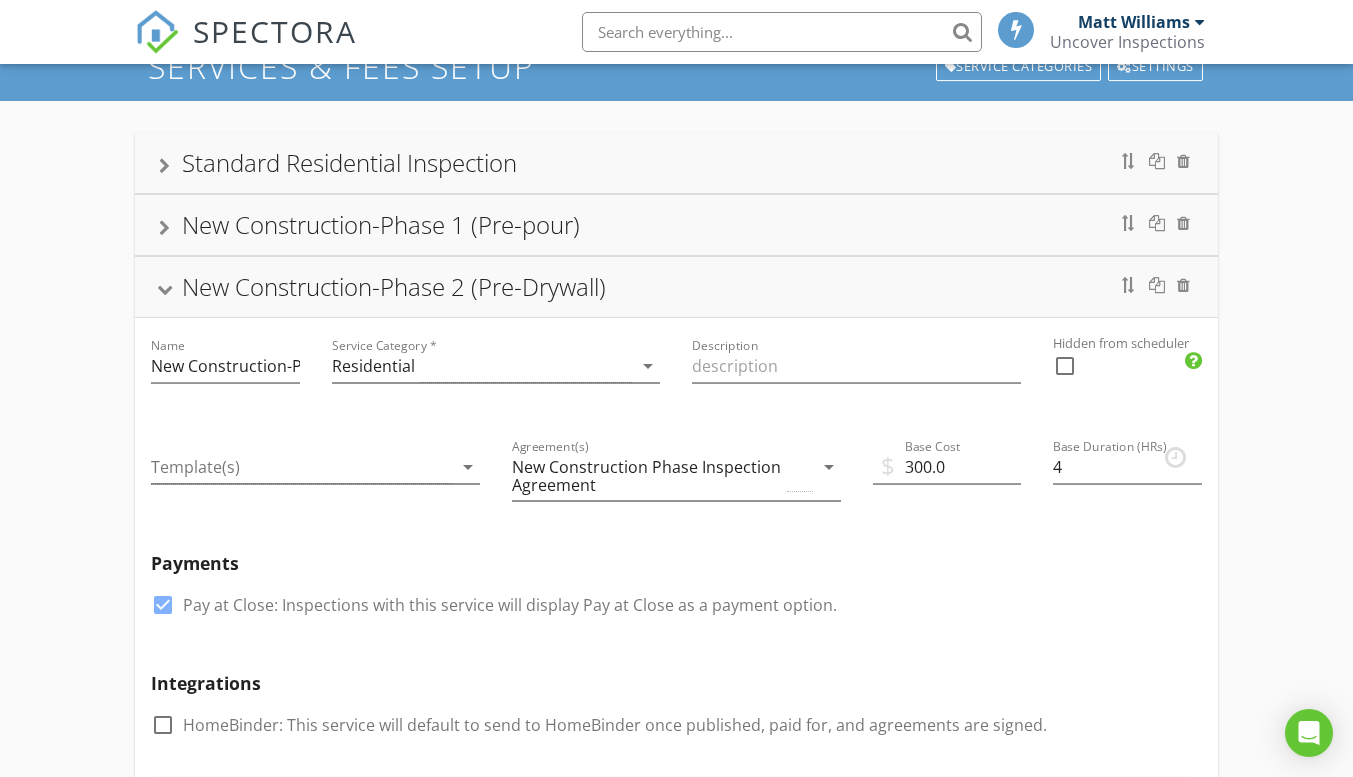 click at bounding box center (165, 289) 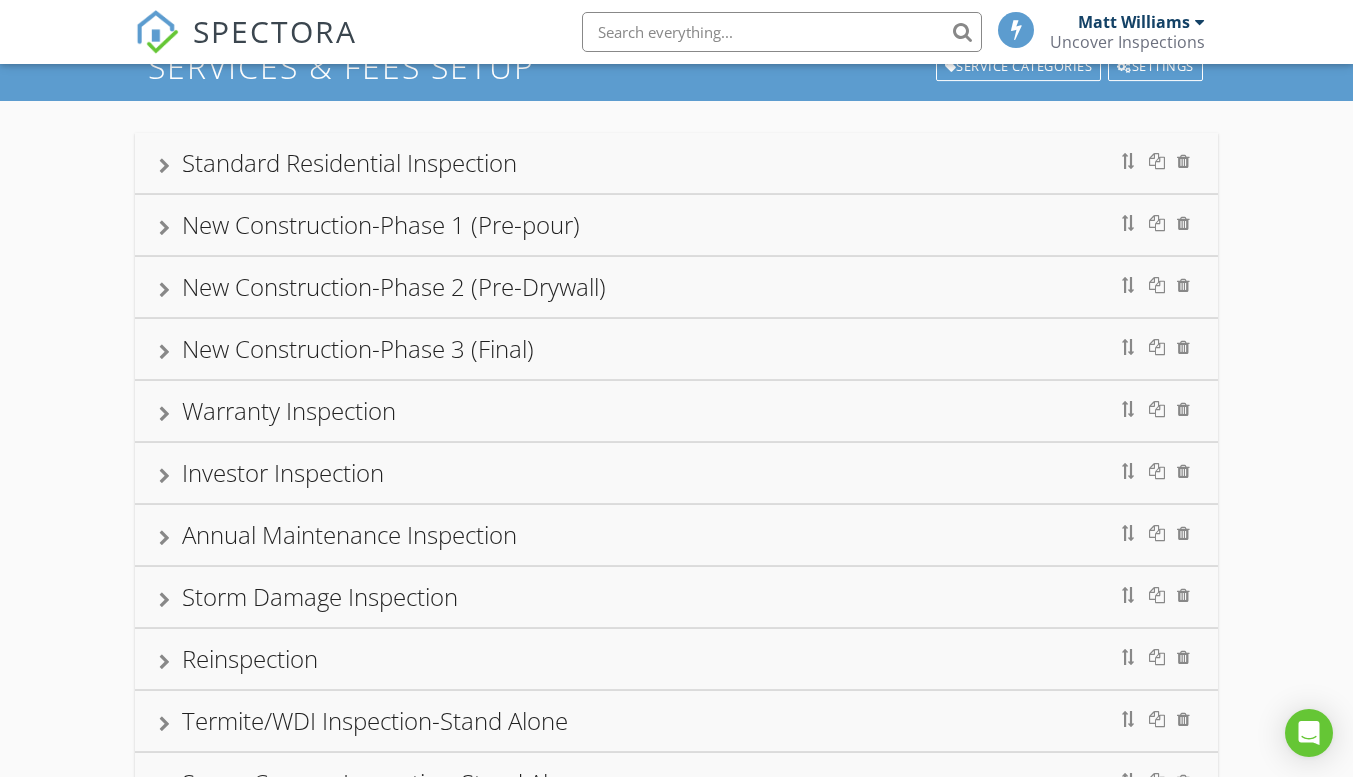 click at bounding box center (164, 352) 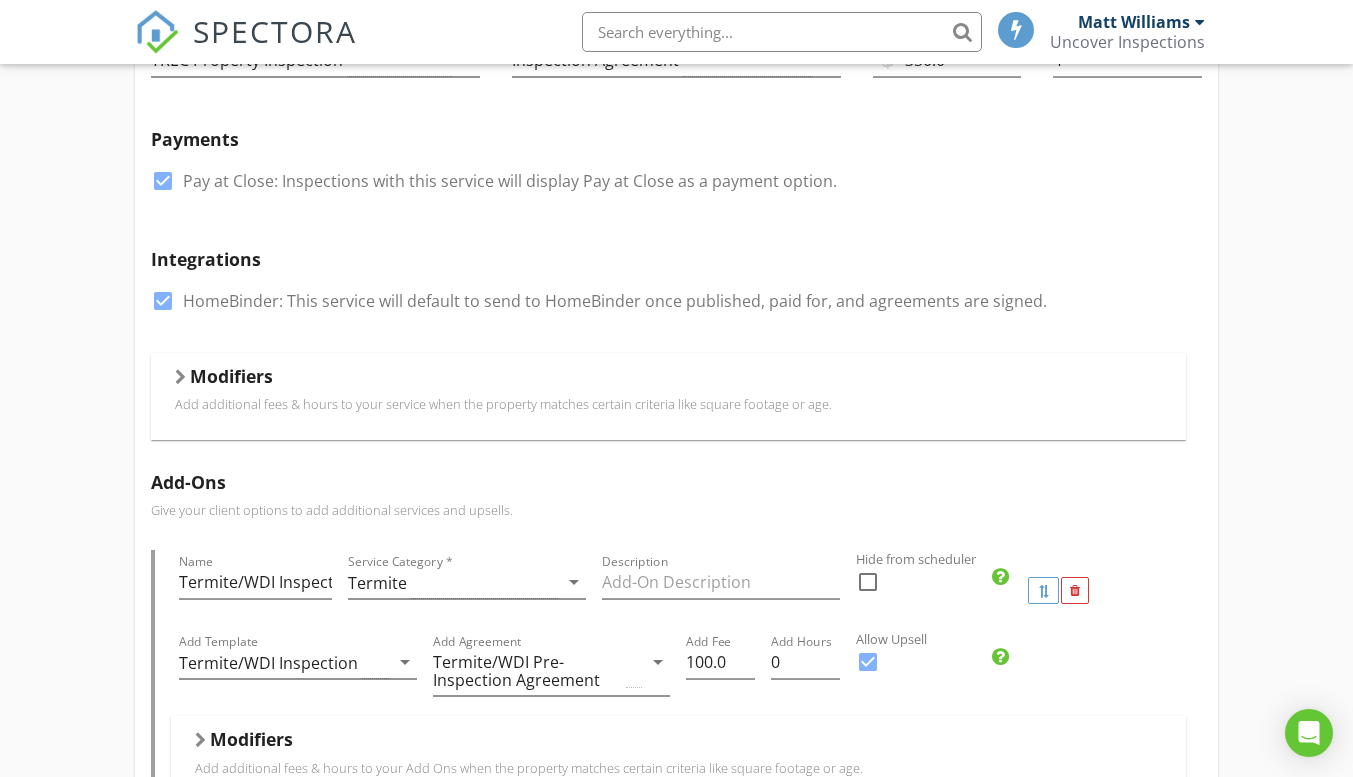 scroll, scrollTop: 585, scrollLeft: 0, axis: vertical 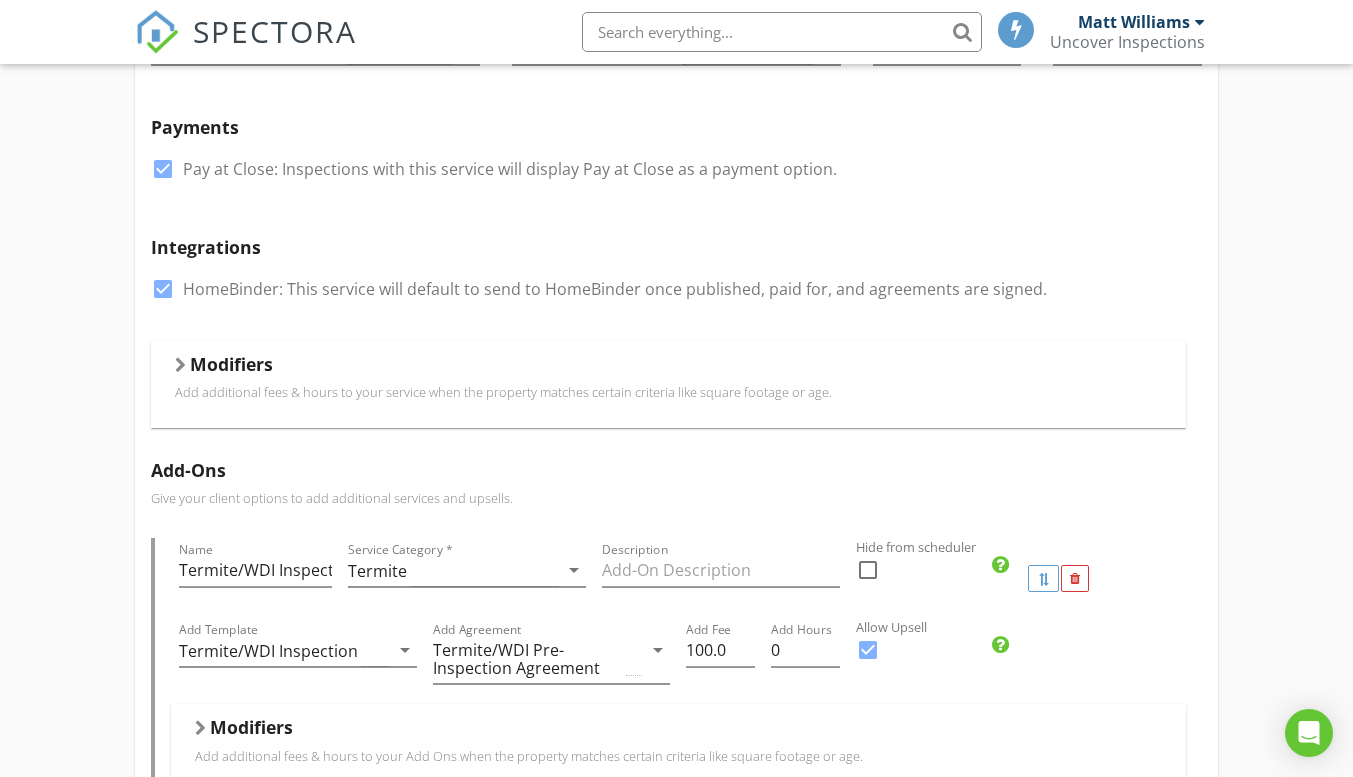 click on "Modifiers" at bounding box center [231, 364] 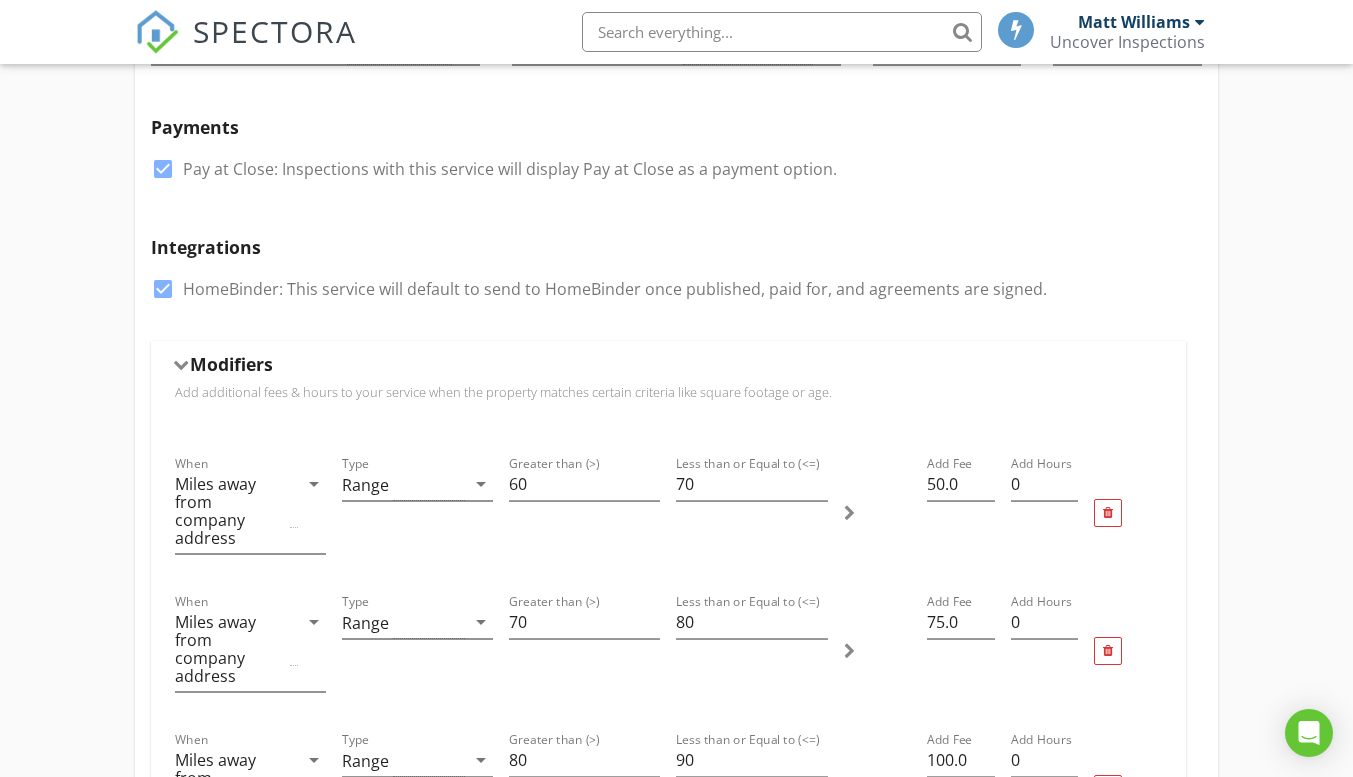 click on "Modifiers" at bounding box center (231, 364) 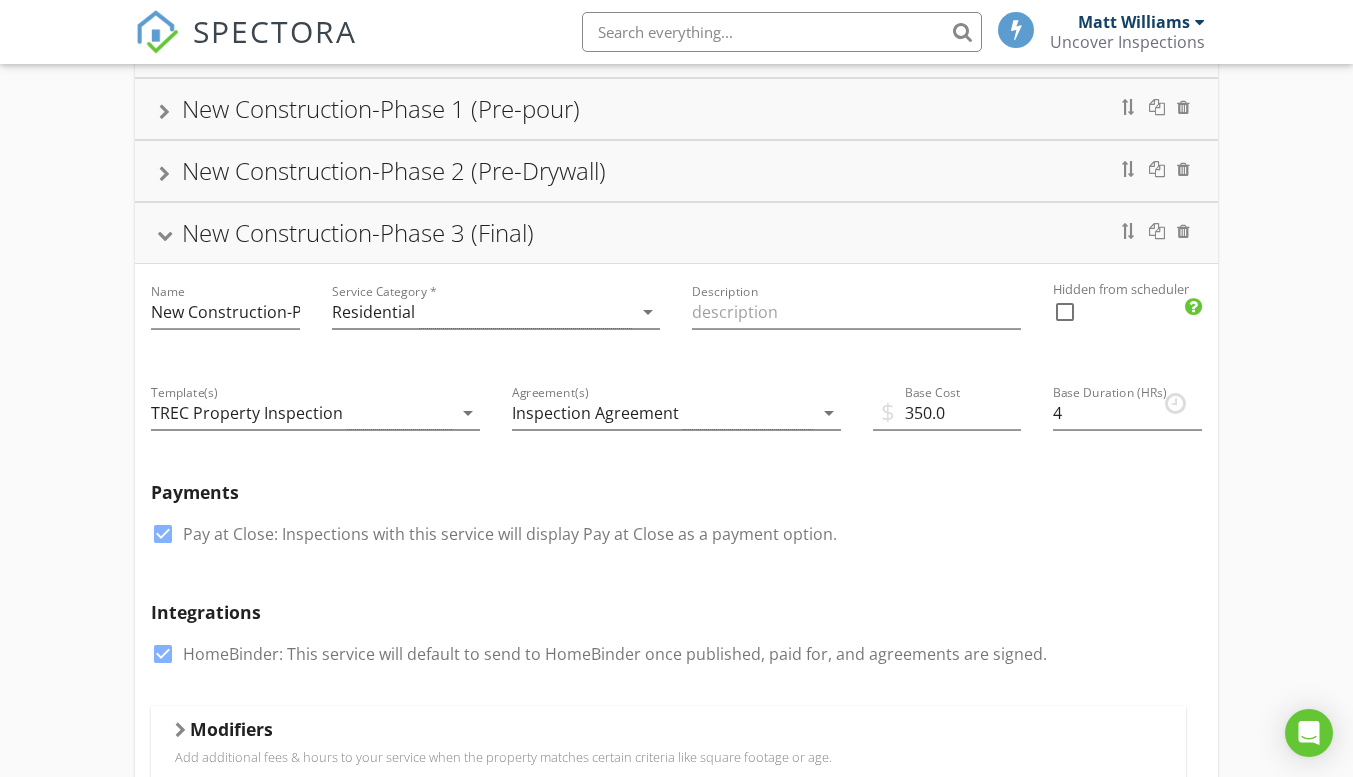 scroll, scrollTop: 203, scrollLeft: 0, axis: vertical 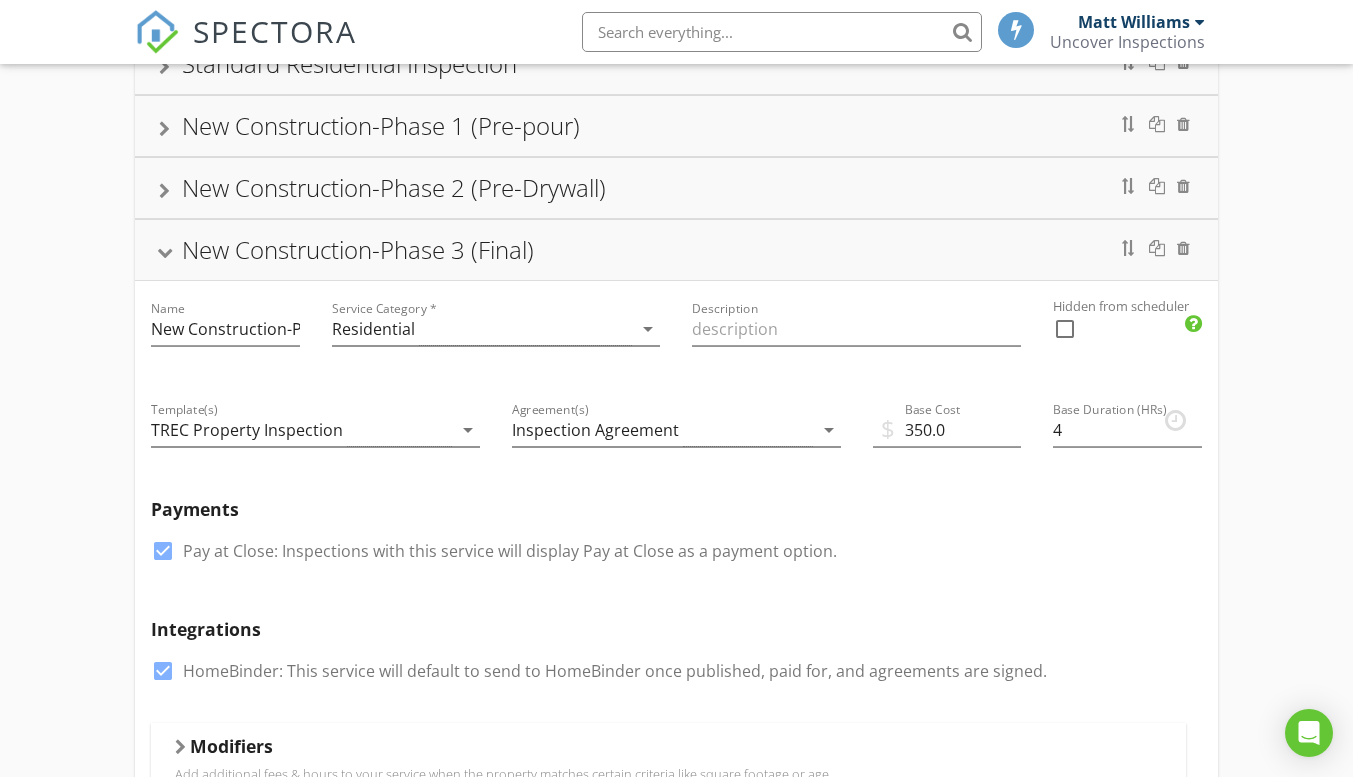 click on "New Construction-Phase 3 (Final)" at bounding box center (358, 249) 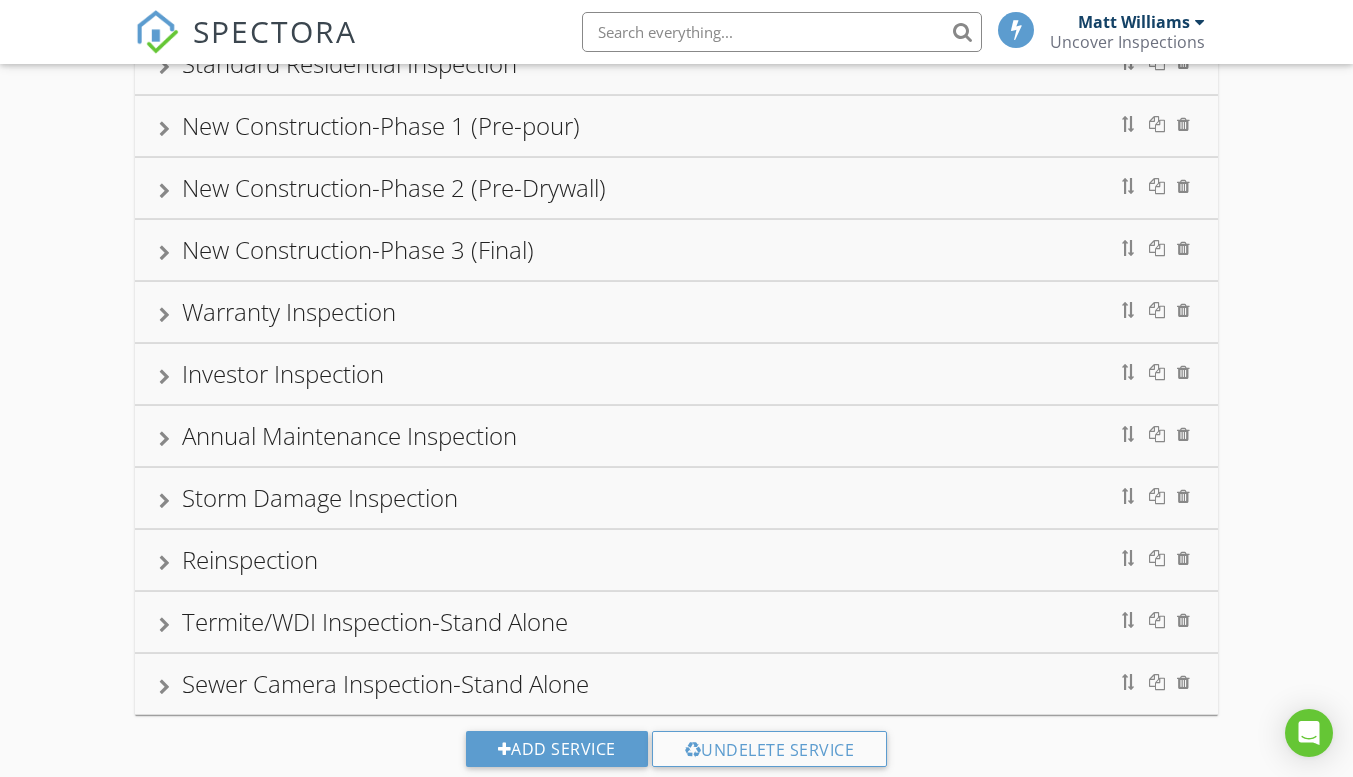 click on "Warranty Inspection" at bounding box center (289, 311) 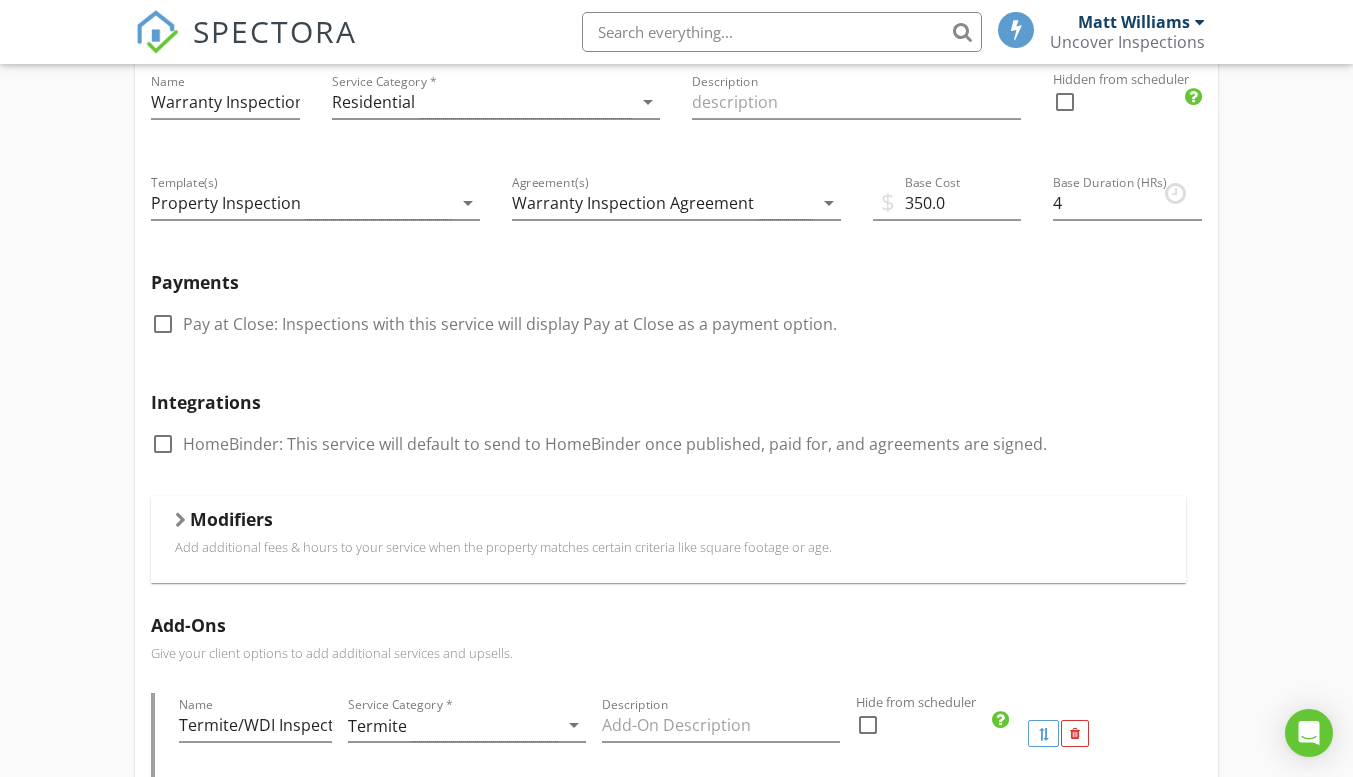 scroll, scrollTop: 559, scrollLeft: 0, axis: vertical 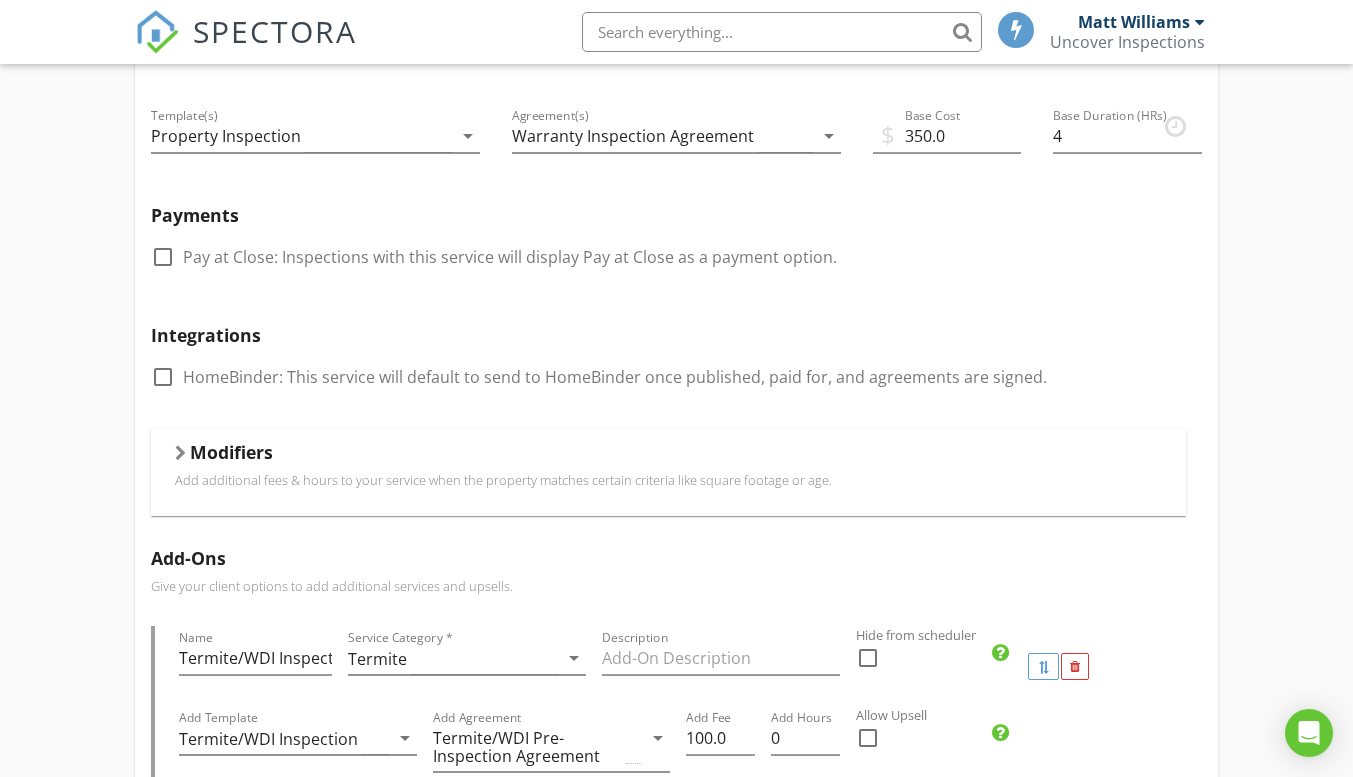 click on "Modifiers" at bounding box center (231, 452) 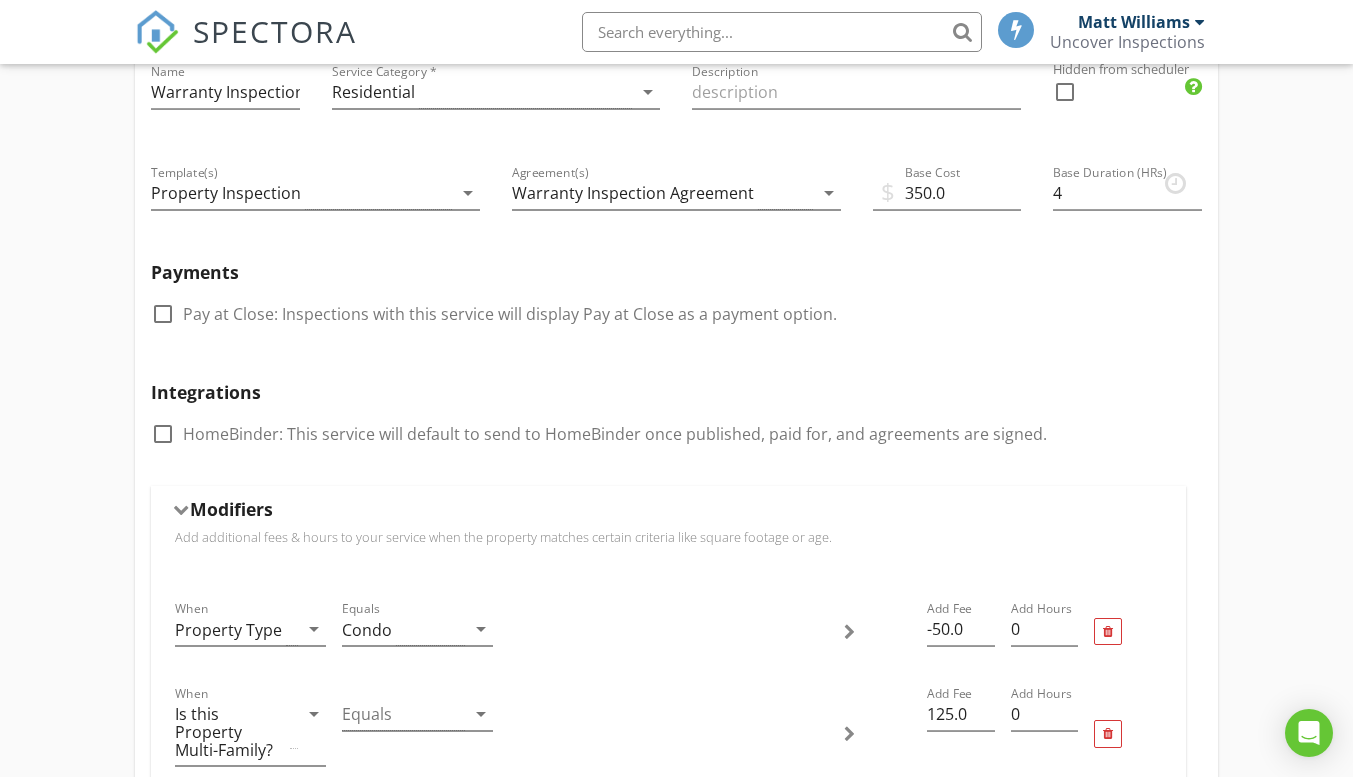 scroll, scrollTop: 267, scrollLeft: 0, axis: vertical 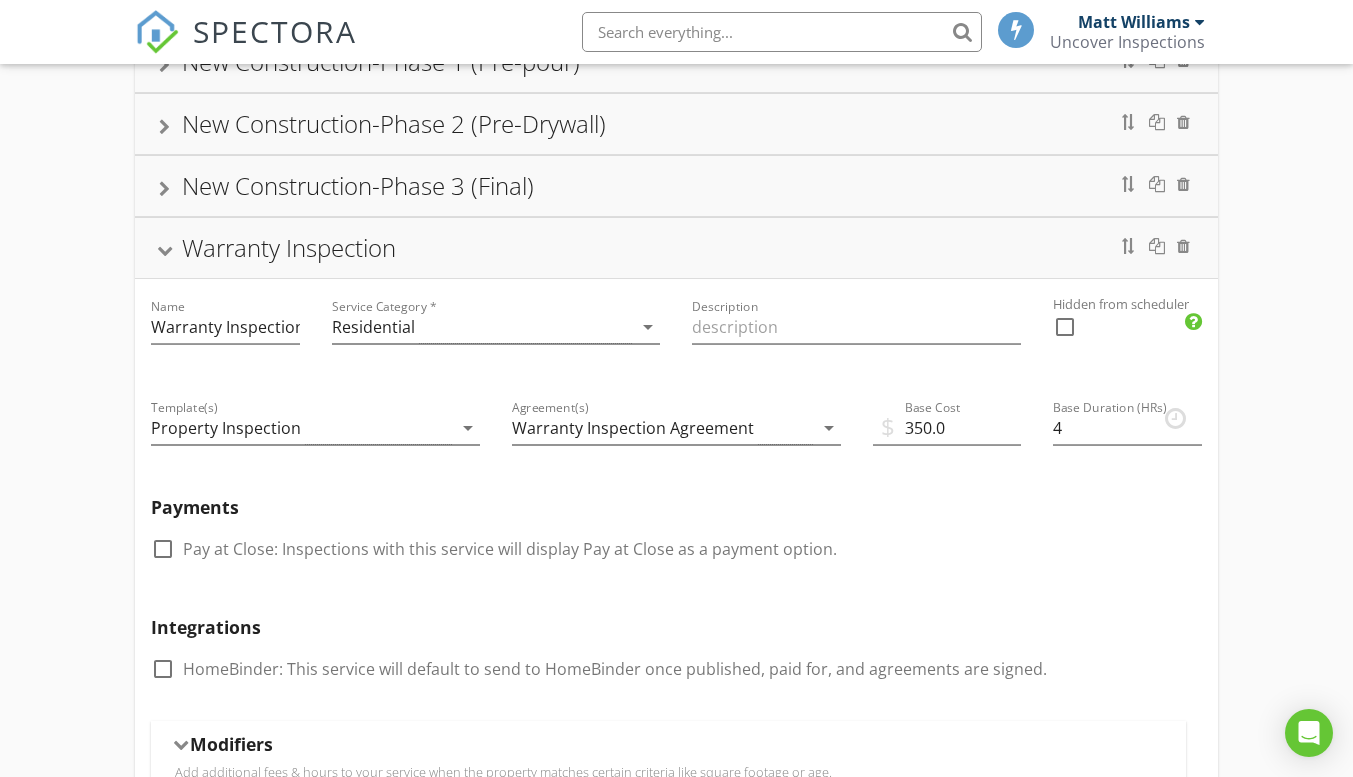 click on "Warranty Inspection" at bounding box center (676, 248) 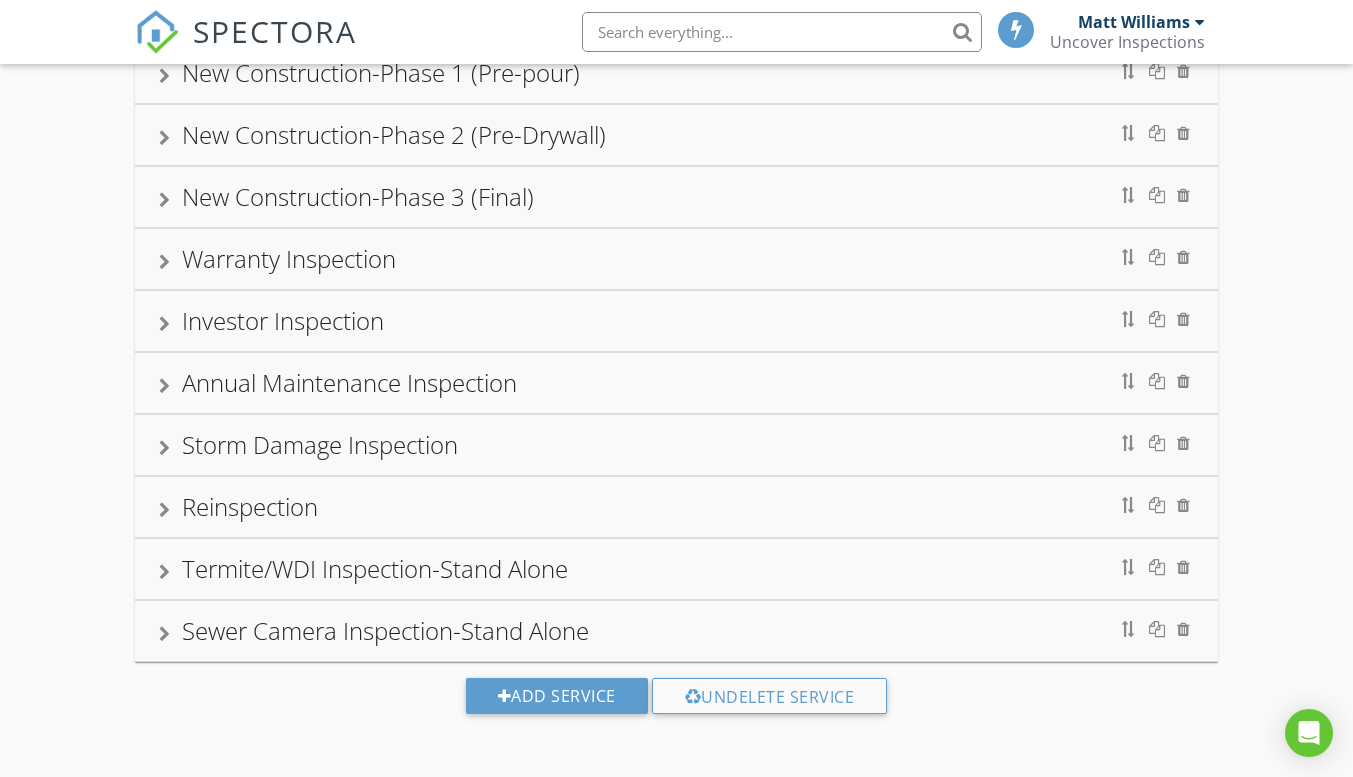 scroll, scrollTop: 255, scrollLeft: 0, axis: vertical 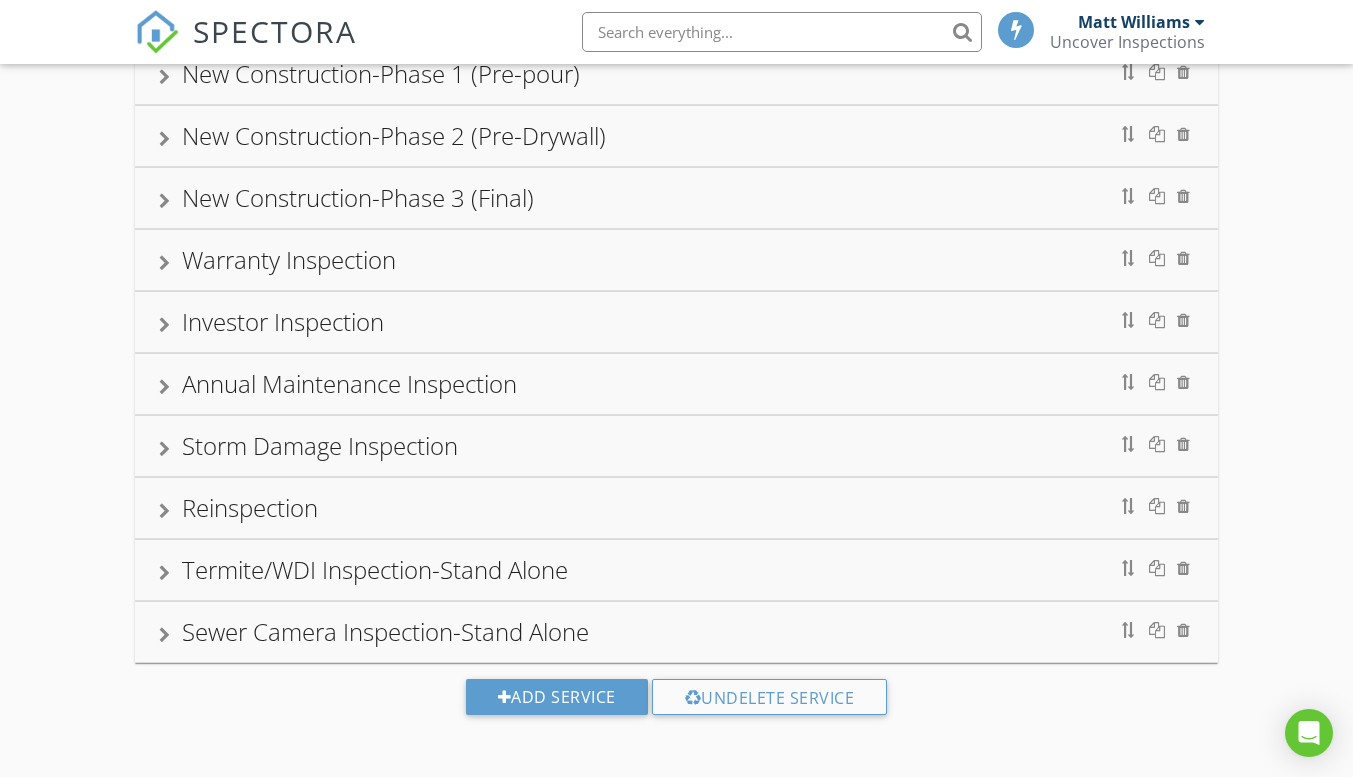 click at bounding box center (164, 325) 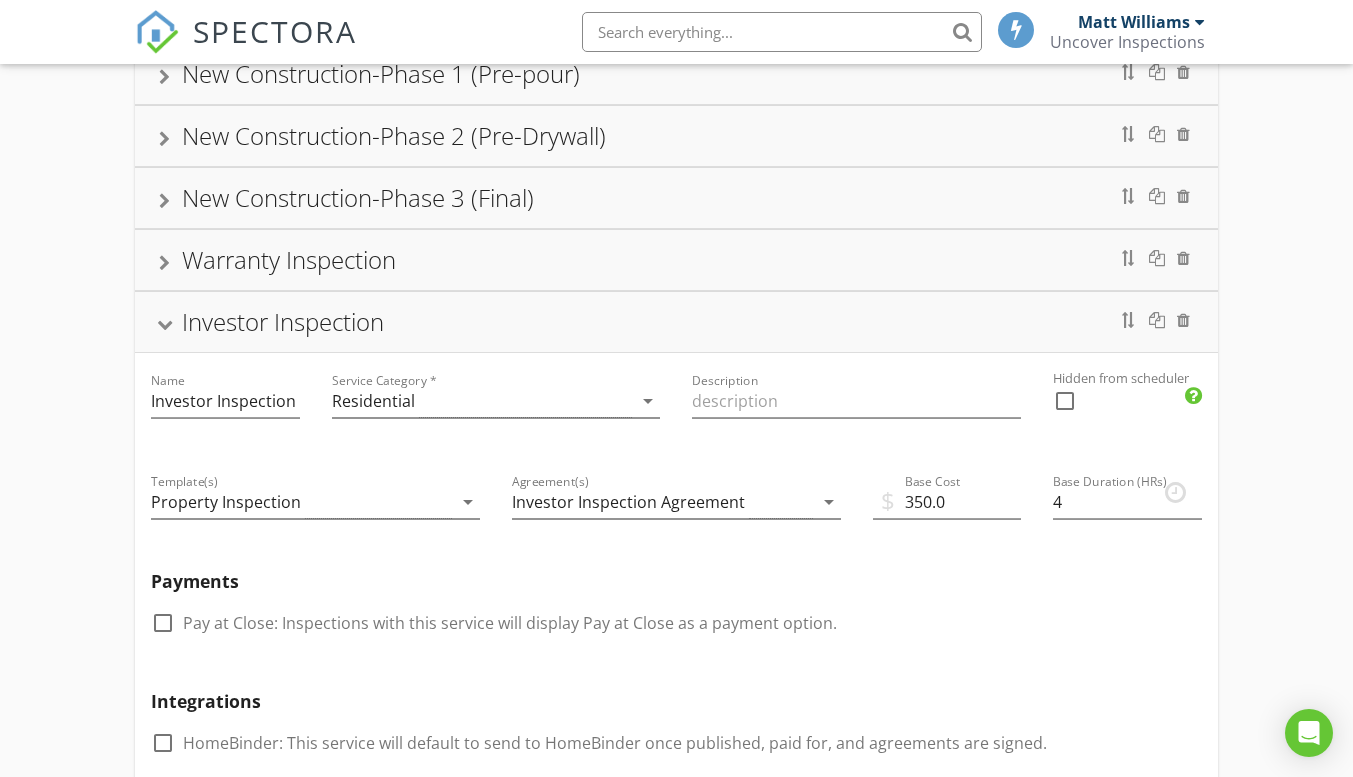 click at bounding box center (165, 324) 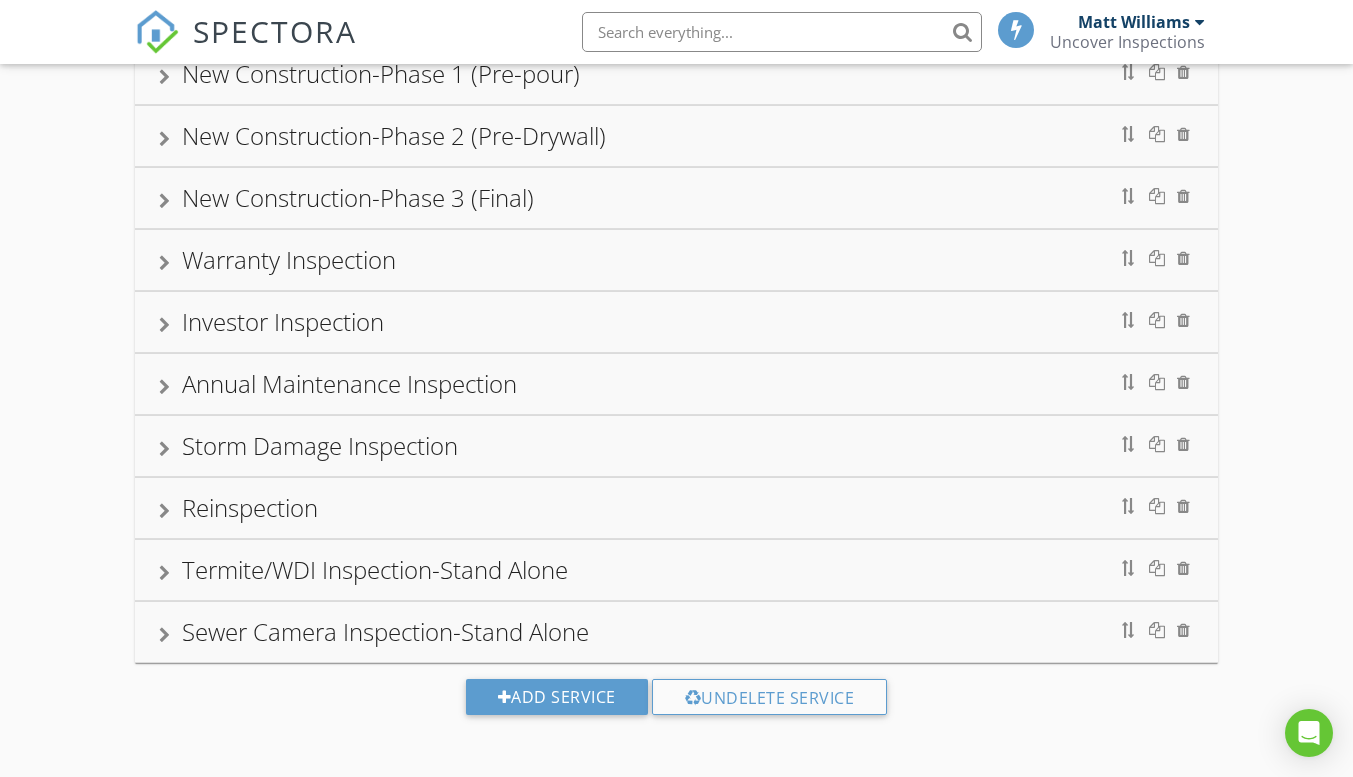 click at bounding box center (164, 387) 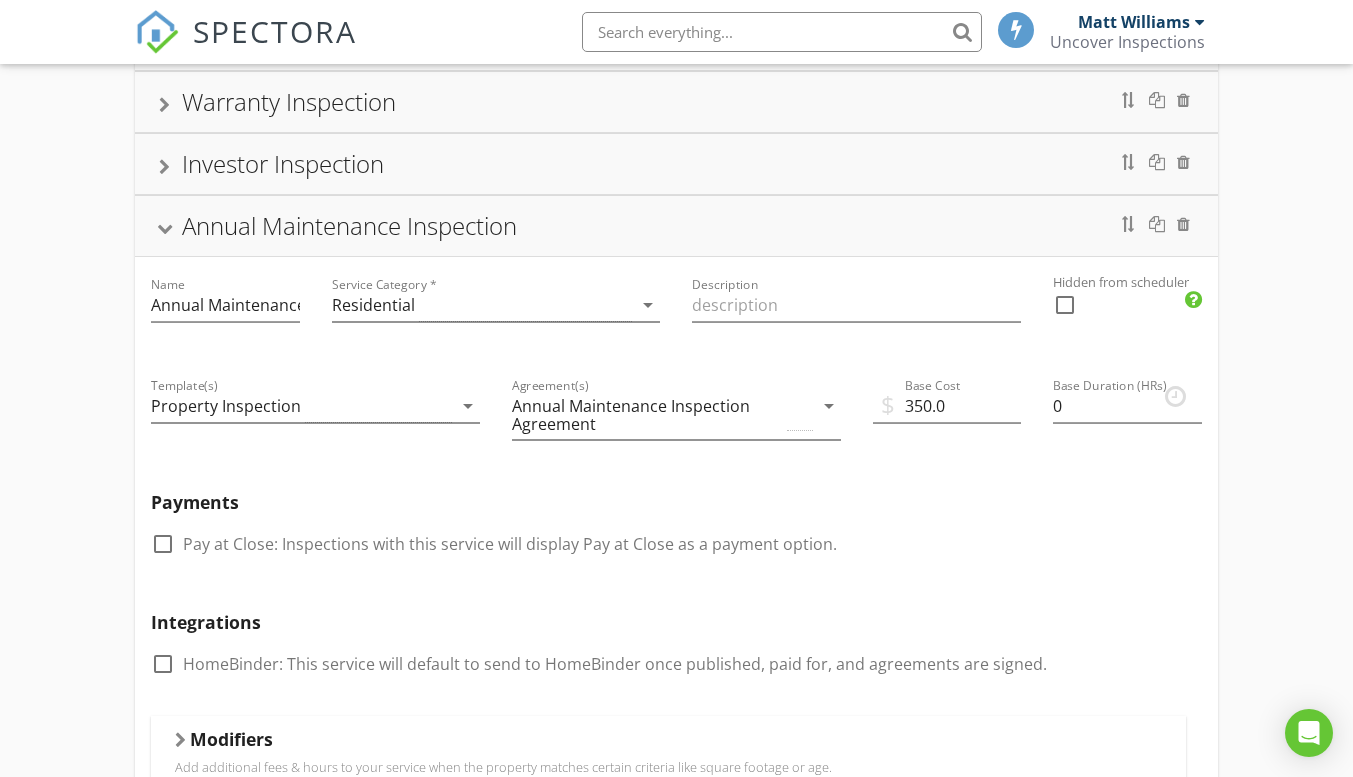 scroll, scrollTop: 419, scrollLeft: 0, axis: vertical 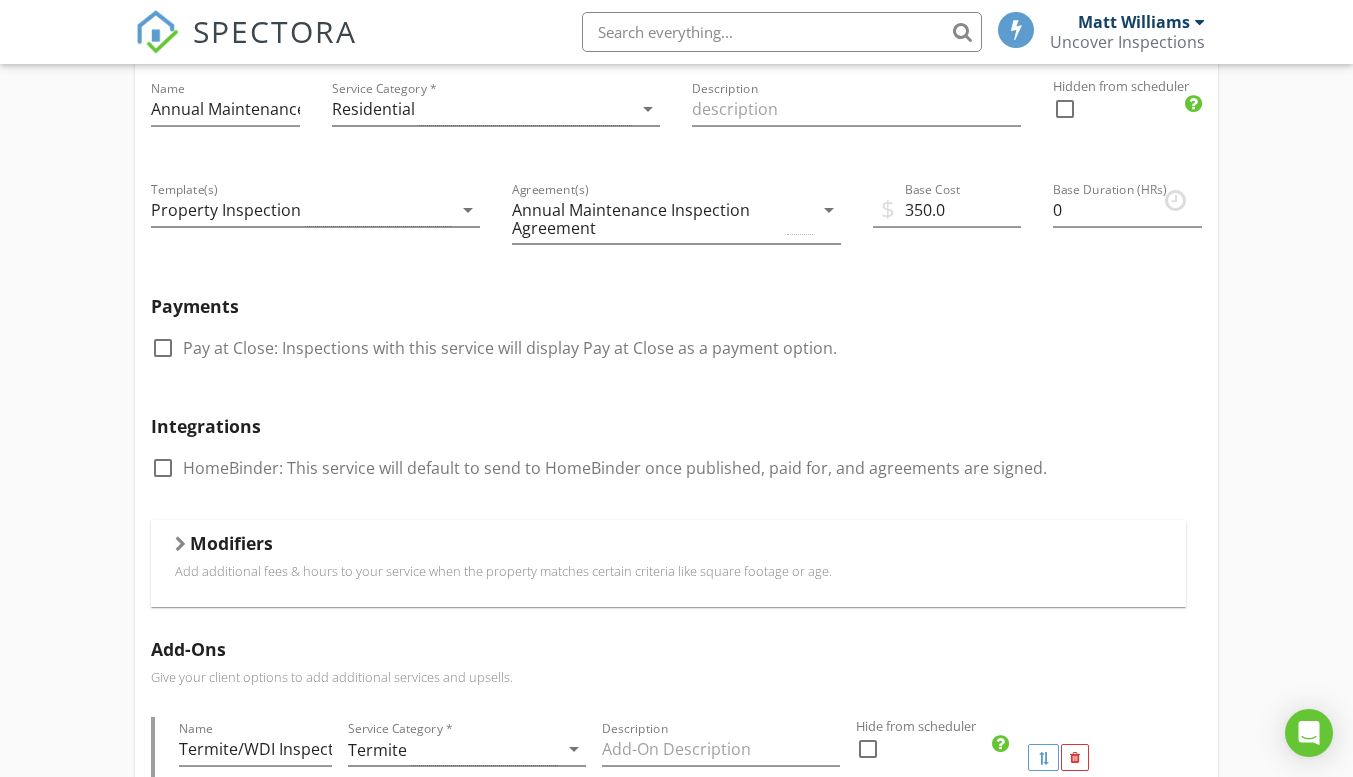 click on "Modifiers" at bounding box center [231, 543] 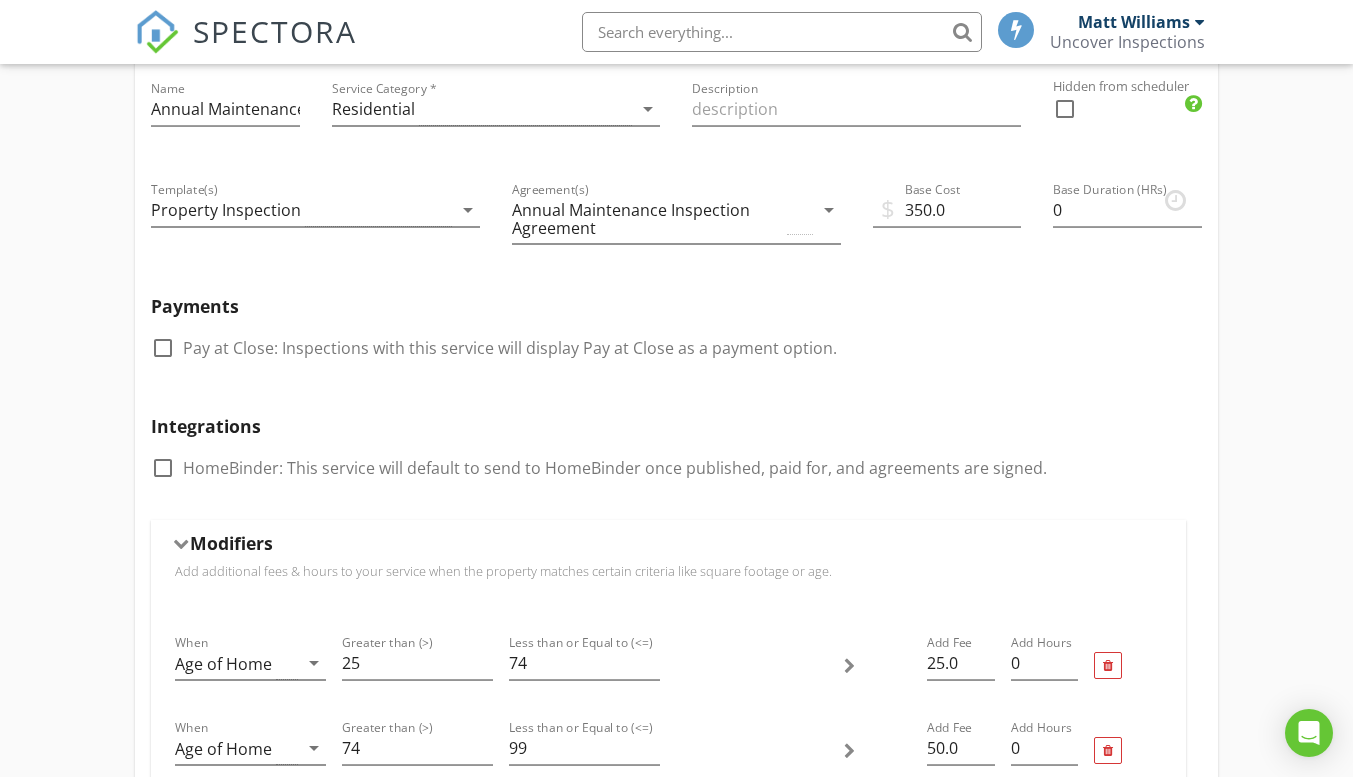 click on "Modifiers" at bounding box center [231, 543] 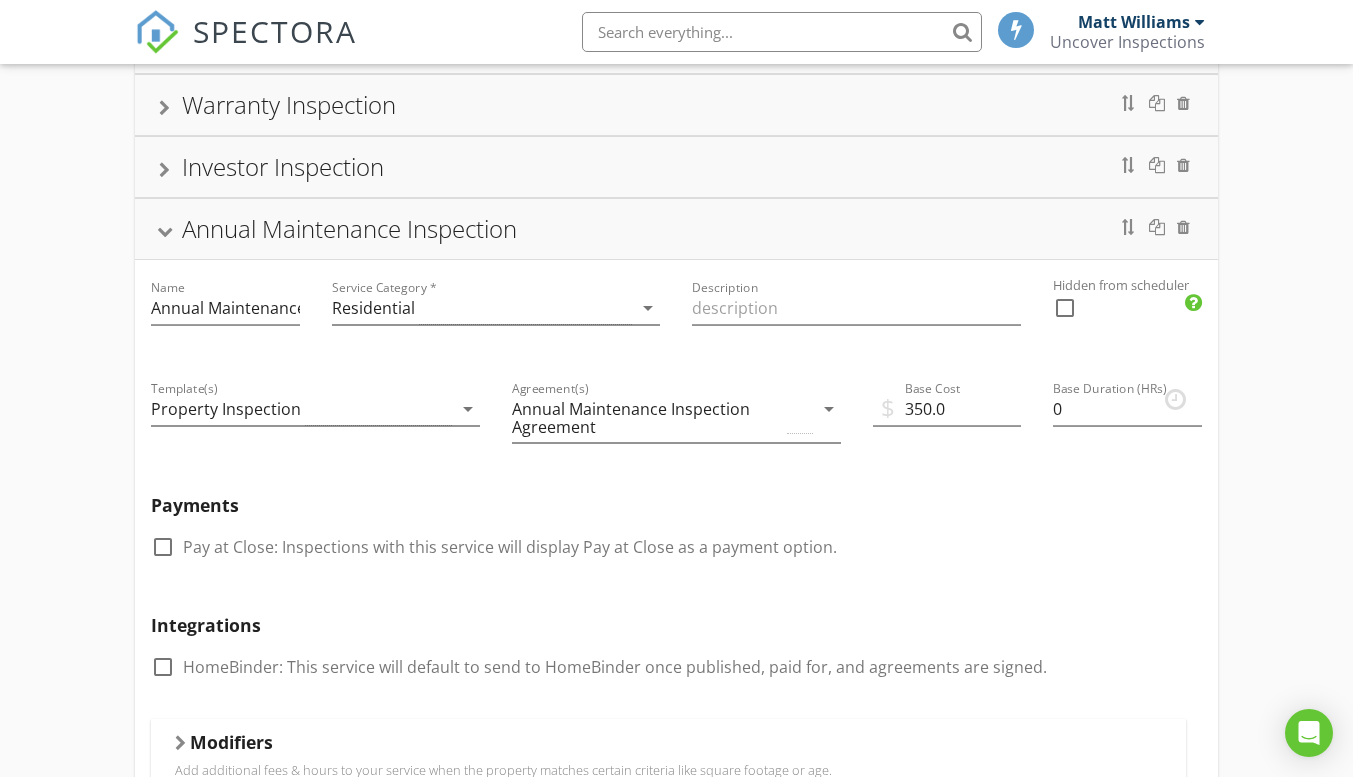 scroll, scrollTop: 398, scrollLeft: 0, axis: vertical 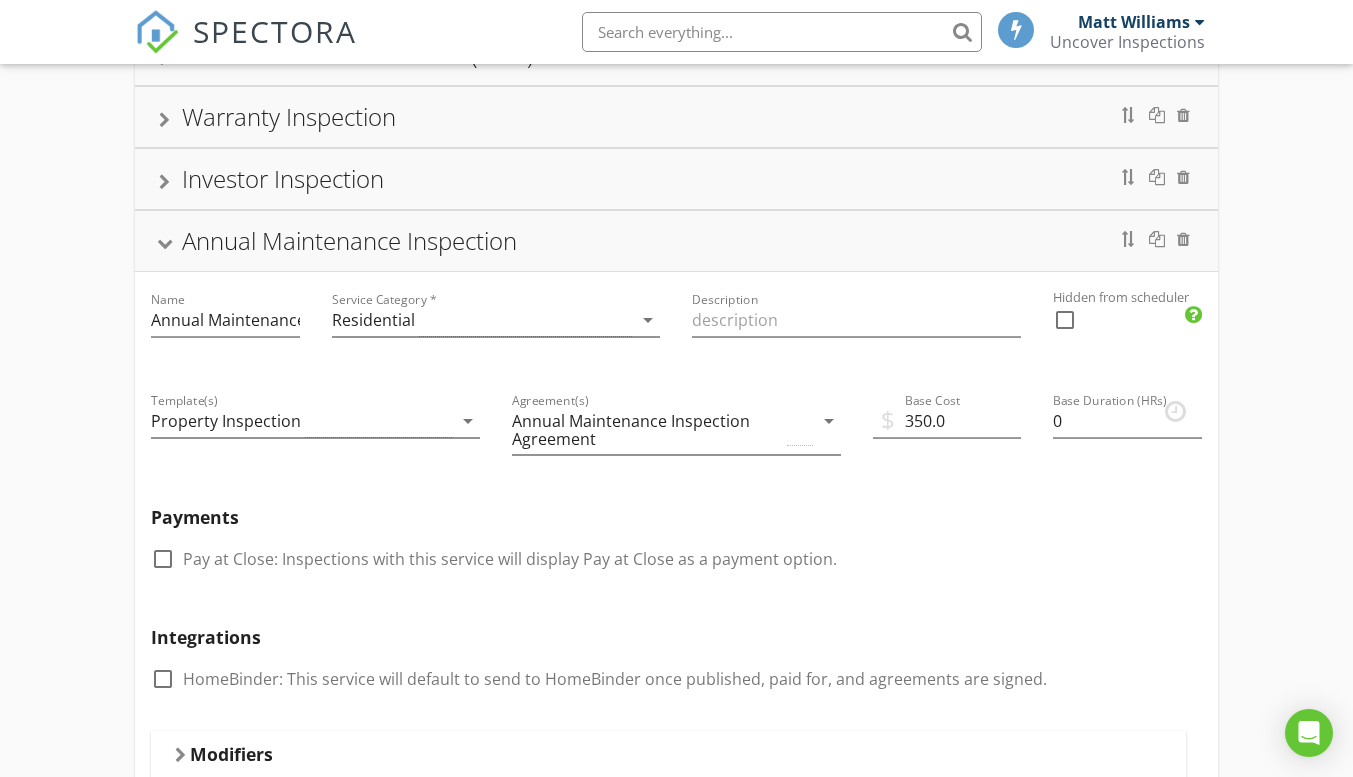 click on "Annual Maintenance Inspection" at bounding box center [676, 241] 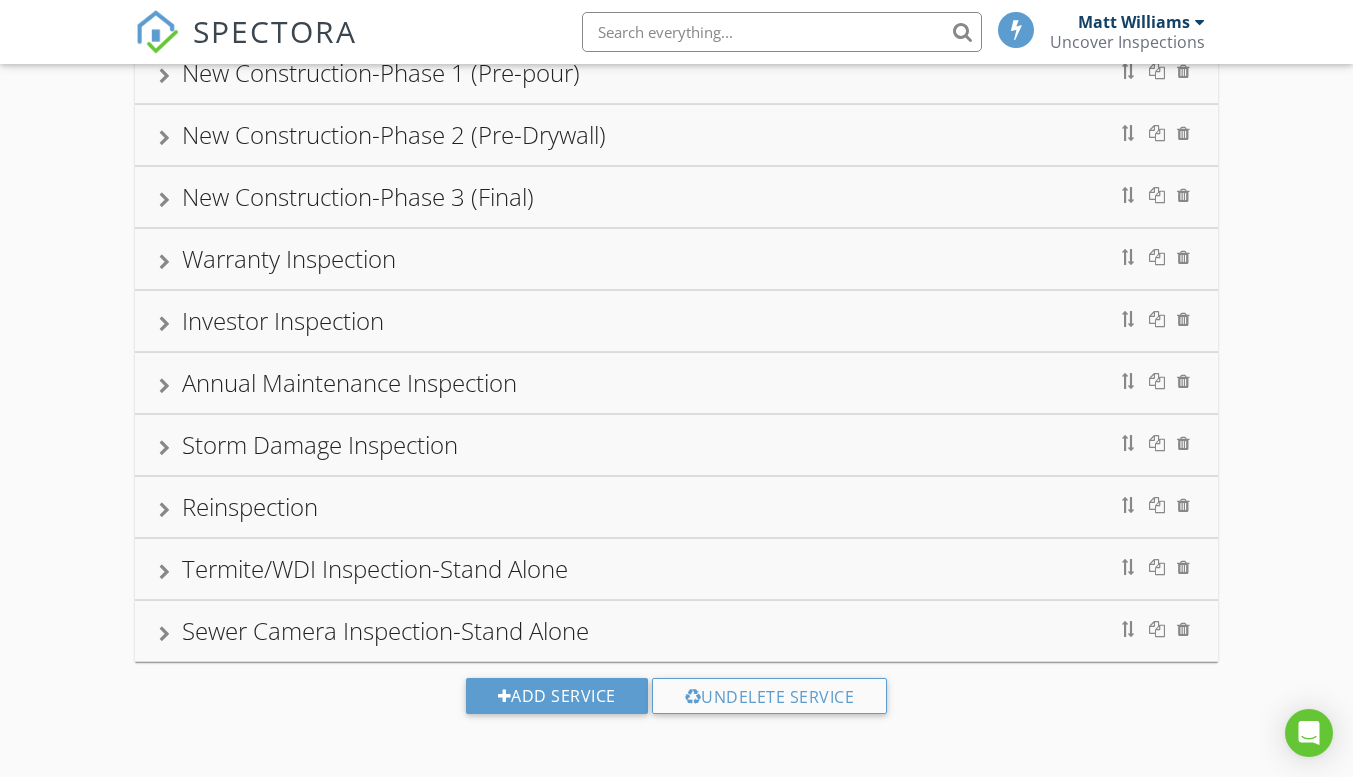 scroll, scrollTop: 255, scrollLeft: 0, axis: vertical 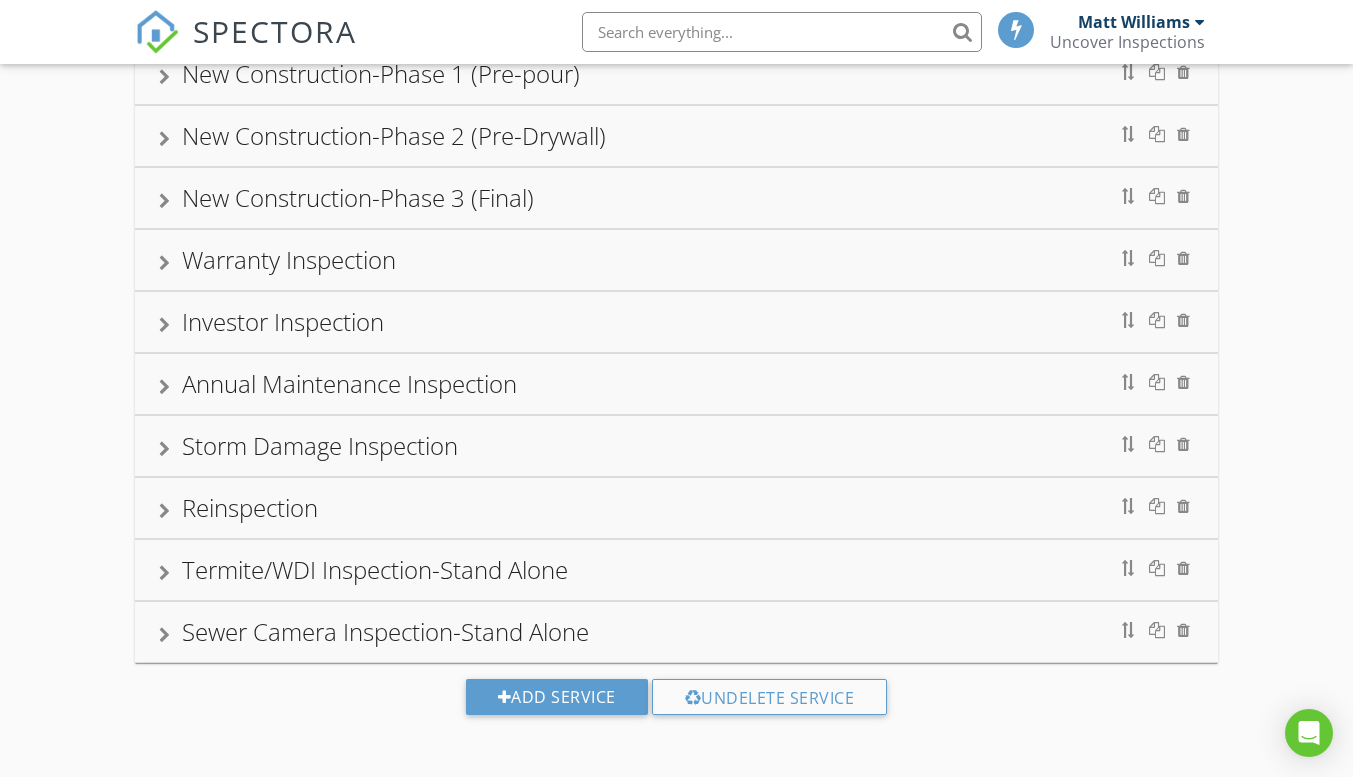 click on "Storm Damage Inspection" at bounding box center (320, 445) 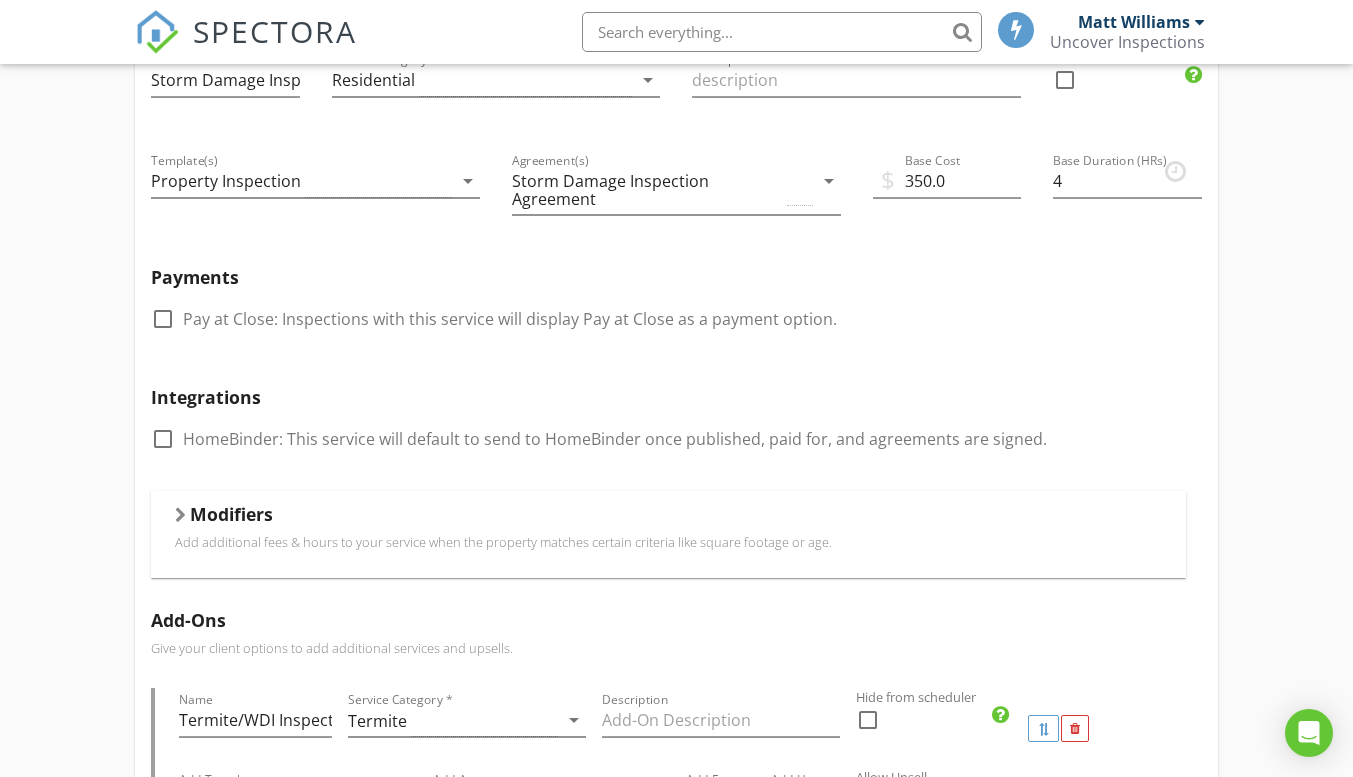 scroll, scrollTop: 712, scrollLeft: 0, axis: vertical 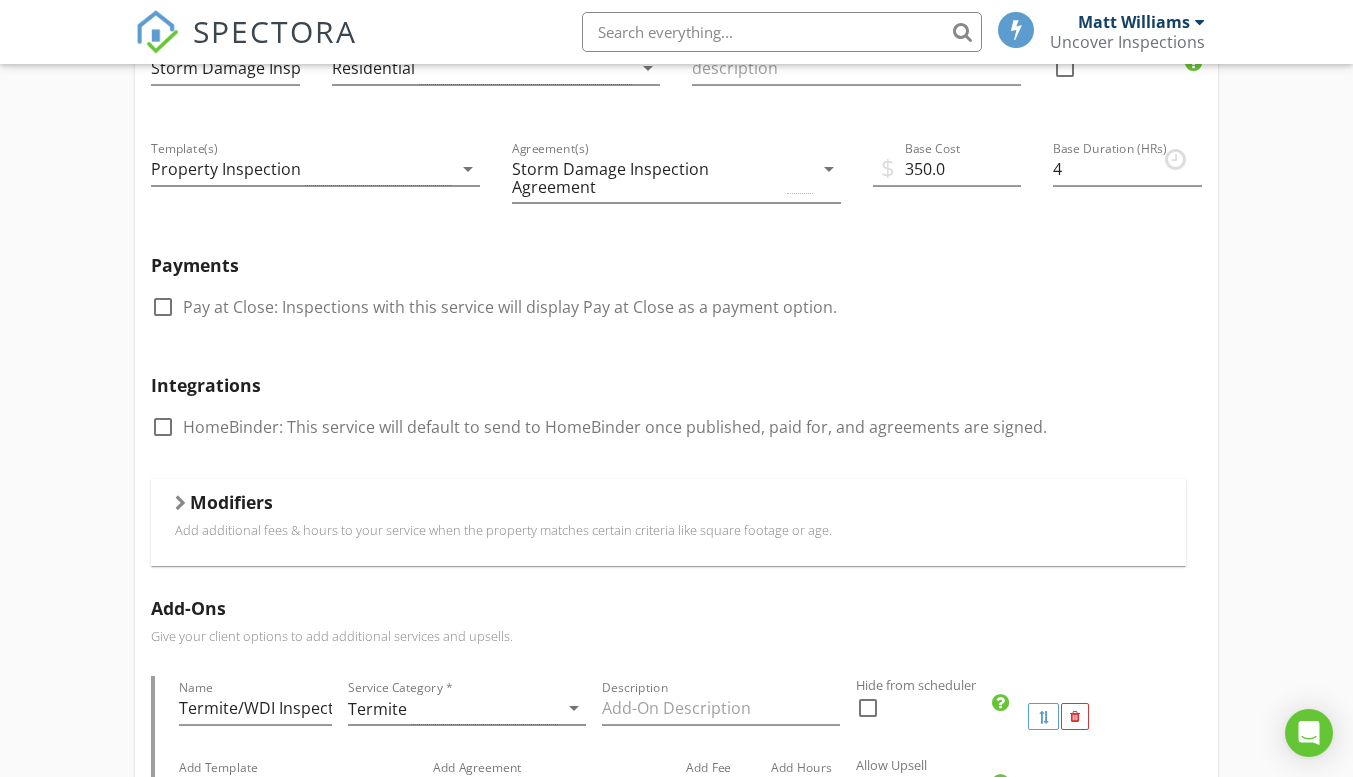 click on "Modifiers" at bounding box center [231, 502] 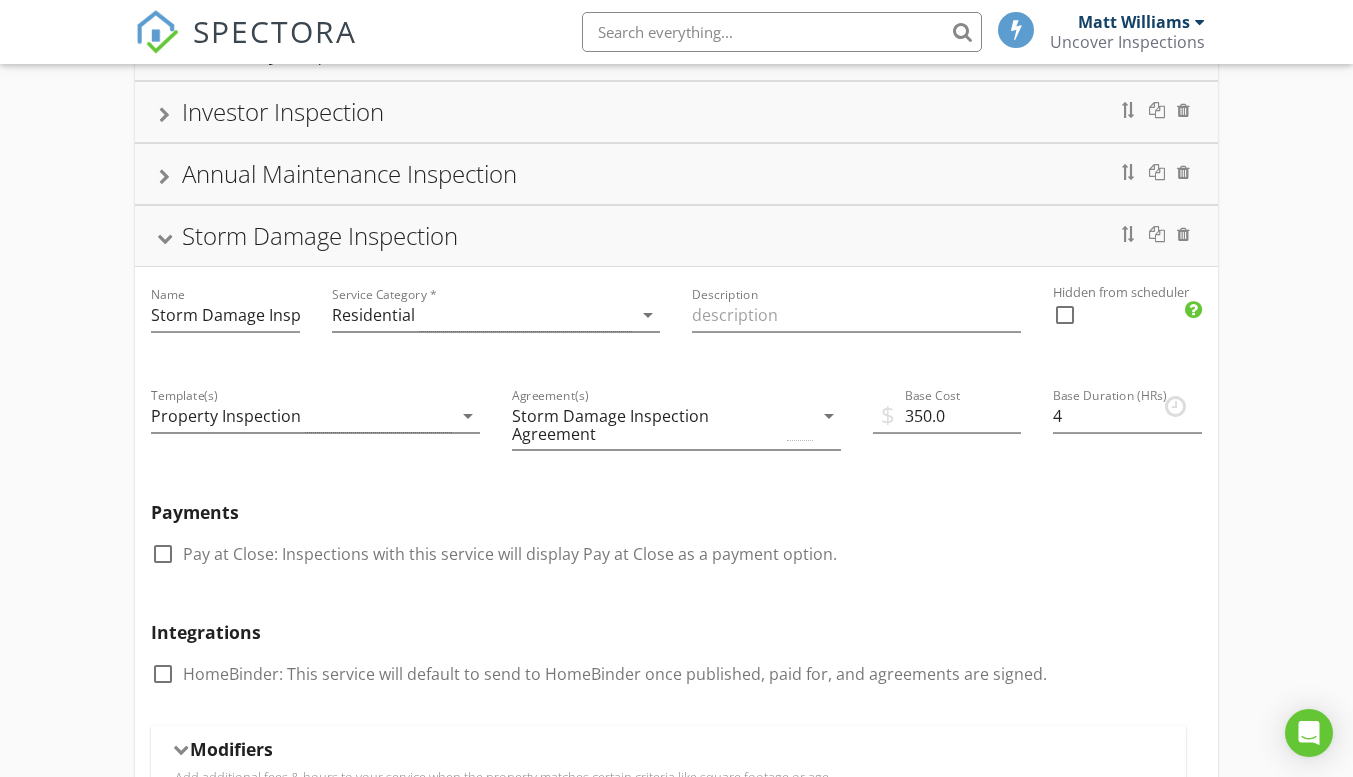 scroll, scrollTop: 400, scrollLeft: 0, axis: vertical 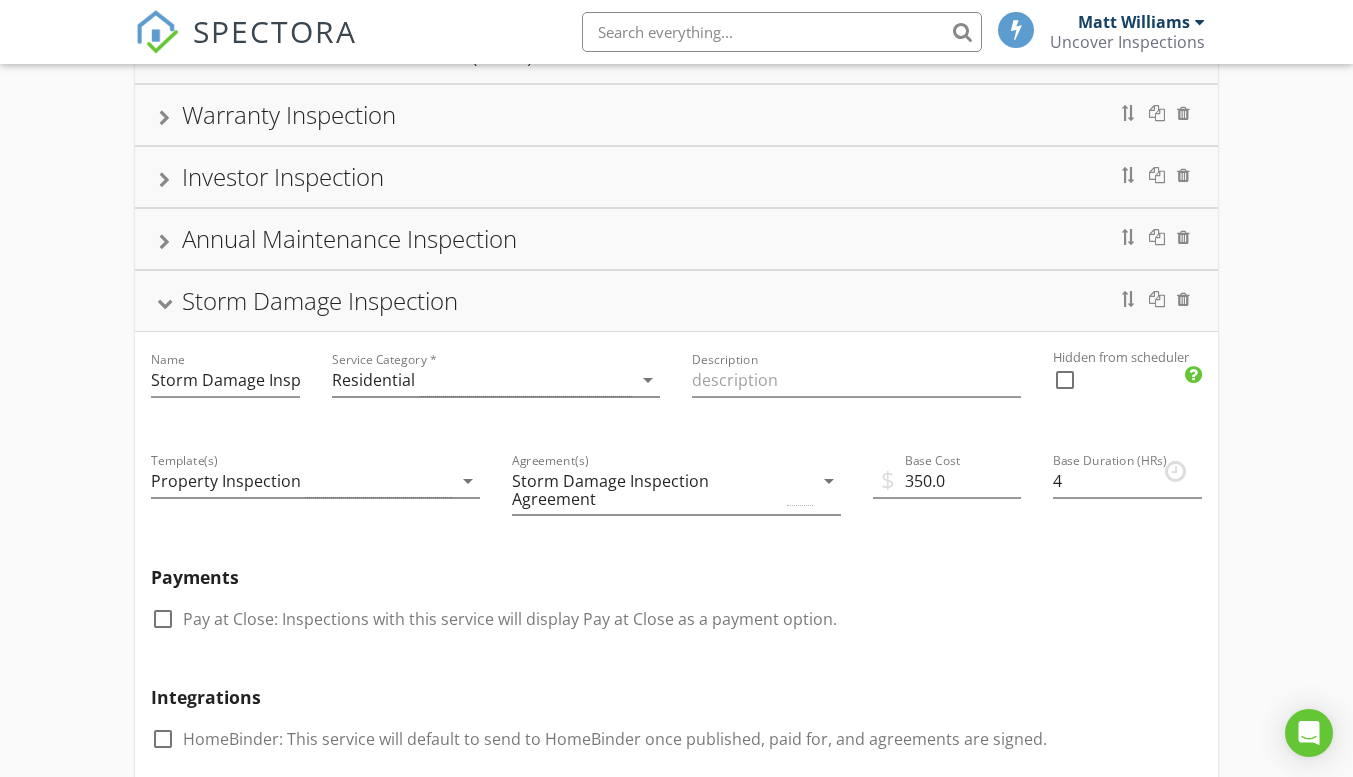click on "Storm Damage Inspection" at bounding box center [320, 300] 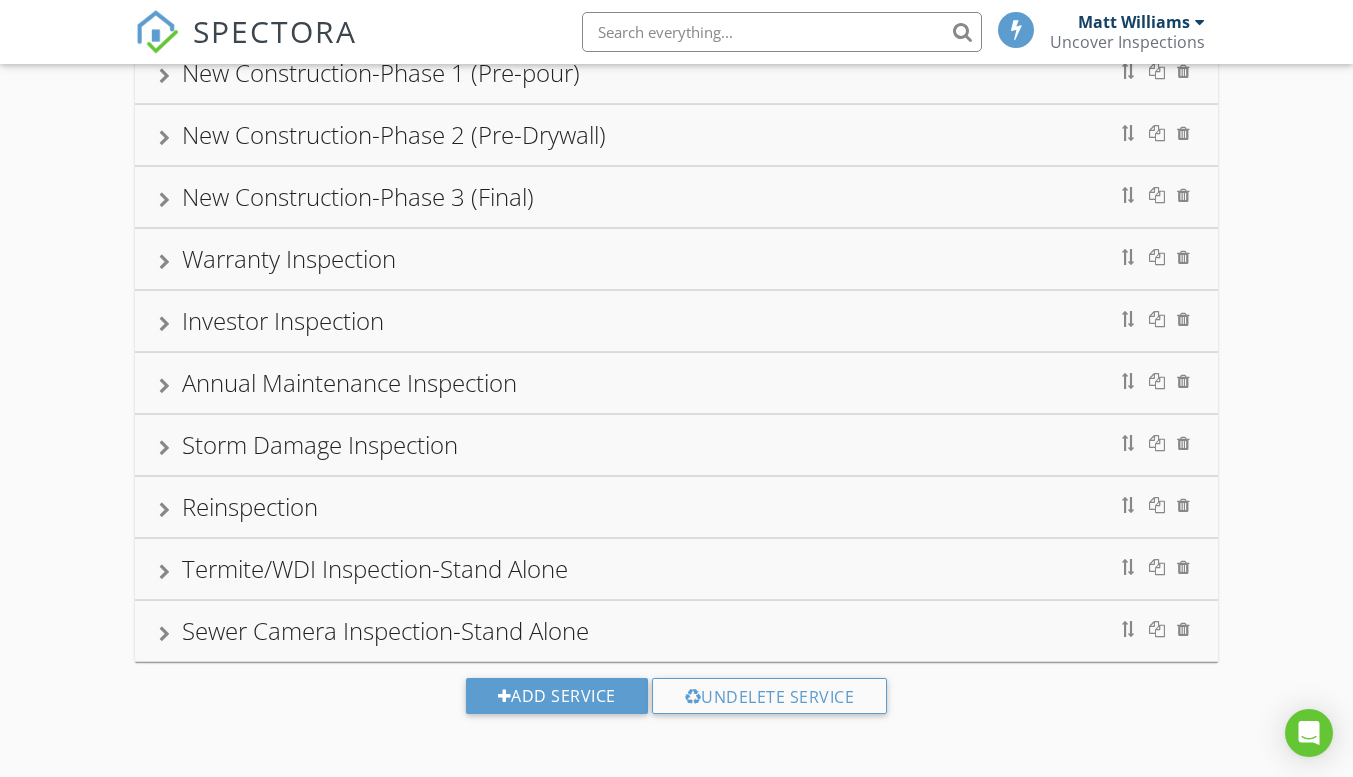 scroll, scrollTop: 255, scrollLeft: 0, axis: vertical 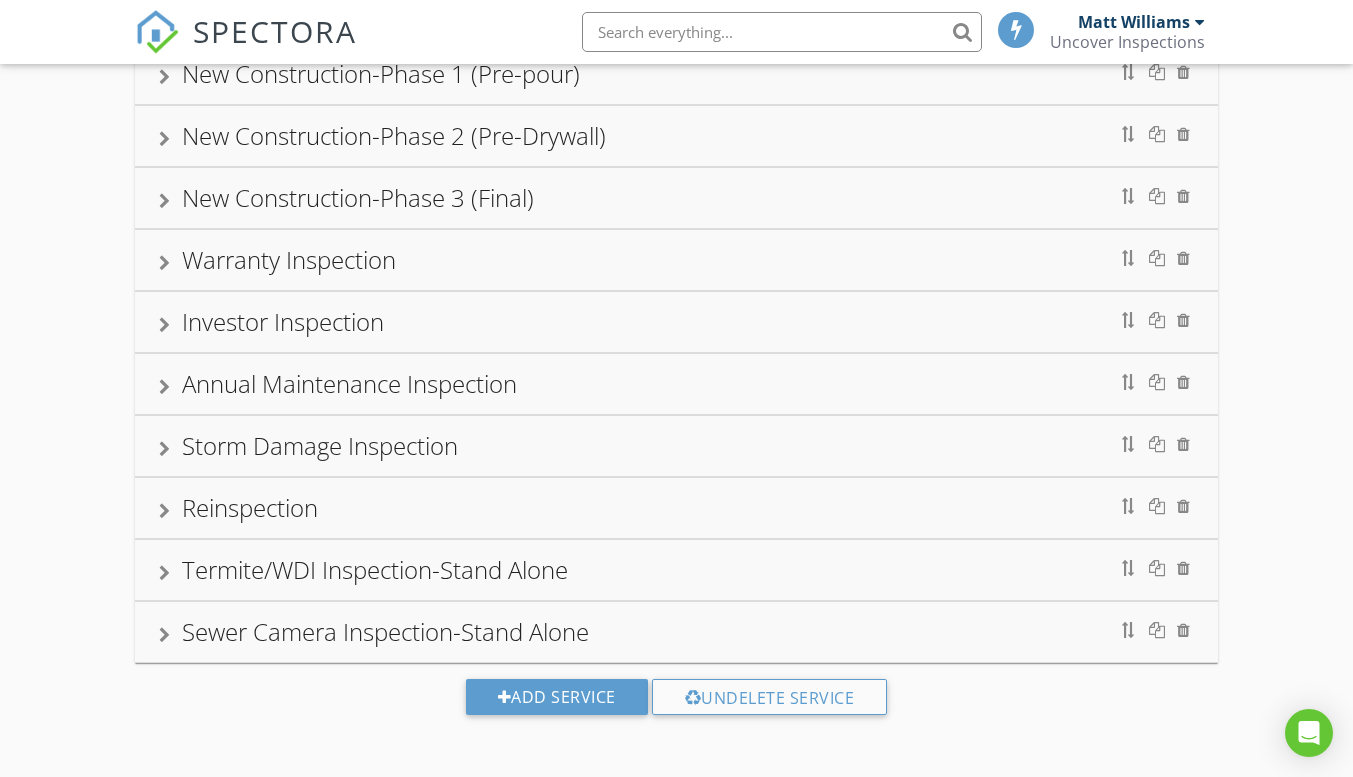click on "Reinspection" at bounding box center [250, 507] 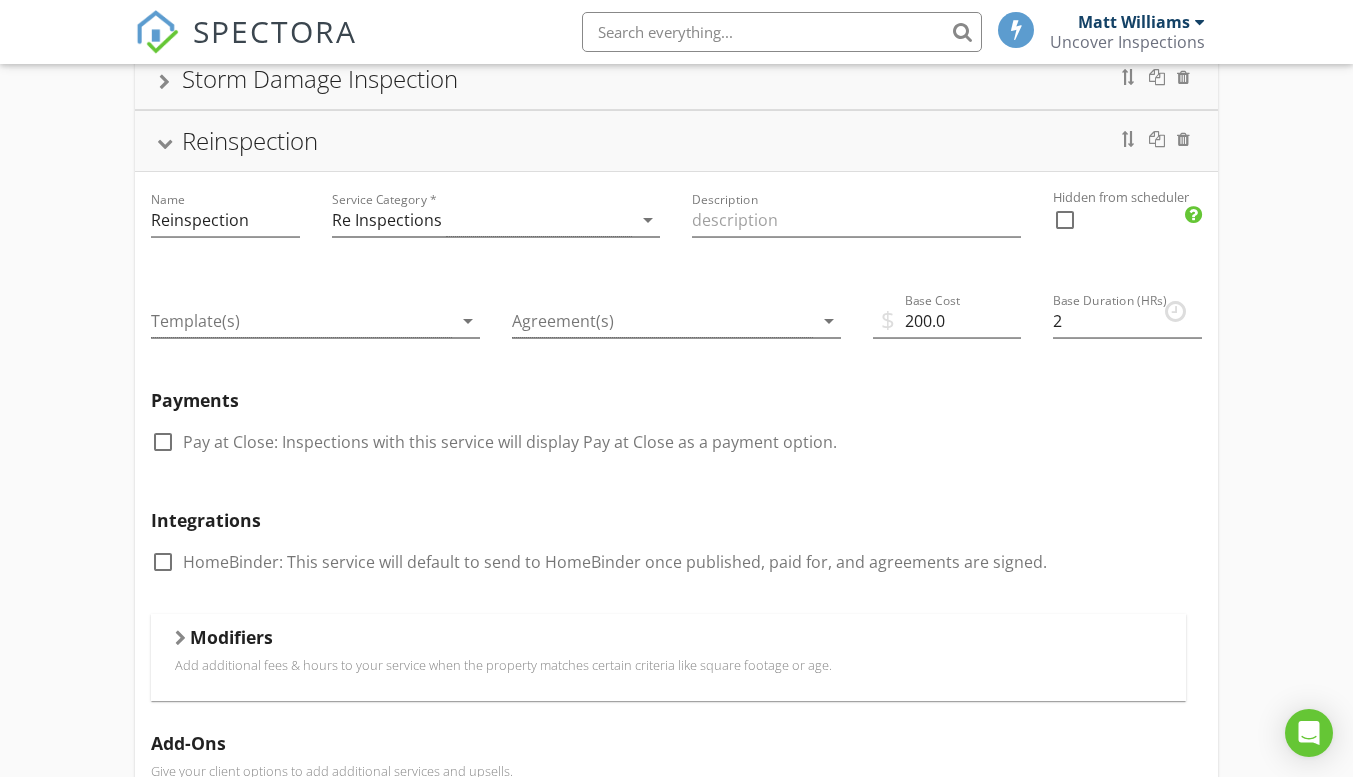 scroll, scrollTop: 630, scrollLeft: 0, axis: vertical 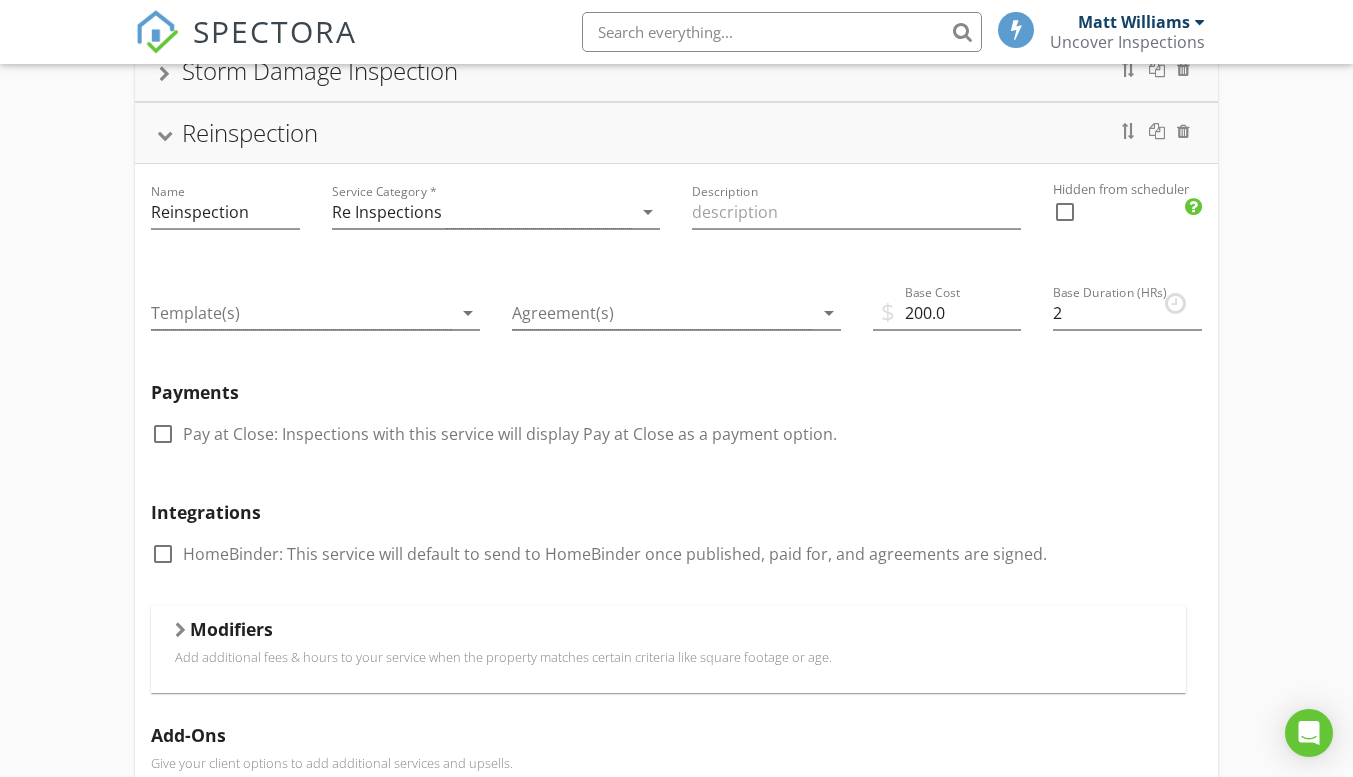 click on "Modifiers" at bounding box center [231, 629] 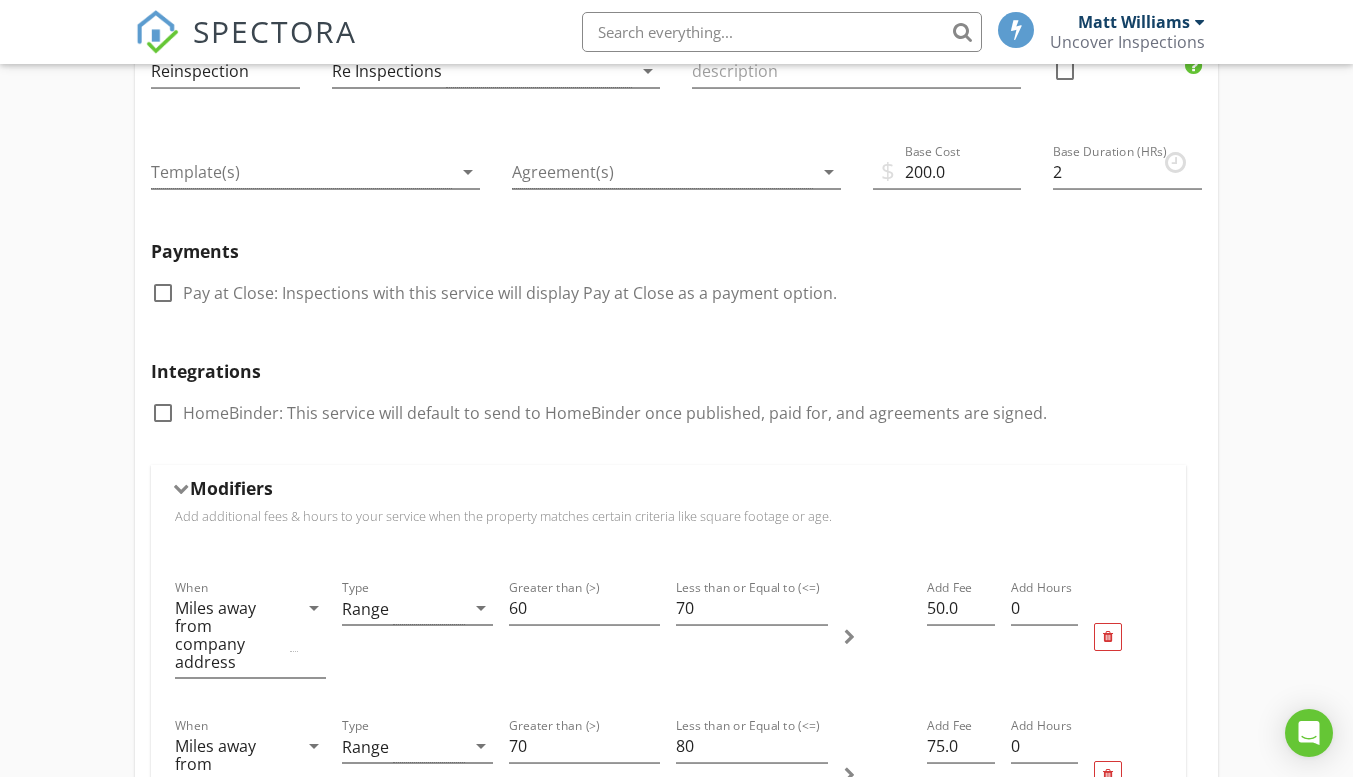 scroll, scrollTop: 703, scrollLeft: 0, axis: vertical 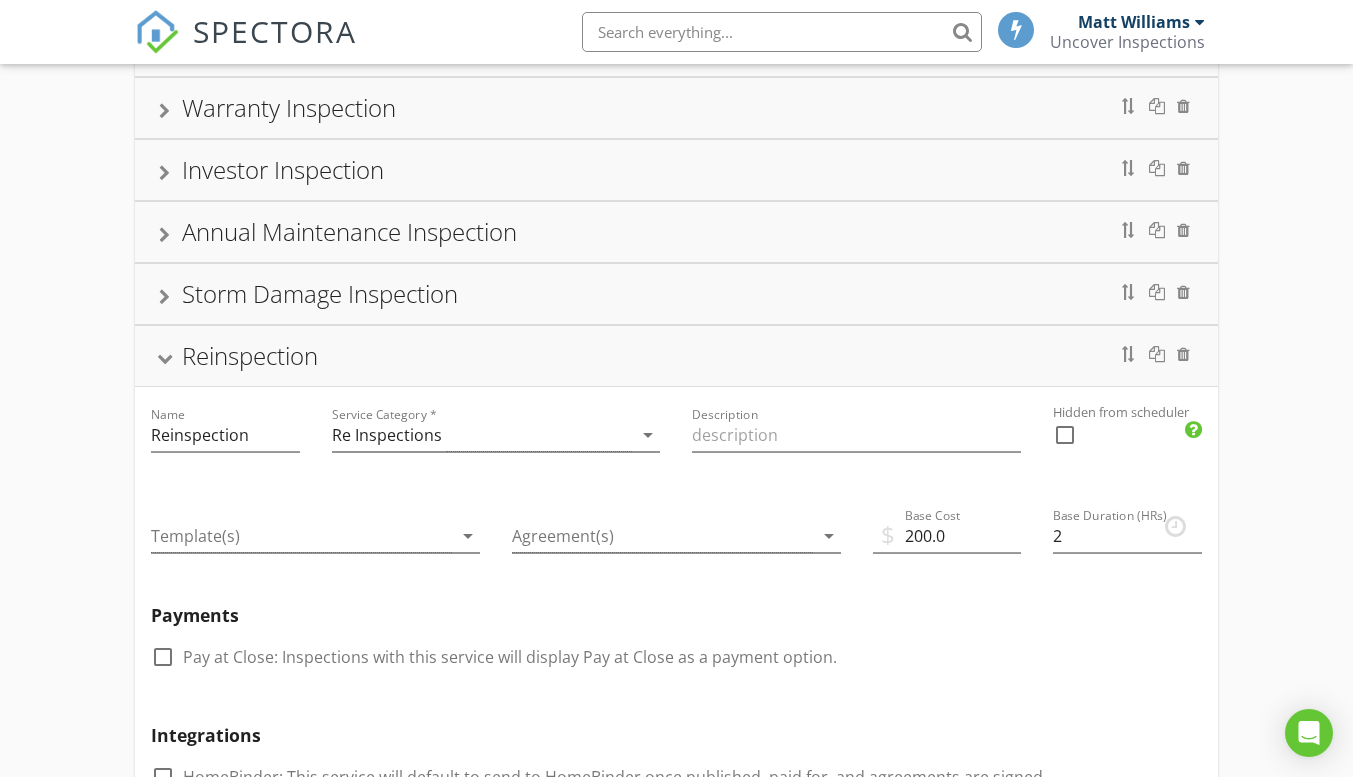 click on "Reinspection" at bounding box center [676, 356] 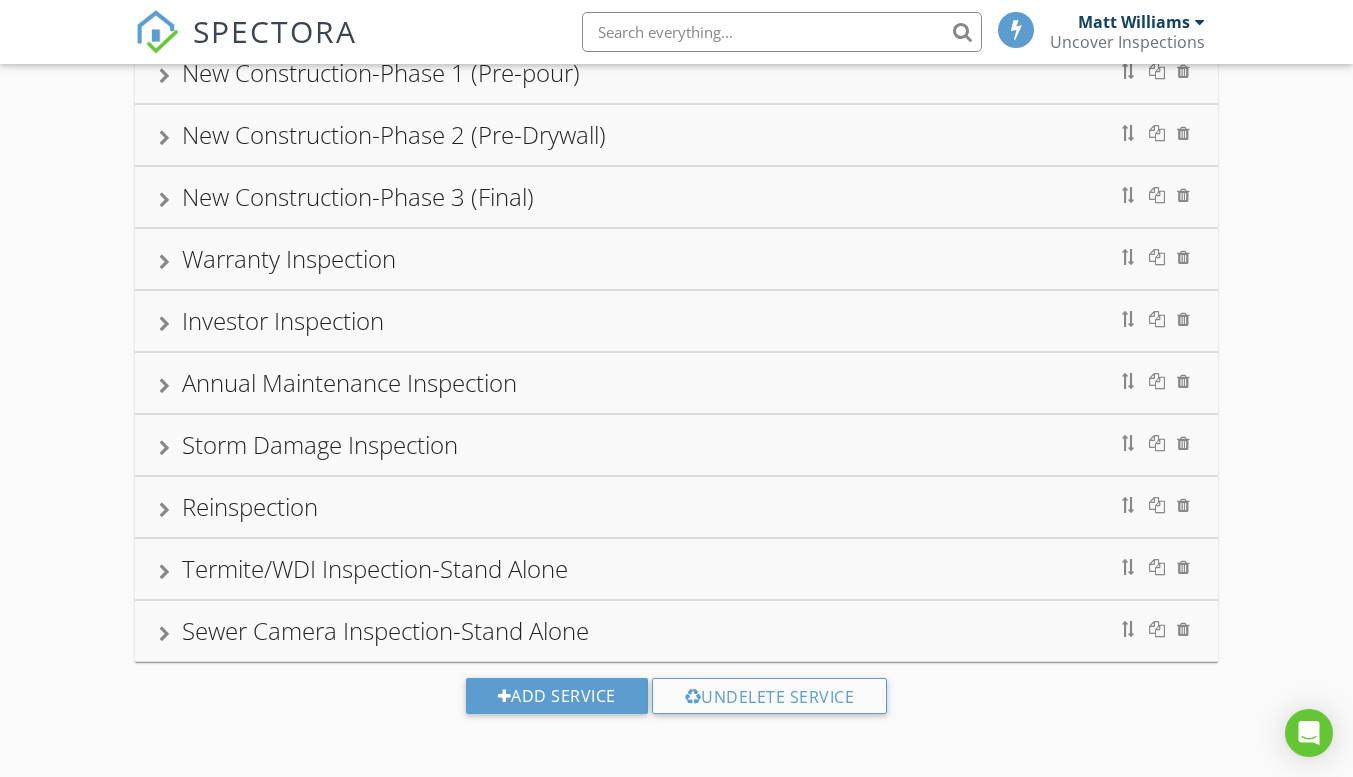 scroll, scrollTop: 255, scrollLeft: 0, axis: vertical 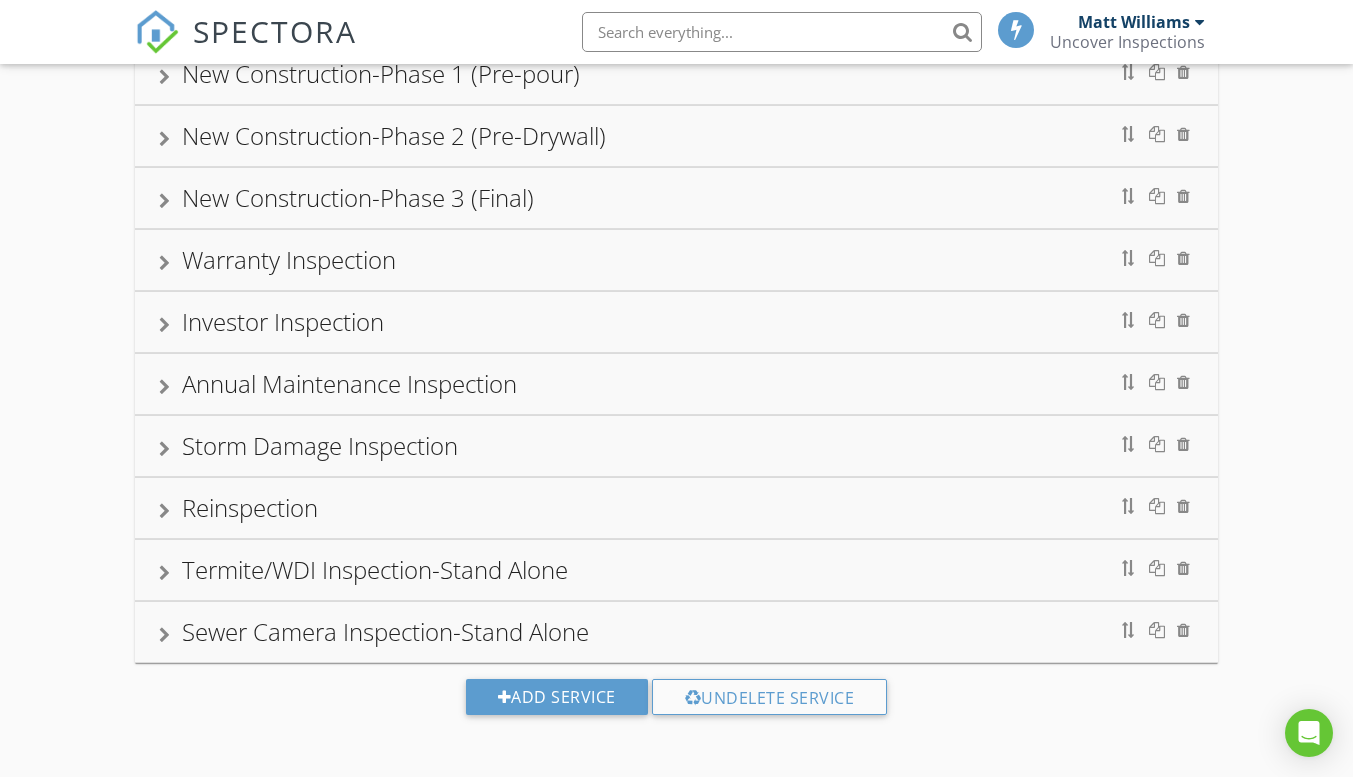 click on "Termite/WDI Inspection-Stand Alone" at bounding box center [375, 569] 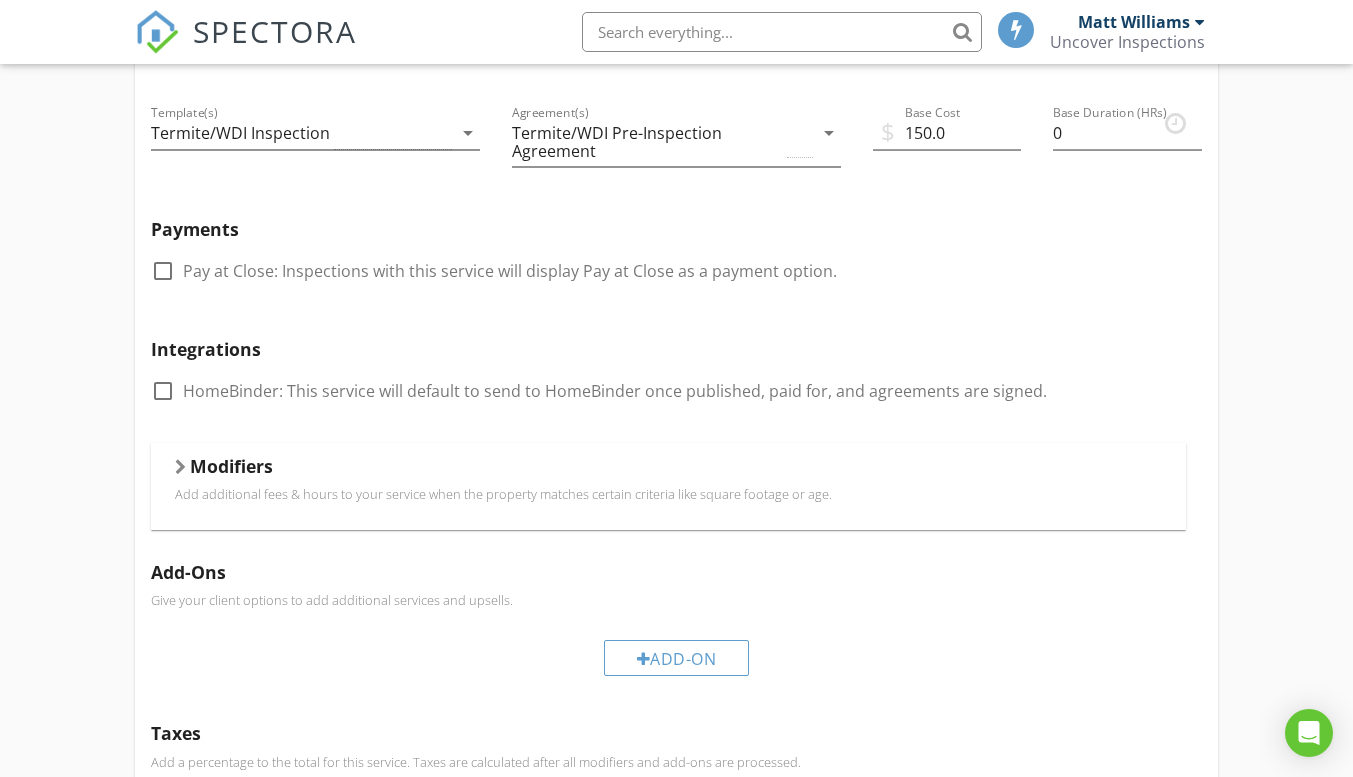 scroll, scrollTop: 880, scrollLeft: 0, axis: vertical 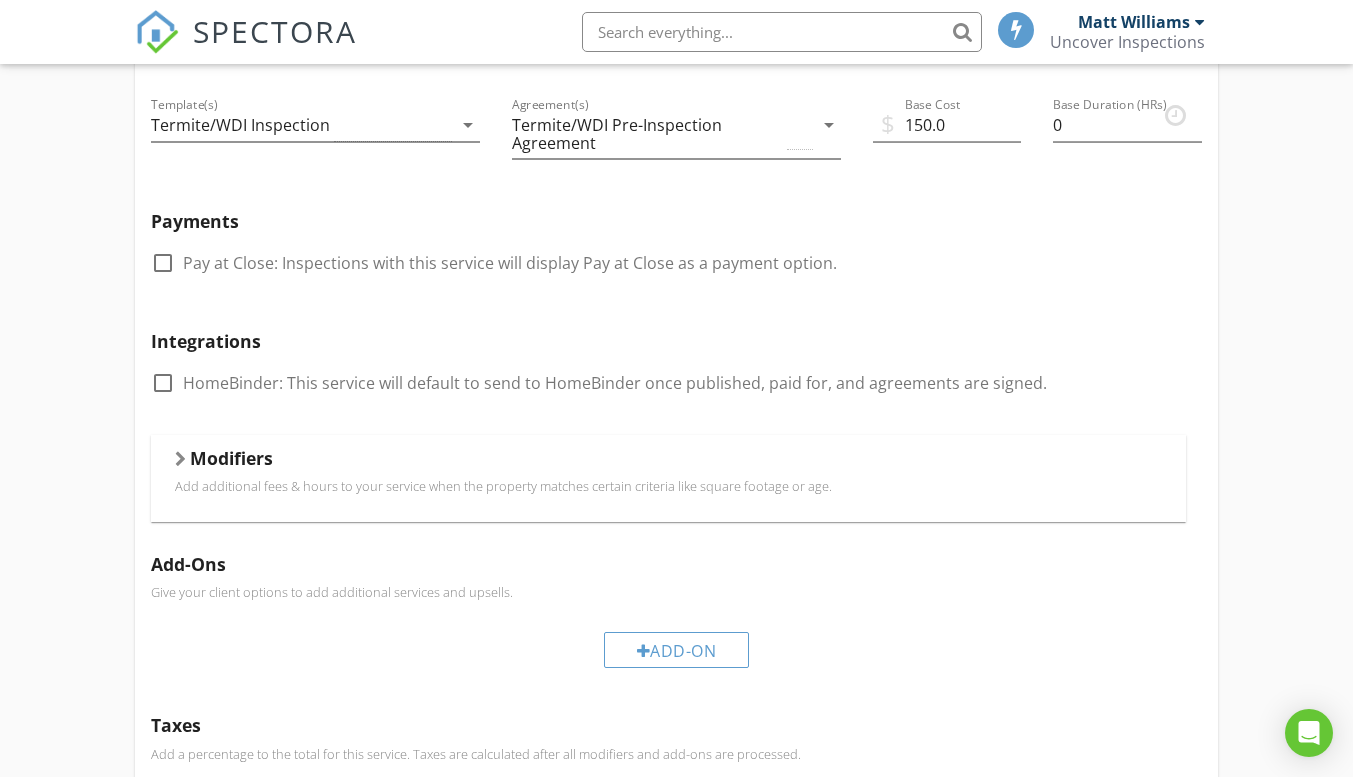 click on "Modifiers" at bounding box center (231, 458) 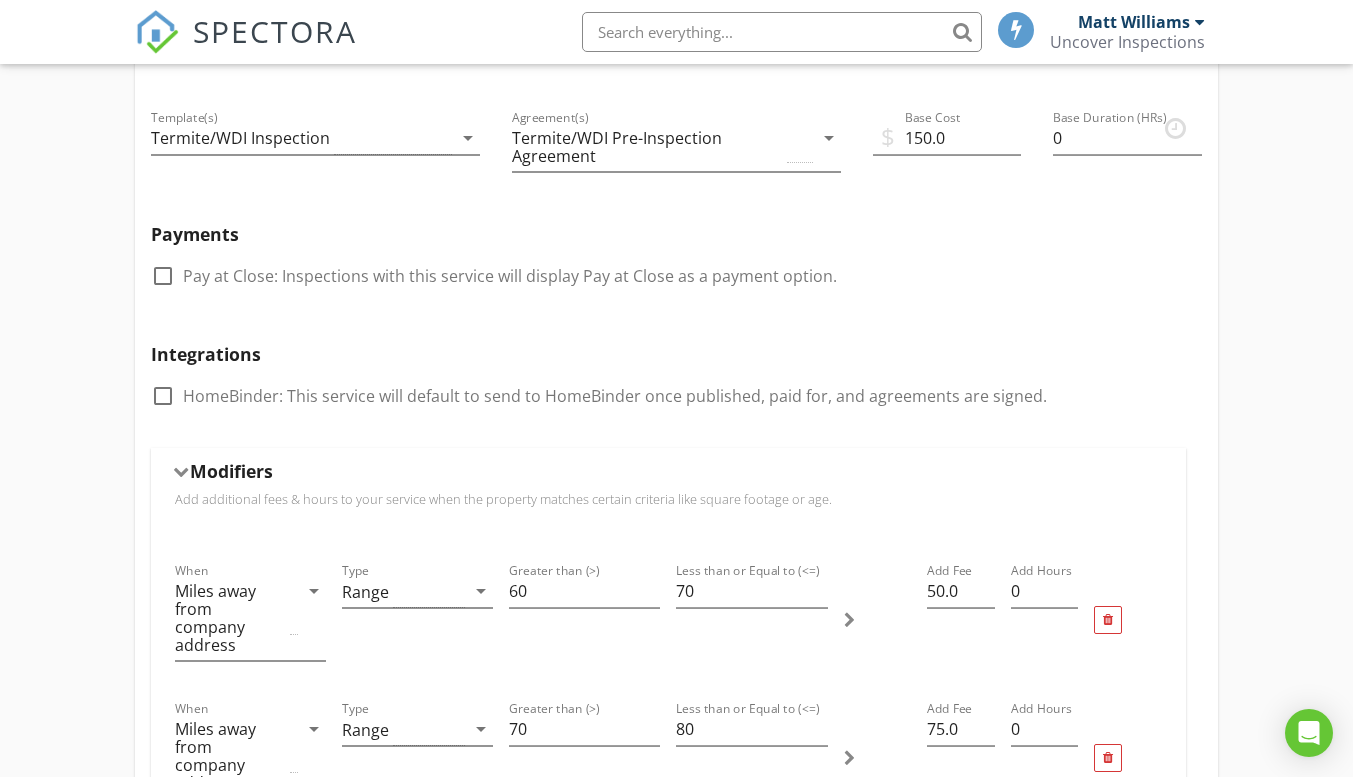 scroll, scrollTop: 863, scrollLeft: 0, axis: vertical 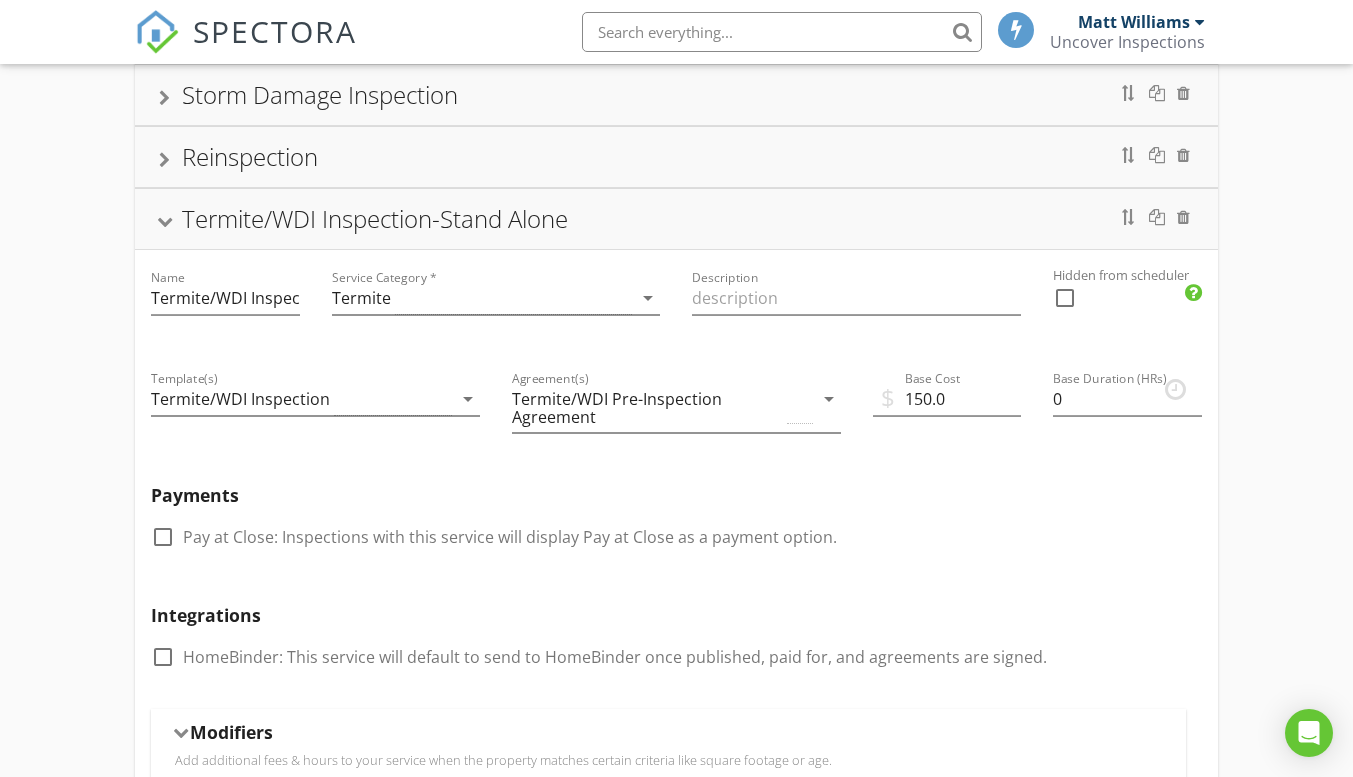 click on "Termite/WDI Inspection-Stand Alone" at bounding box center (676, 219) 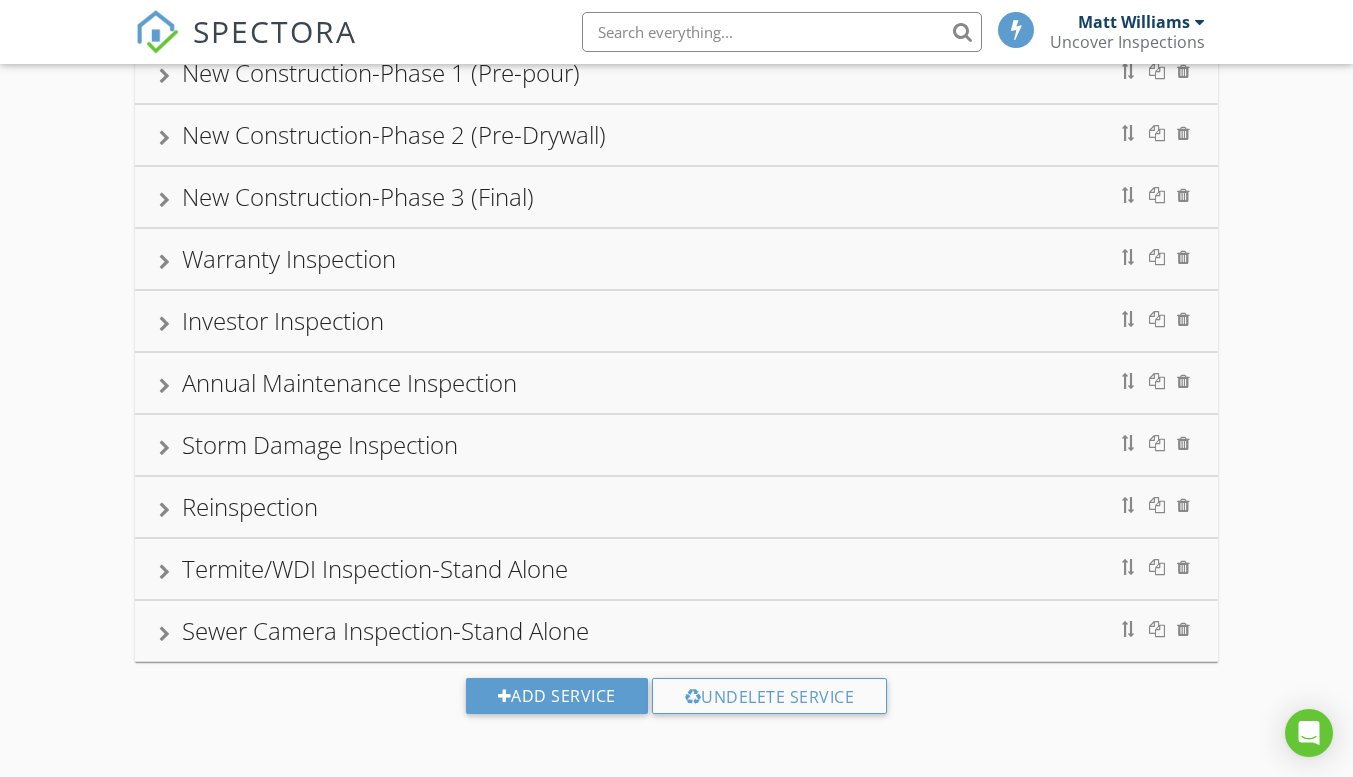 scroll, scrollTop: 255, scrollLeft: 0, axis: vertical 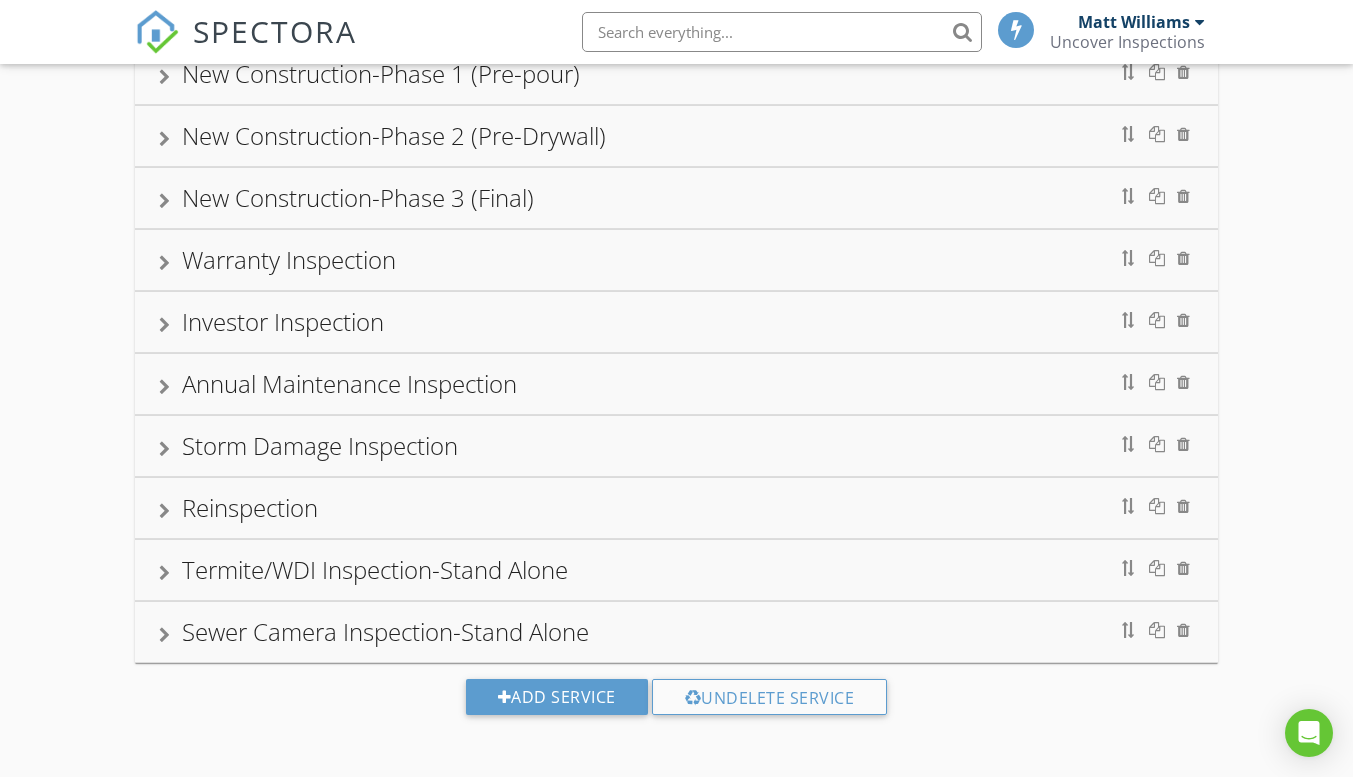 click on "Sewer Camera Inspection-Stand Alone" at bounding box center (385, 631) 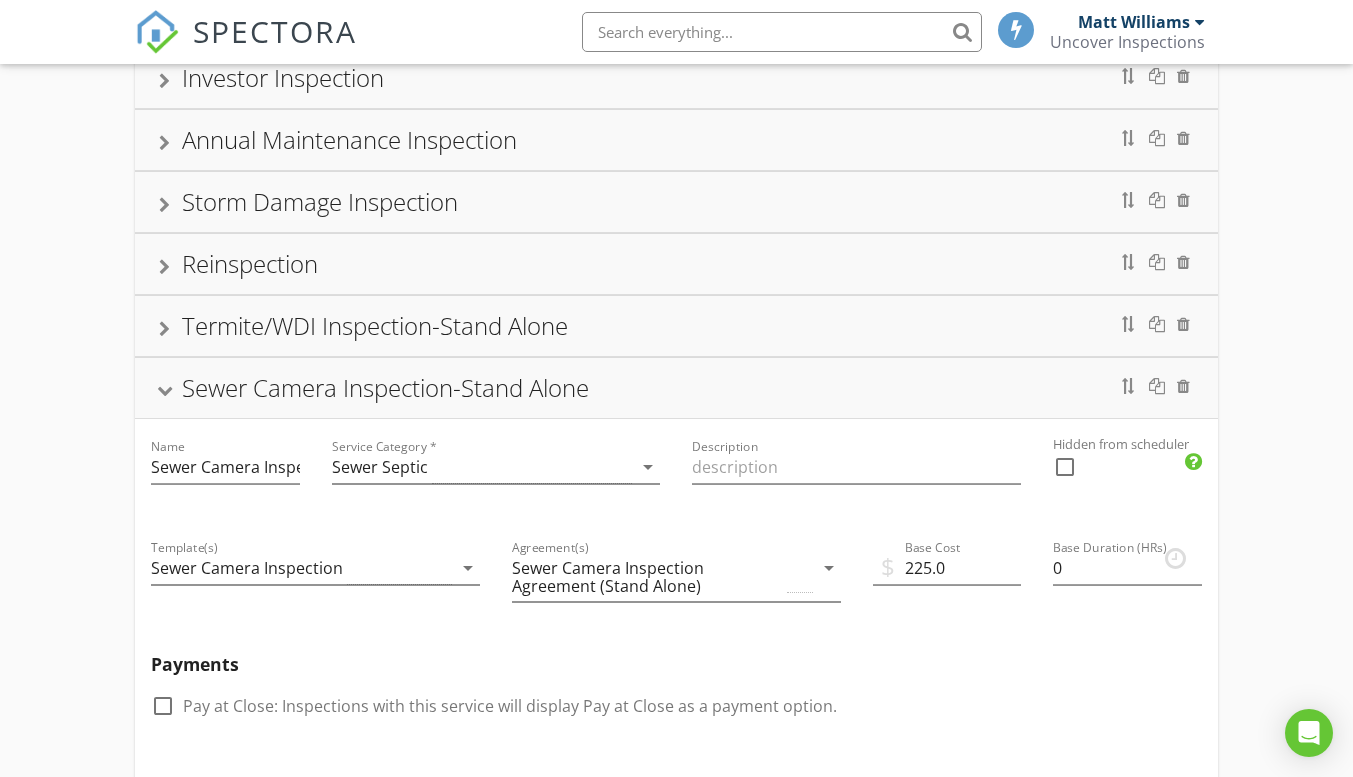 scroll, scrollTop: 481, scrollLeft: 0, axis: vertical 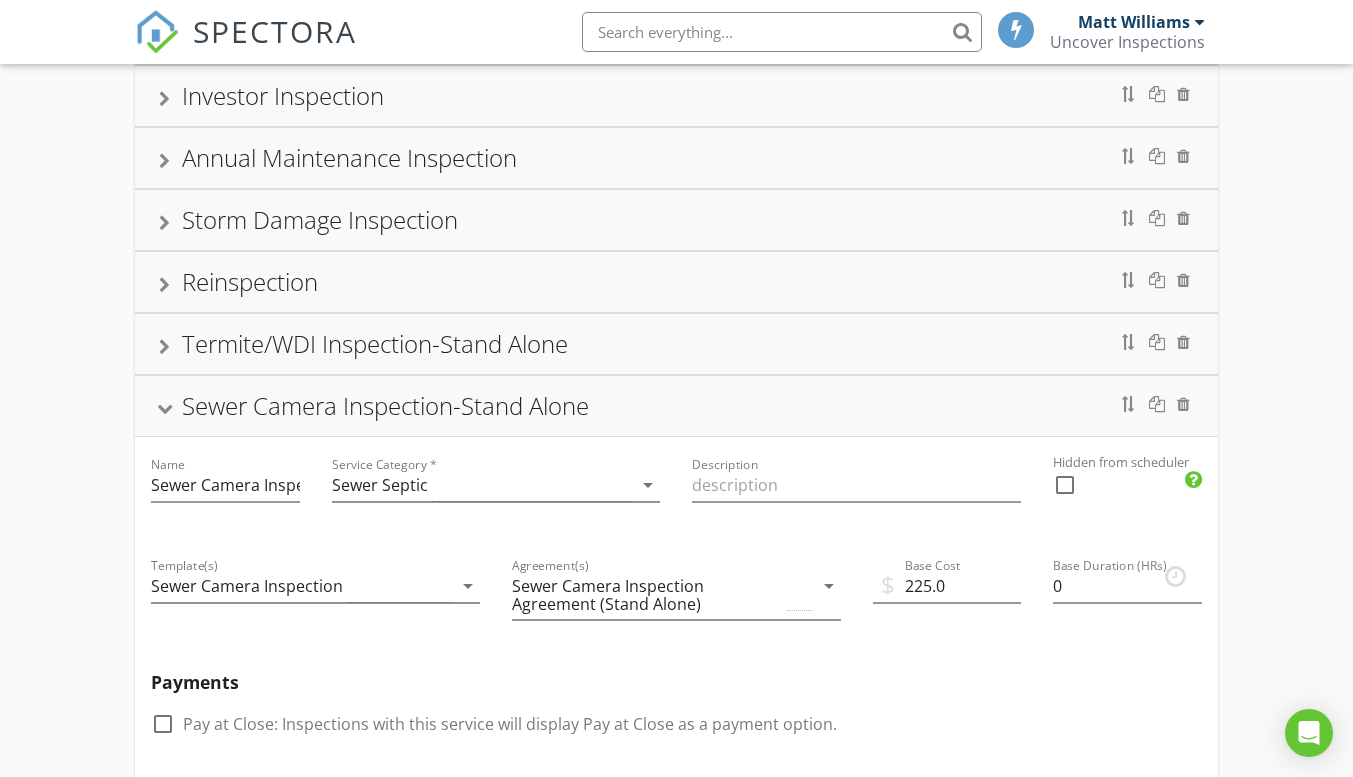 click on "Sewer Camera Inspection-Stand Alone" at bounding box center (676, 406) 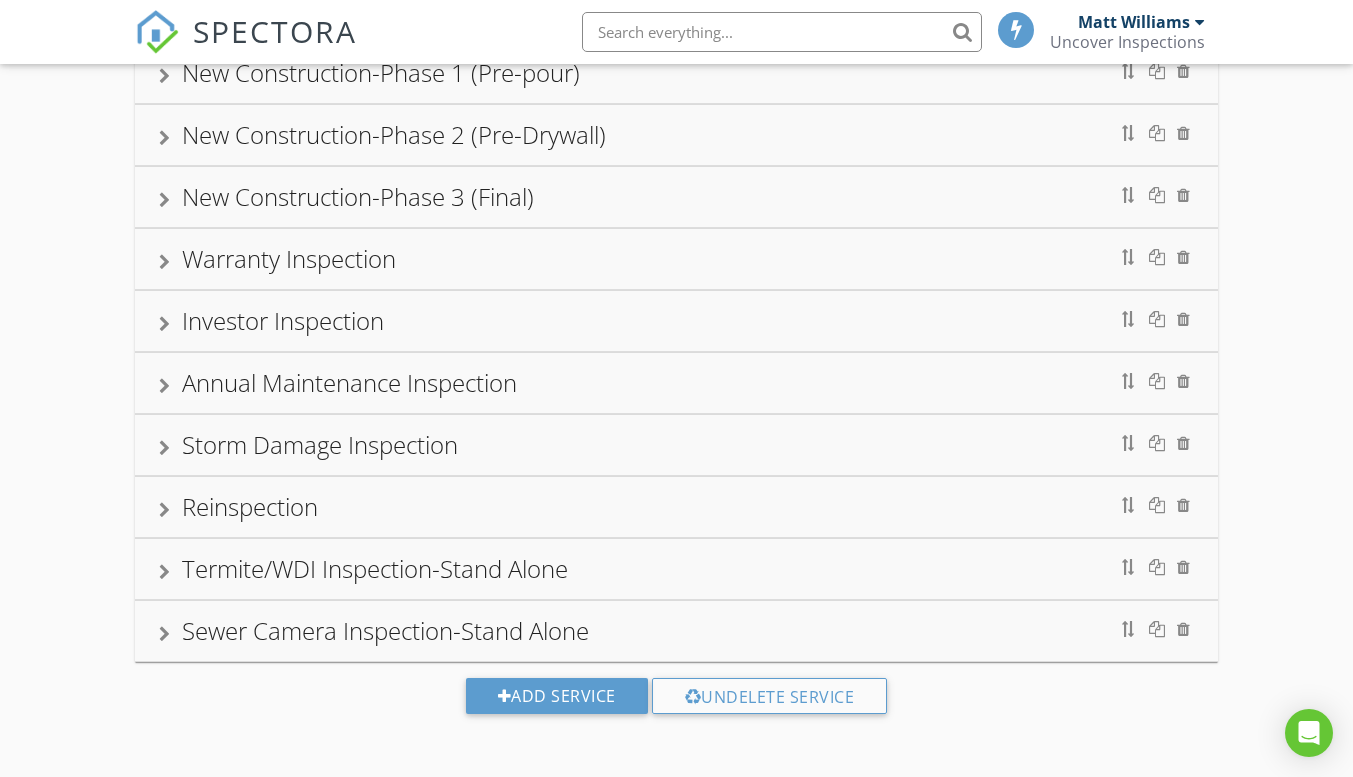 scroll, scrollTop: 255, scrollLeft: 0, axis: vertical 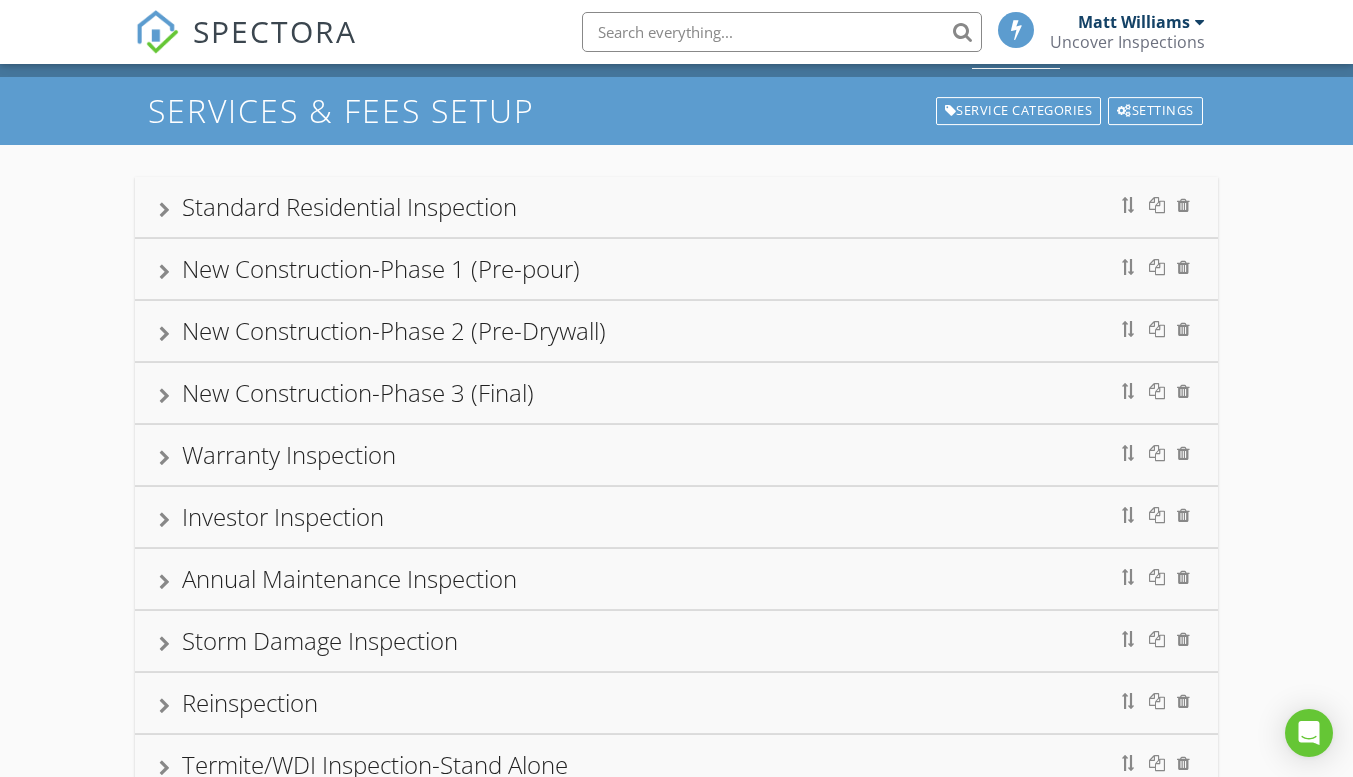 click at bounding box center (164, 272) 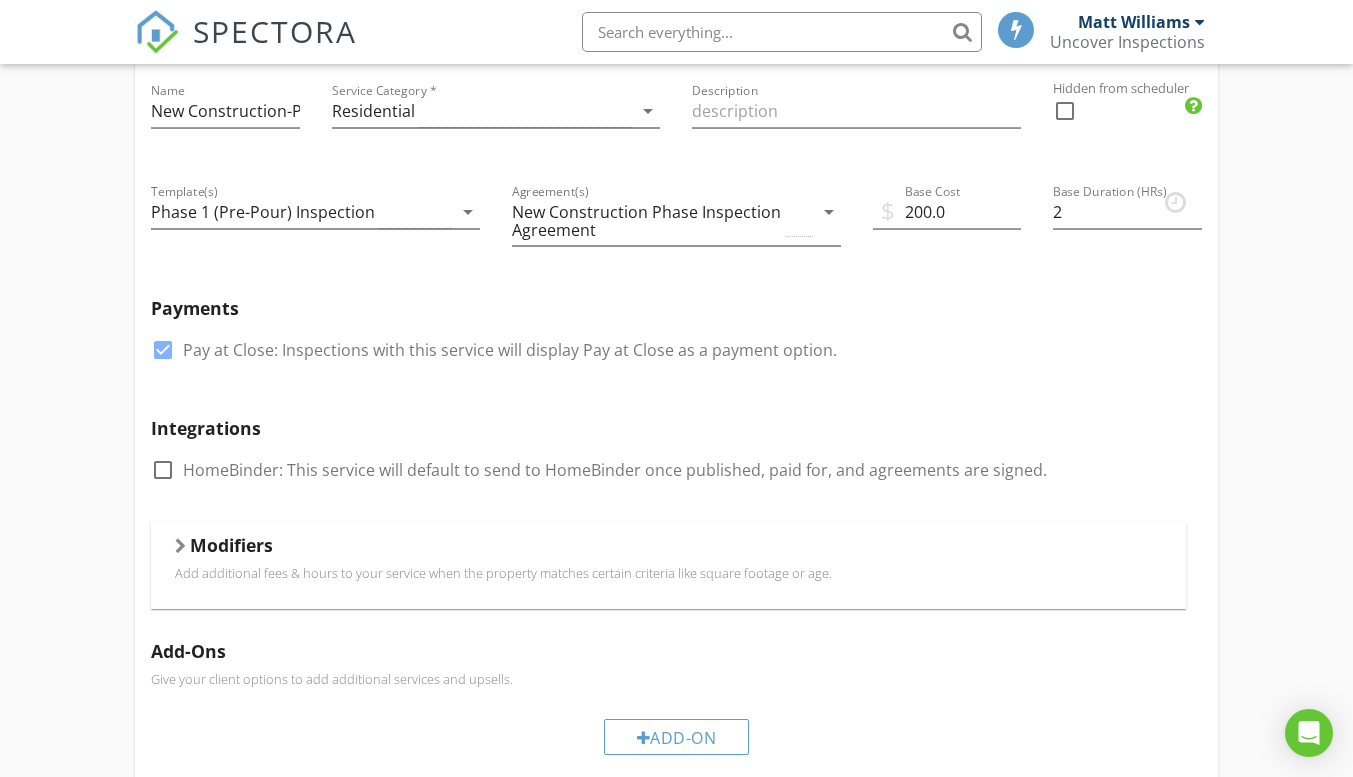 scroll, scrollTop: 487, scrollLeft: 0, axis: vertical 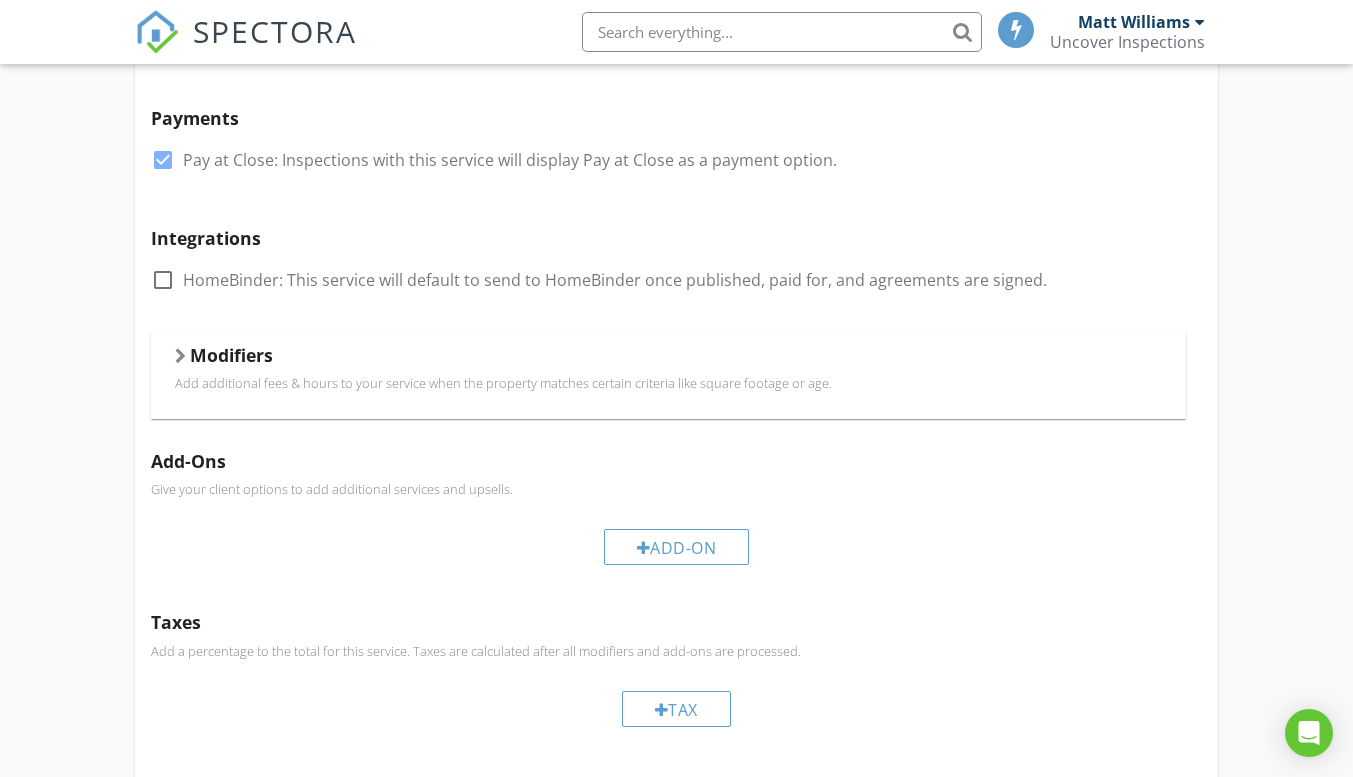 click on "Modifiers" at bounding box center [231, 355] 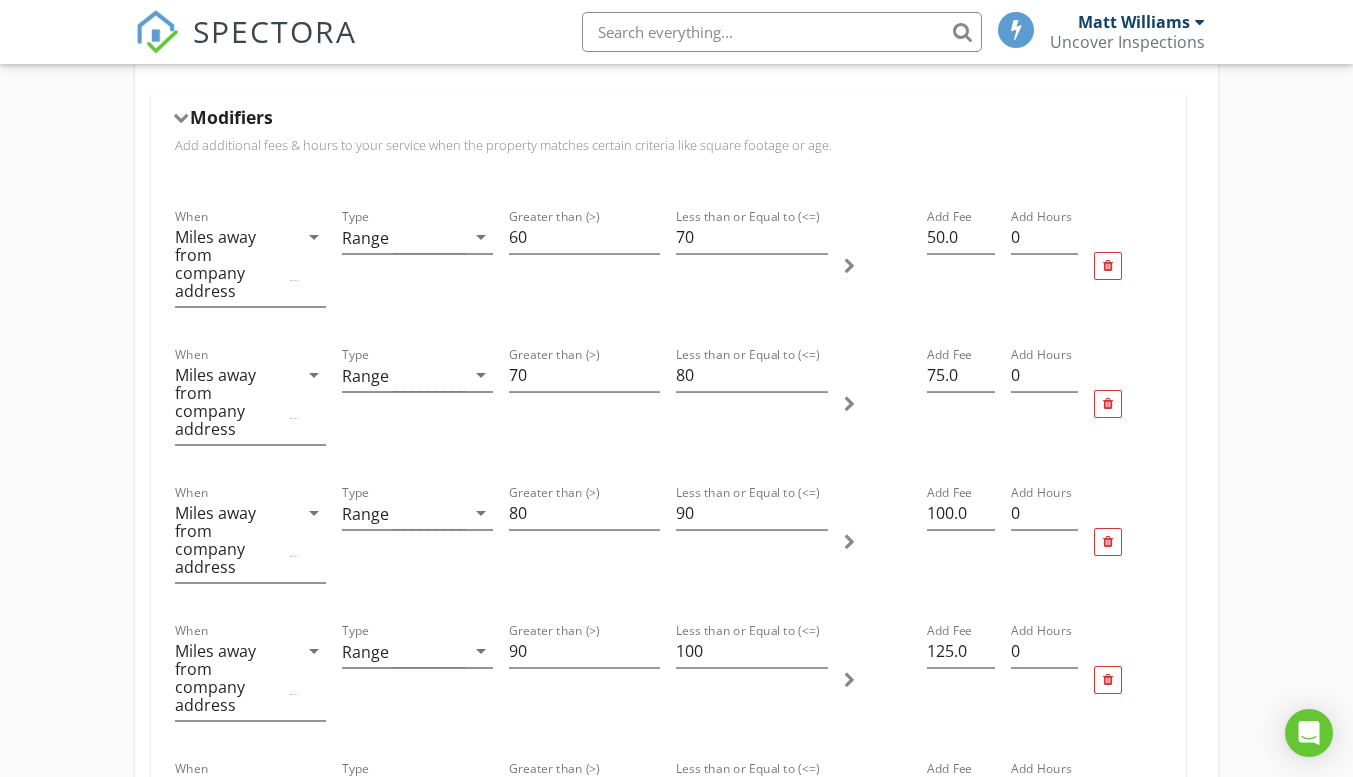 scroll, scrollTop: 734, scrollLeft: 0, axis: vertical 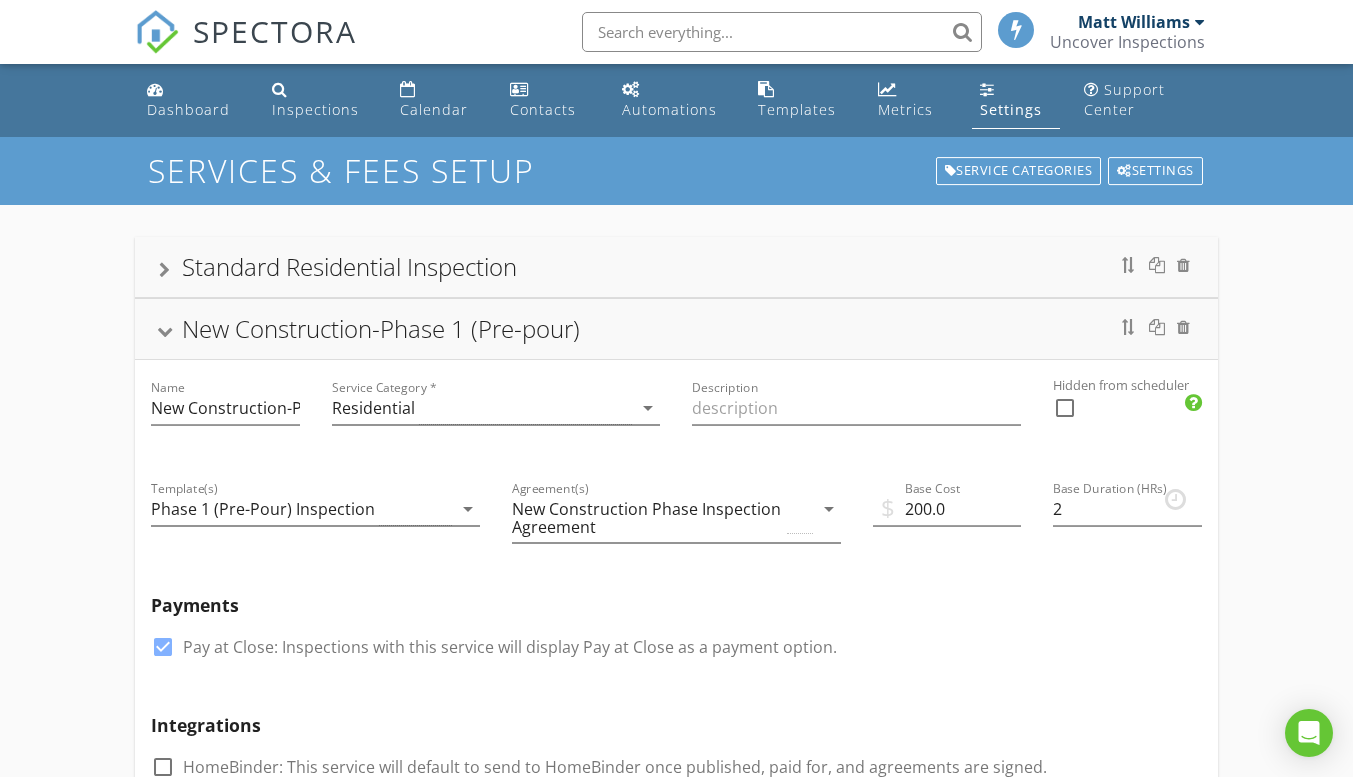 click on "New Construction-Phase 1 (Pre-pour)" at bounding box center (676, 329) 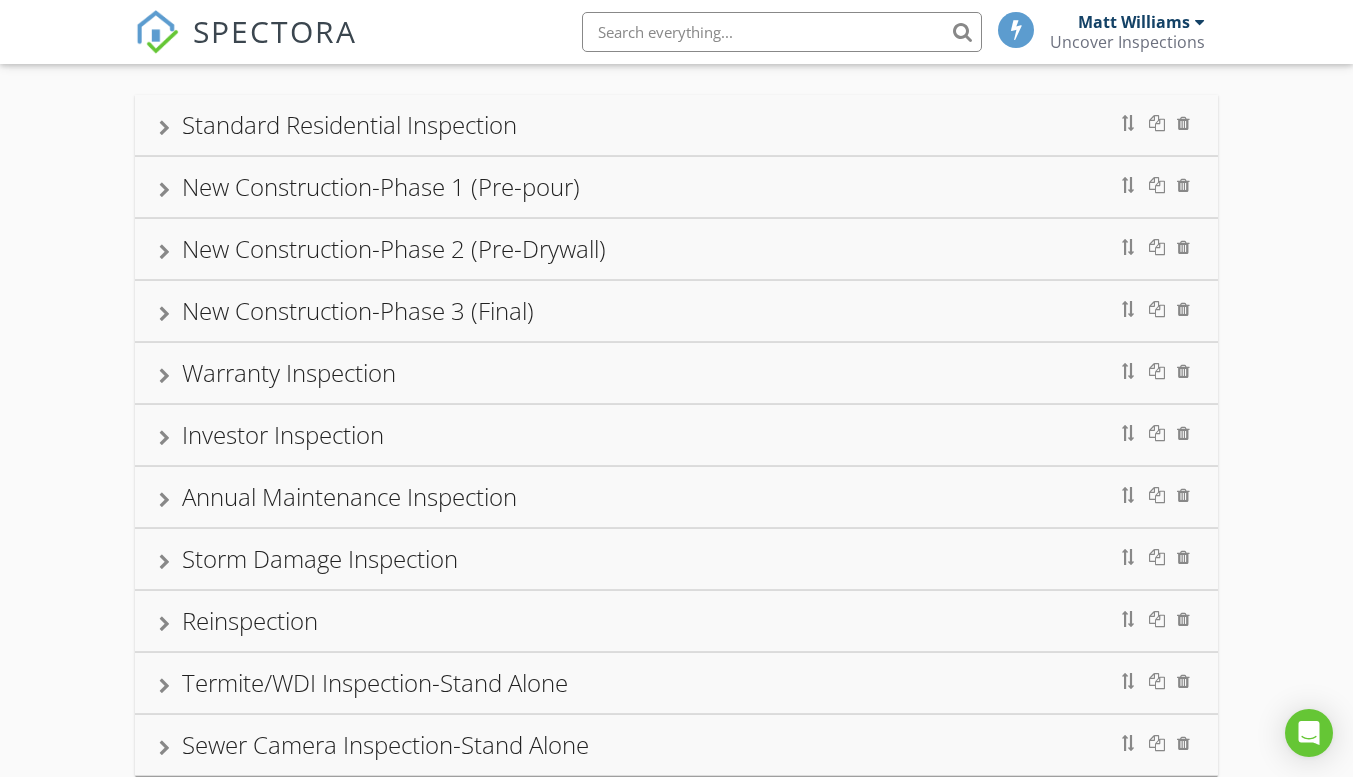scroll, scrollTop: 0, scrollLeft: 0, axis: both 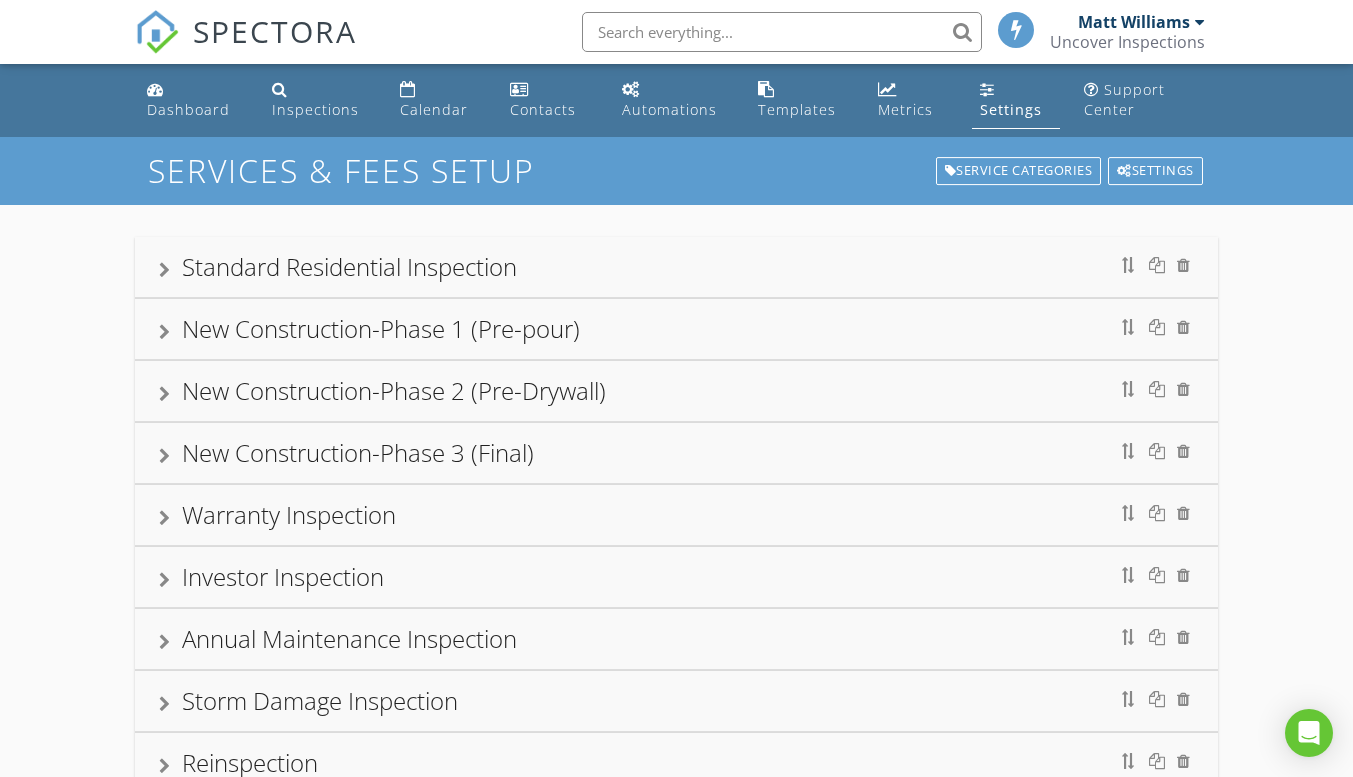 click on "Settings" at bounding box center [1011, 109] 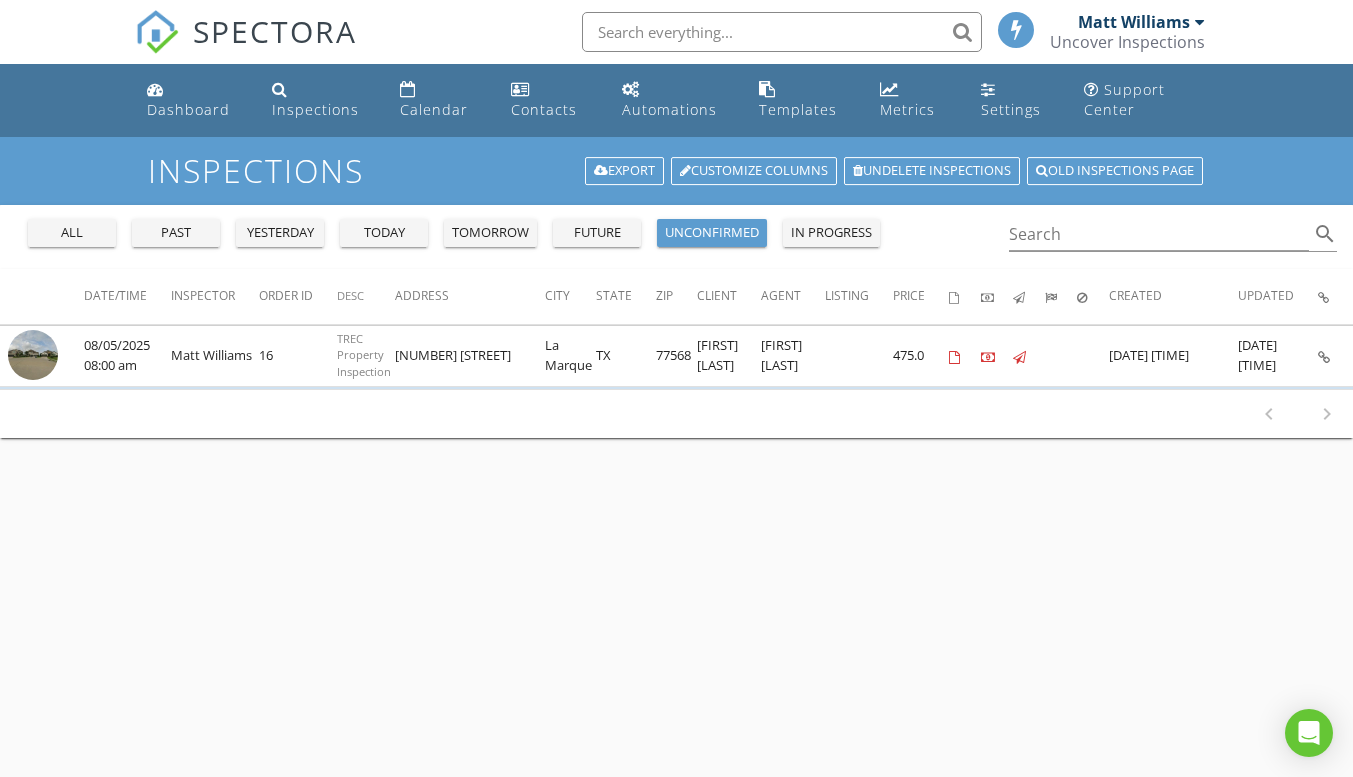 scroll, scrollTop: 0, scrollLeft: 0, axis: both 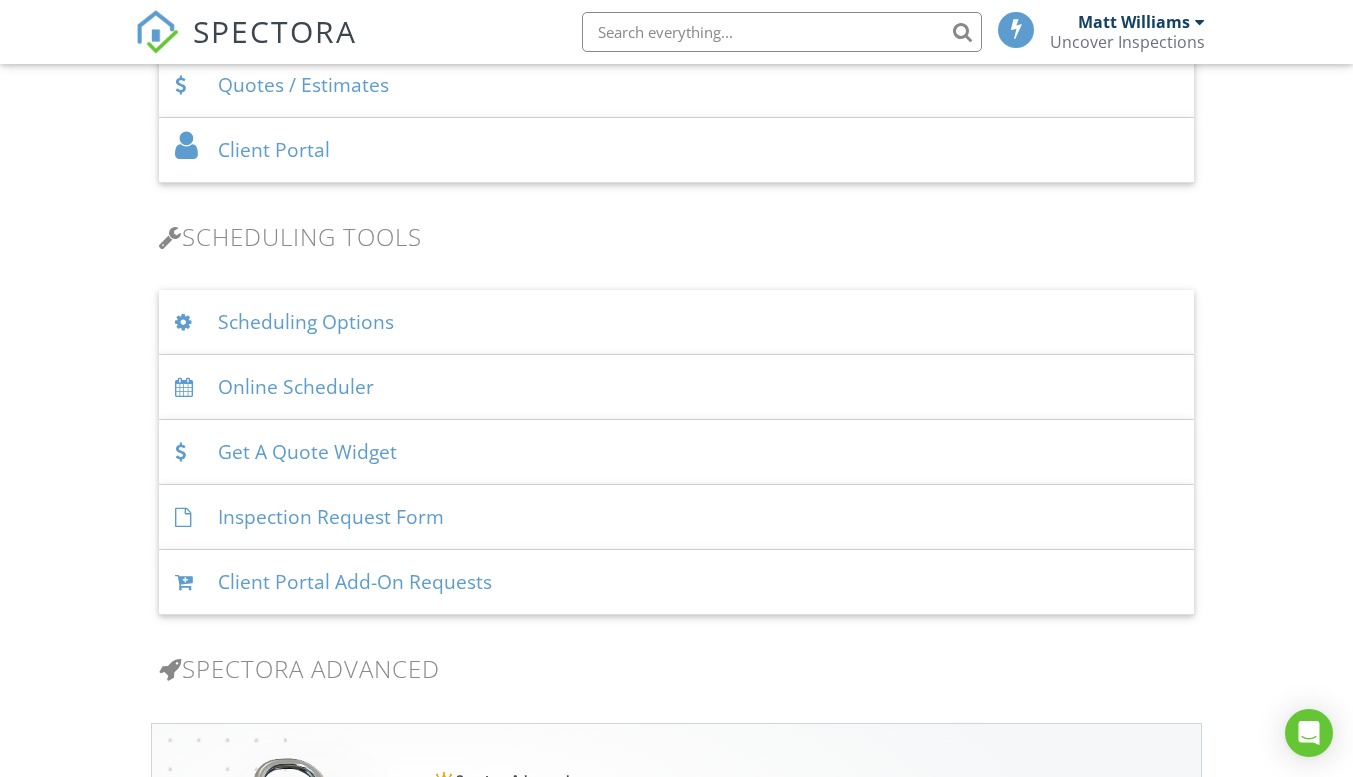 click on "Scheduling Options" at bounding box center (676, 322) 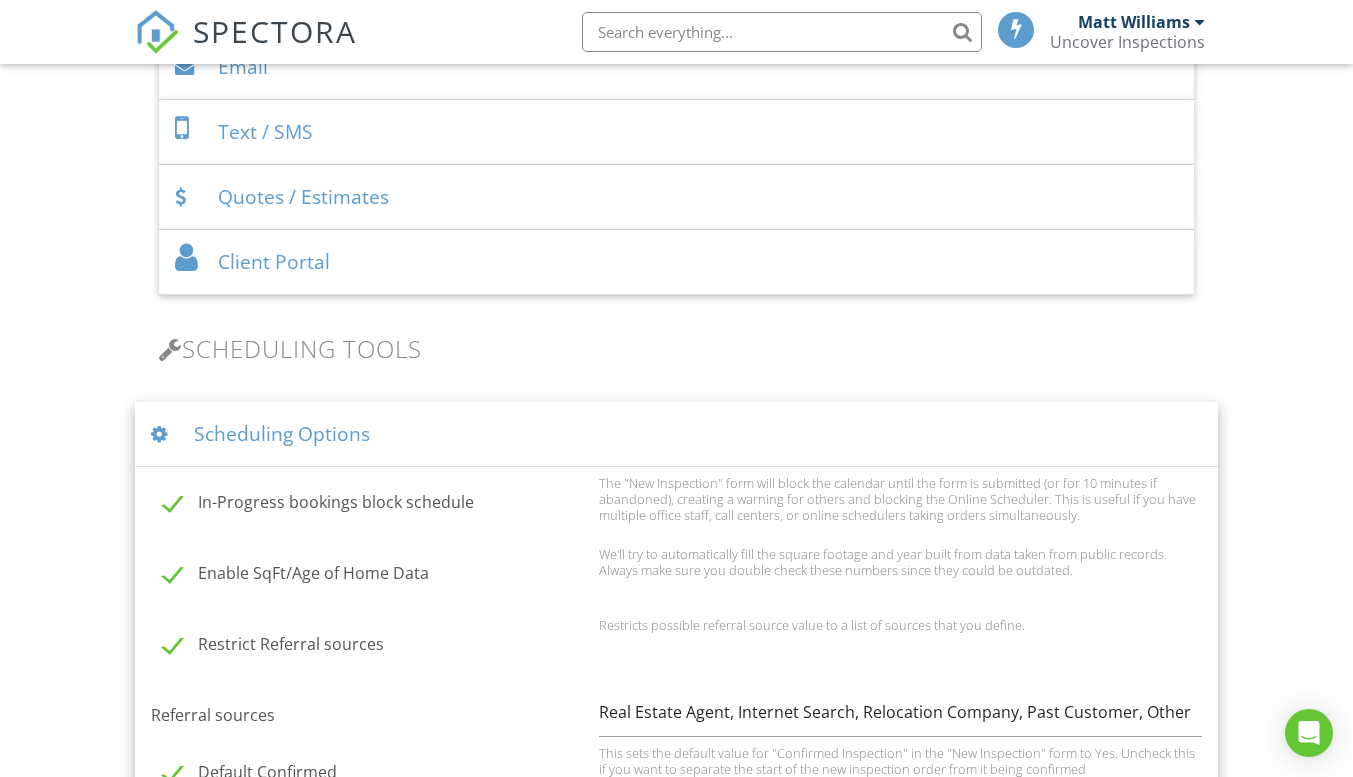 scroll, scrollTop: 929, scrollLeft: 0, axis: vertical 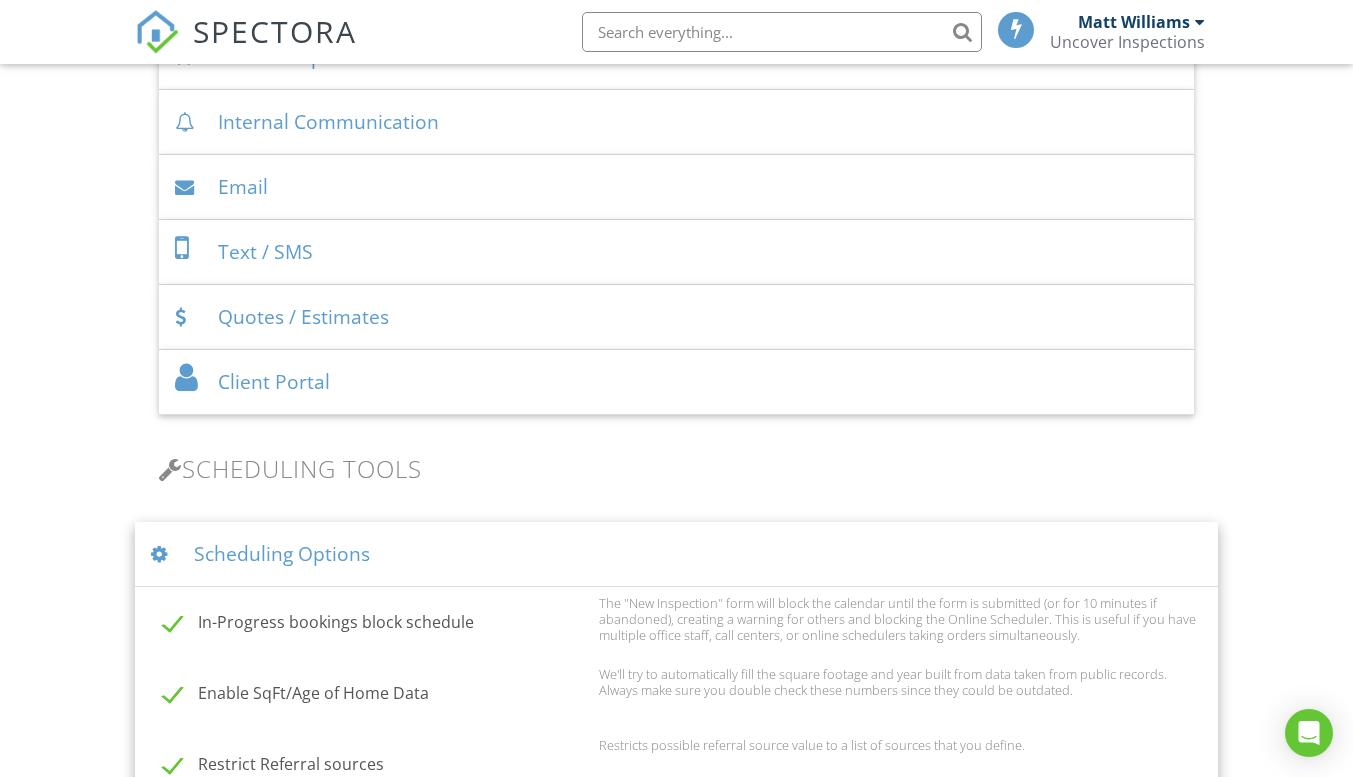 click on "Scheduling Options" at bounding box center (676, 554) 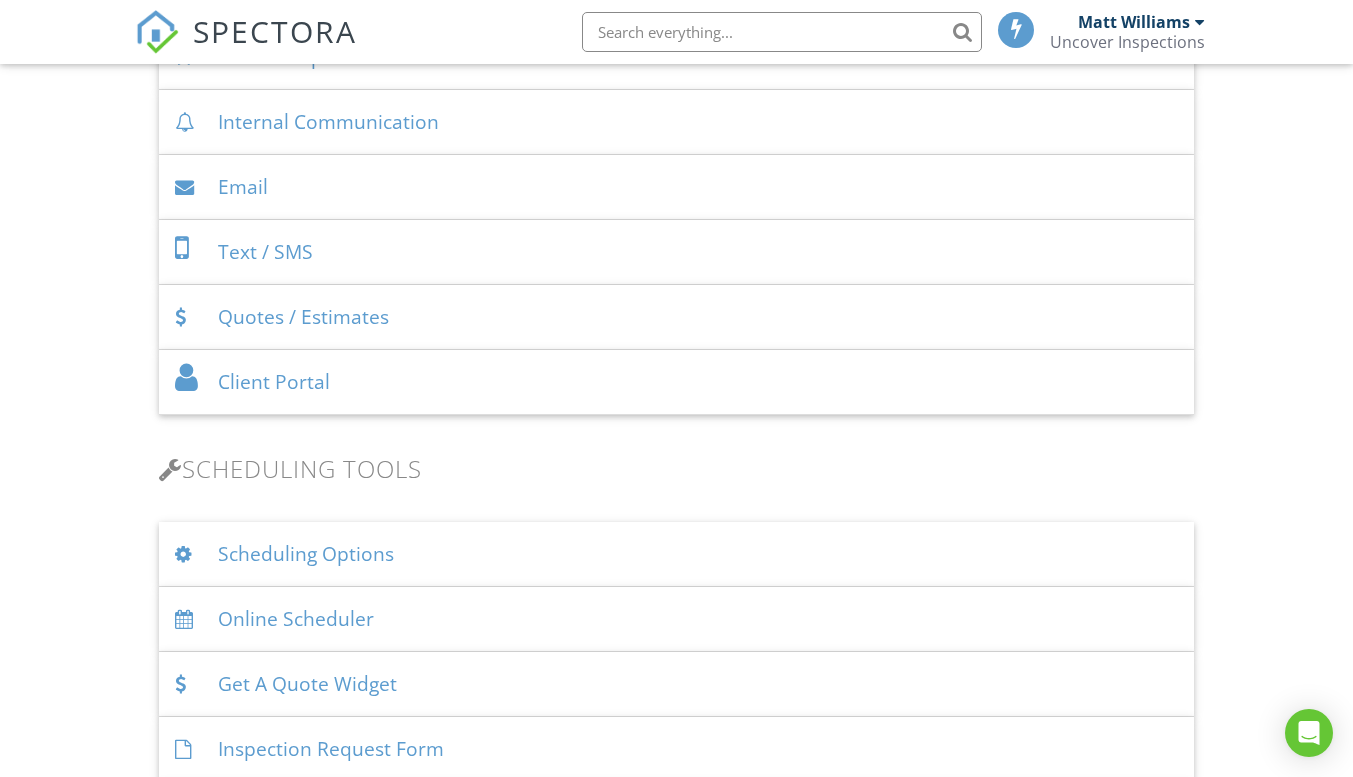 click on "Online Scheduler" at bounding box center [676, 619] 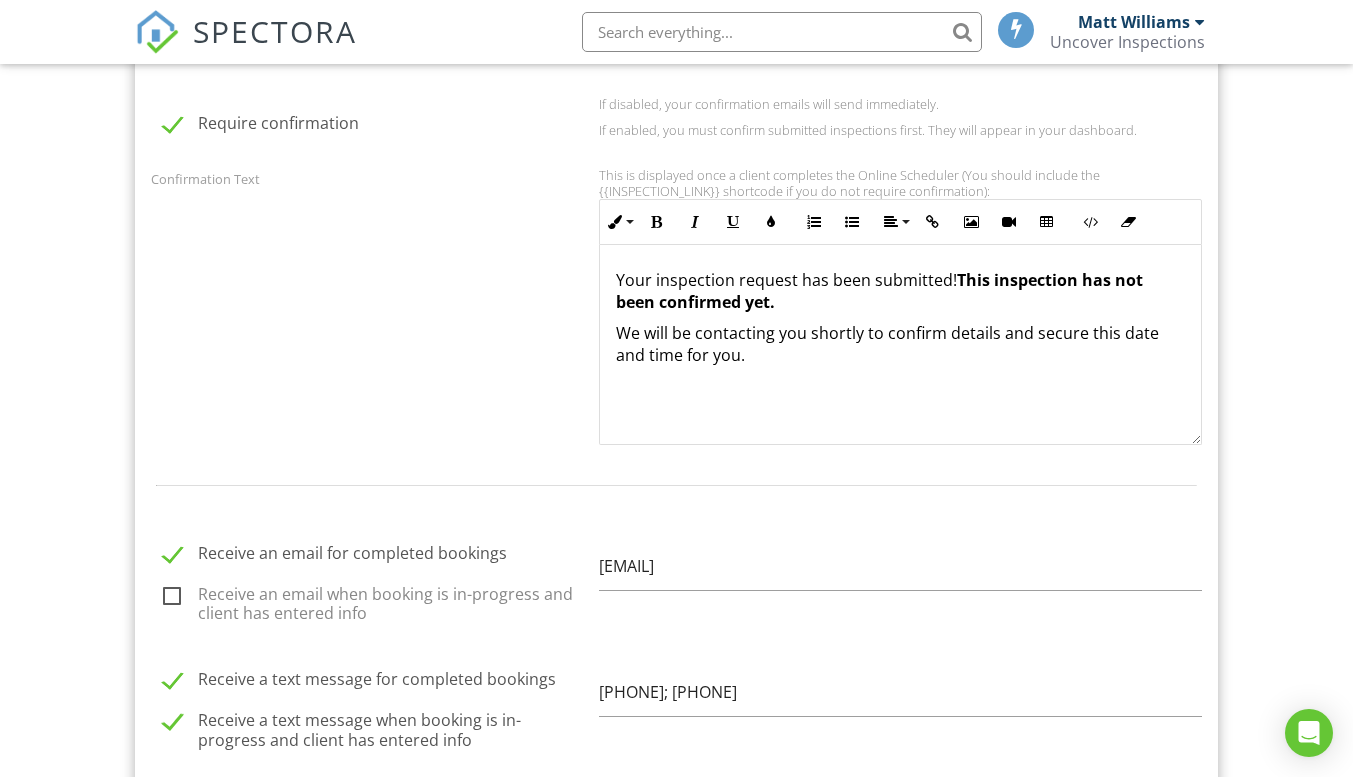 scroll, scrollTop: 2136, scrollLeft: 0, axis: vertical 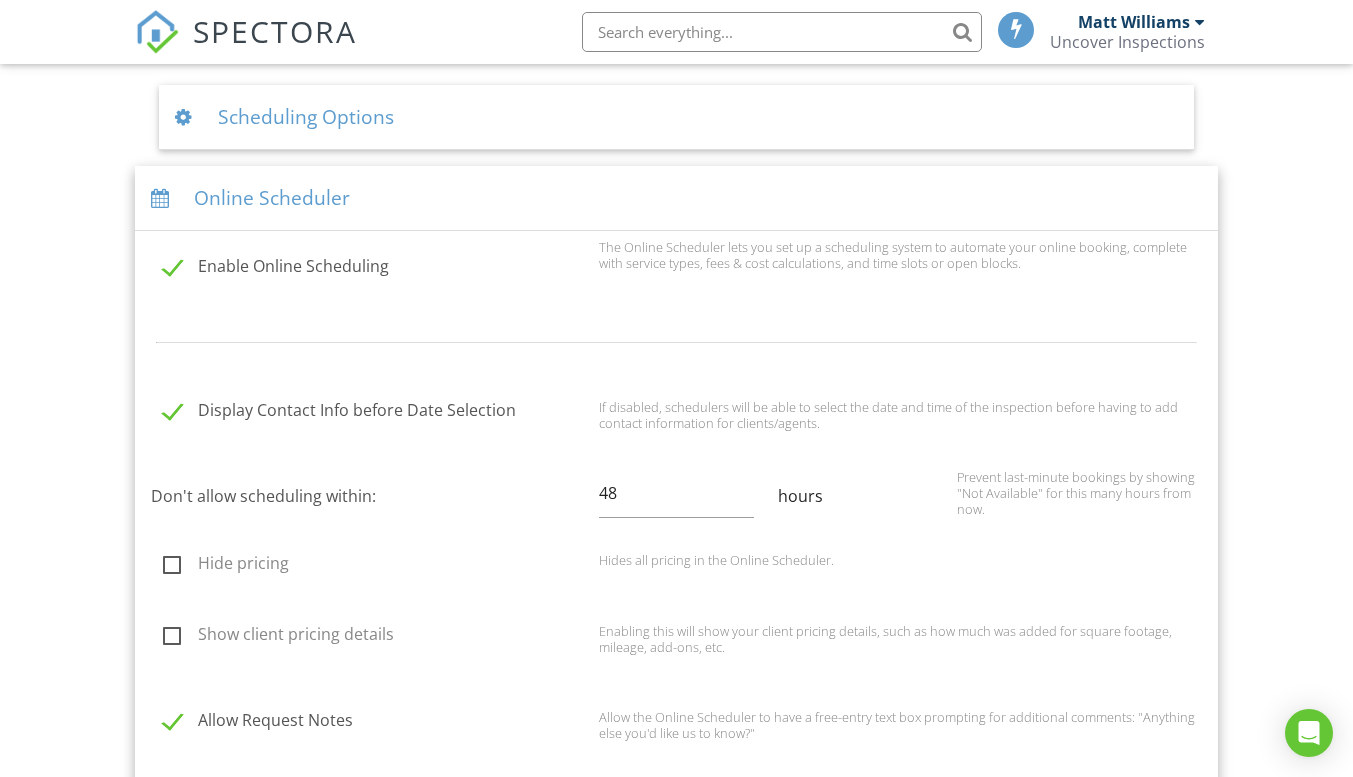 click on "Online Scheduler" at bounding box center [676, 198] 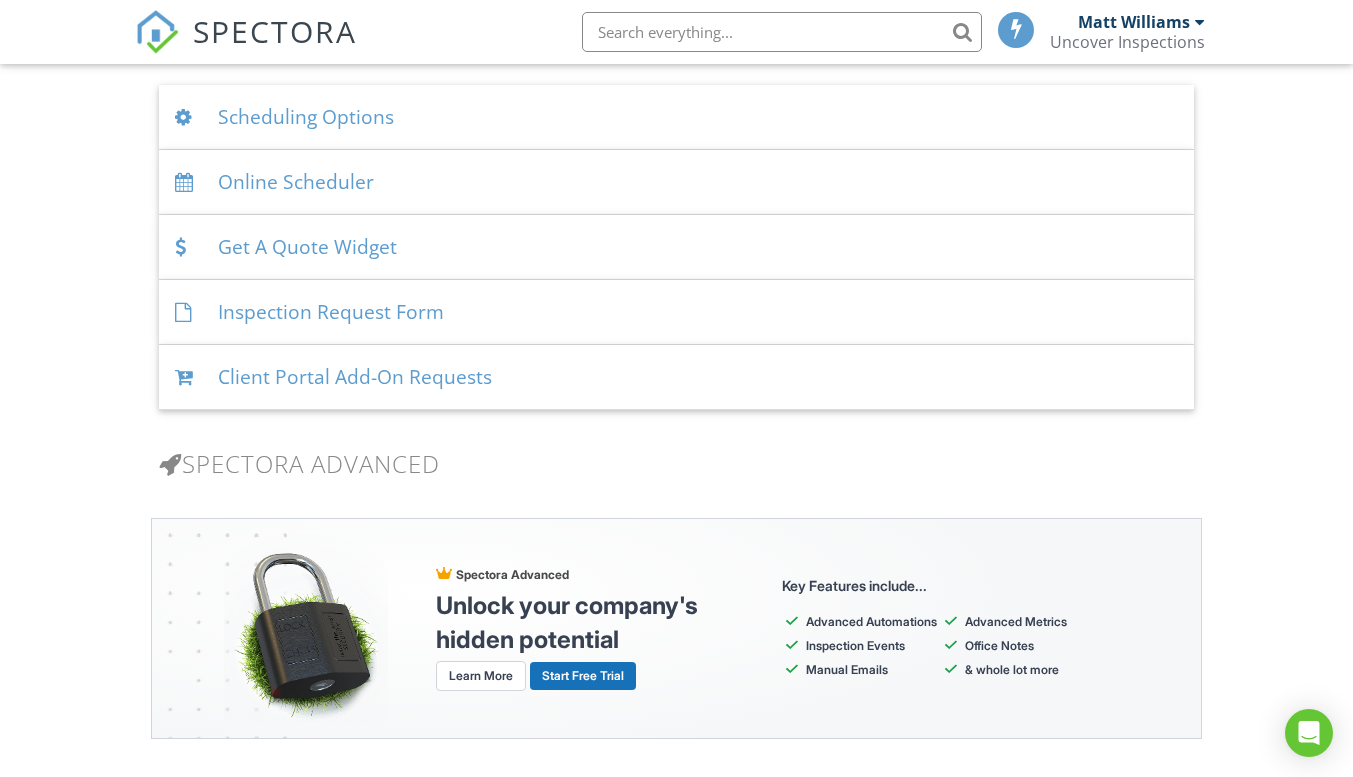 scroll, scrollTop: 0, scrollLeft: 0, axis: both 